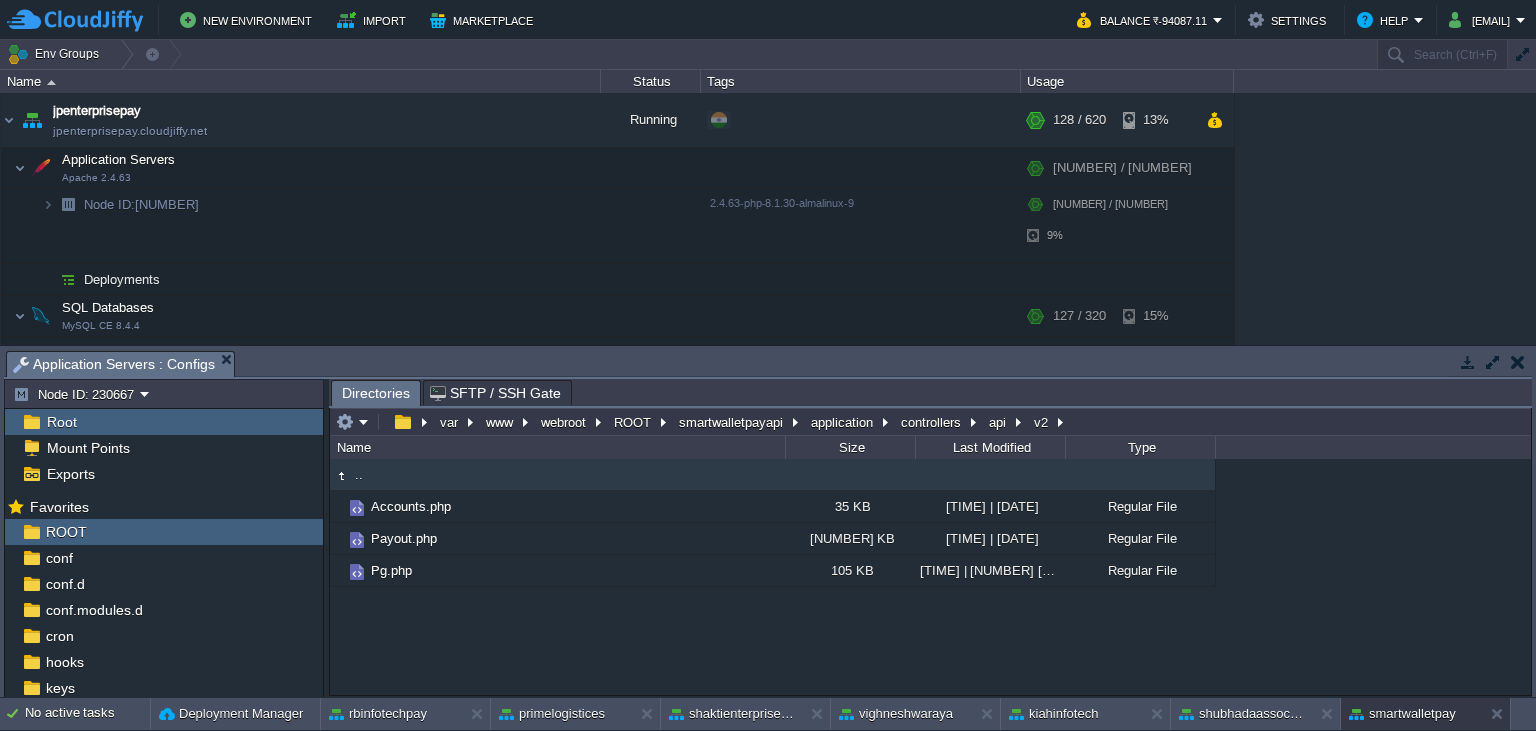 scroll, scrollTop: 0, scrollLeft: 0, axis: both 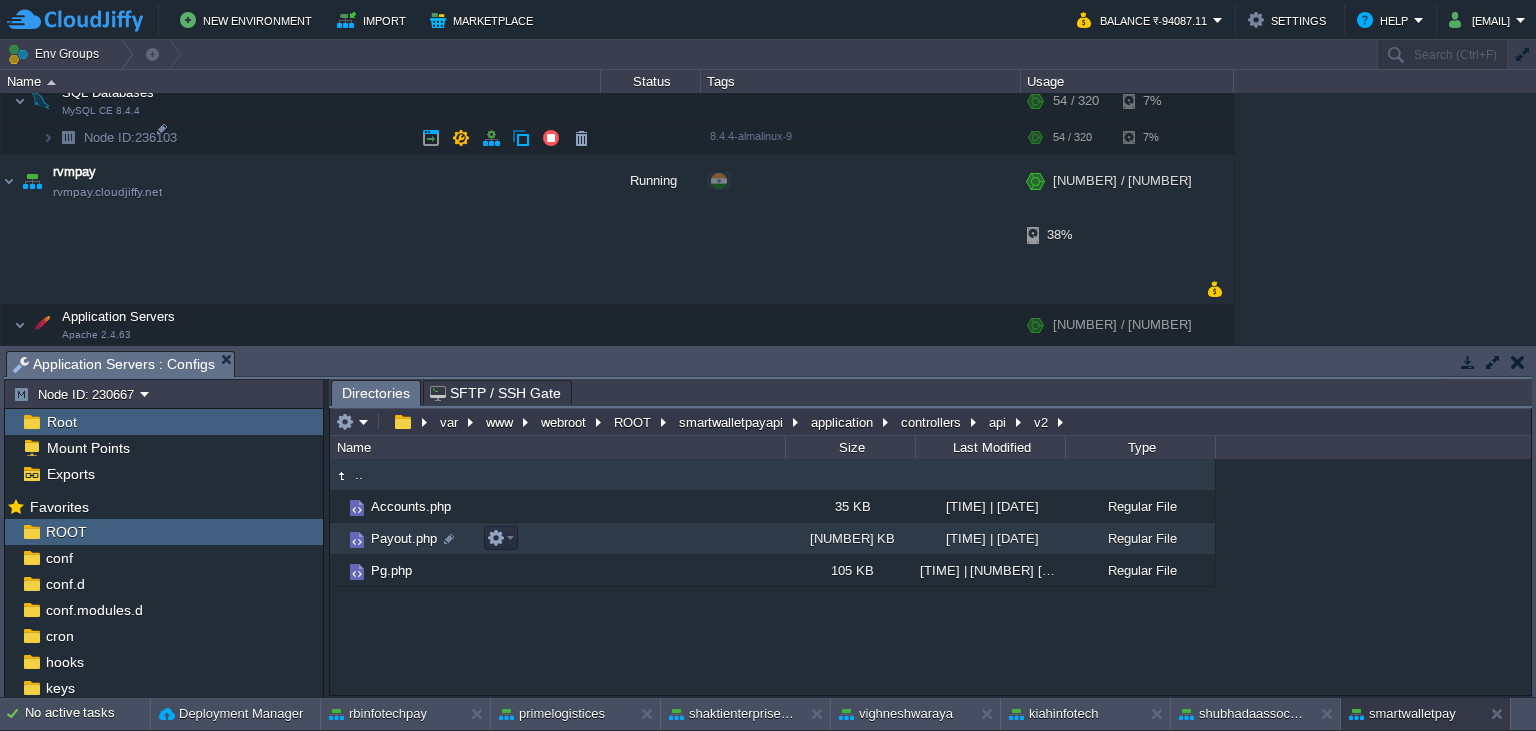 click at bounding box center [9, 596] 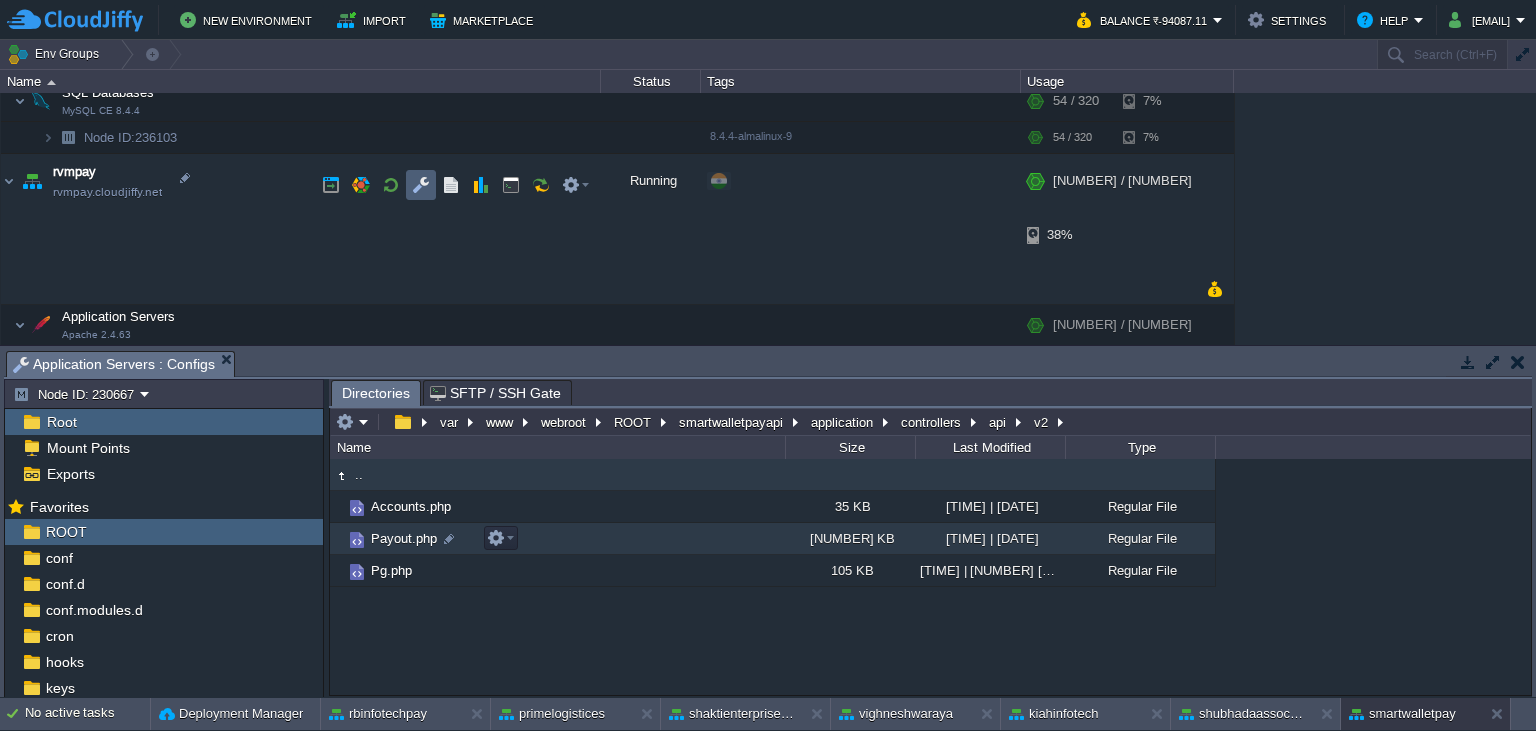 click at bounding box center (421, 185) 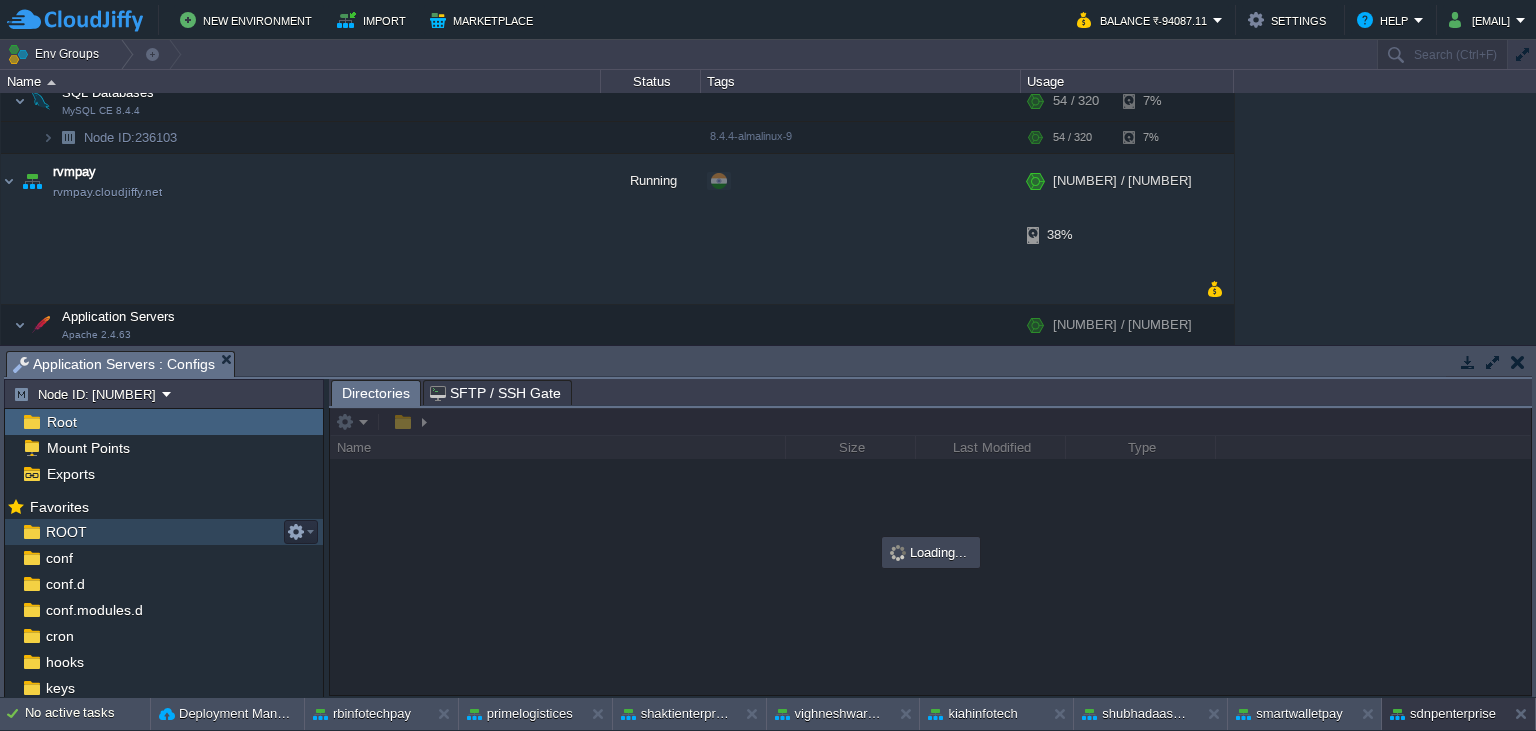 click on "ROOT" at bounding box center [66, 532] 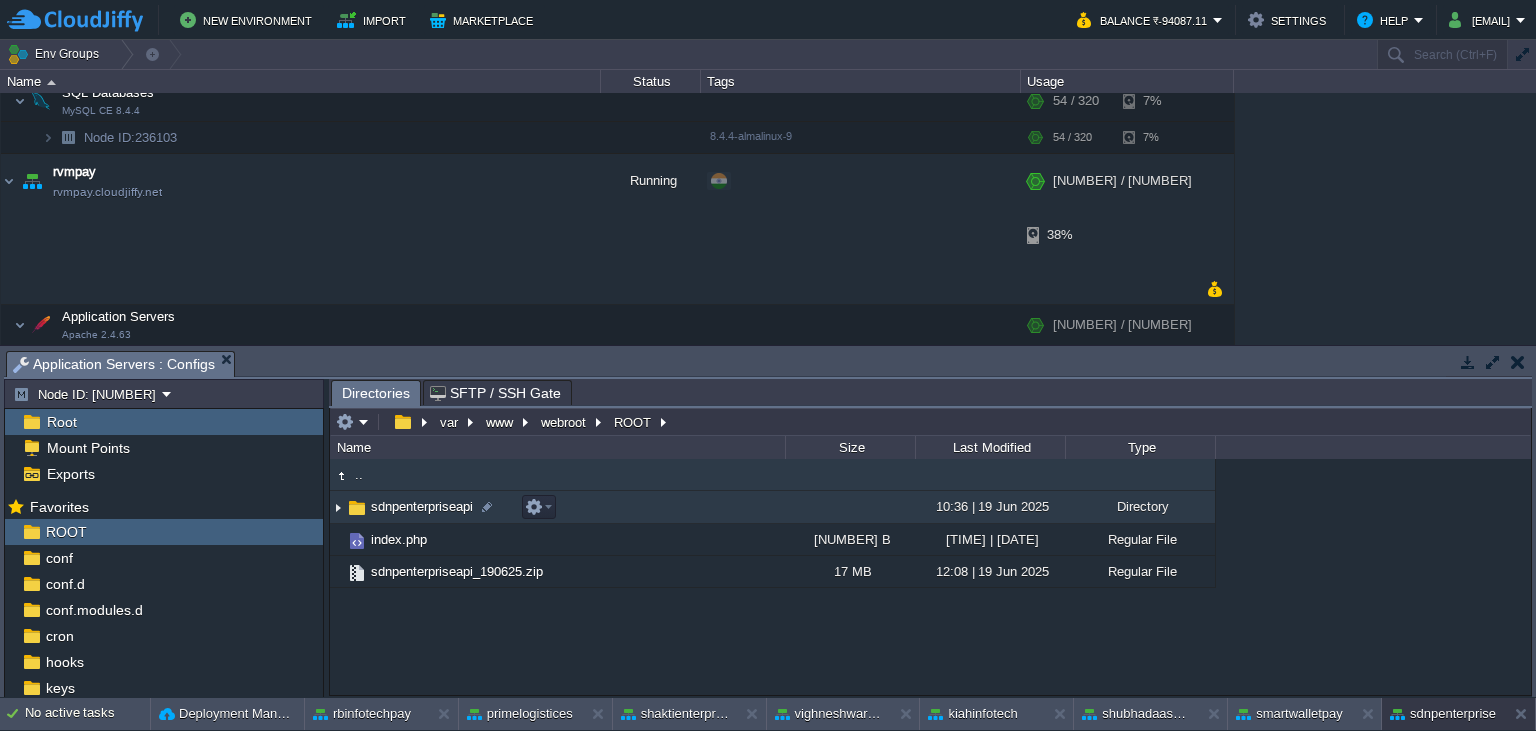 click on "sdnpenterpriseapi" at bounding box center (422, 506) 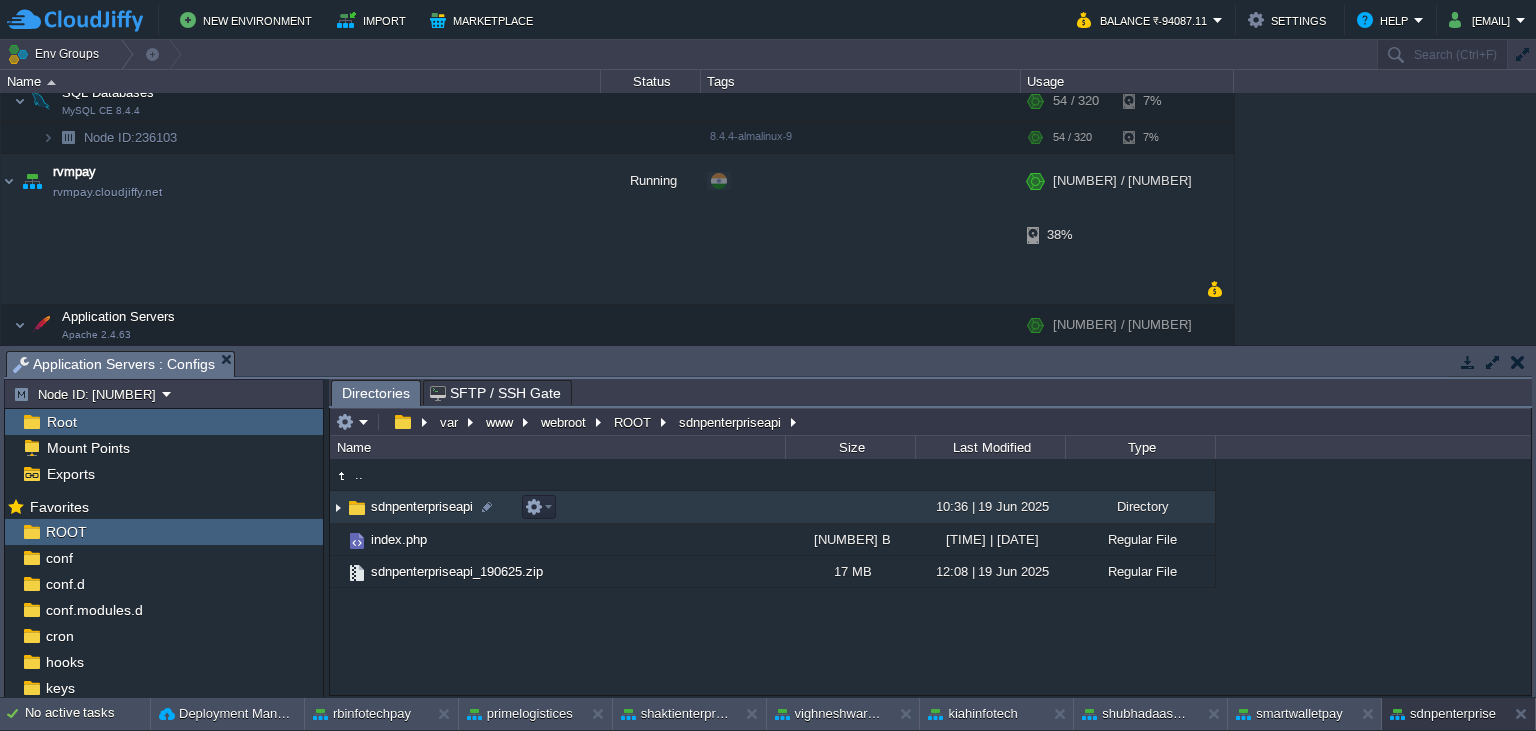 click on "sdnpenterpriseapi" at bounding box center [422, 506] 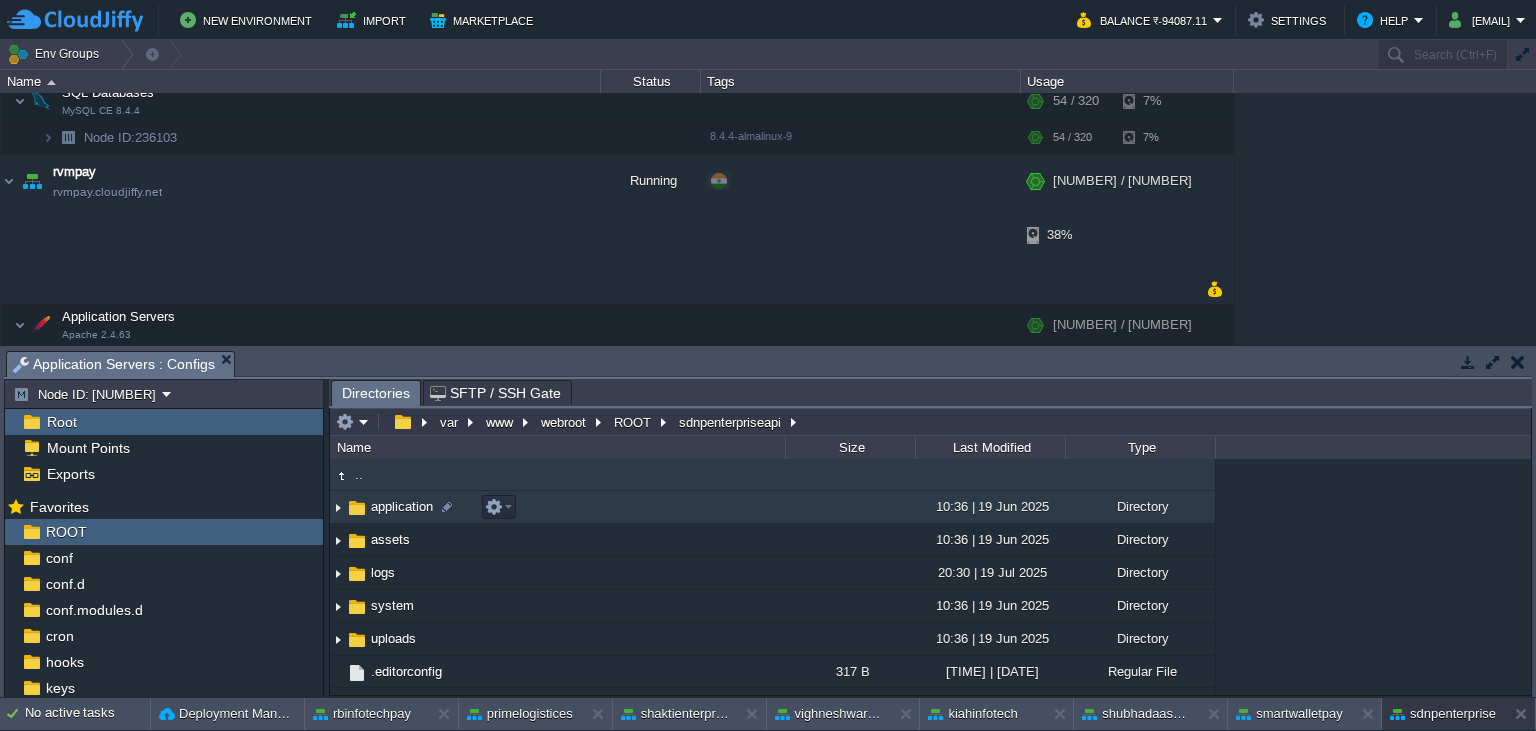 click on "application" at bounding box center [402, 506] 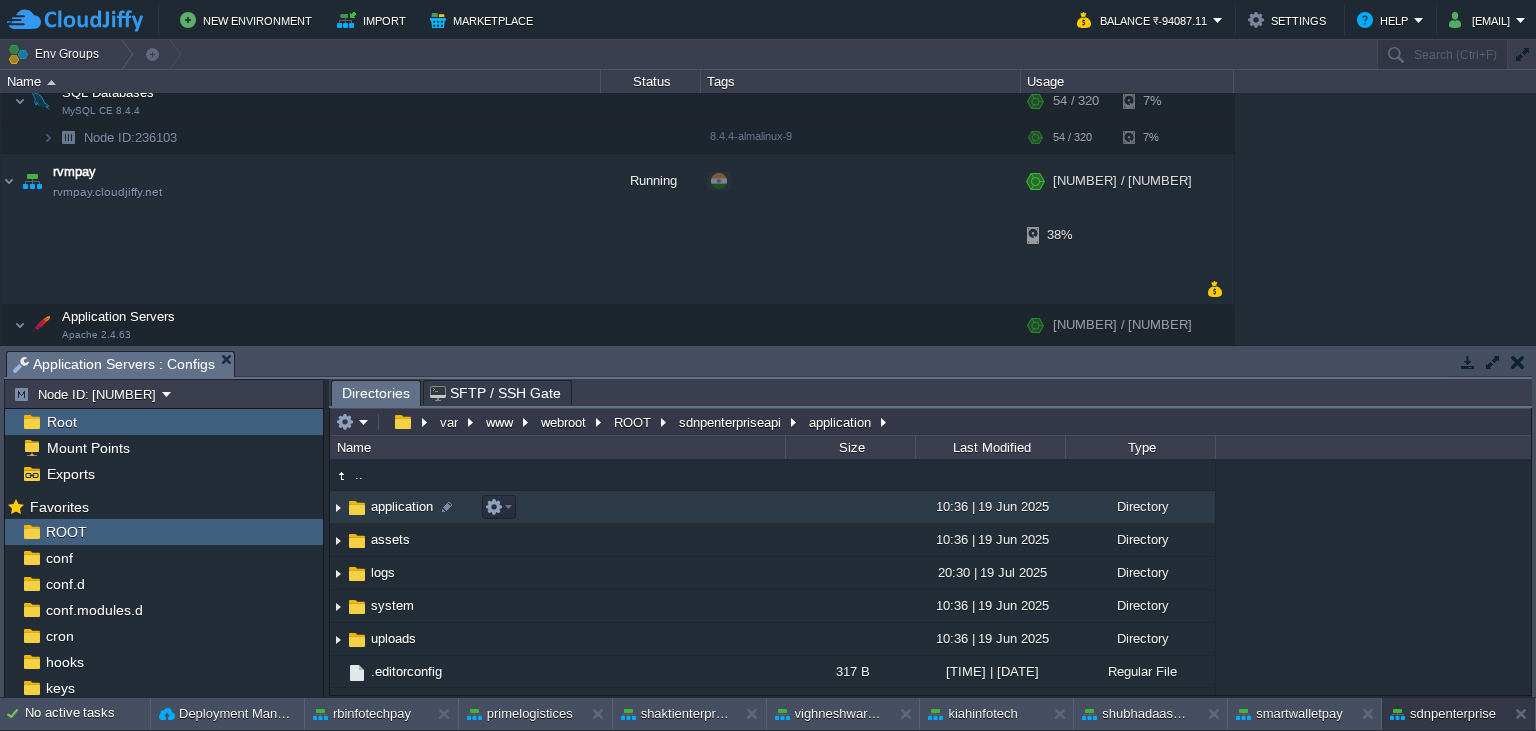 click on "application" at bounding box center [402, 506] 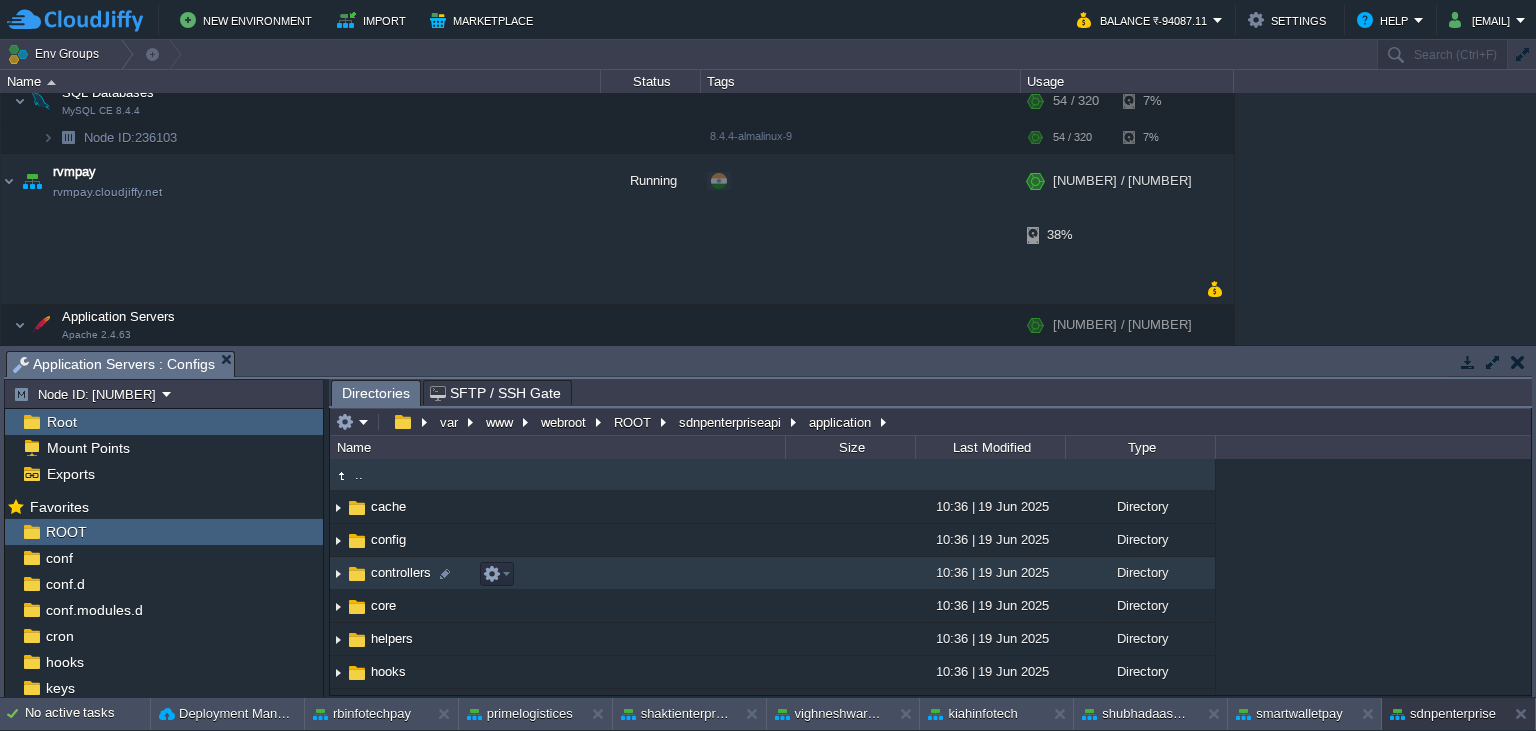 click on "controllers" at bounding box center (401, 572) 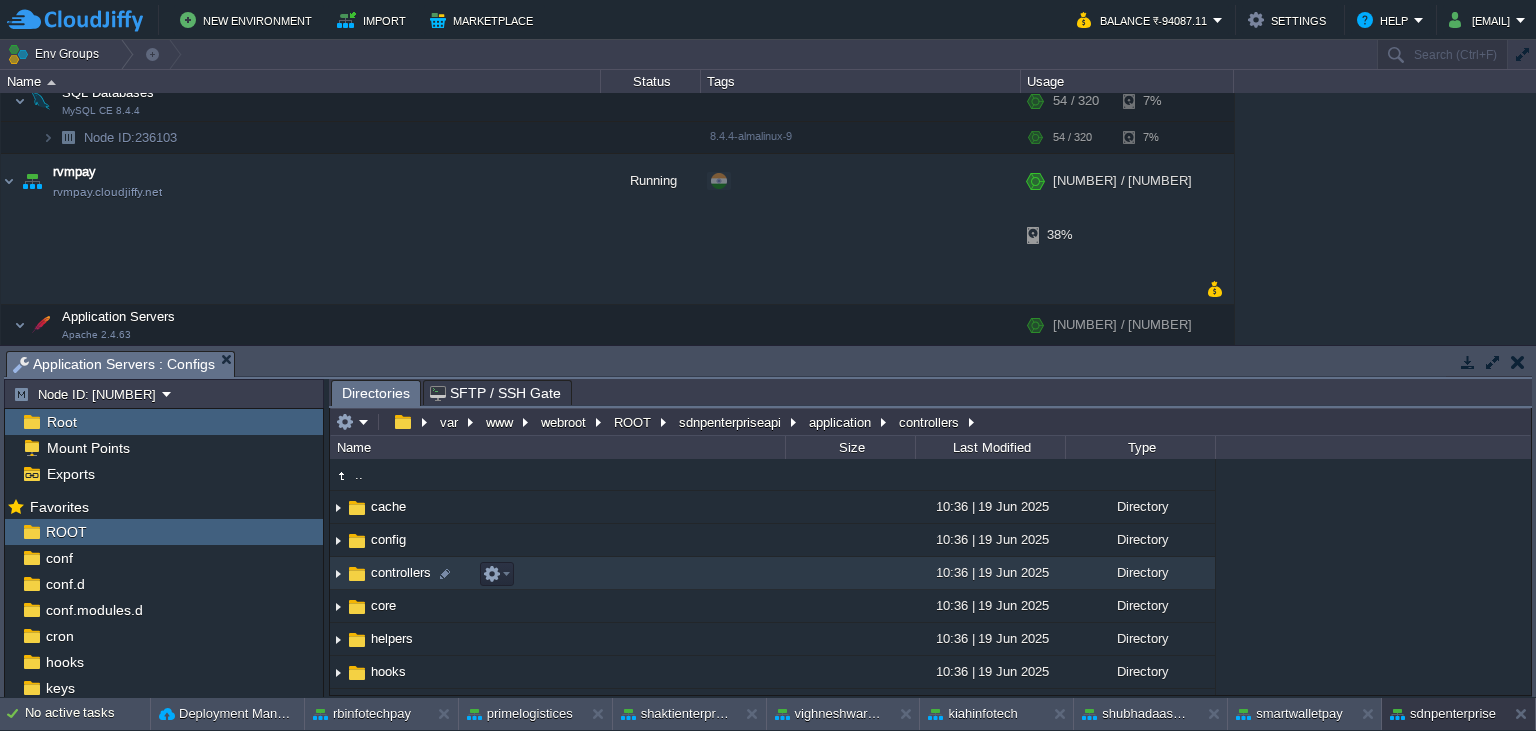 click on "controllers" at bounding box center [401, 572] 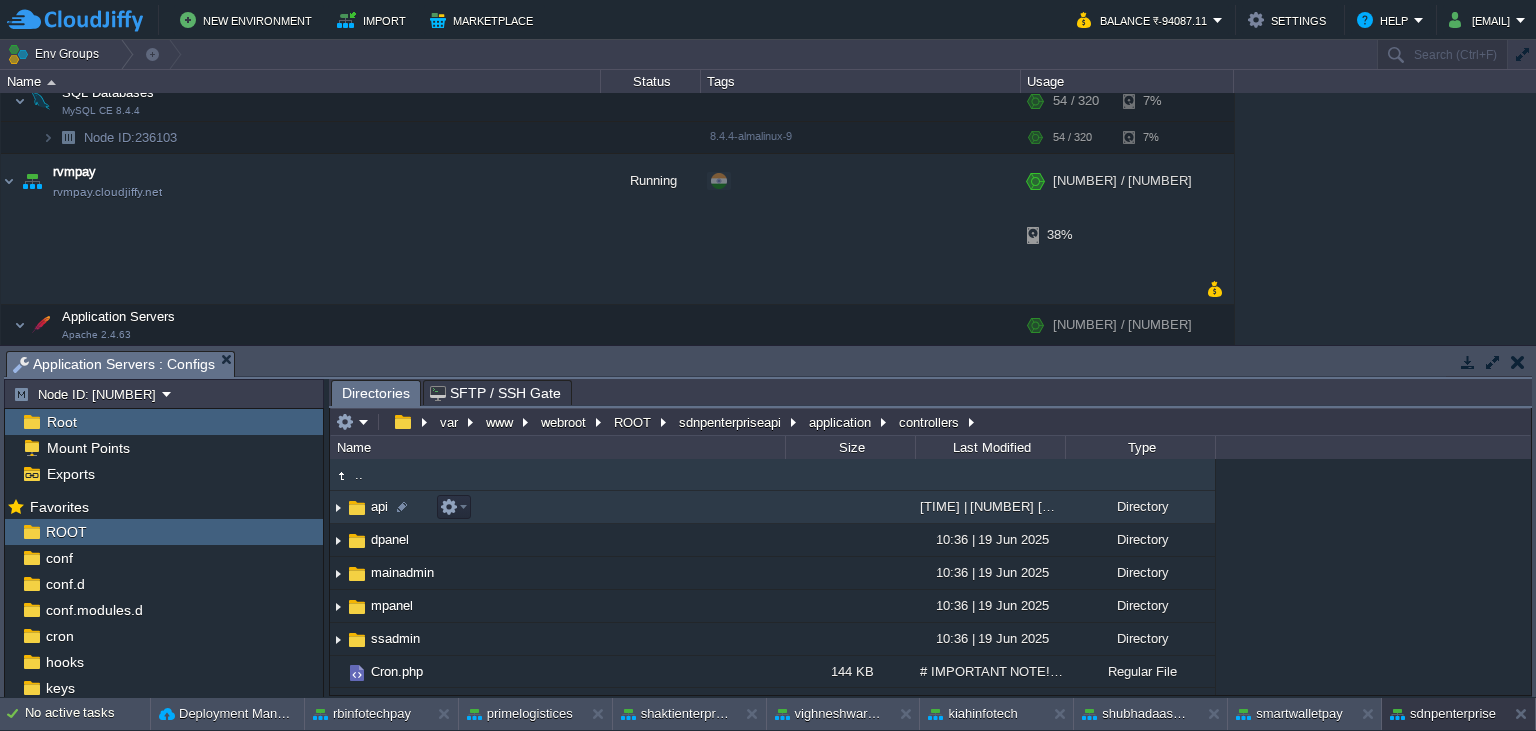 click on "api" at bounding box center [379, 506] 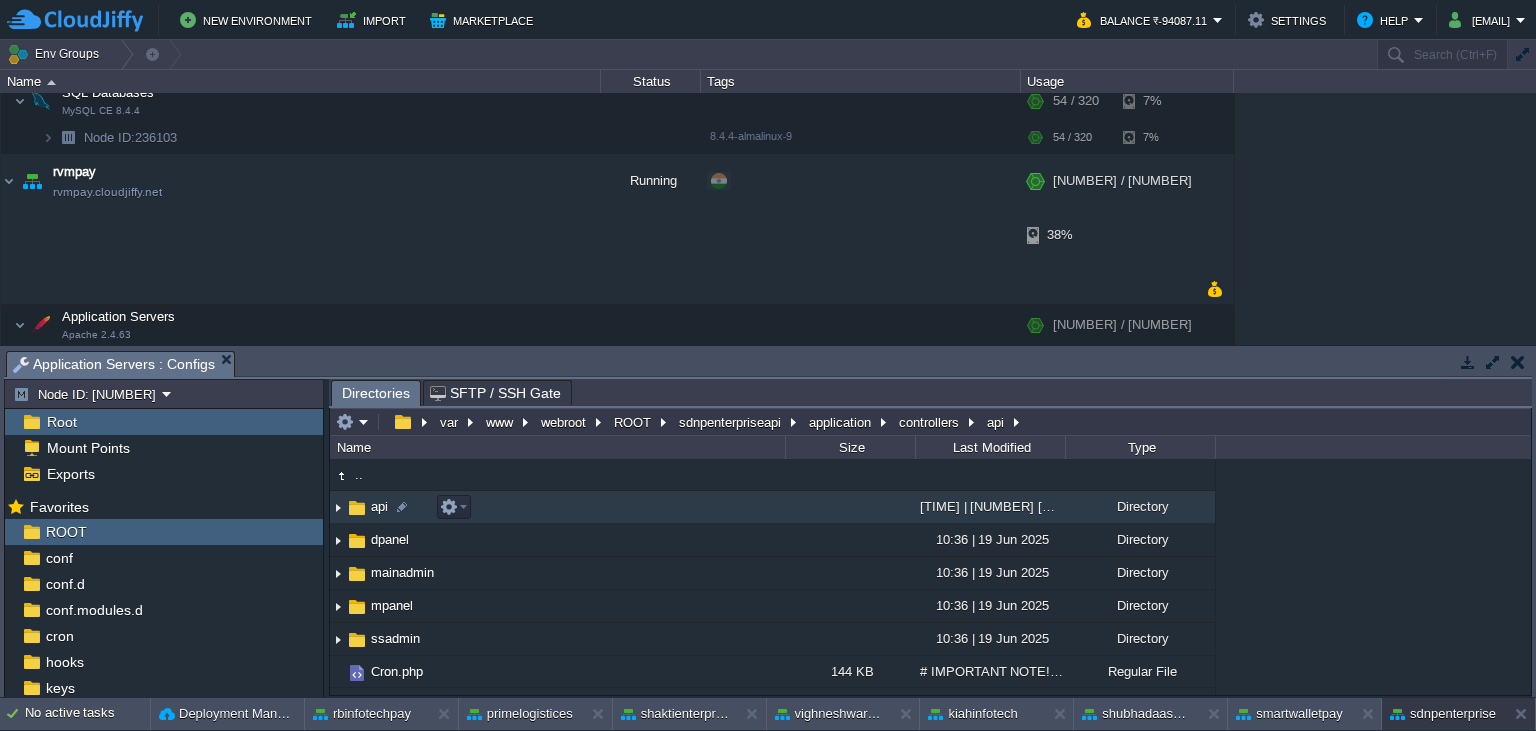 click on "api" at bounding box center [379, 506] 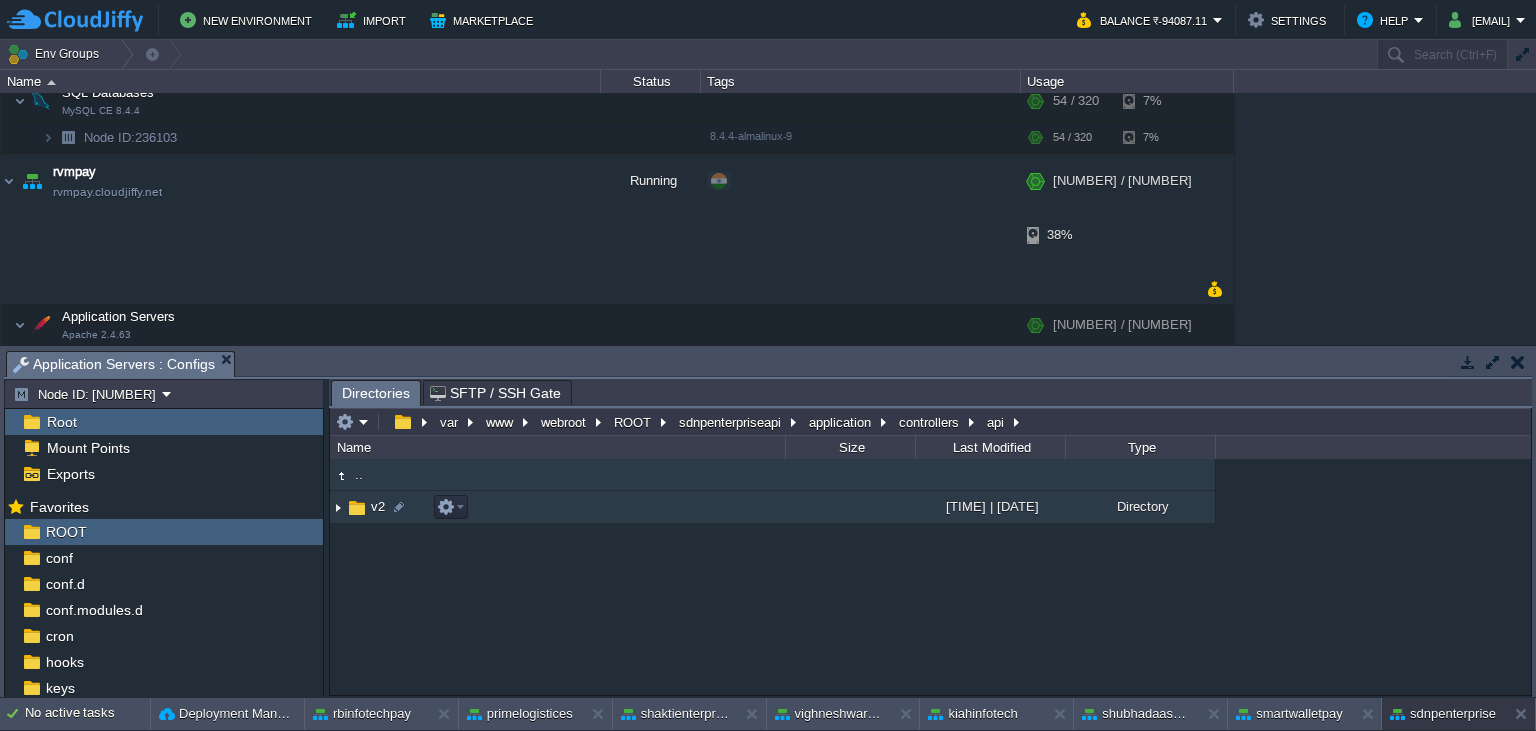 click on "v2" at bounding box center [378, 506] 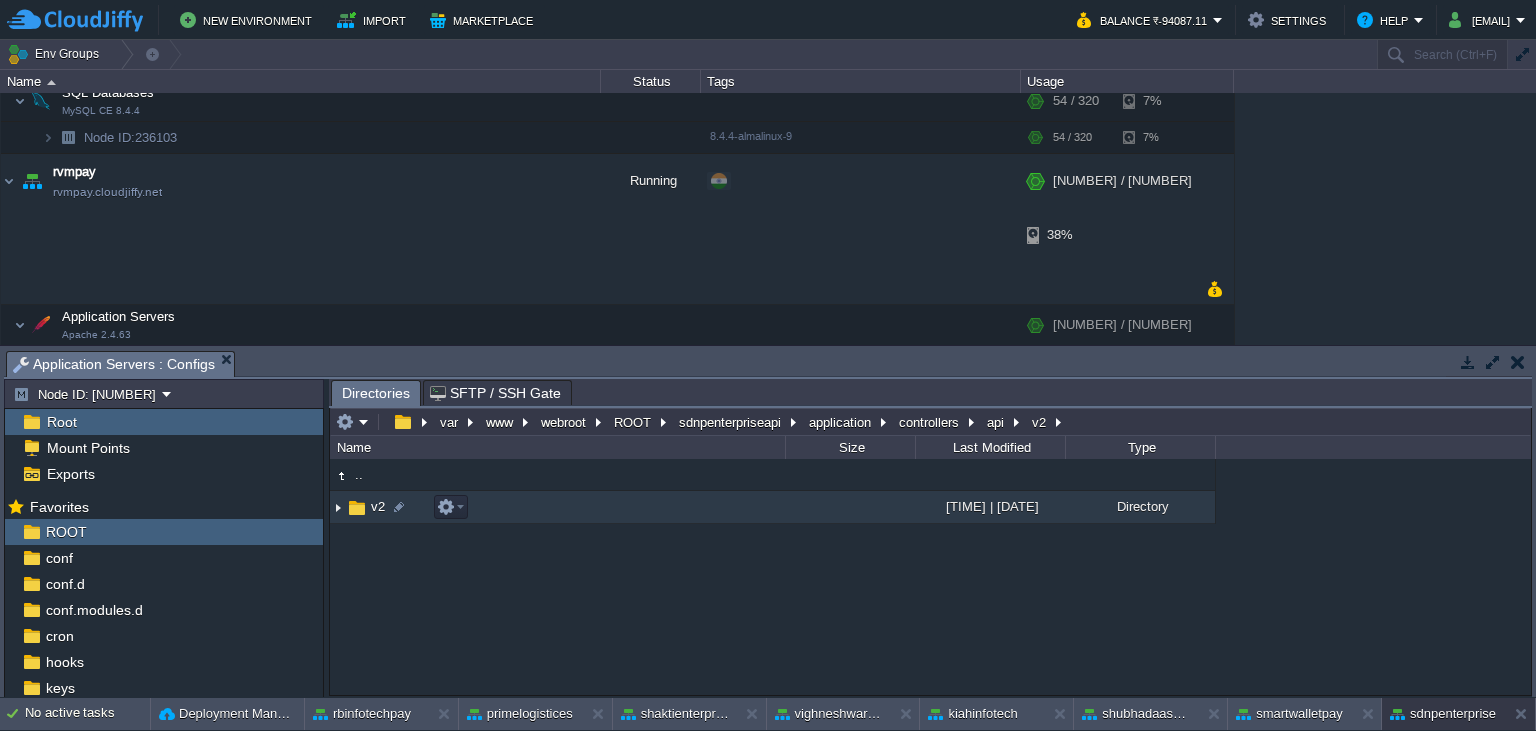 click on "v2" at bounding box center (378, 506) 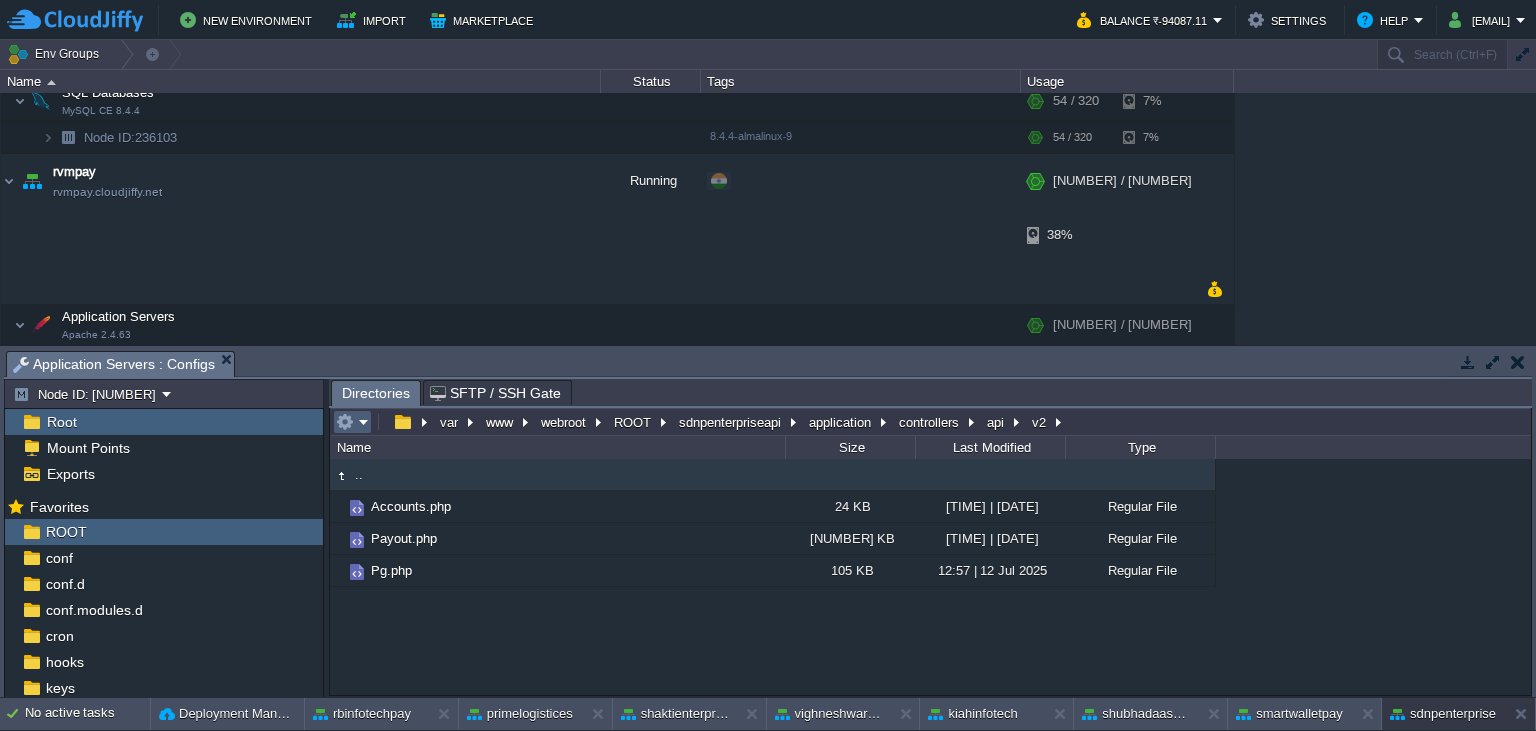 click at bounding box center [352, 422] 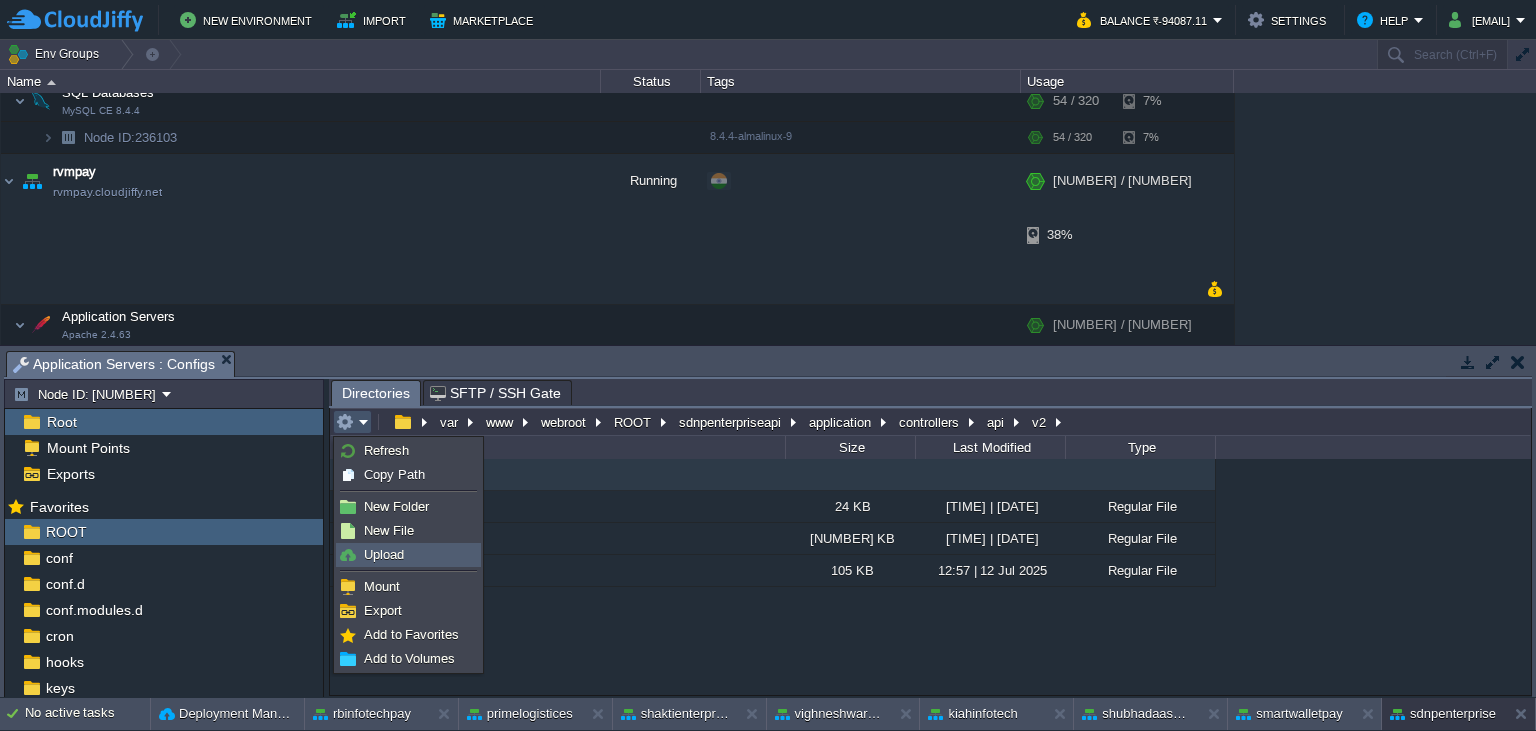 click on "Upload" at bounding box center [408, 555] 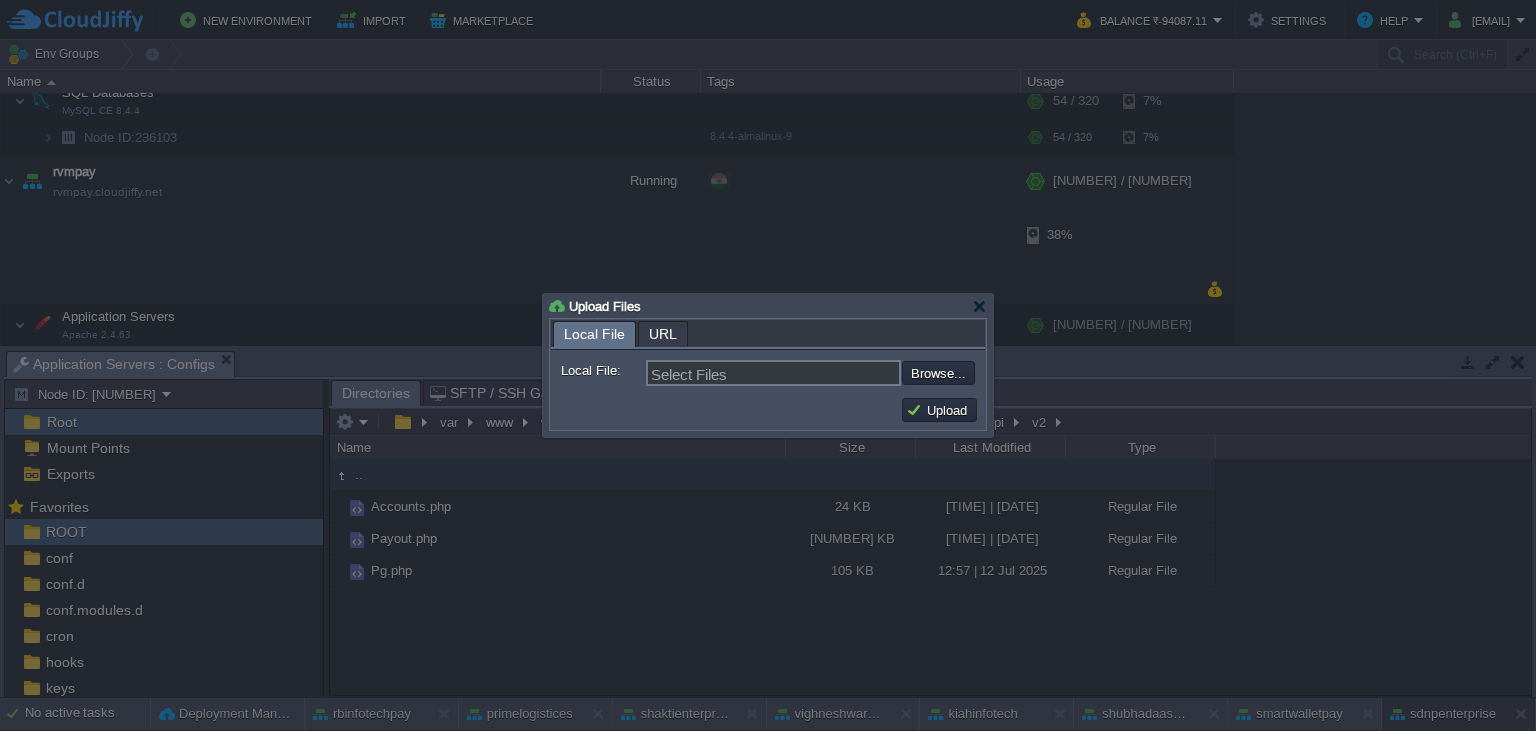click at bounding box center (848, 373) 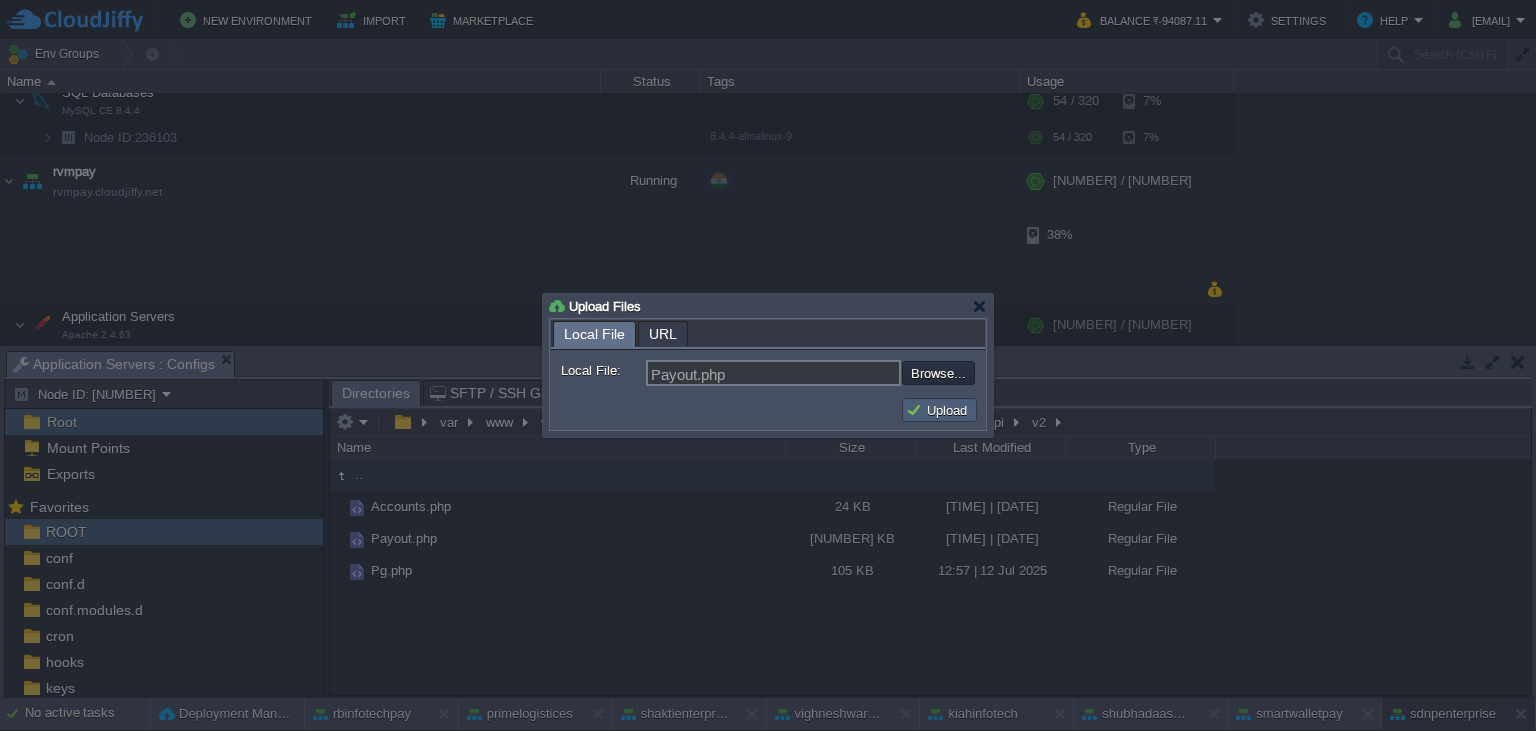 click on "Upload" at bounding box center (939, 410) 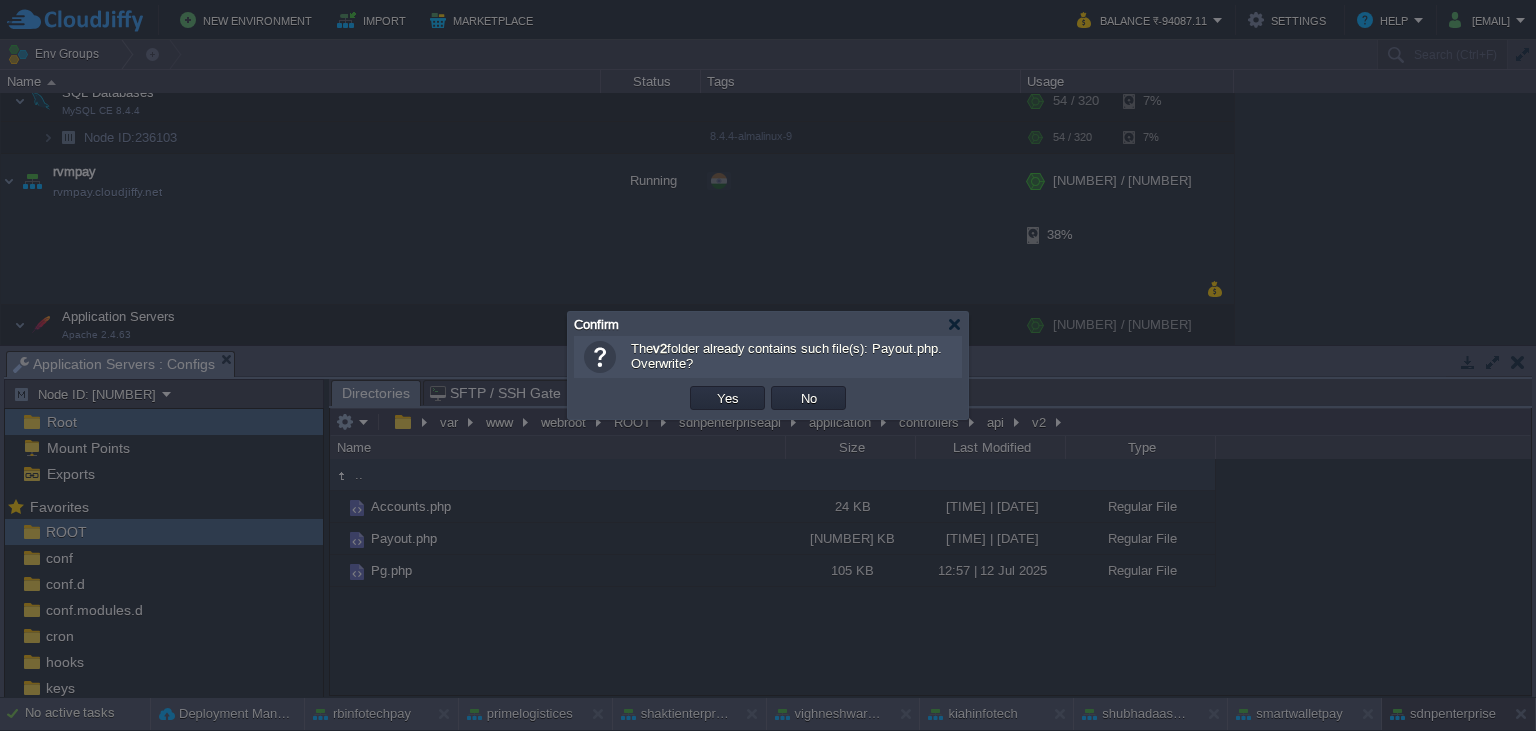 click on "Yes" at bounding box center [727, 398] 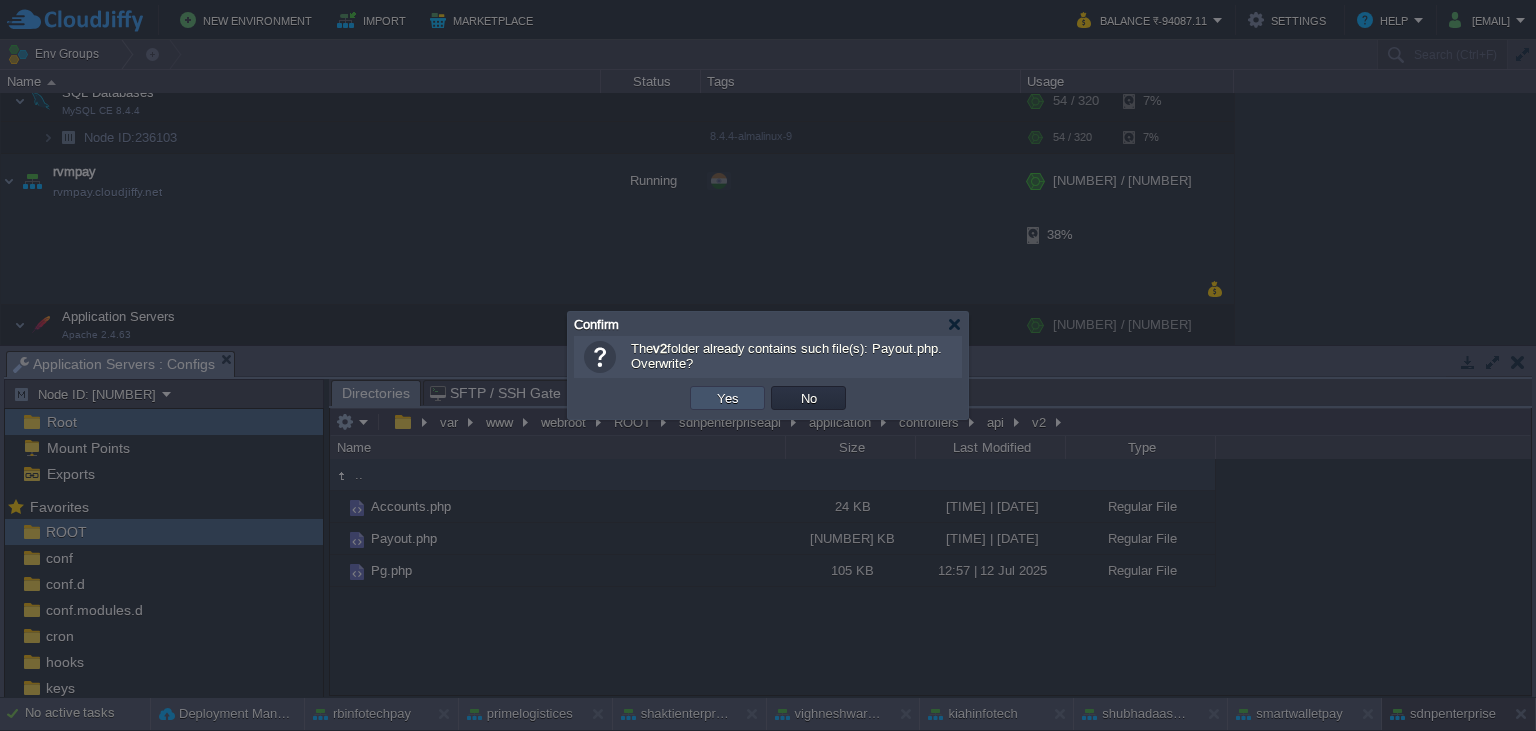 click on "Yes" at bounding box center (728, 398) 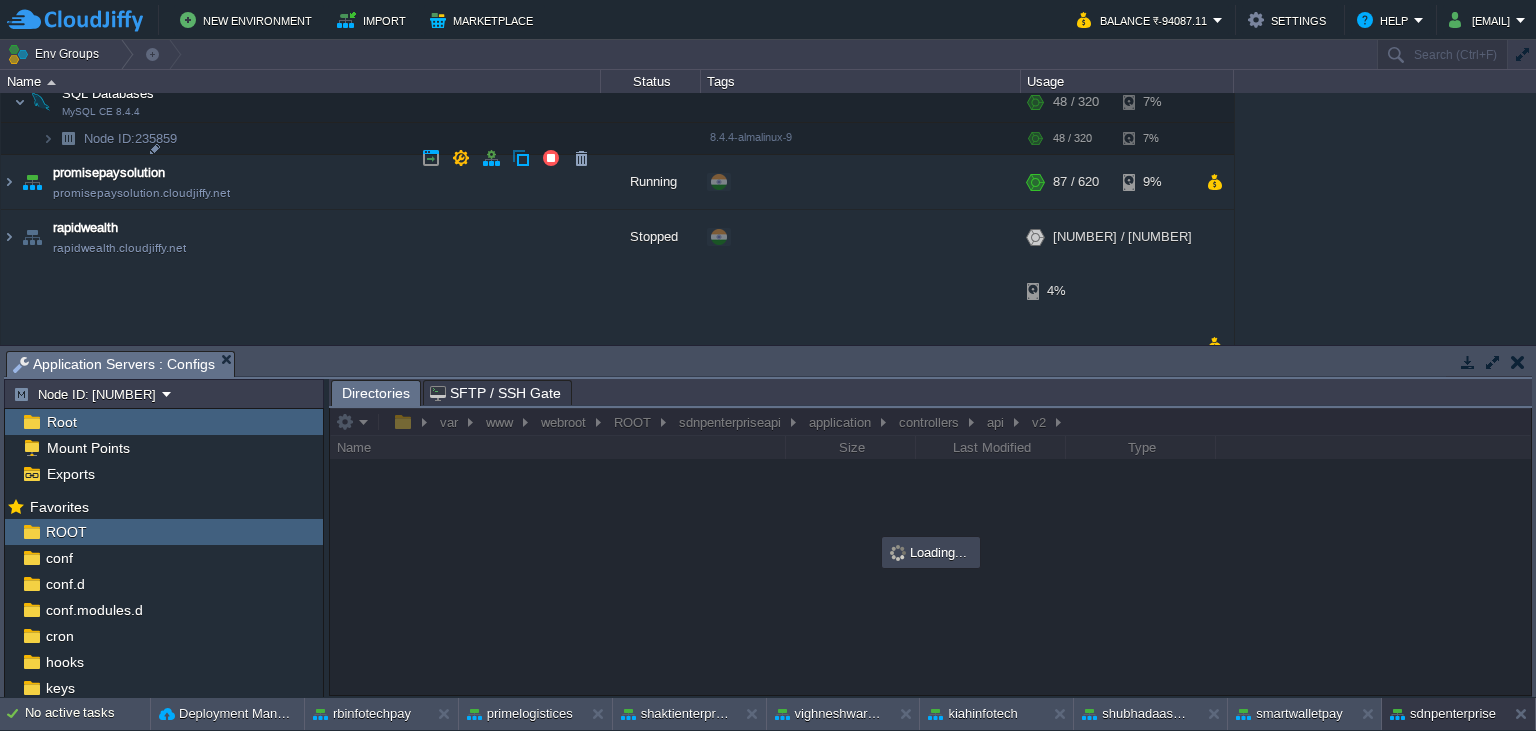 scroll, scrollTop: 1100, scrollLeft: 0, axis: vertical 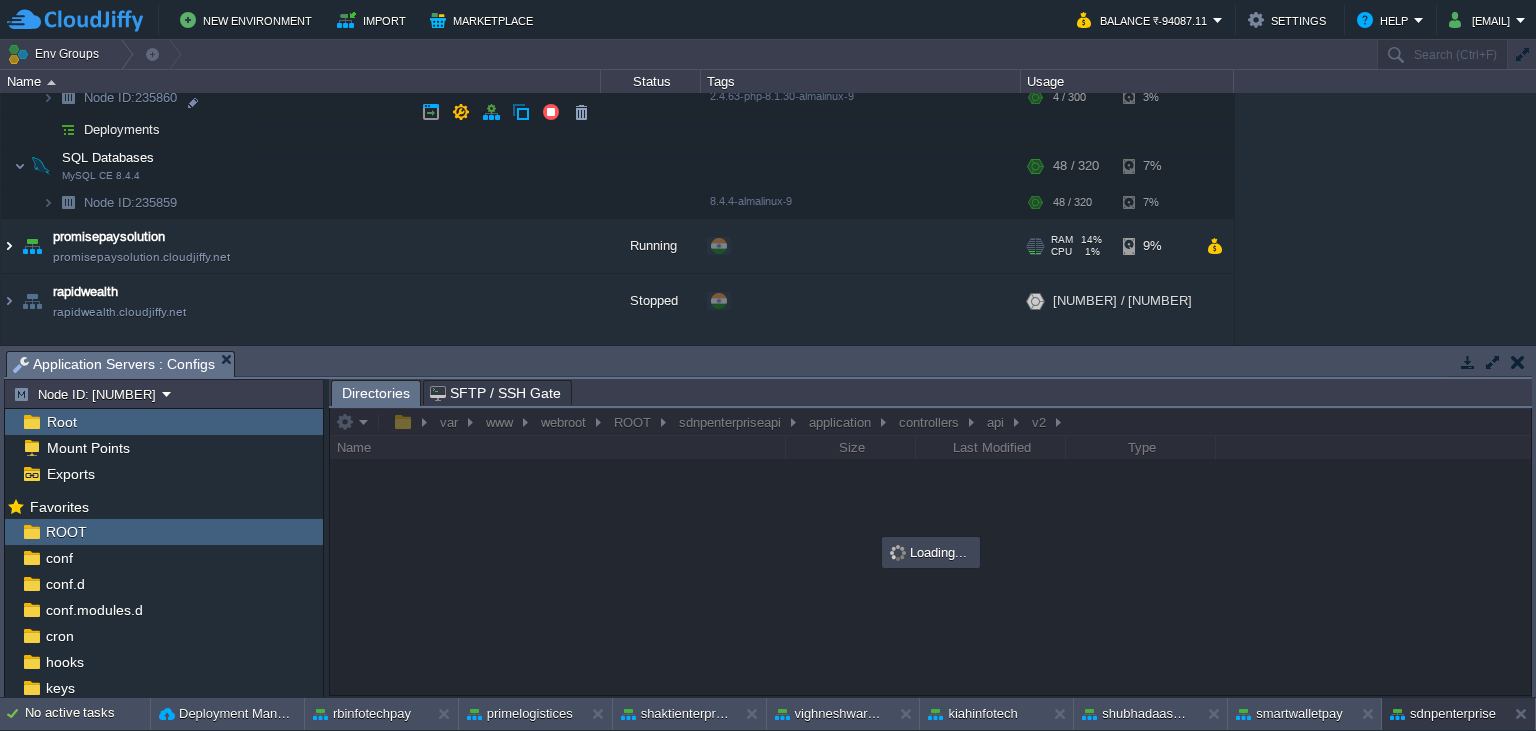 click at bounding box center [9, 246] 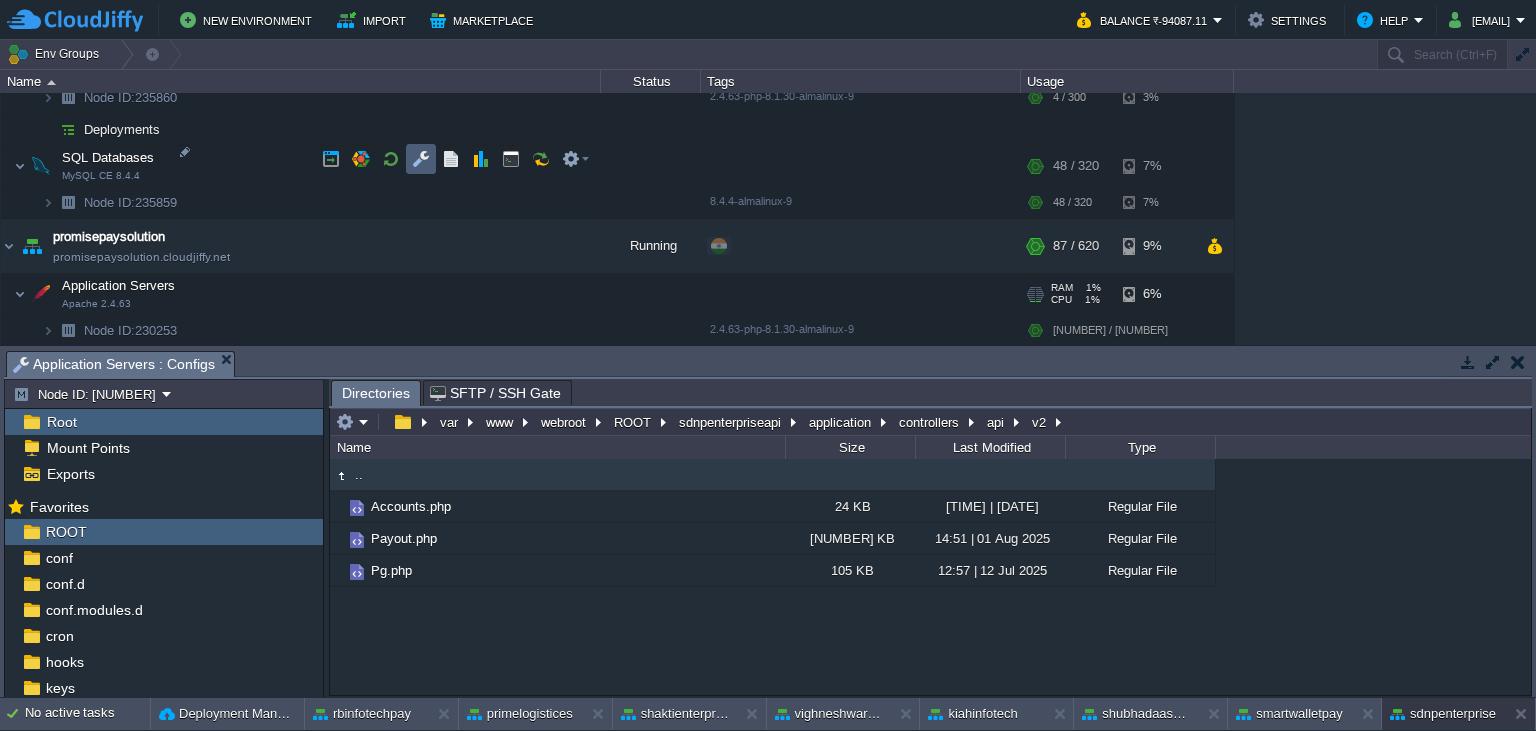click at bounding box center (421, 159) 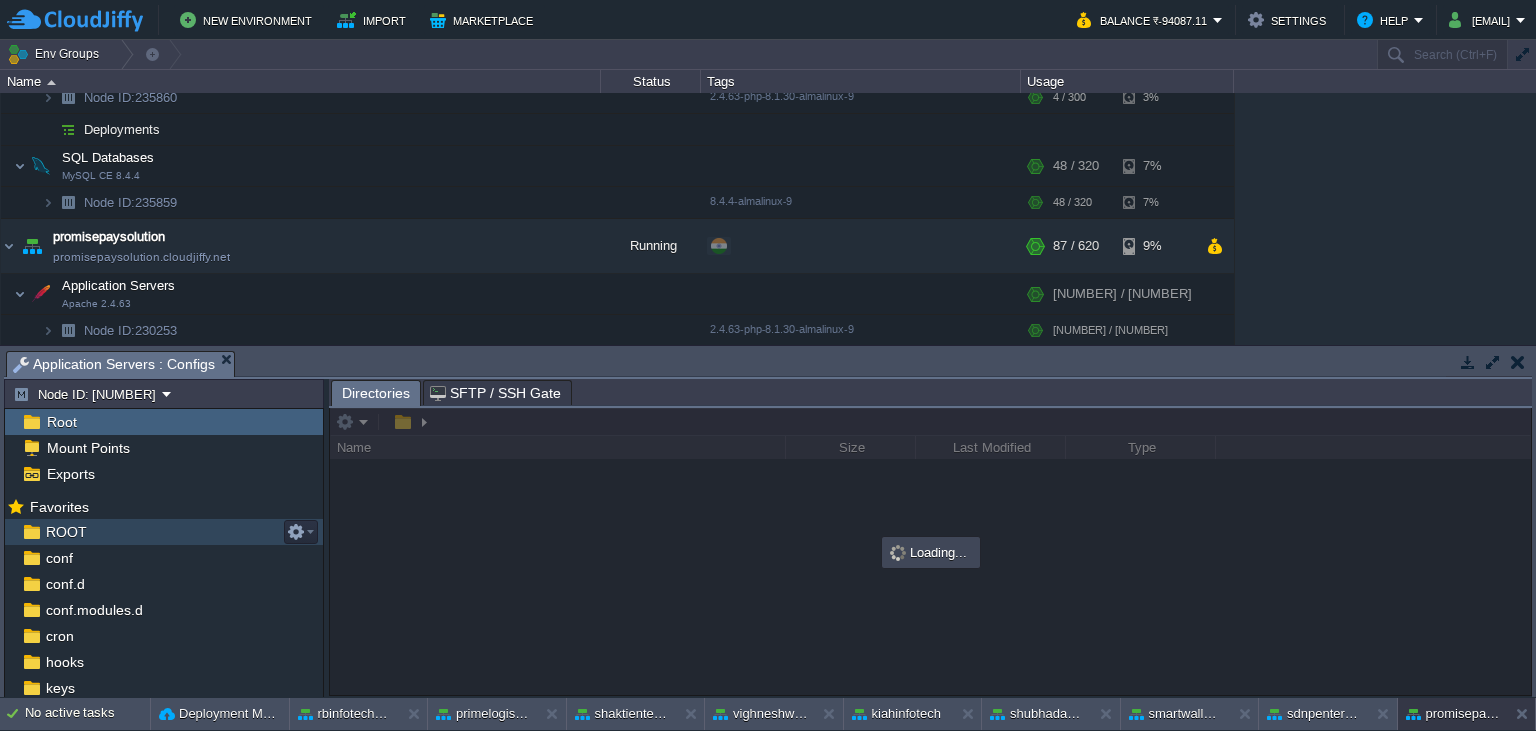 click on "ROOT" at bounding box center (164, 532) 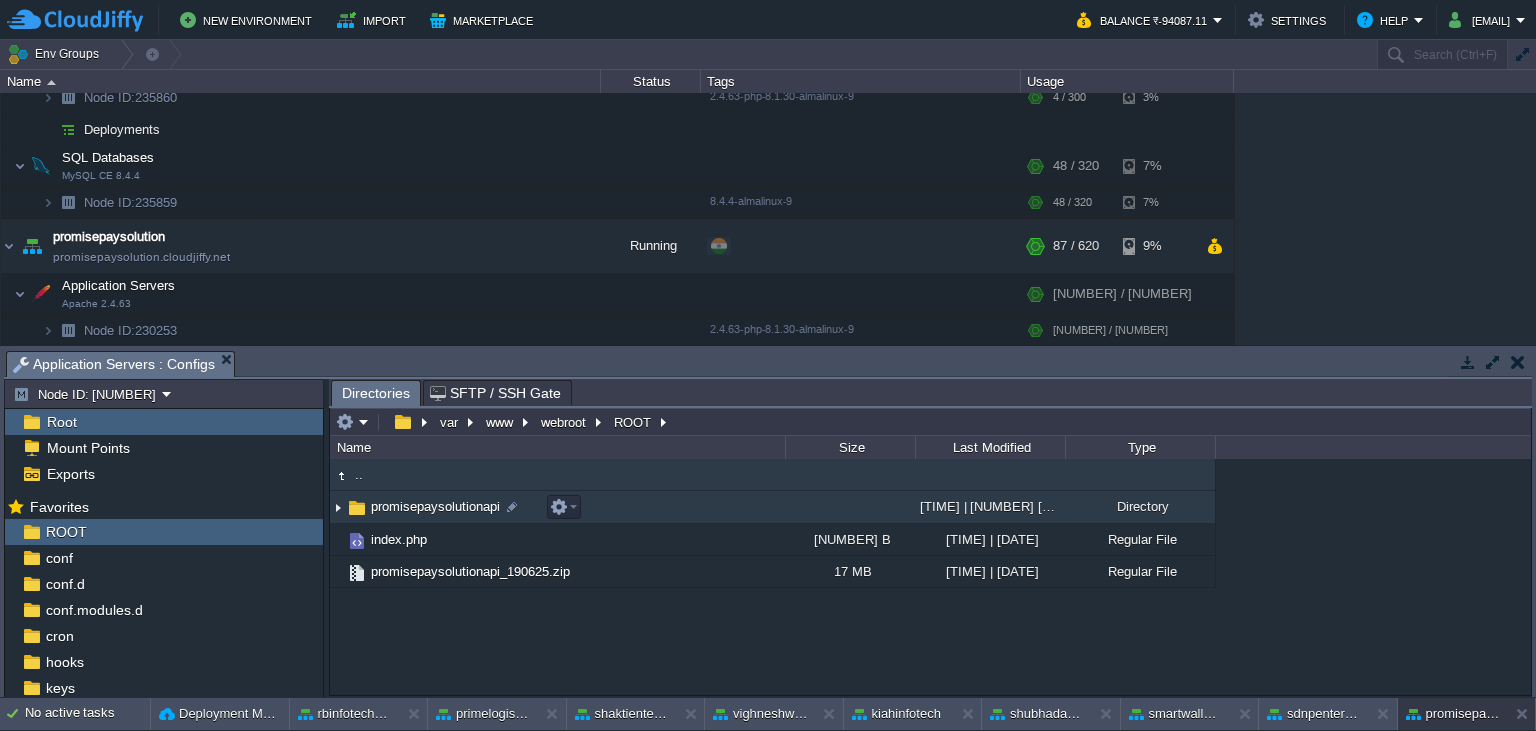 click on "promisepaysolutionapi" at bounding box center [435, 506] 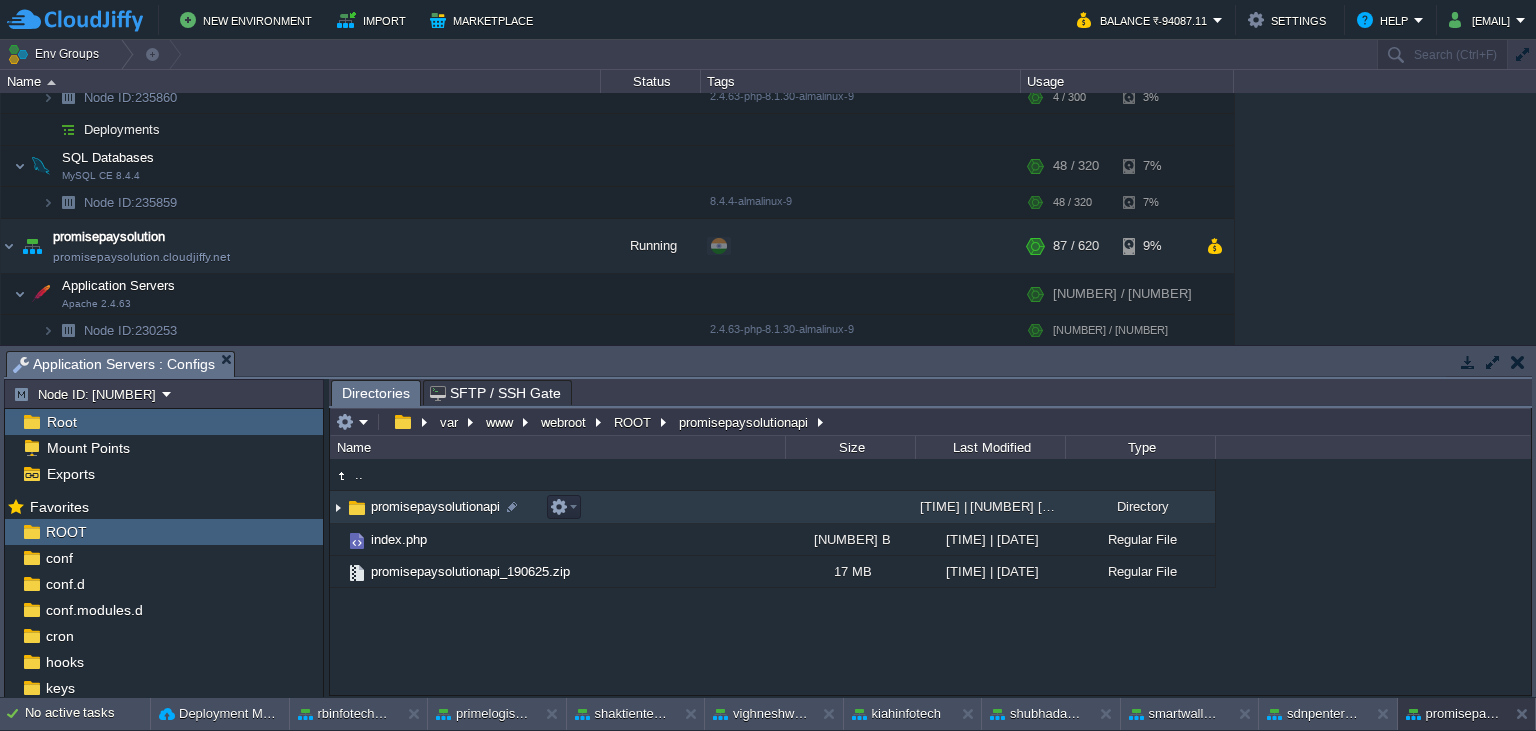click on "promisepaysolutionapi" at bounding box center [435, 506] 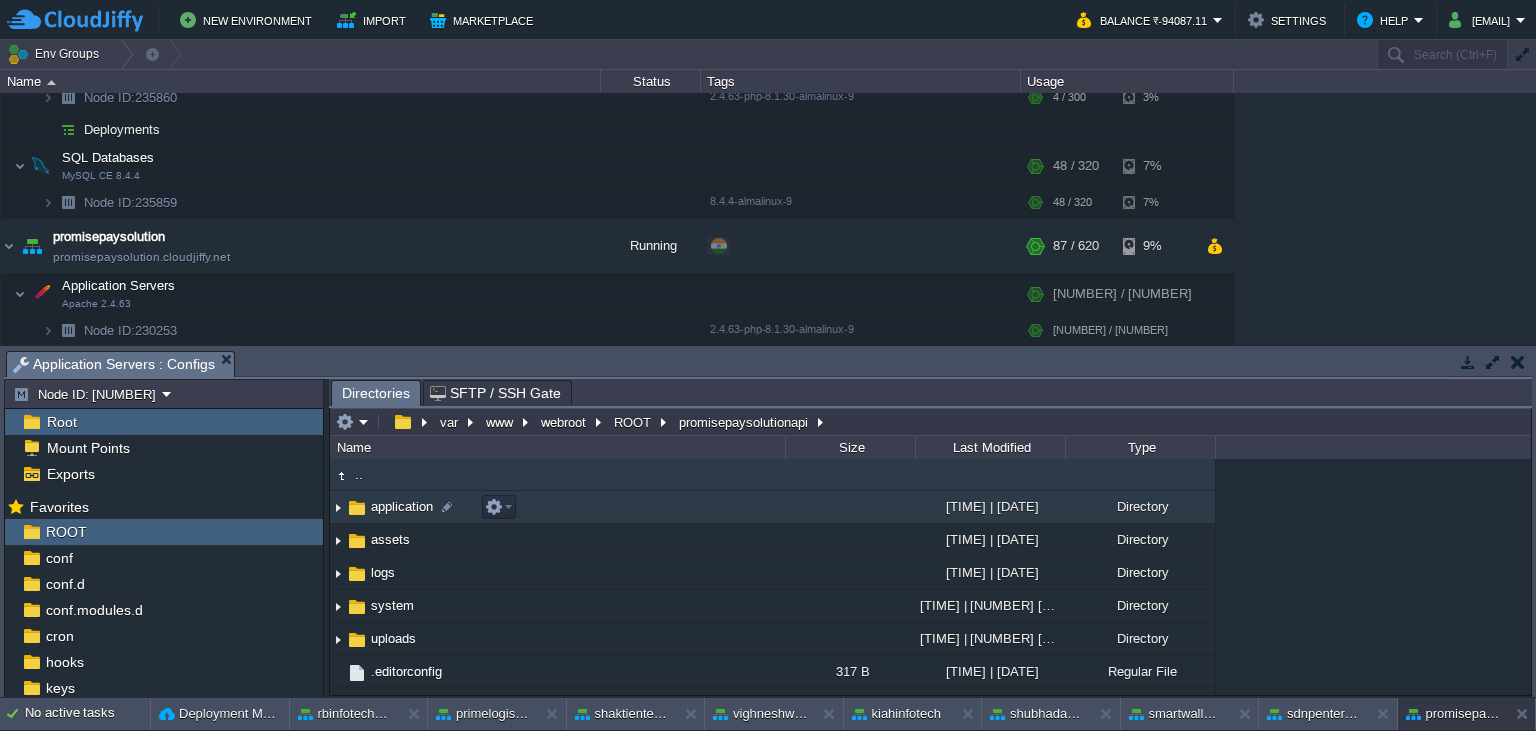 click on "application" at bounding box center [402, 506] 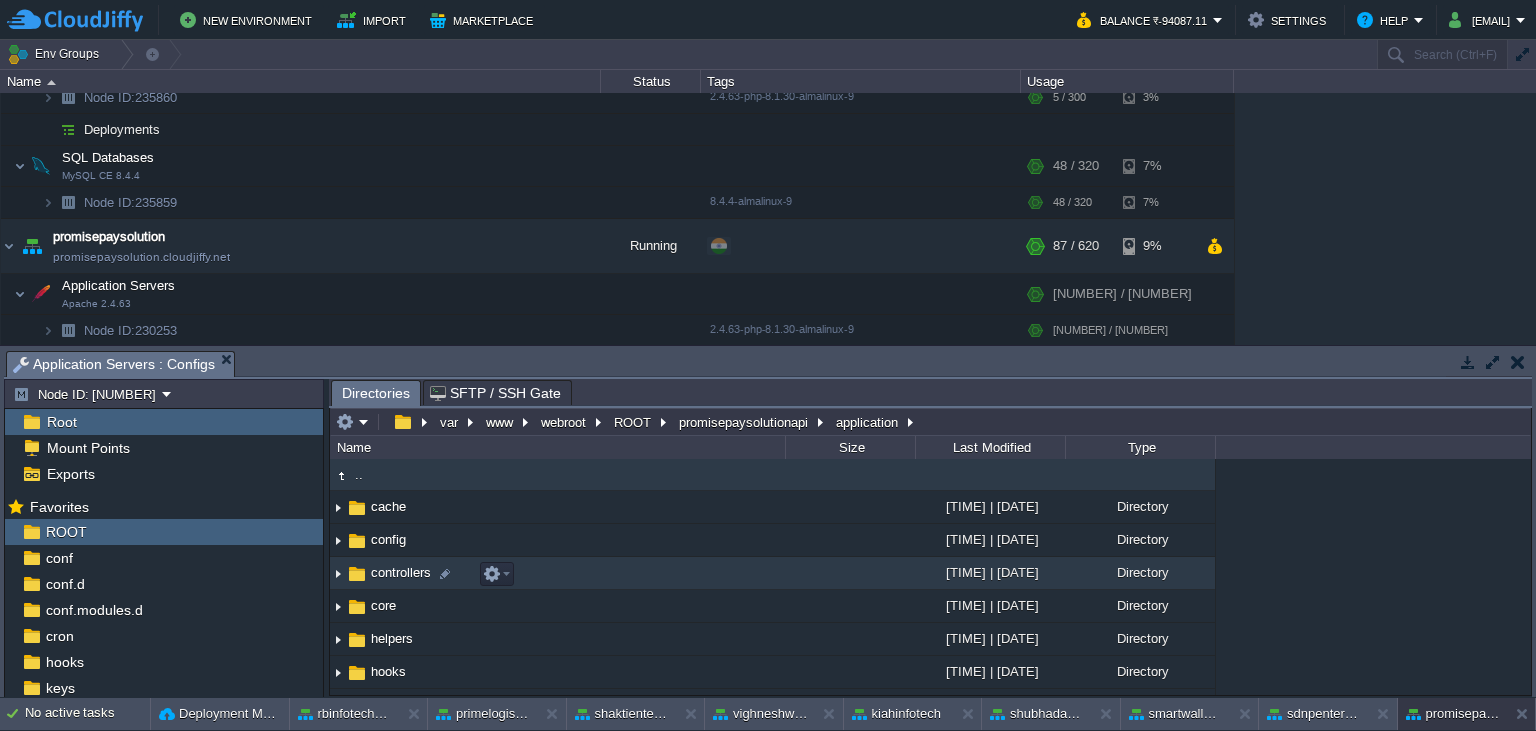 click on "controllers" at bounding box center (401, 572) 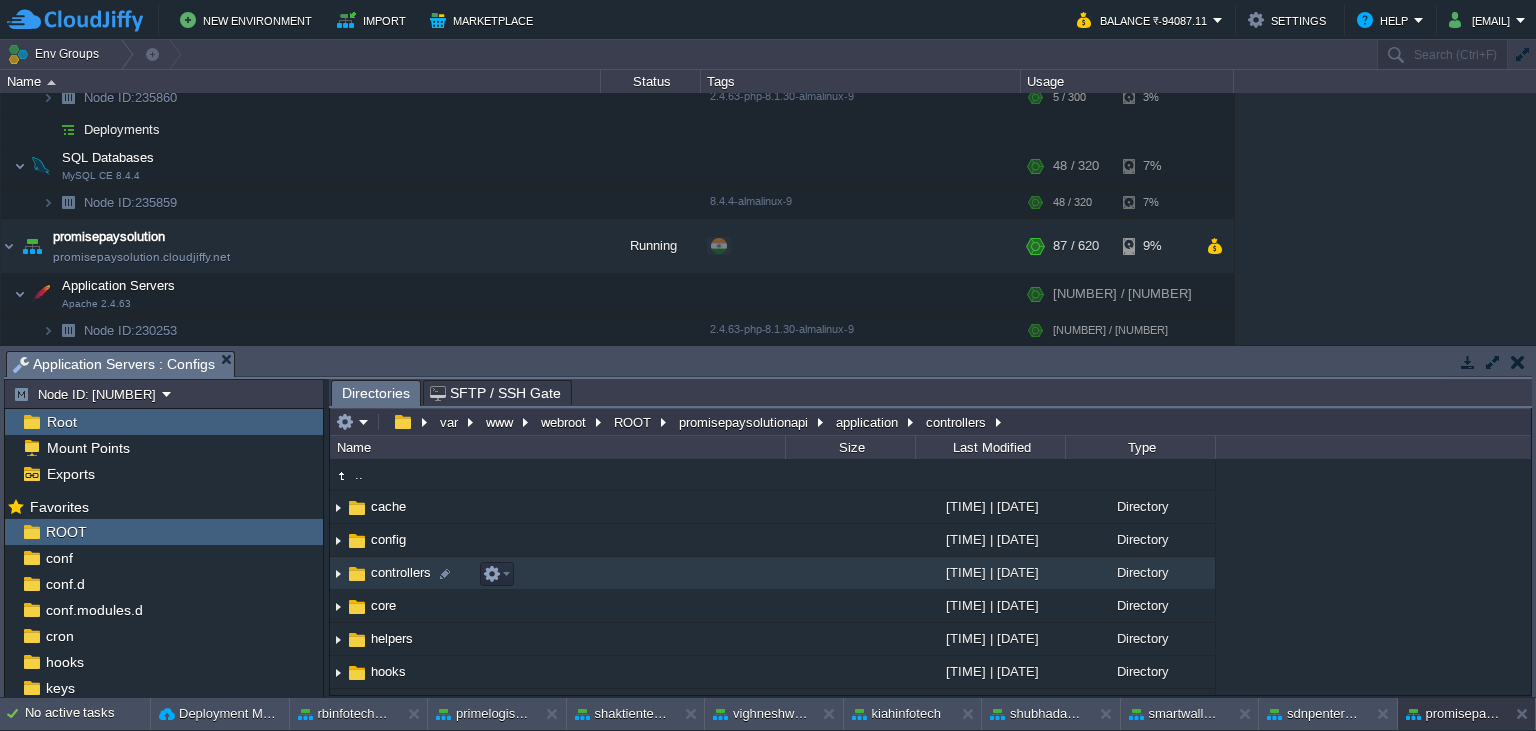 click on "controllers" at bounding box center (401, 572) 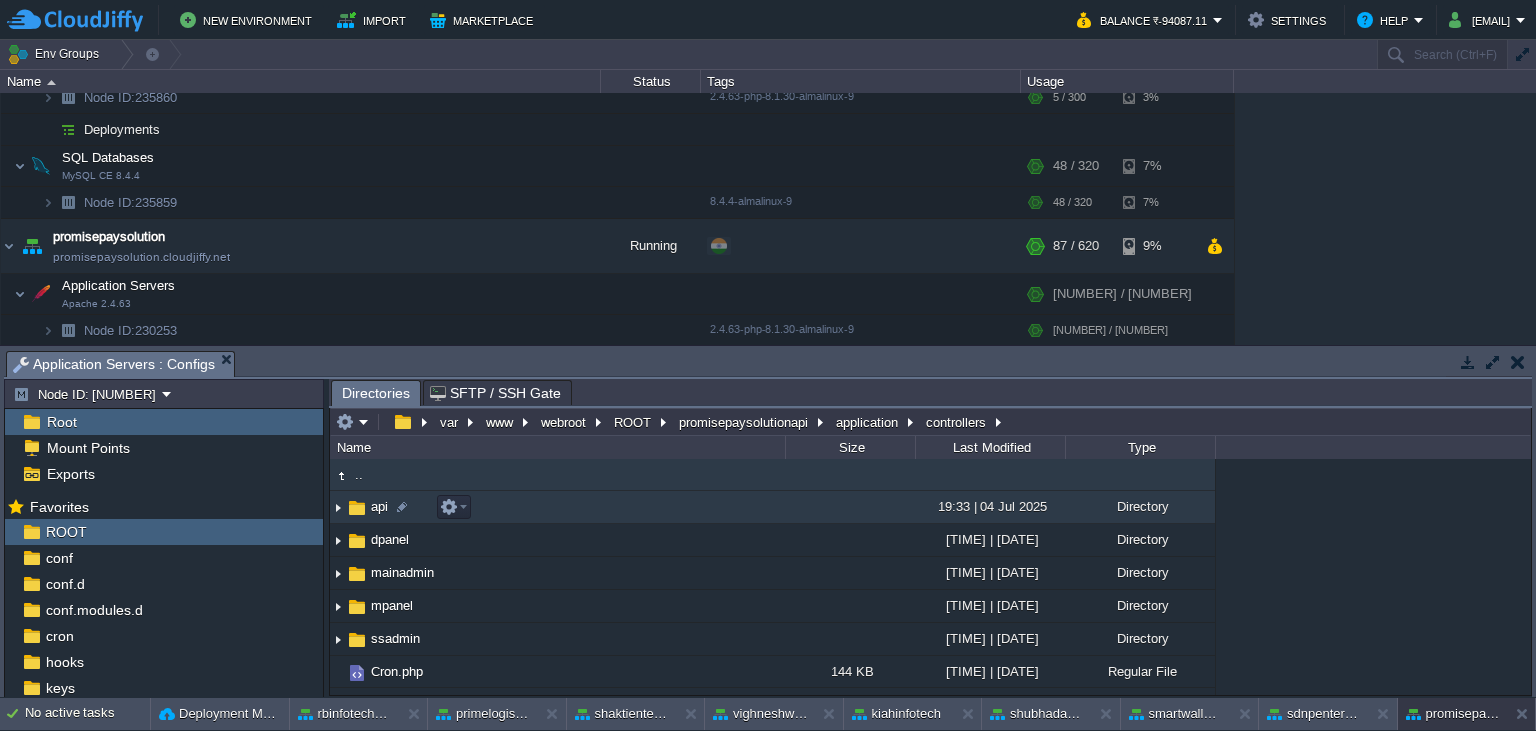 click on "api" at bounding box center [379, 506] 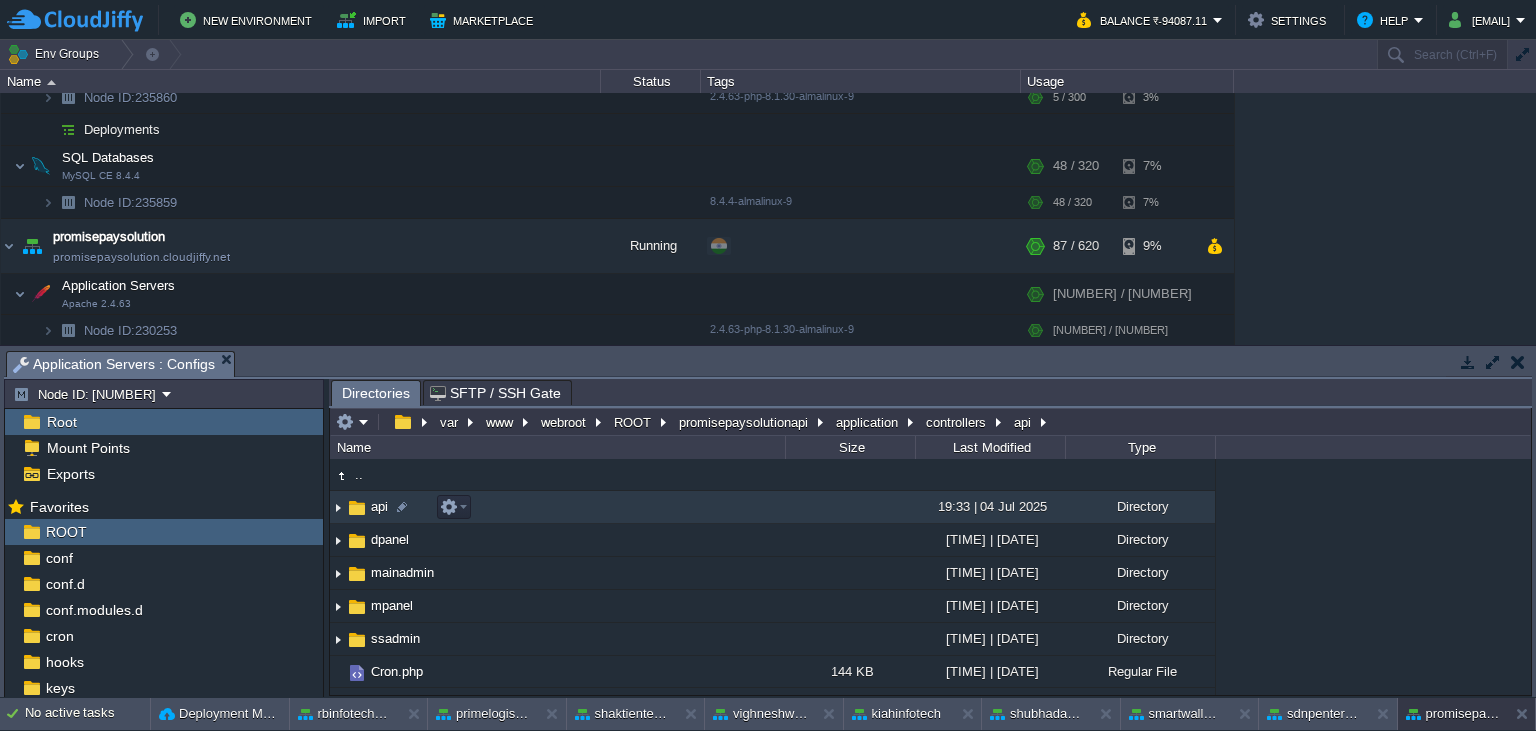 click on "api" at bounding box center [379, 506] 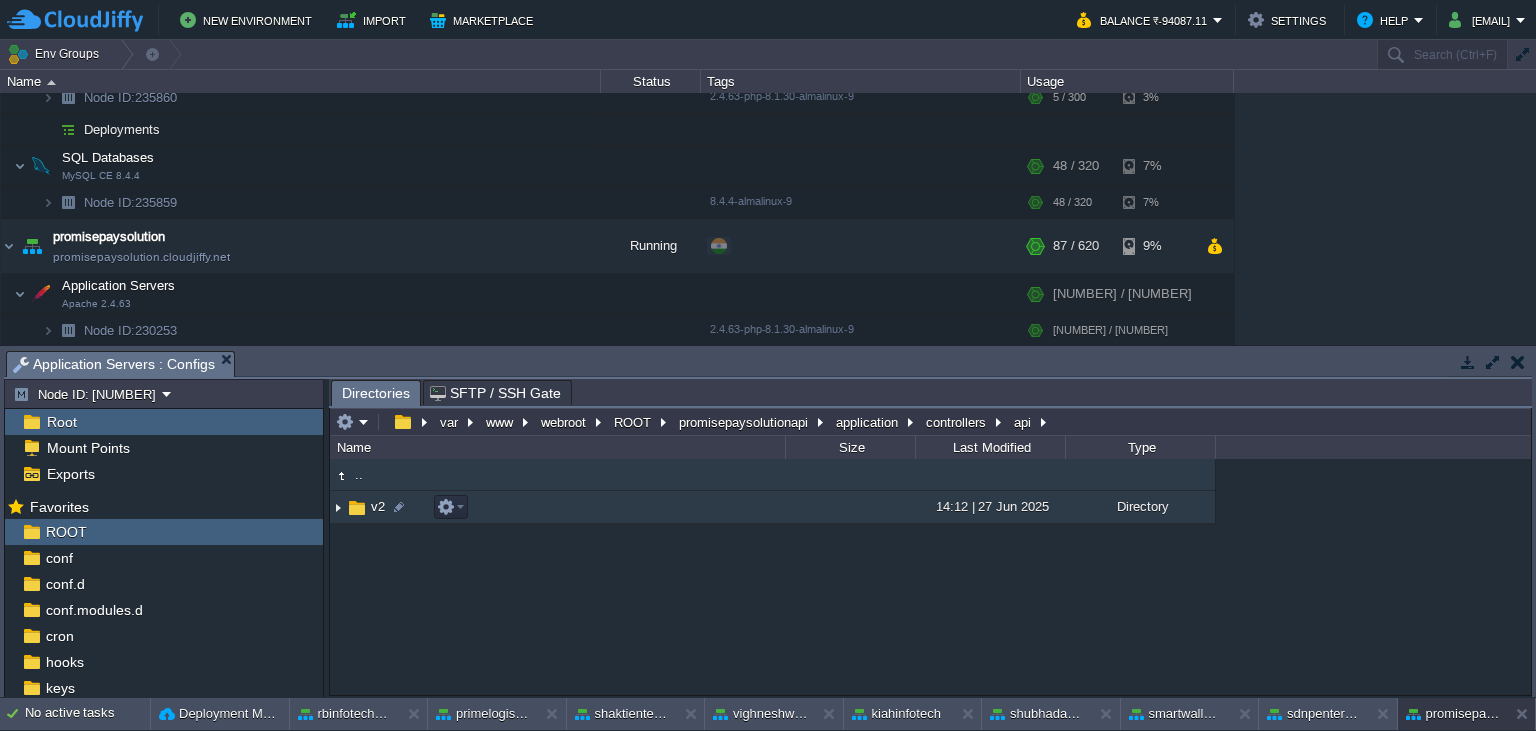 click on "v2" at bounding box center (378, 506) 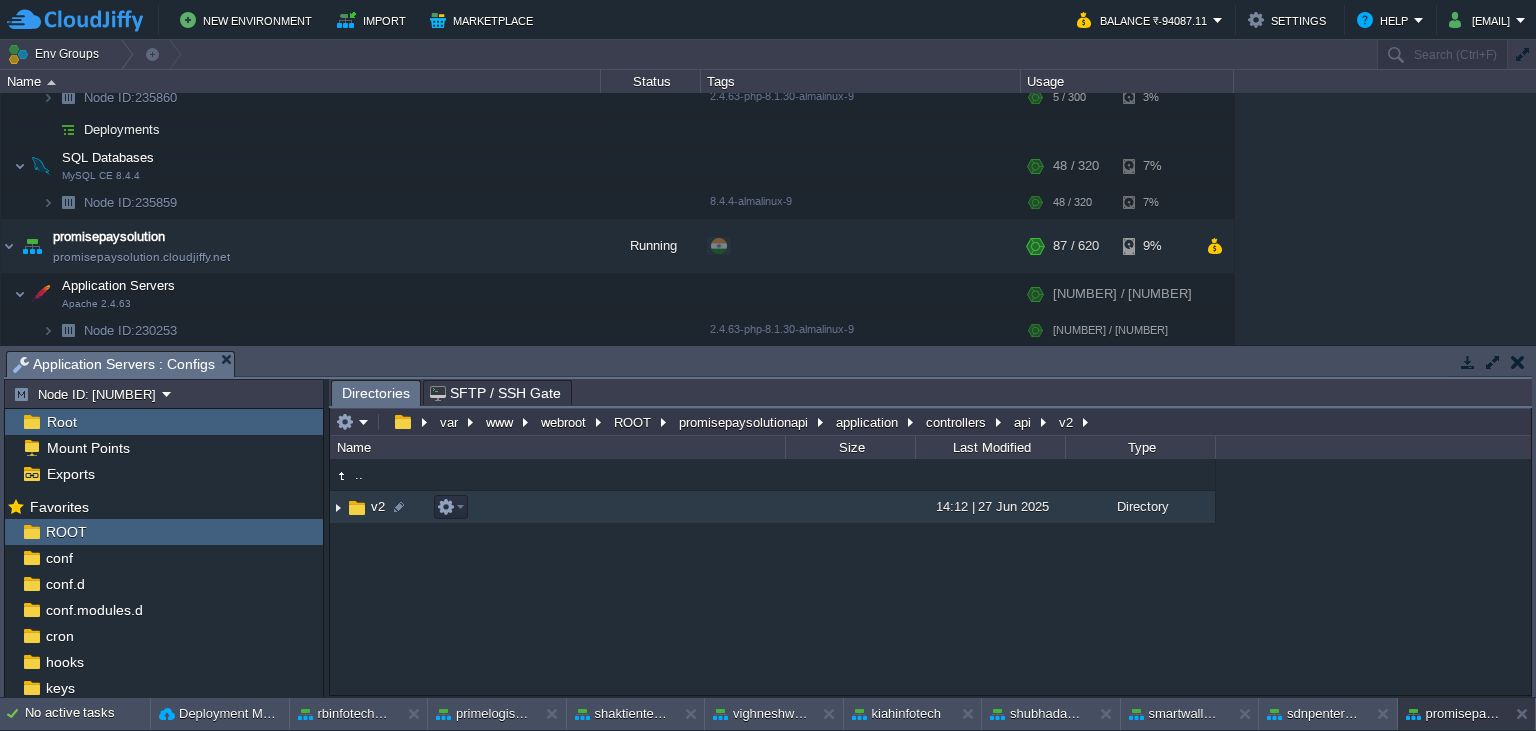 click on "v2" at bounding box center (378, 506) 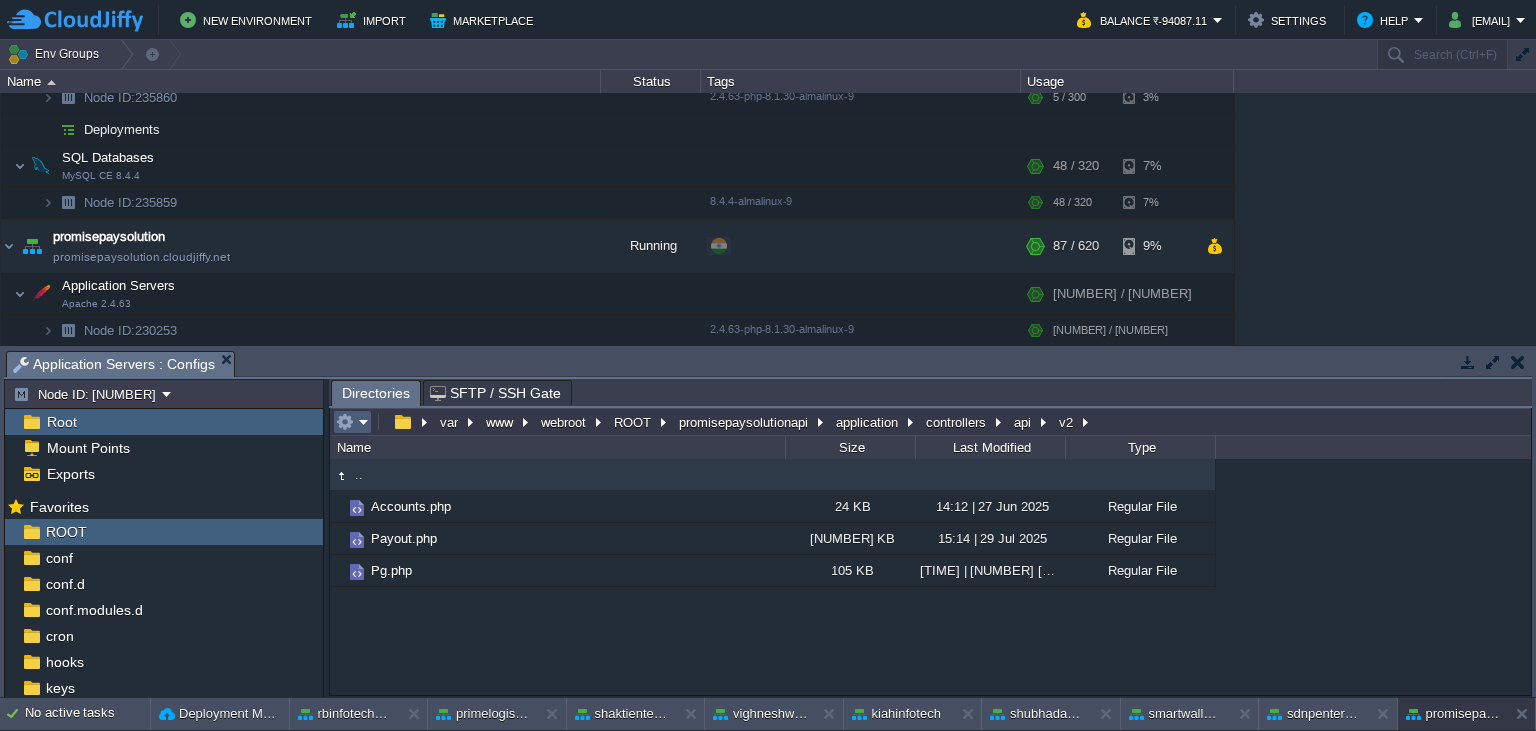 click at bounding box center [352, 422] 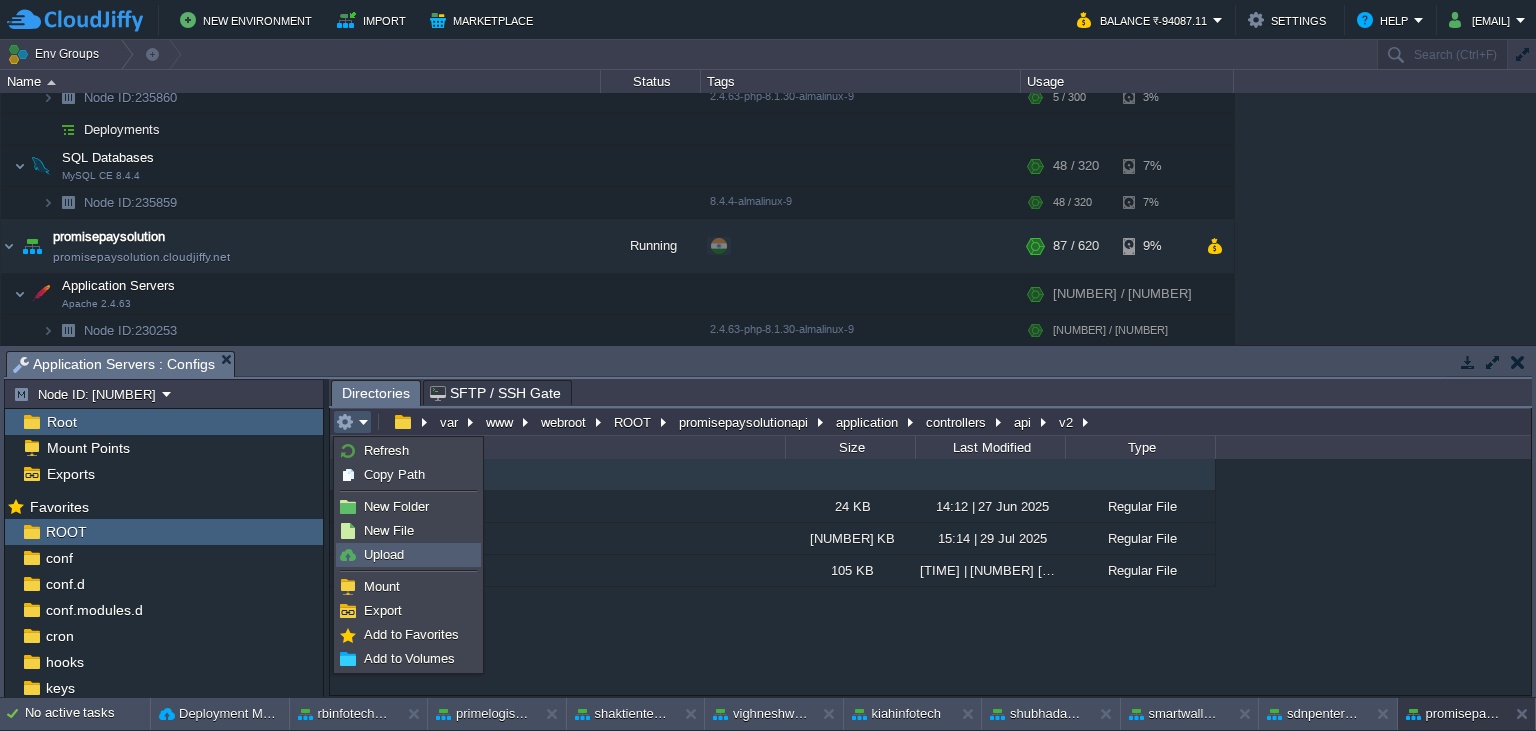 click on "Upload" at bounding box center [408, 555] 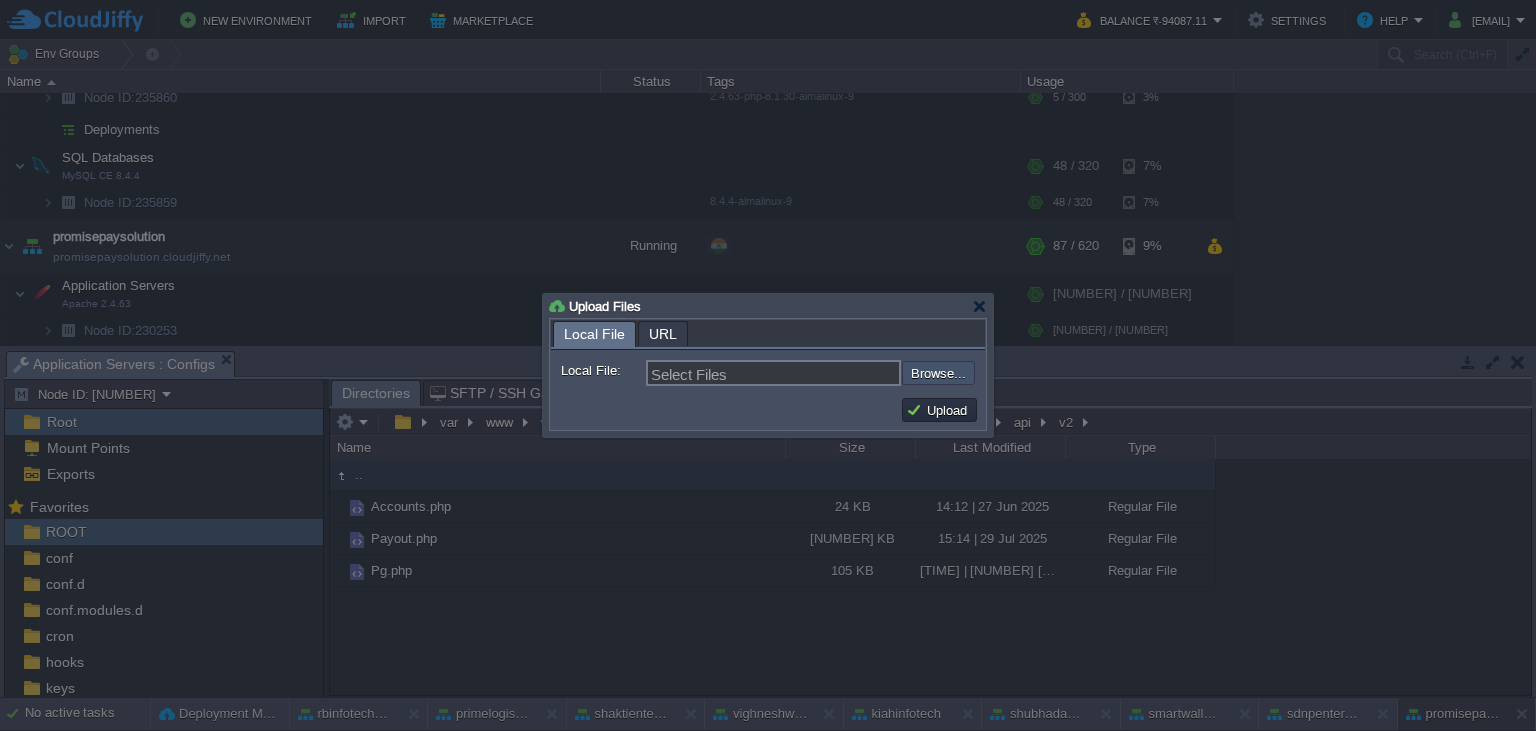 click at bounding box center [848, 373] 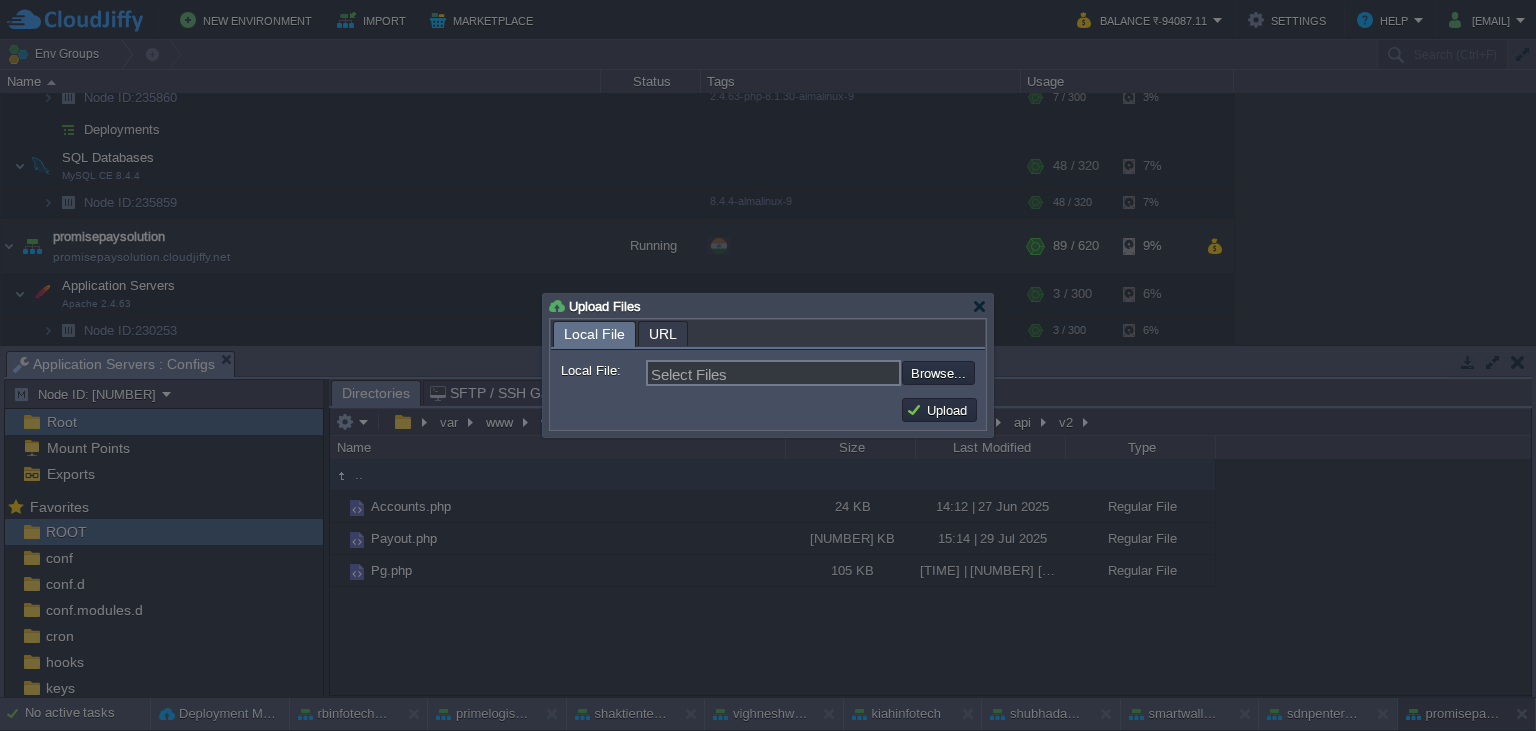 type on "C:\fakepath\Payout.php" 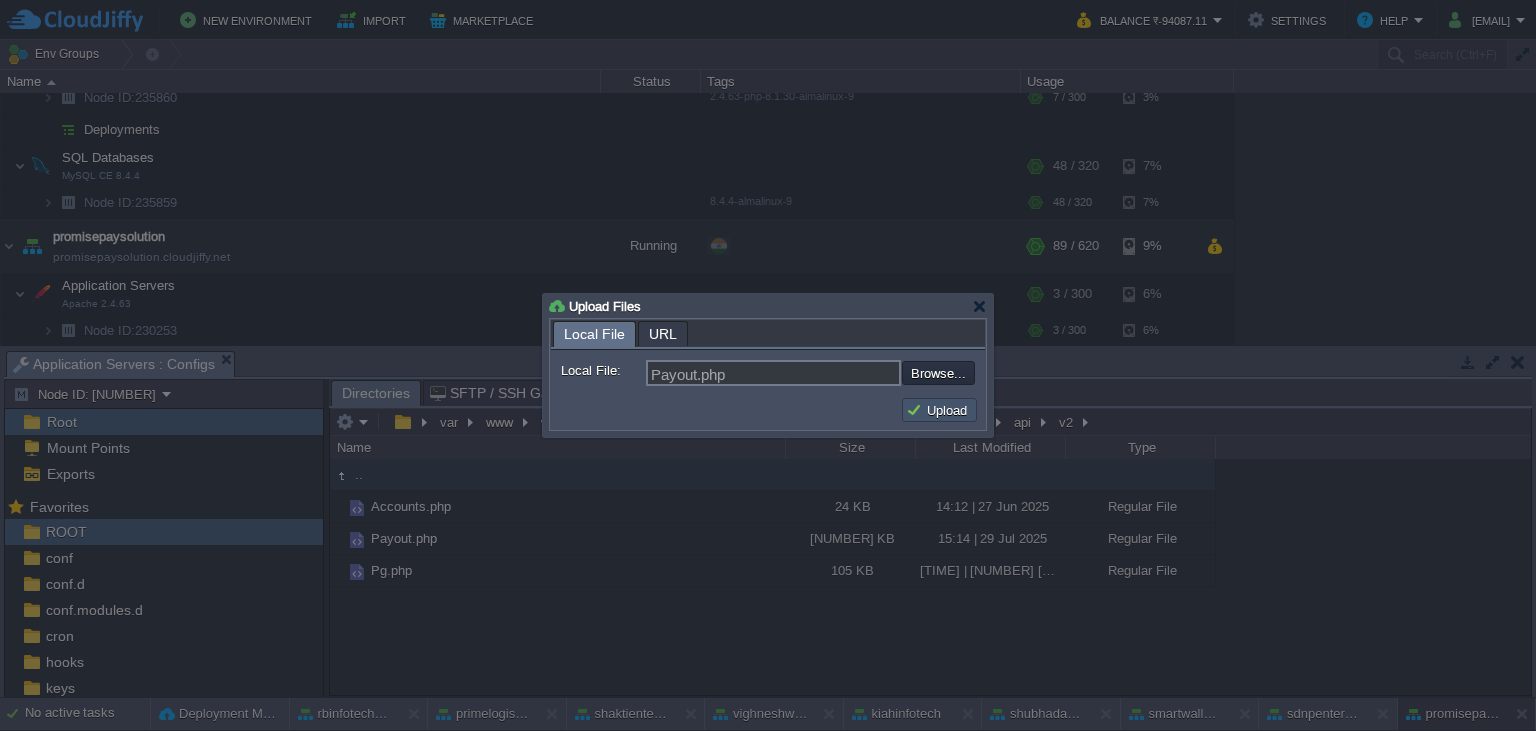 click on "Upload" at bounding box center (939, 410) 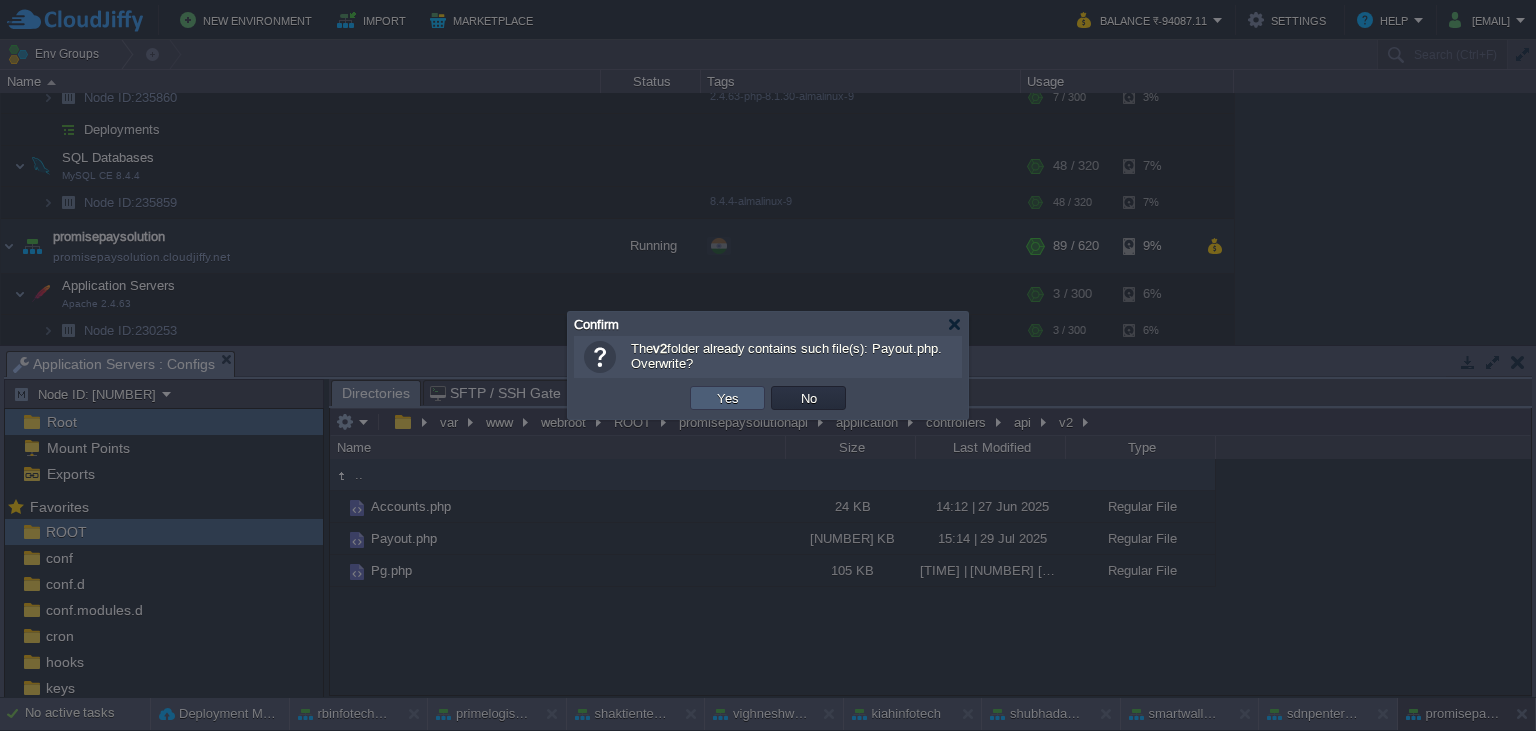 click on "Yes" at bounding box center [728, 398] 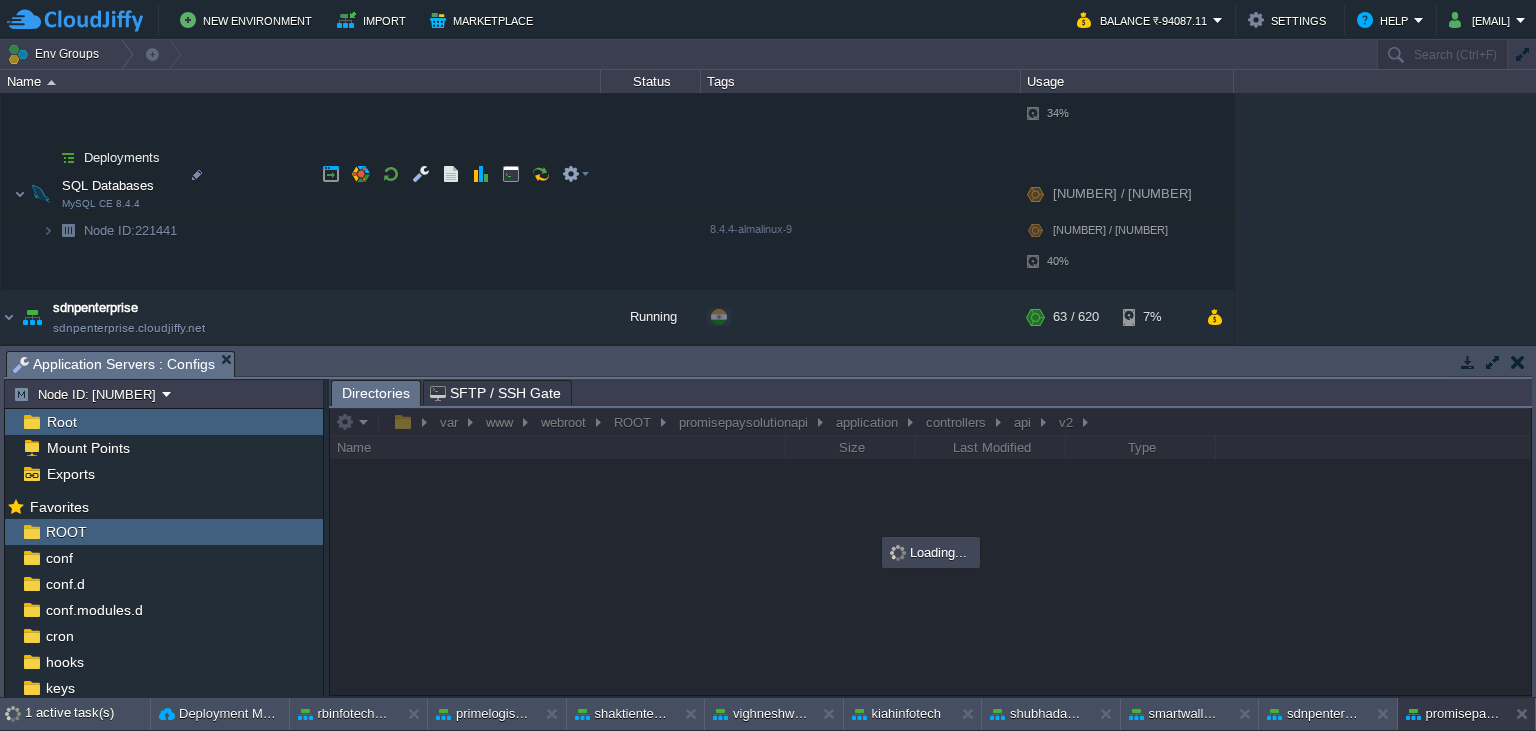 scroll, scrollTop: 2194, scrollLeft: 0, axis: vertical 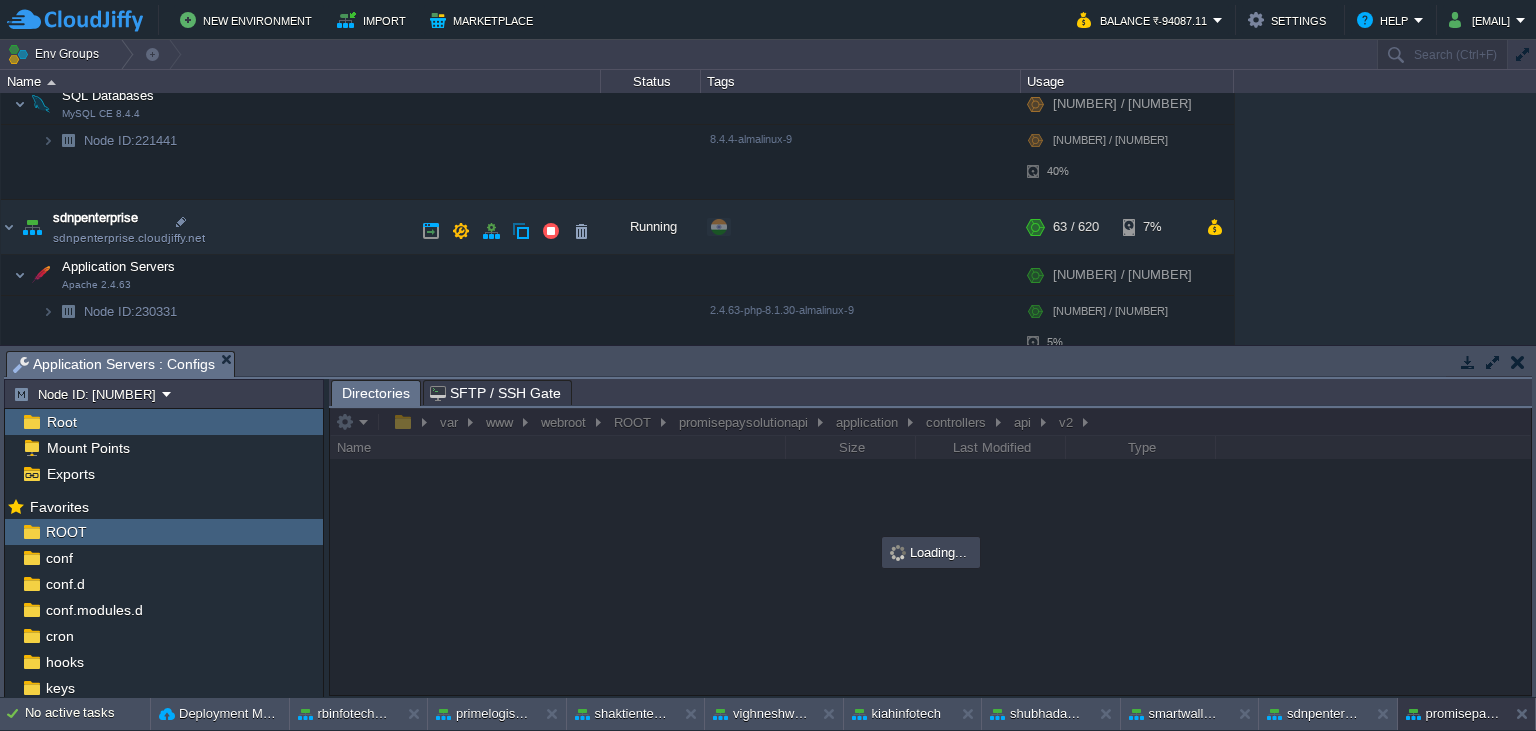 click at bounding box center (9, 736) 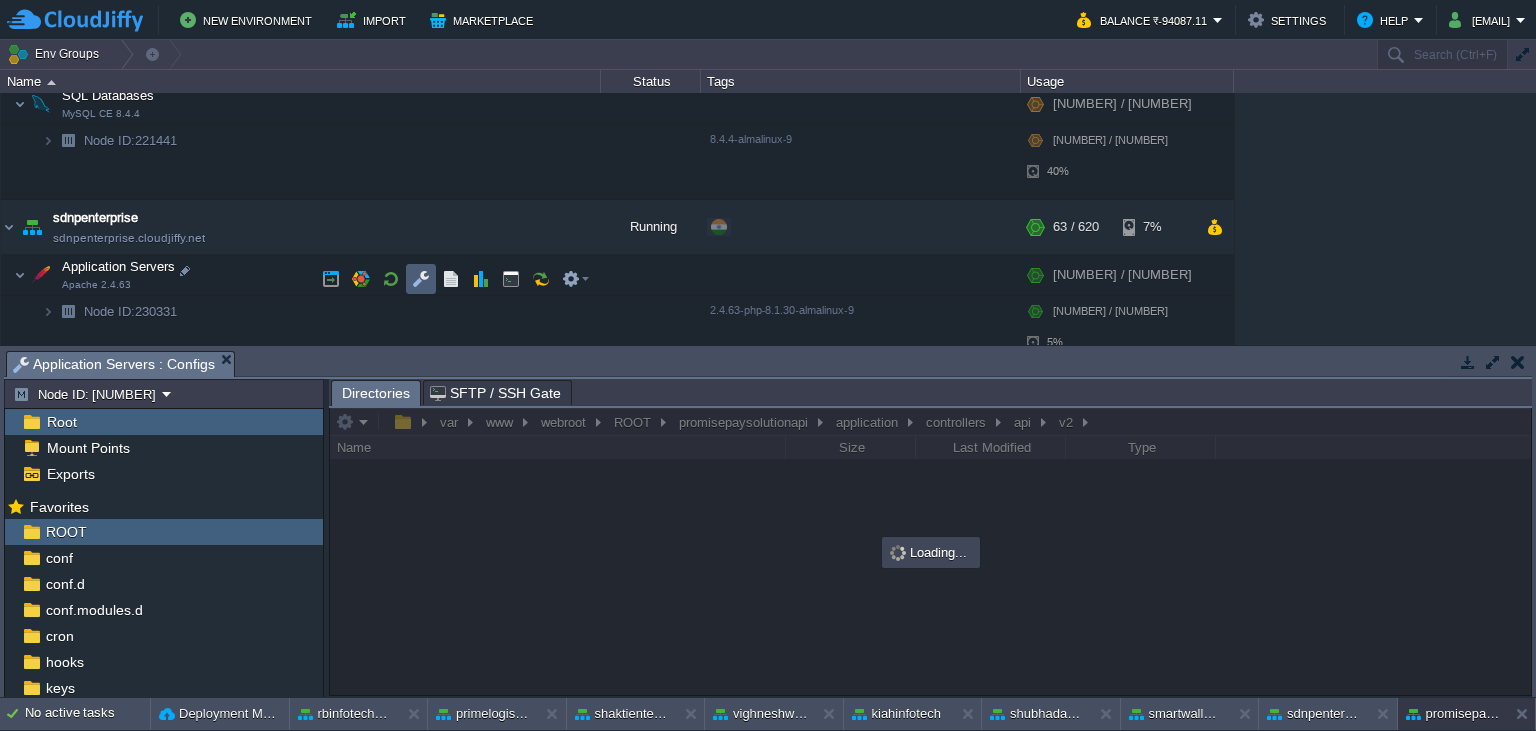 click at bounding box center [421, 279] 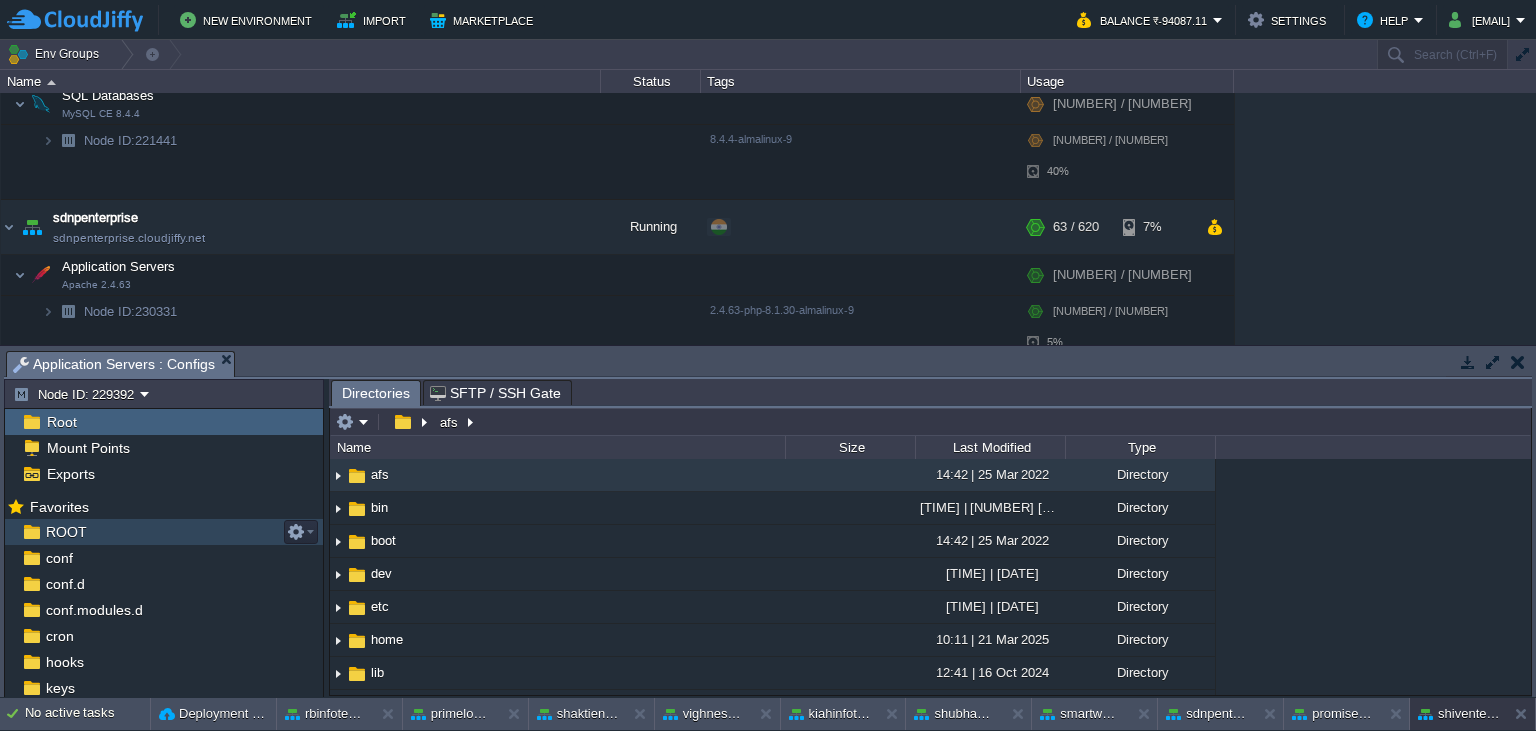 click on "ROOT" at bounding box center (164, 532) 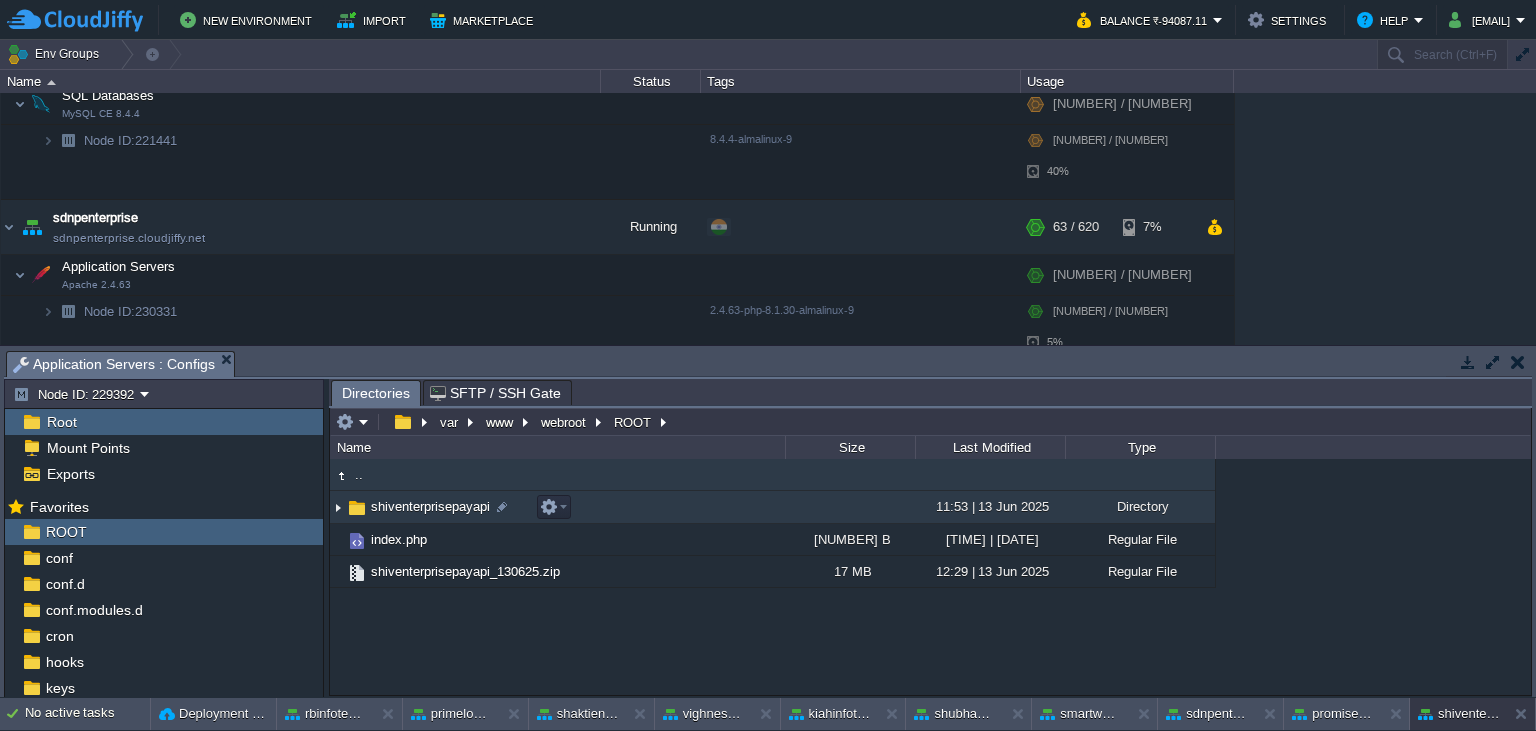 click on "shiventerprisepayapi" at bounding box center (430, 506) 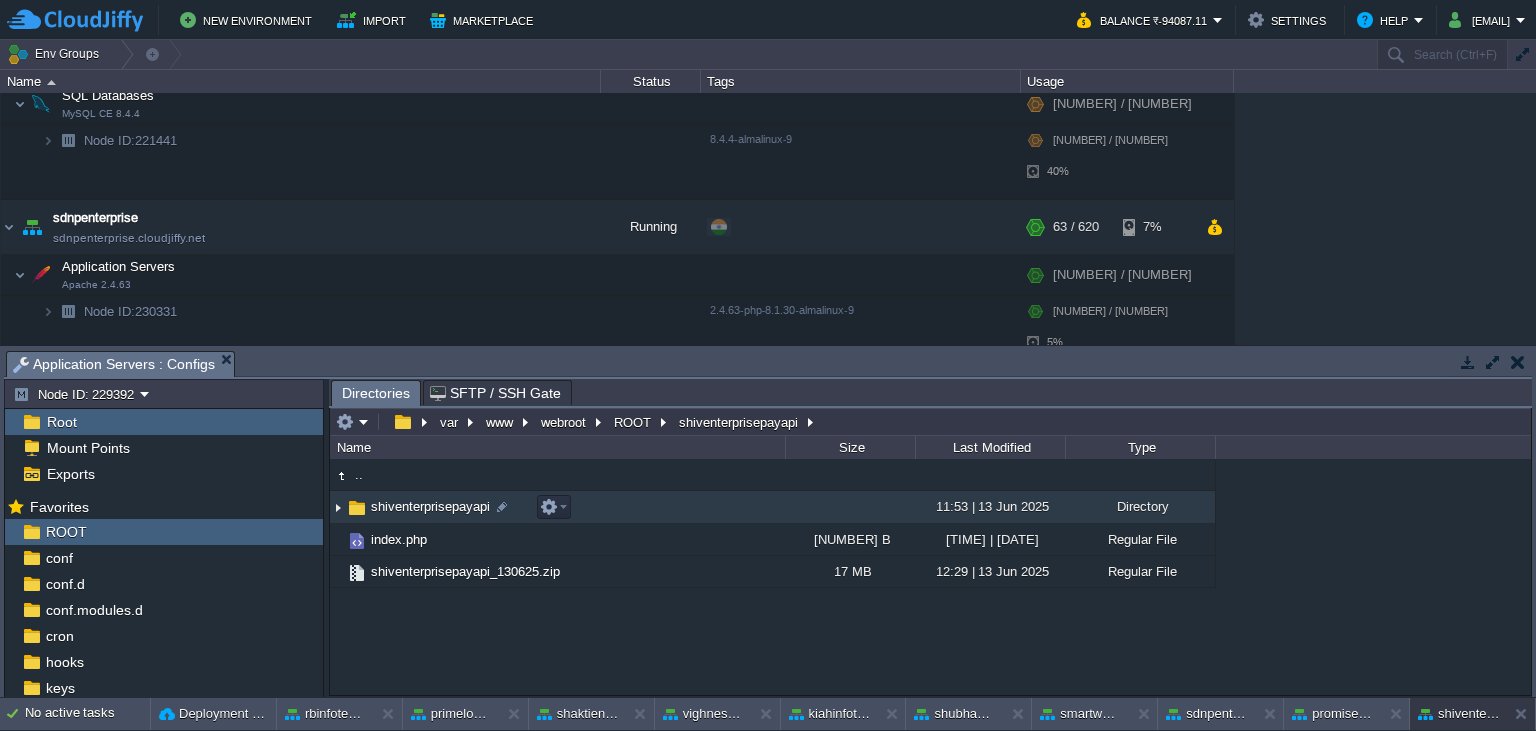 click on "shiventerprisepayapi" at bounding box center (430, 506) 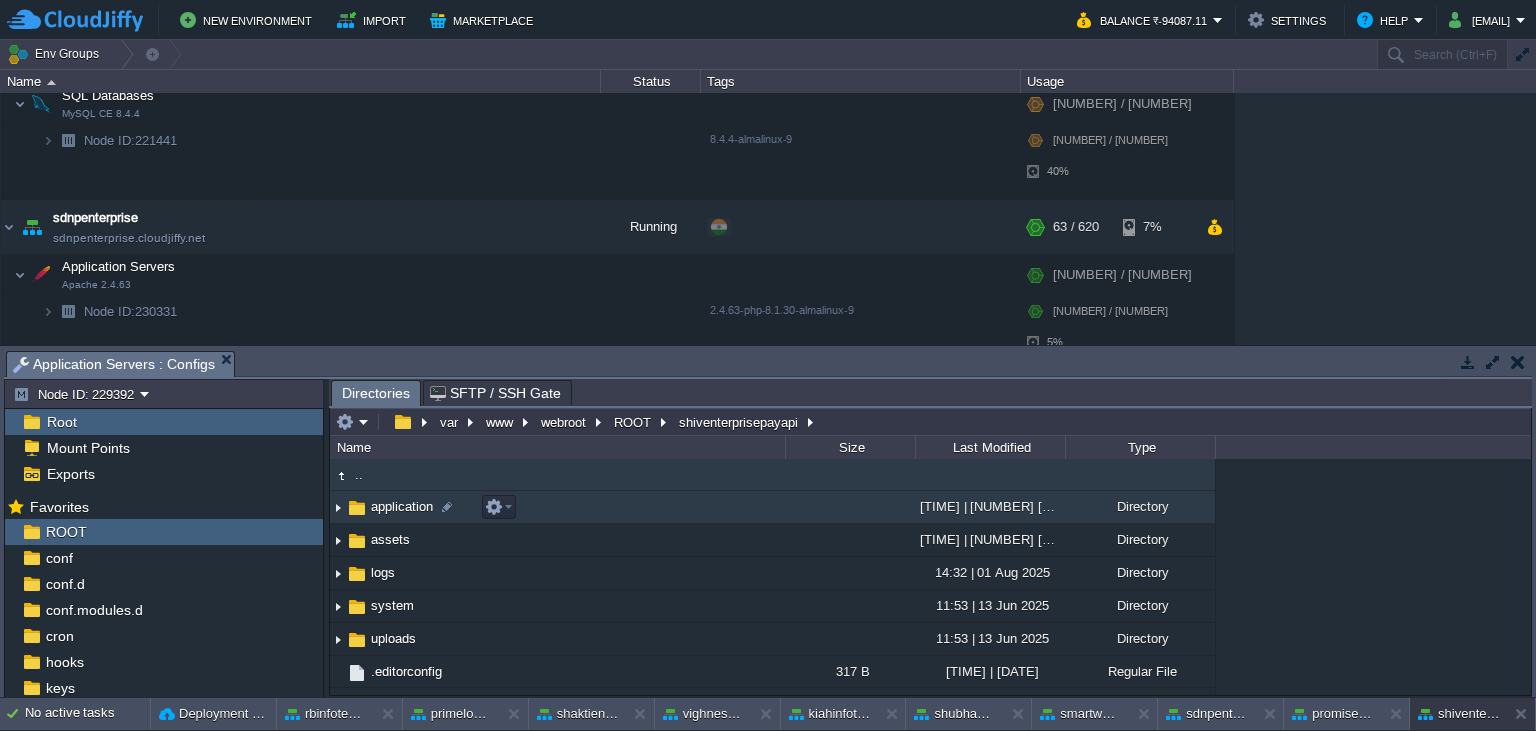 click on "application" at bounding box center (557, 507) 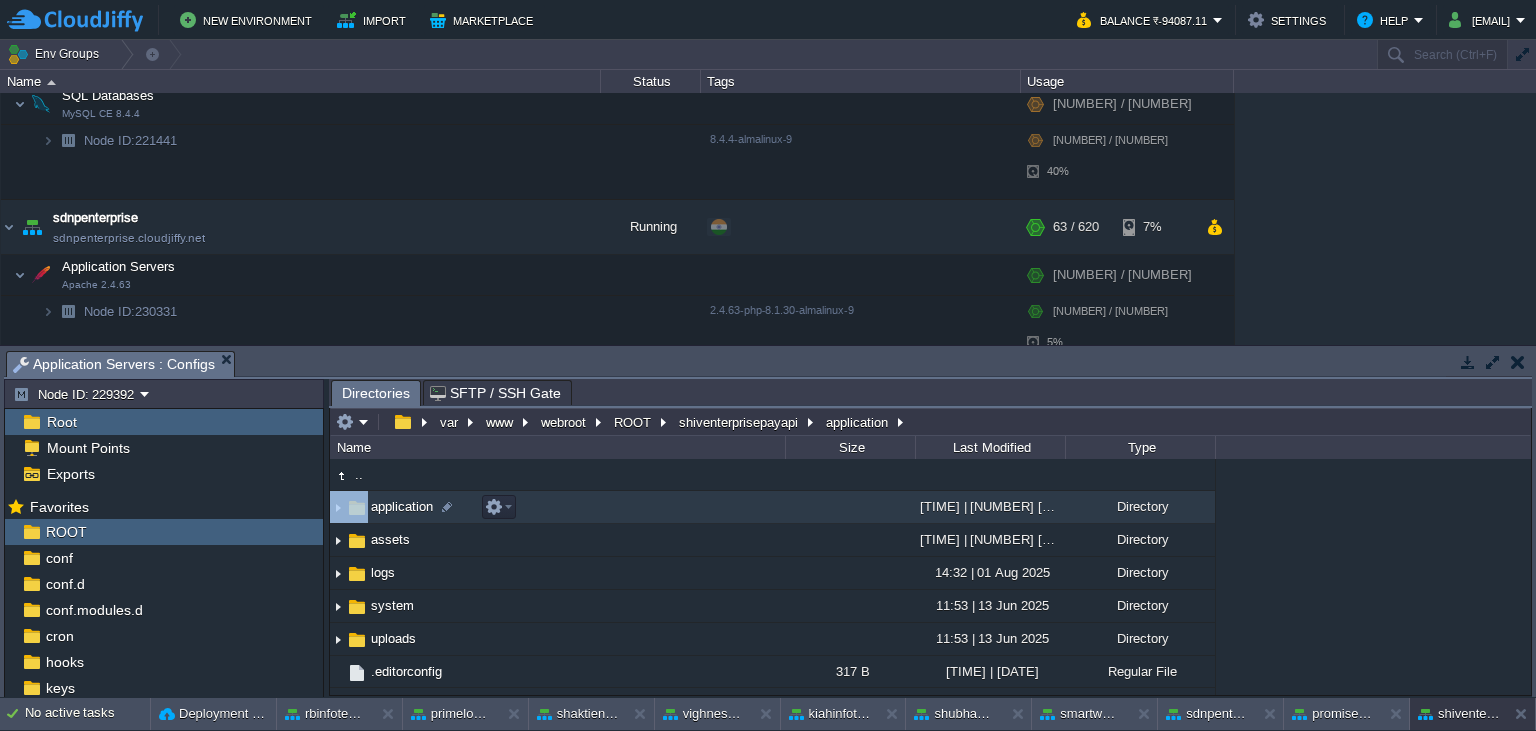 click on "application" at bounding box center [557, 507] 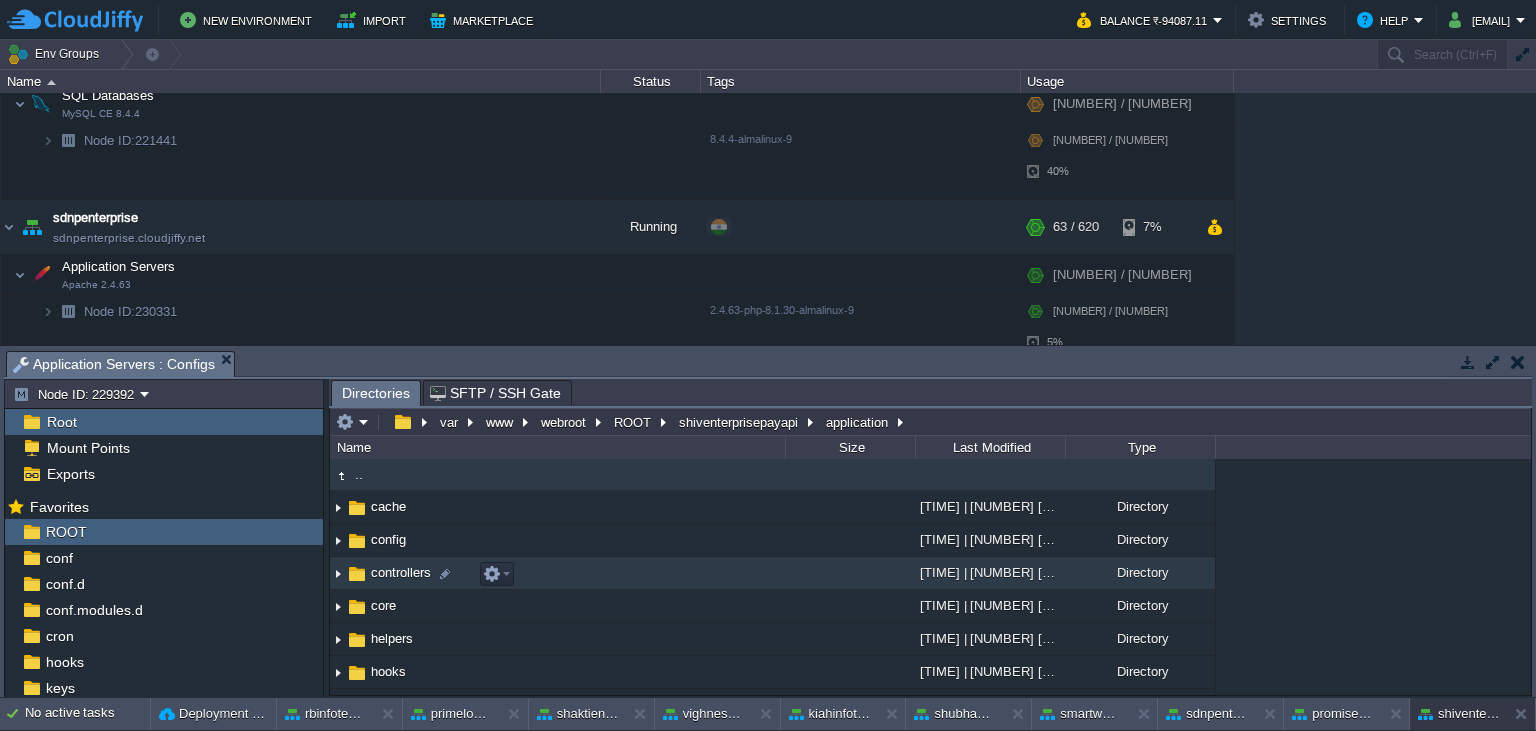 click on "controllers" at bounding box center (401, 572) 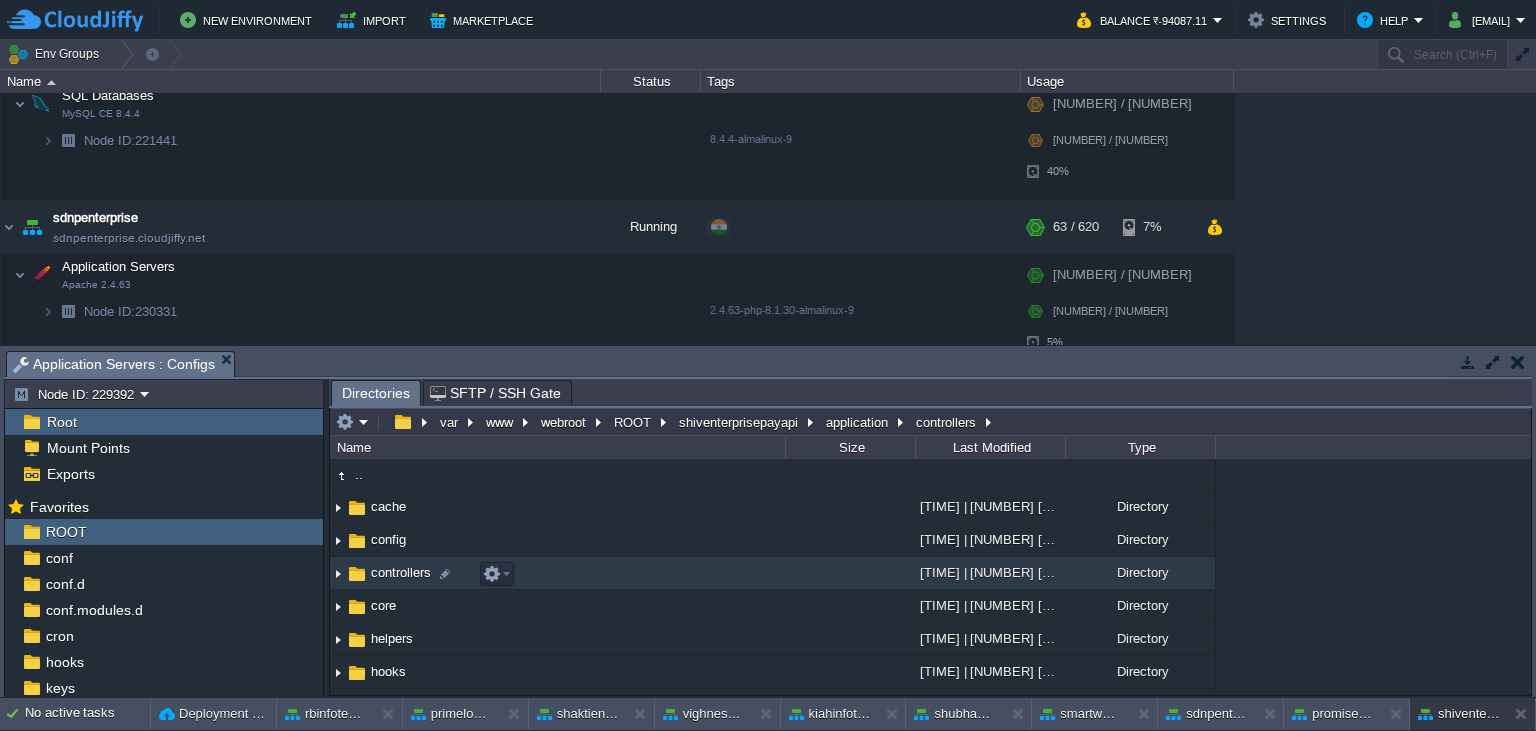 click on "controllers" at bounding box center [401, 572] 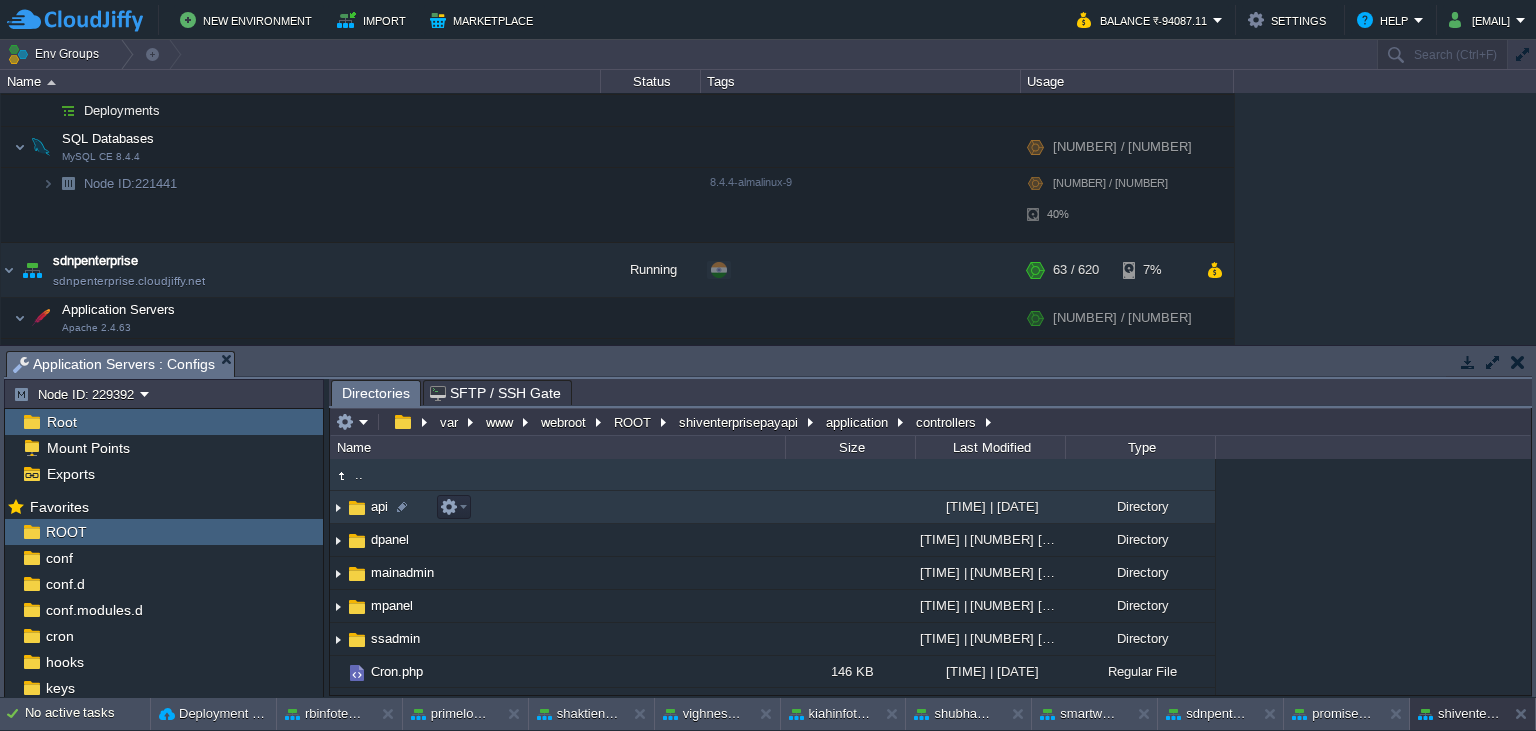 click on "api" at bounding box center (557, 507) 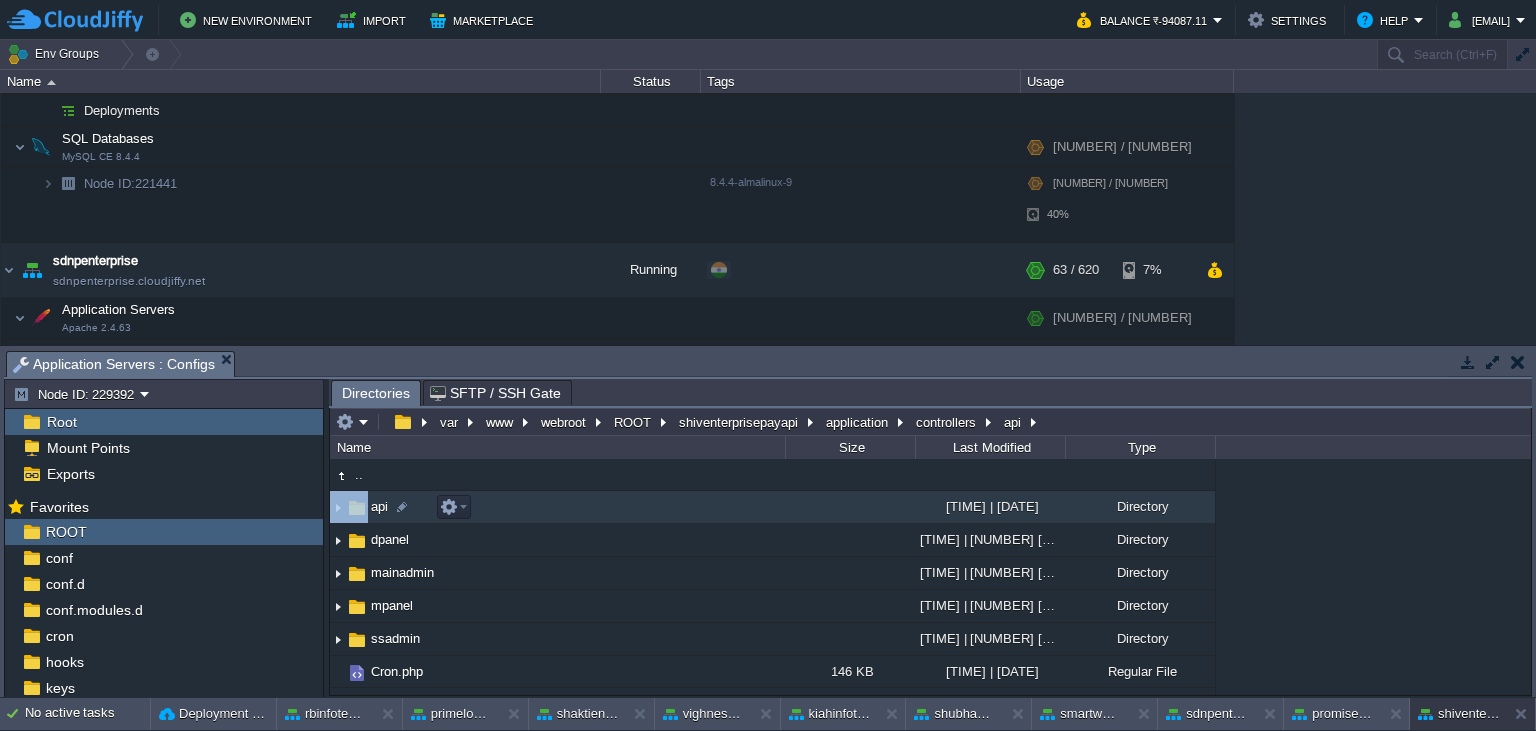 click on "api" at bounding box center [557, 507] 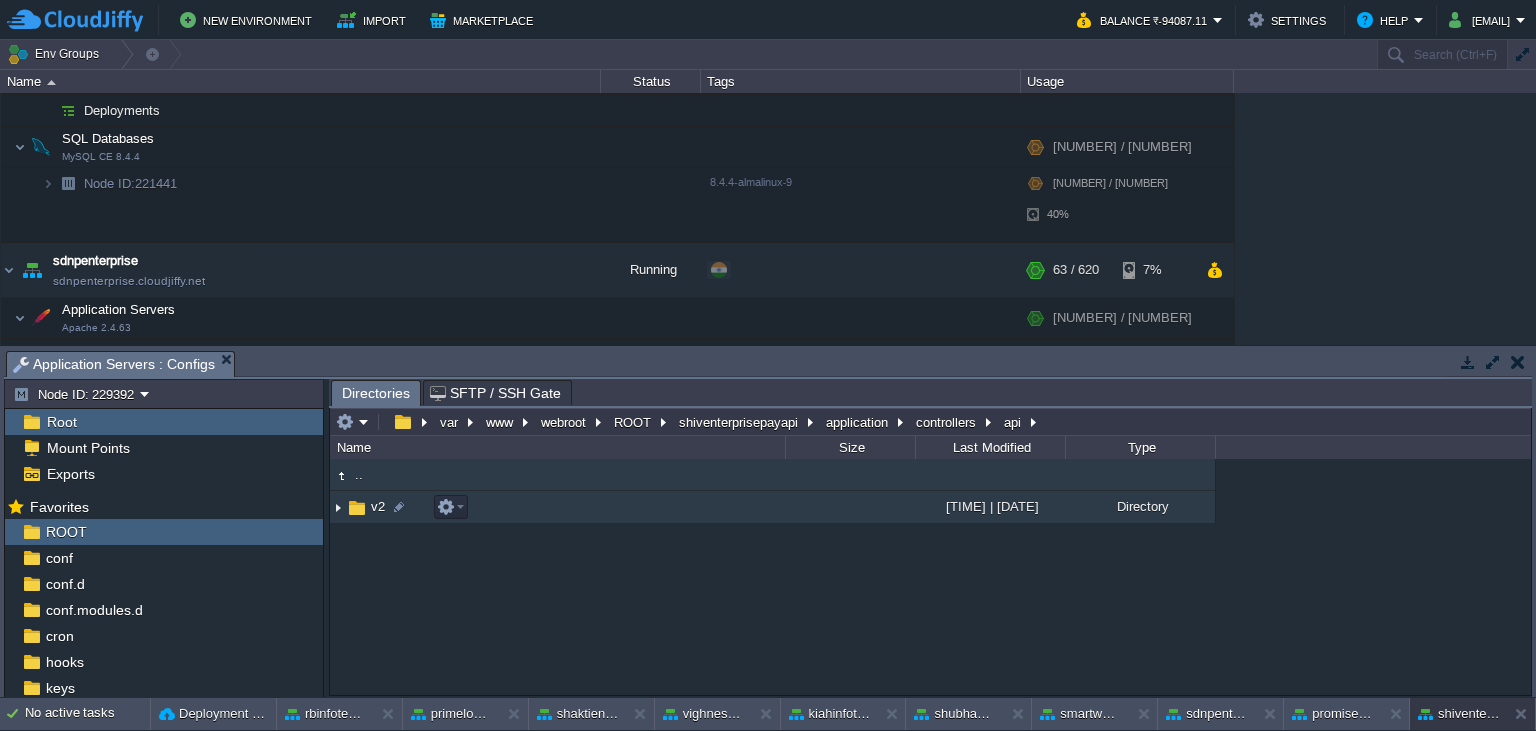 click on "v2" at bounding box center (378, 506) 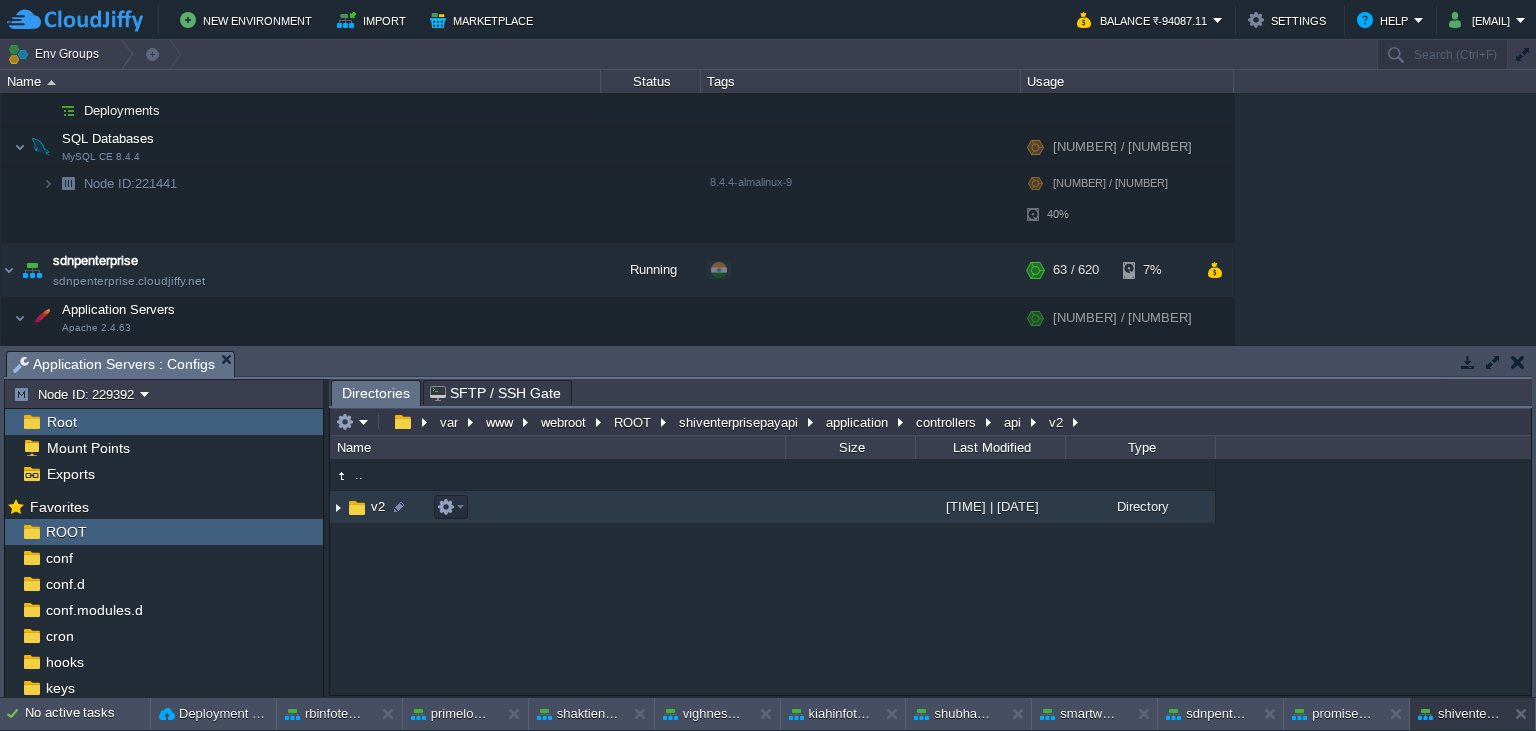 click on "v2" at bounding box center (378, 506) 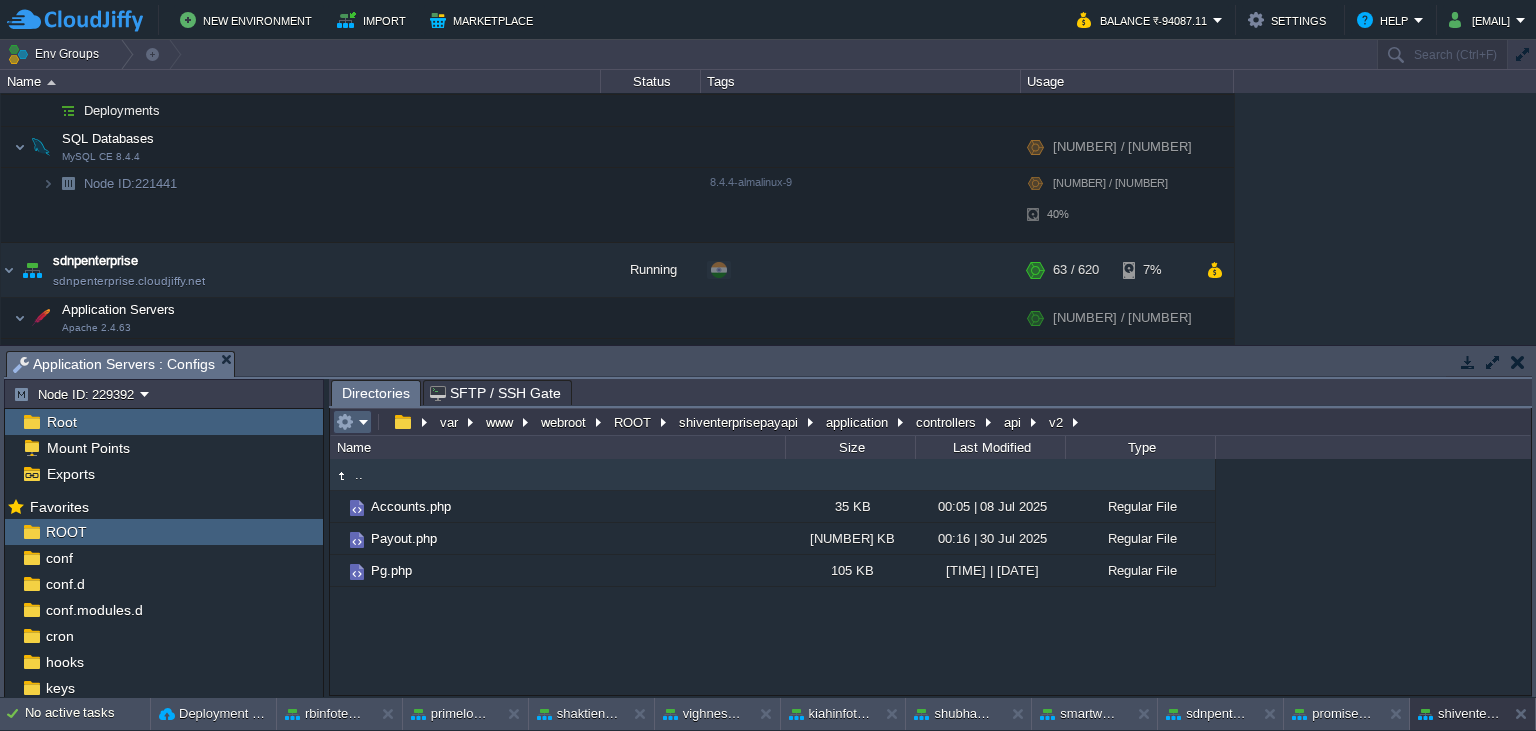 click at bounding box center [352, 422] 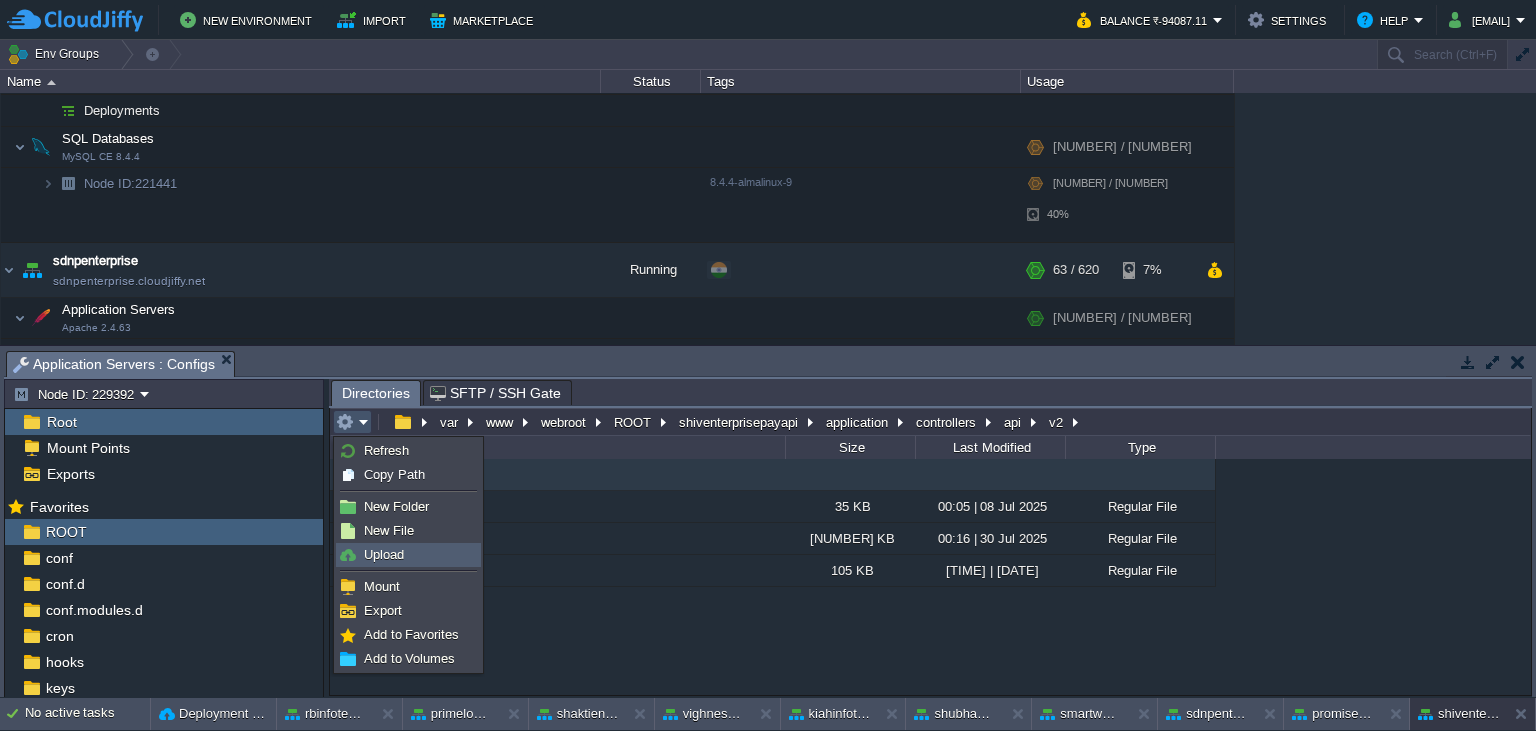 click on "Upload" at bounding box center (408, 555) 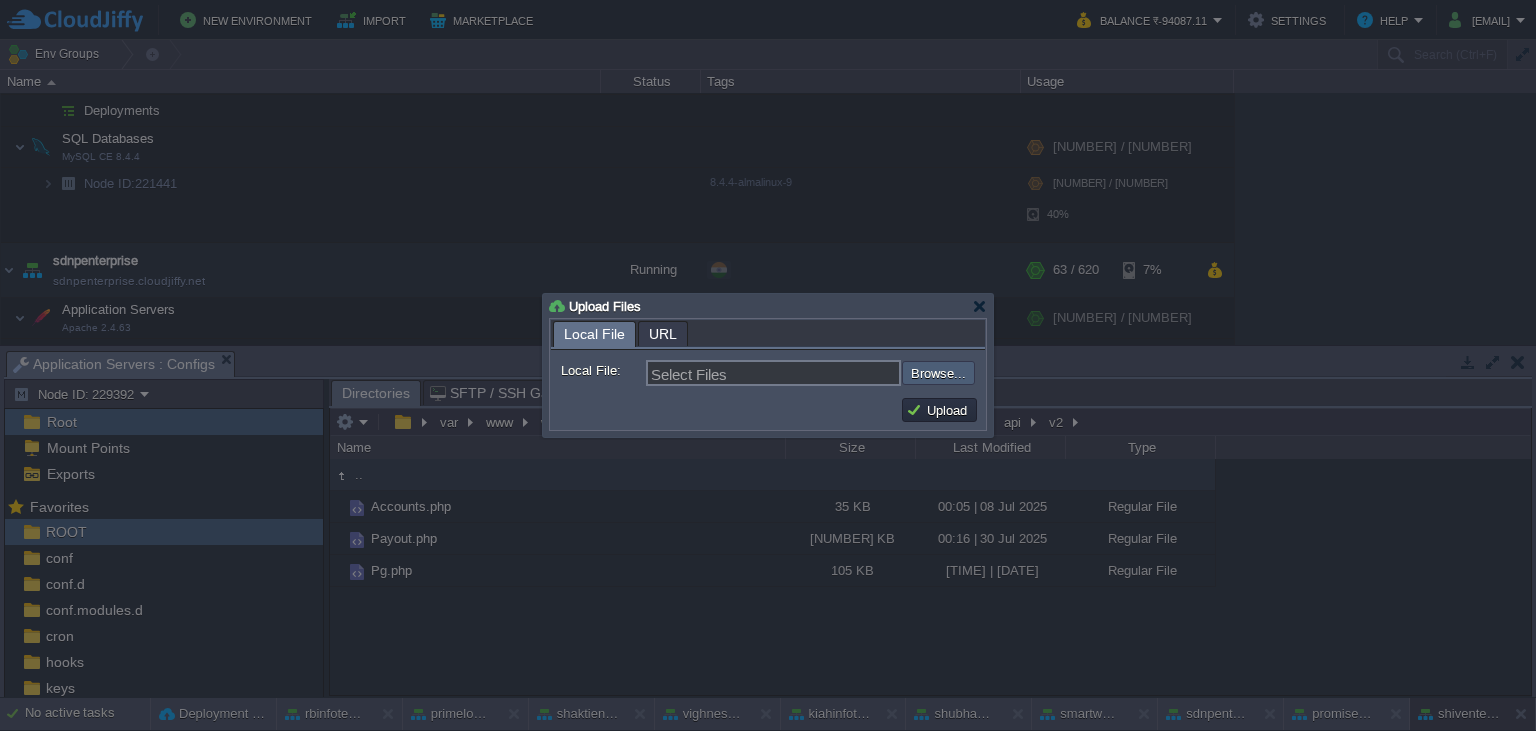 click at bounding box center [848, 373] 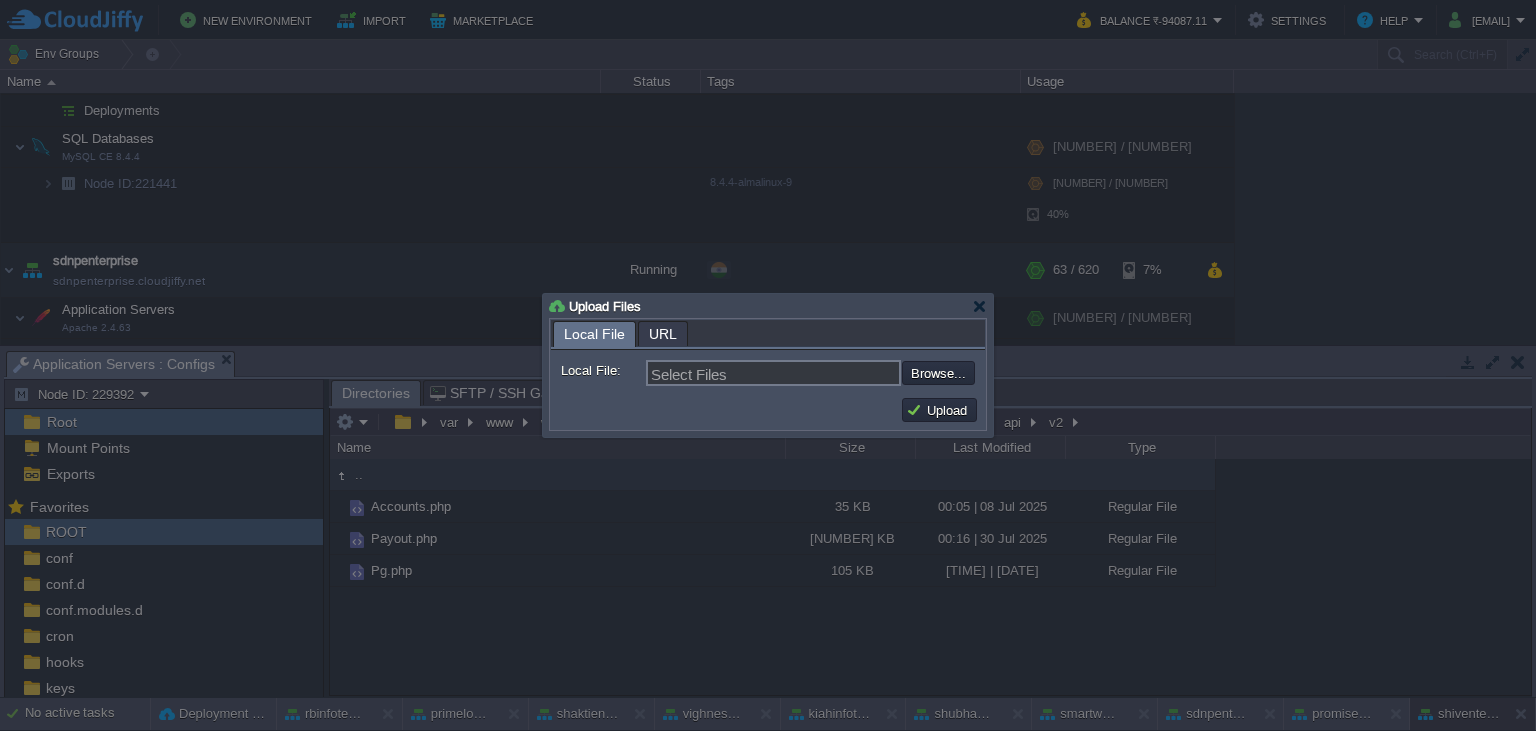 type on "C:\fakepath\Payout.php" 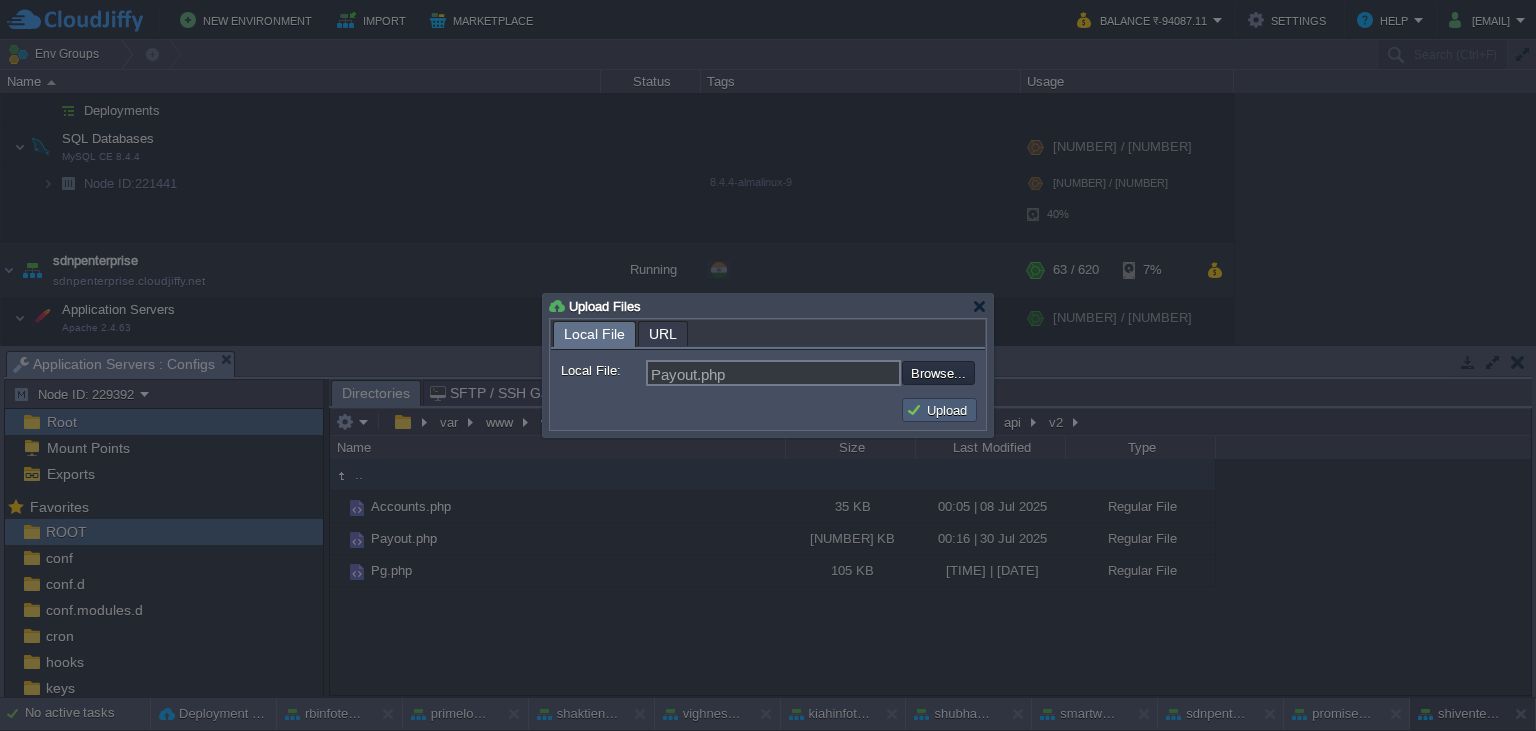 click on "Upload" at bounding box center (939, 410) 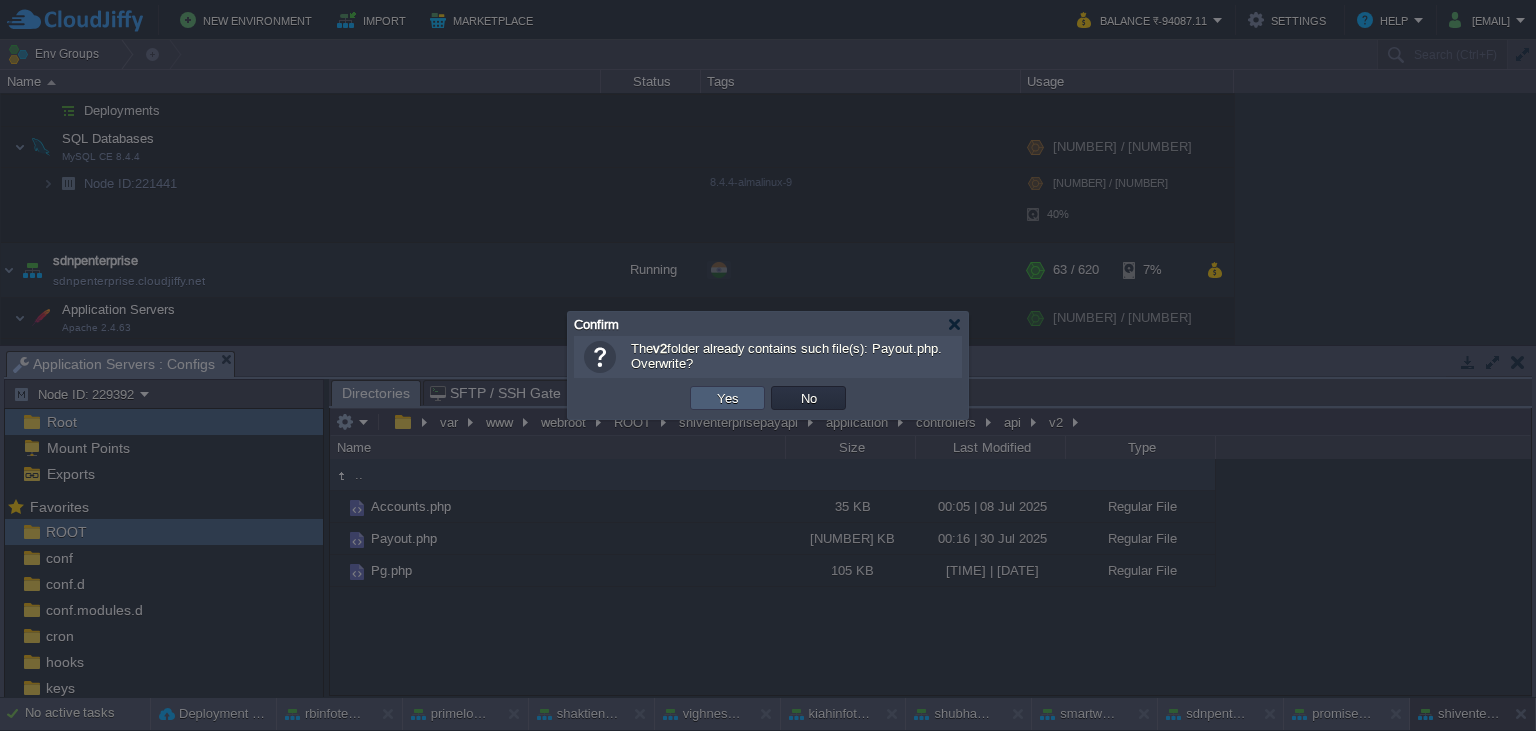 click on "Yes" at bounding box center [728, 398] 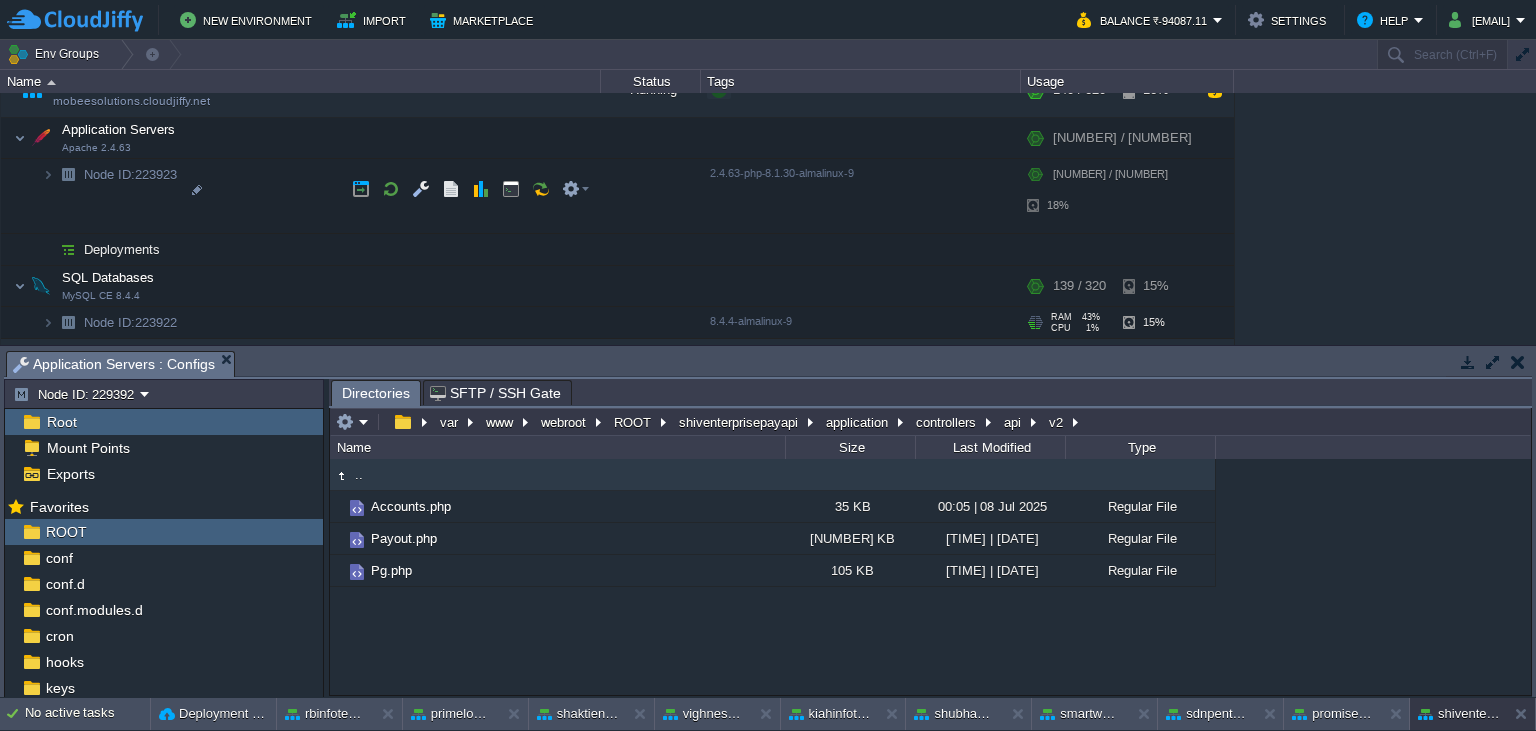 scroll, scrollTop: 638, scrollLeft: 0, axis: vertical 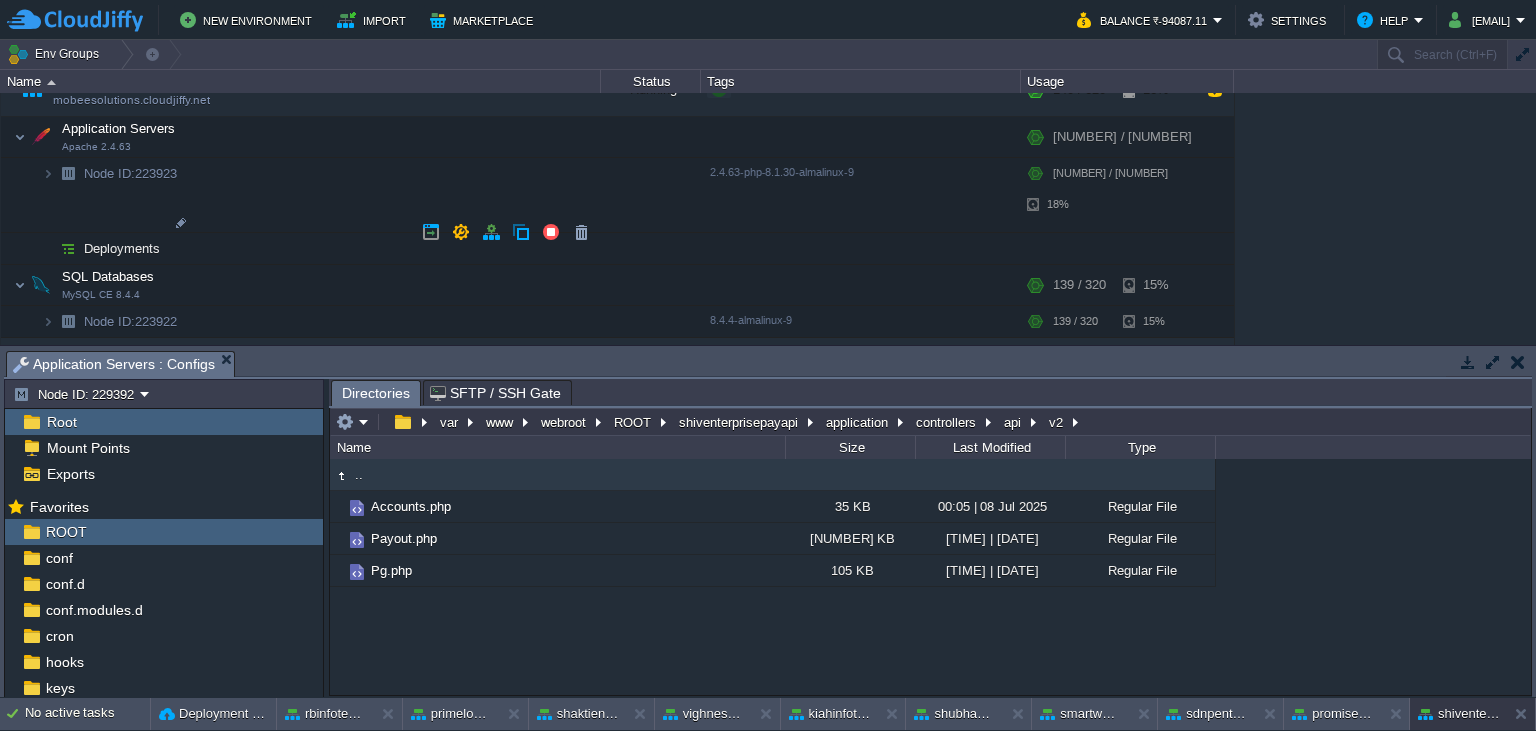 click at bounding box center [9, 365] 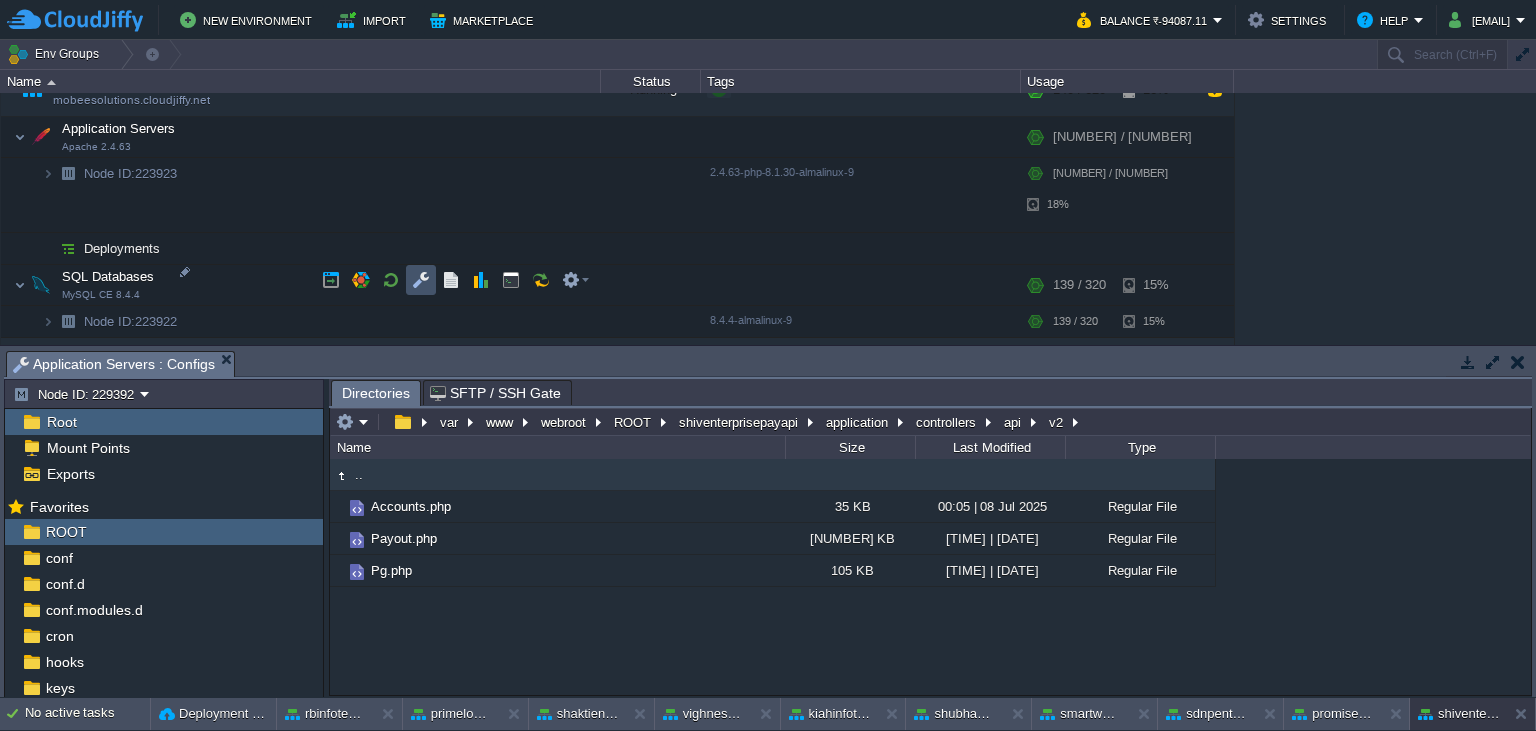 click at bounding box center [421, 280] 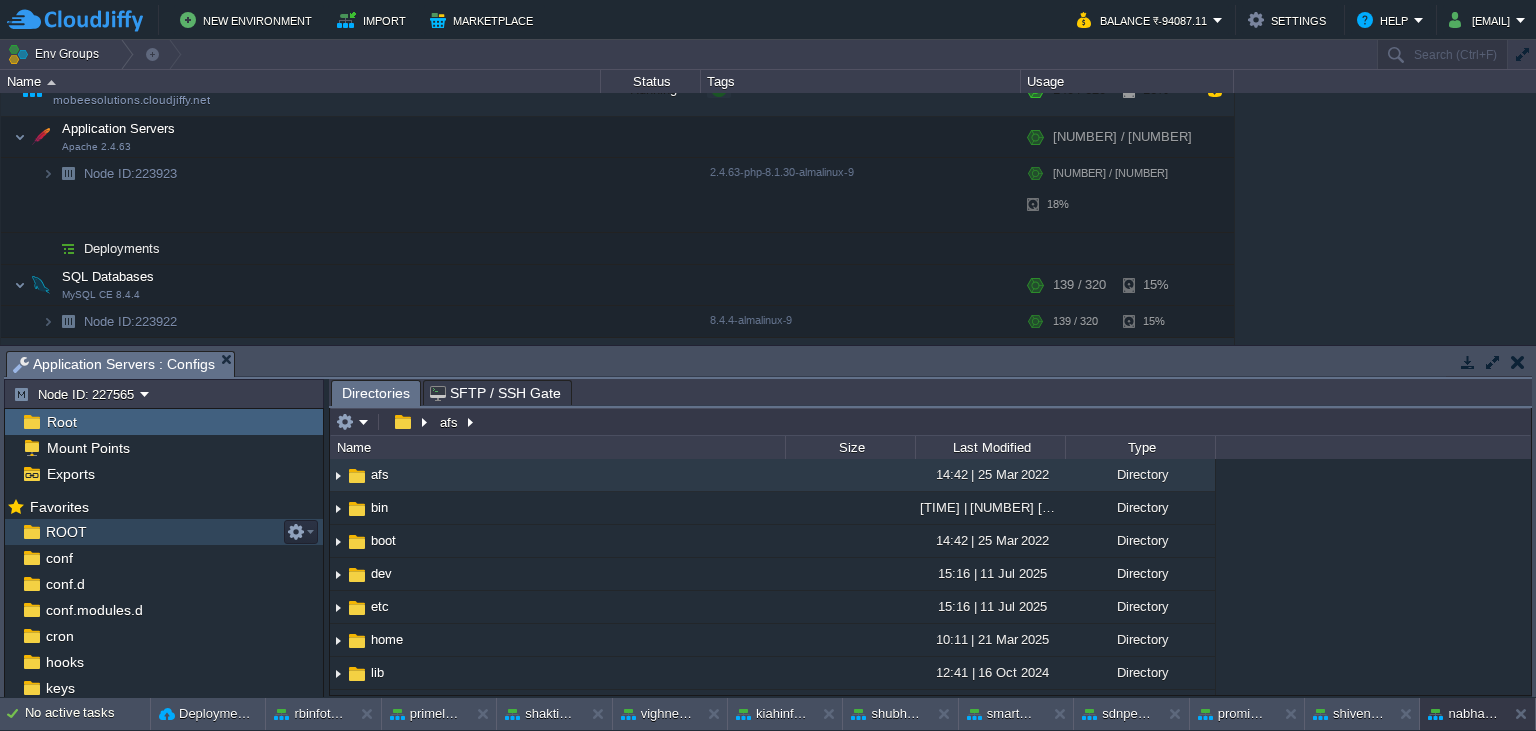 click on "ROOT" at bounding box center (164, 532) 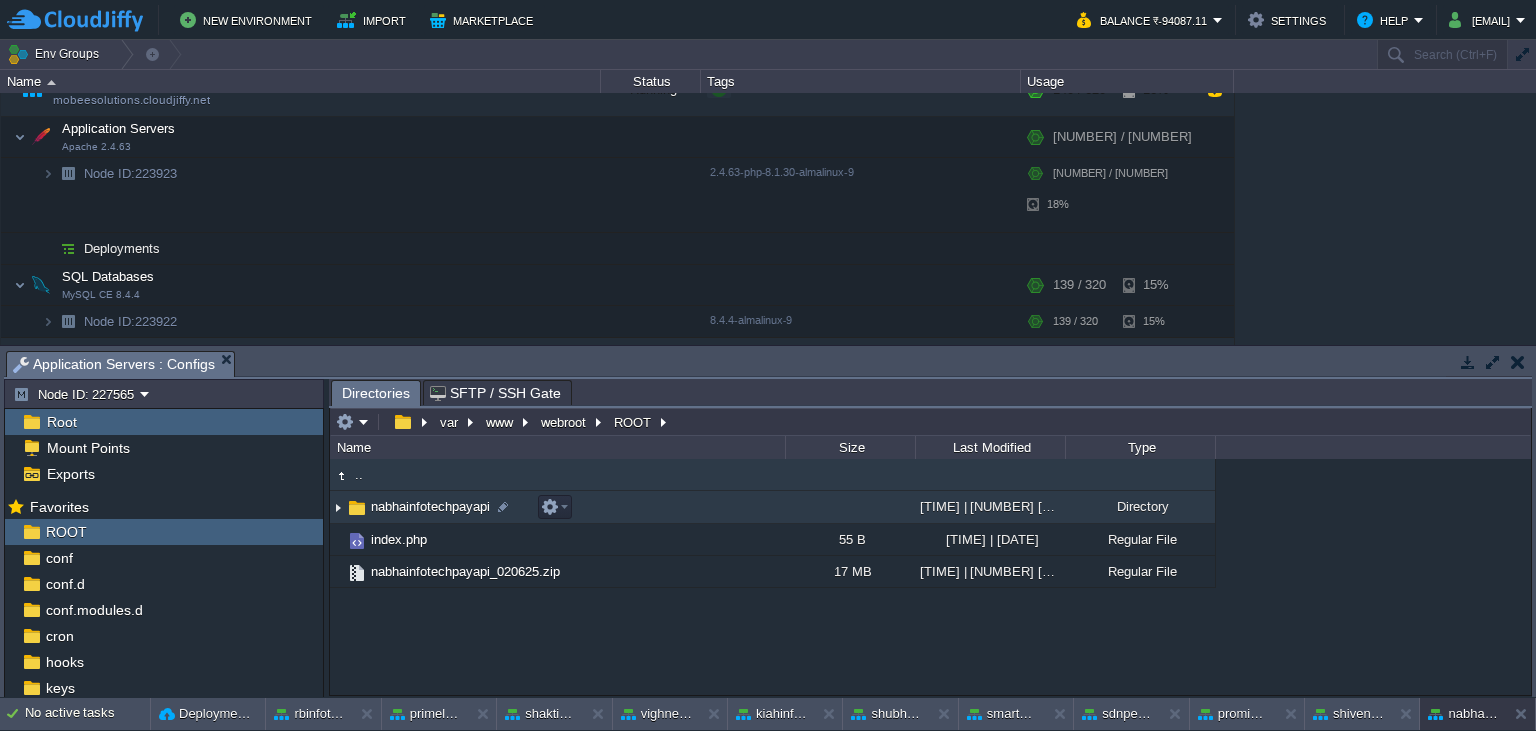 click on "nabhainfotechpayapi" at bounding box center (430, 506) 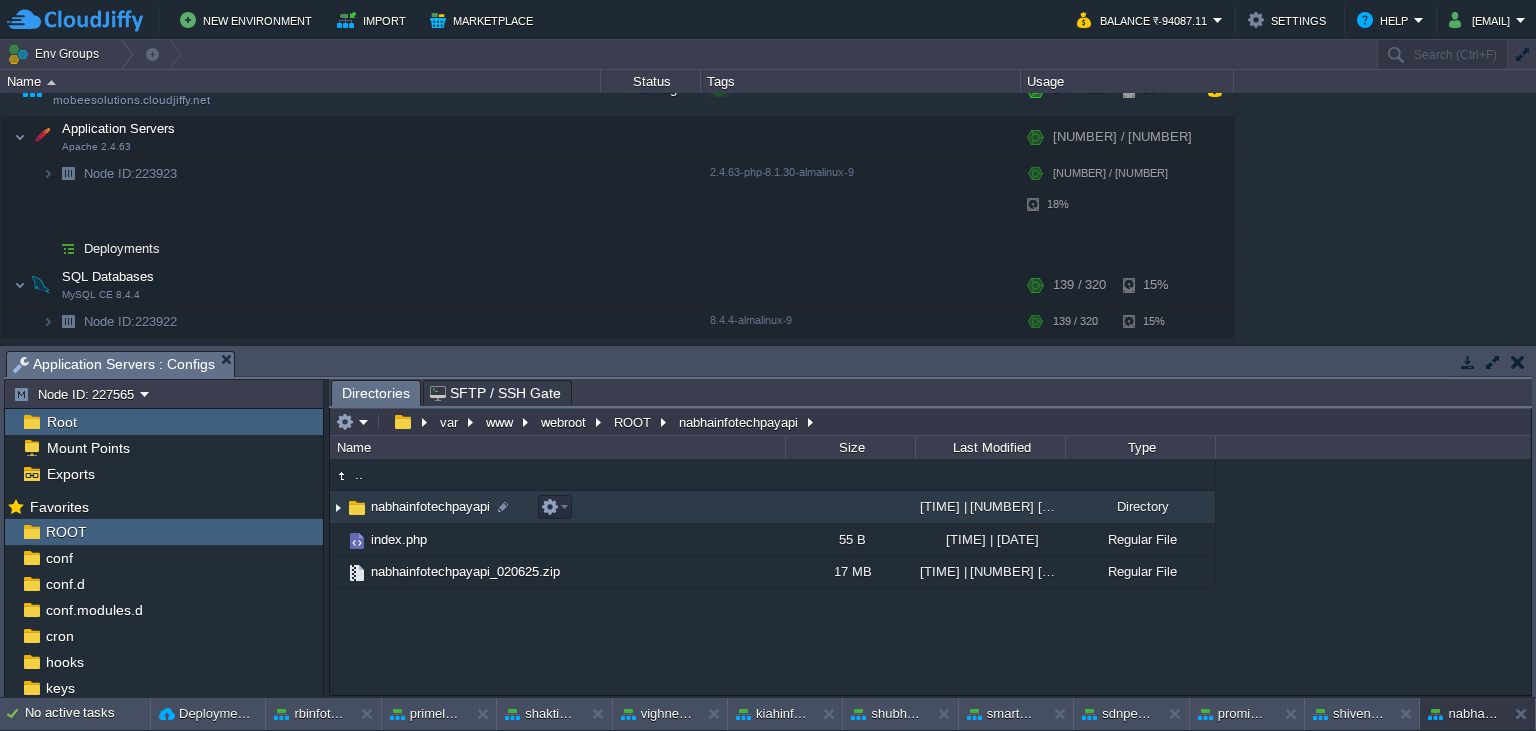 click on "nabhainfotechpayapi" at bounding box center [430, 506] 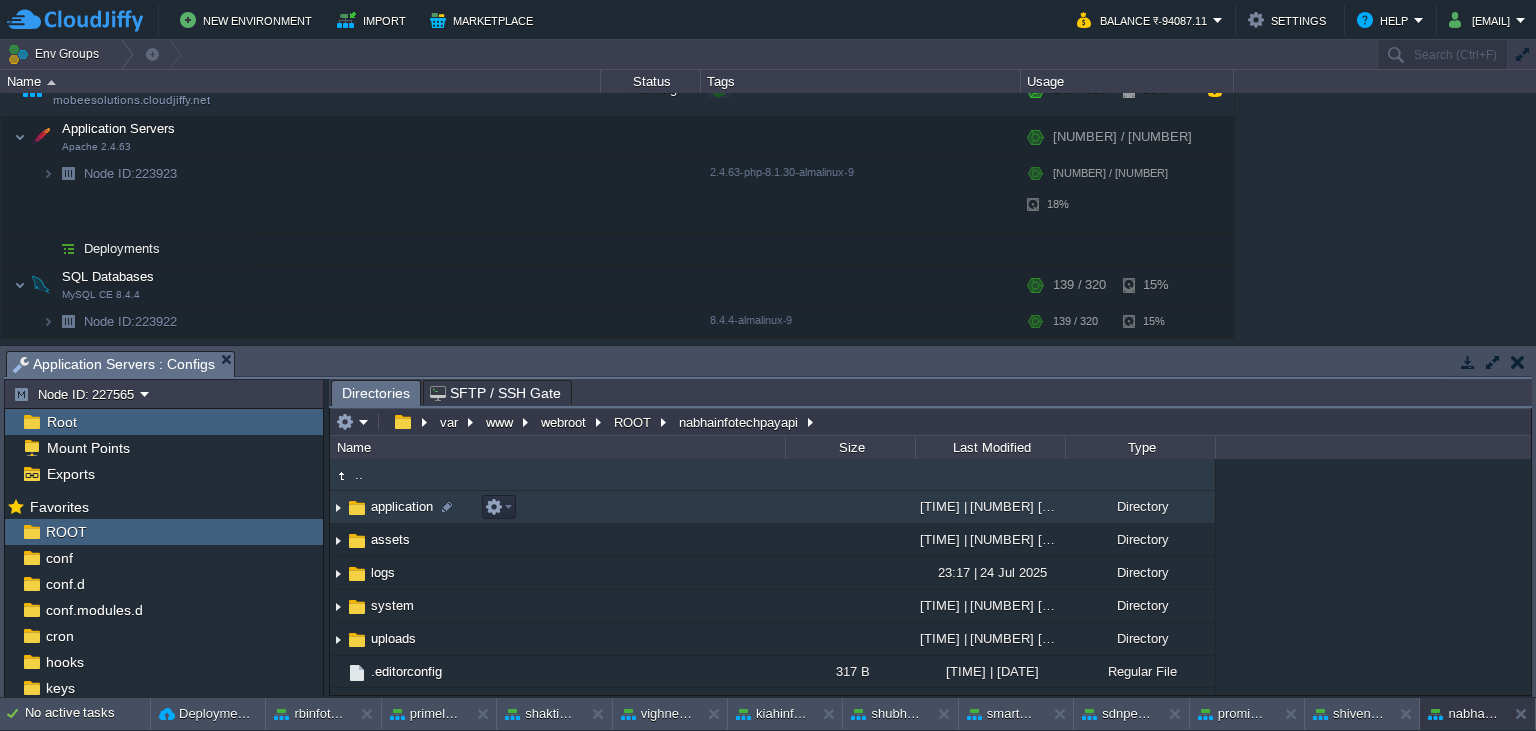 click on "application" at bounding box center [402, 506] 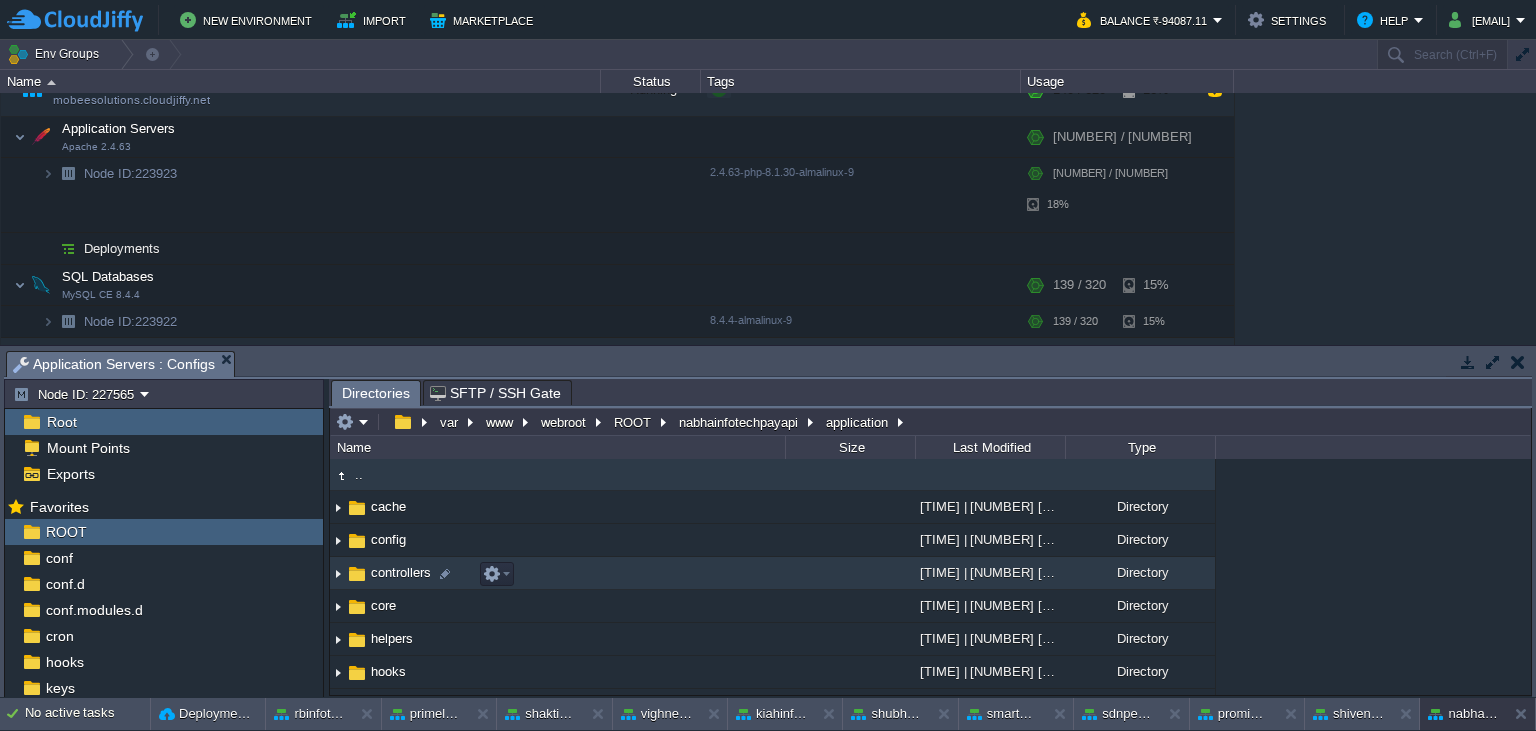 click on "controllers" at bounding box center [401, 572] 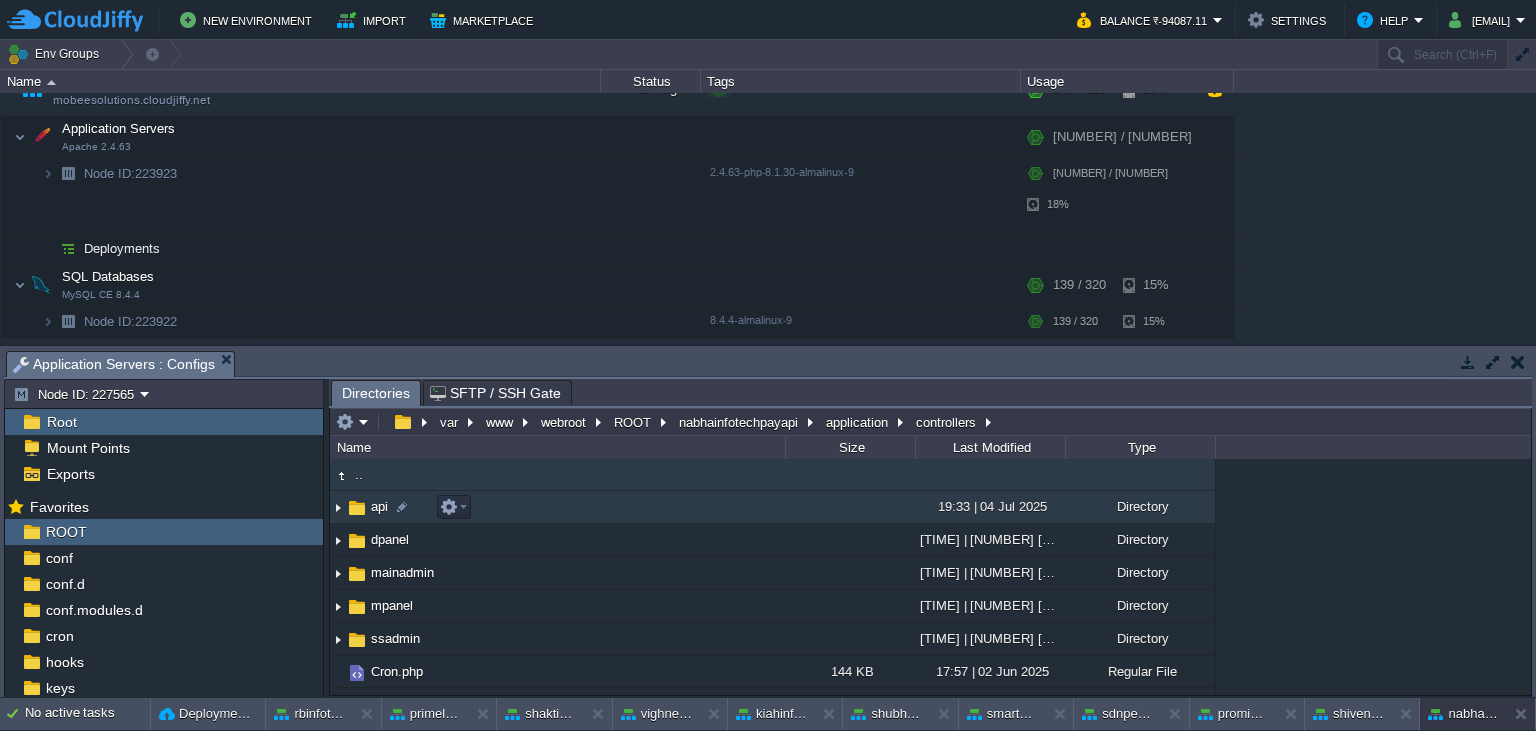click on "api" at bounding box center [379, 506] 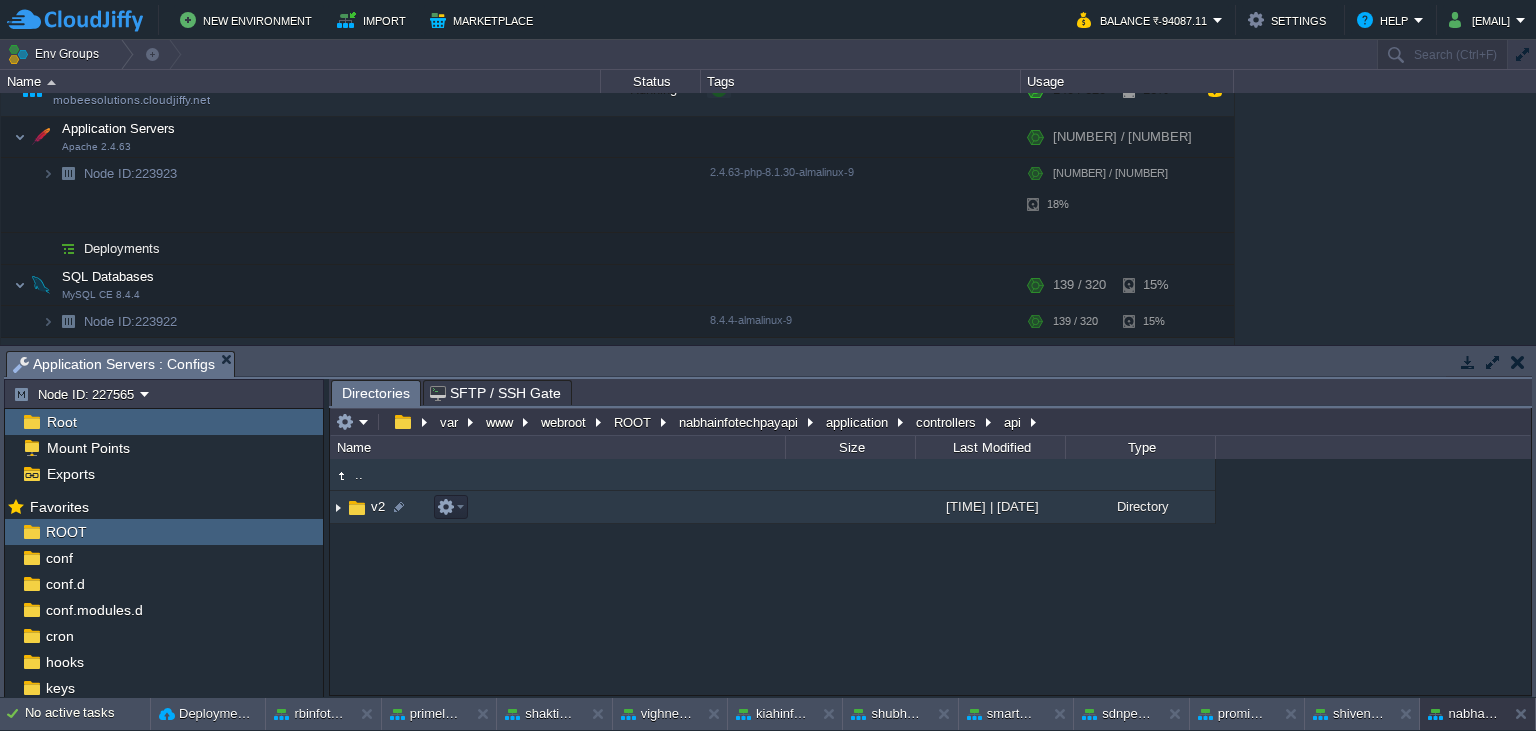 click on "v2" at bounding box center [378, 506] 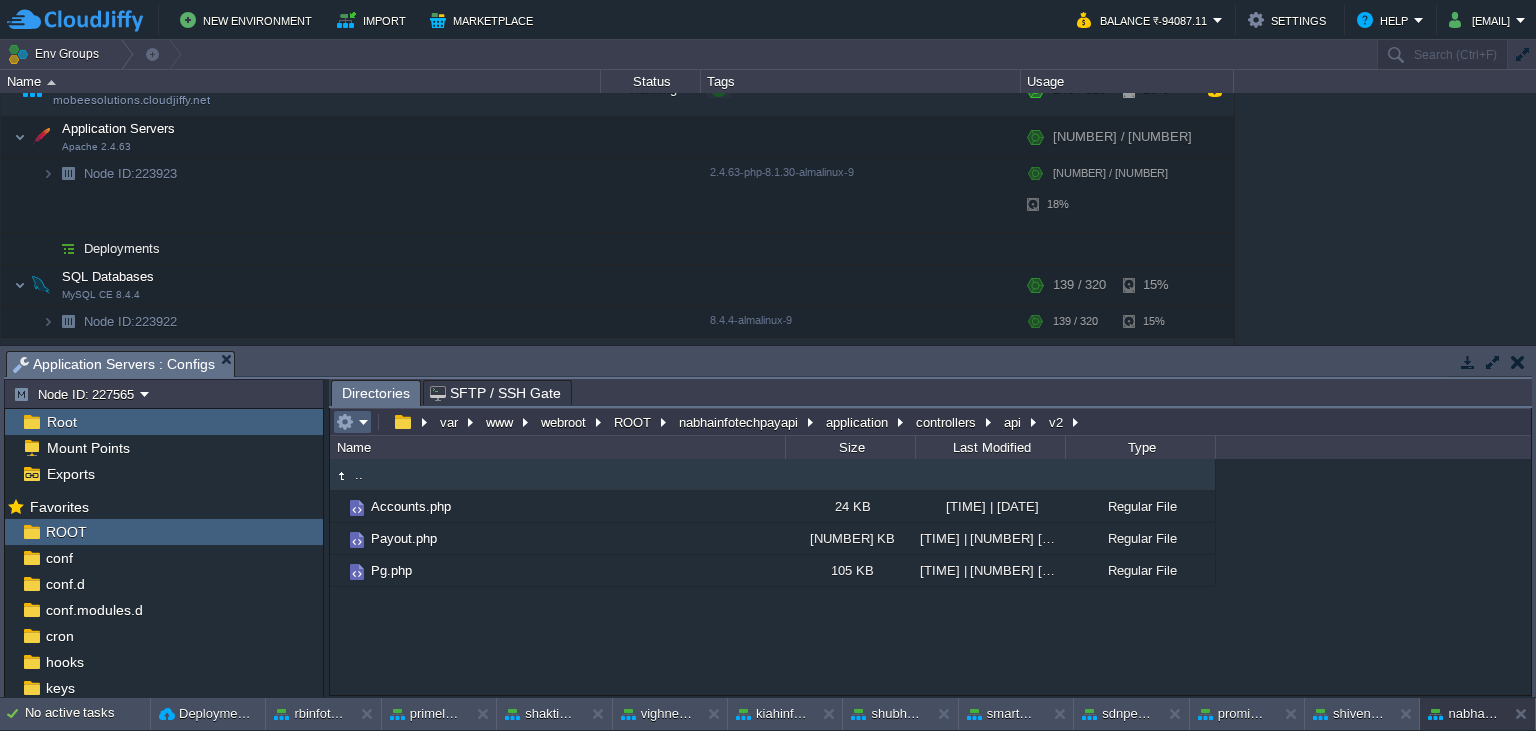 click at bounding box center [352, 422] 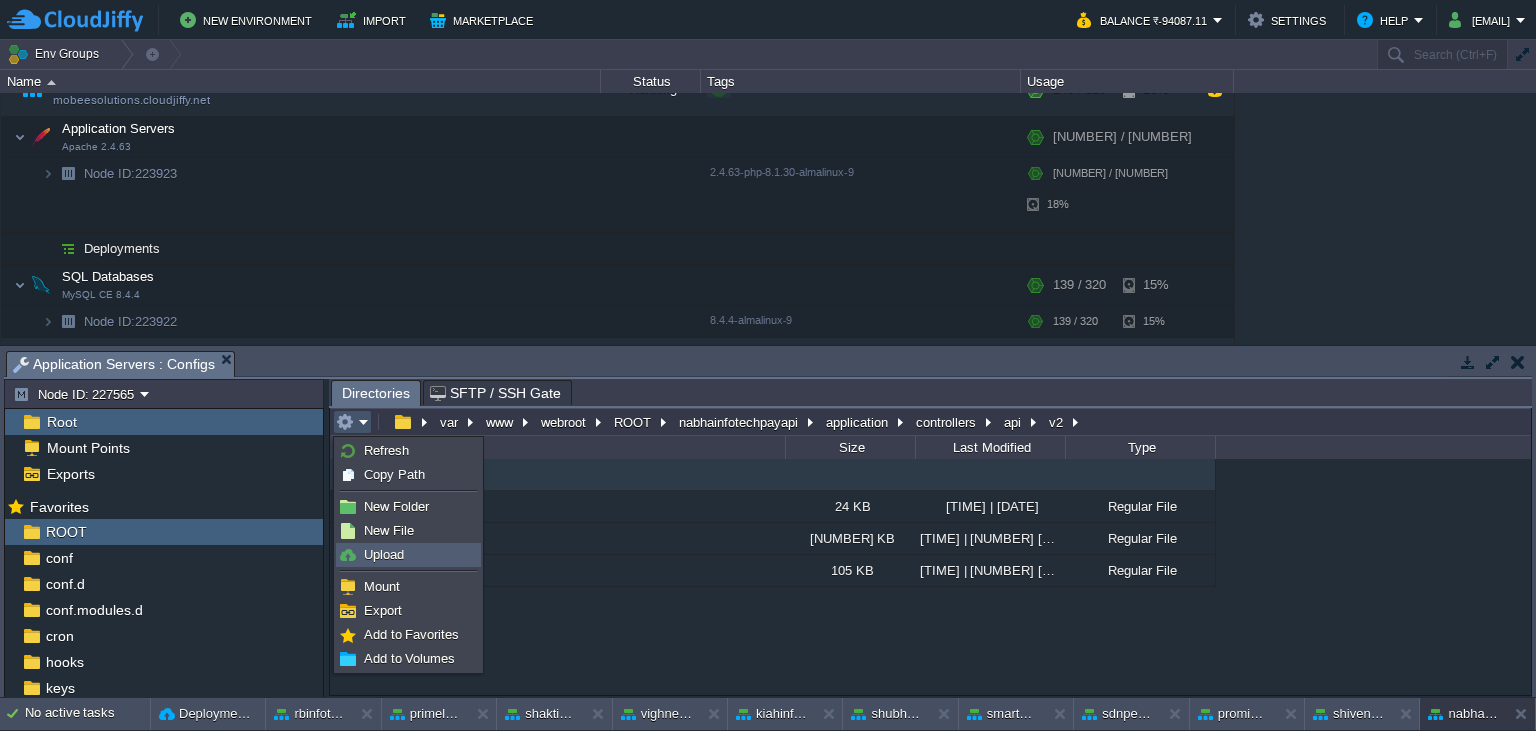 click on "Upload" at bounding box center [408, 555] 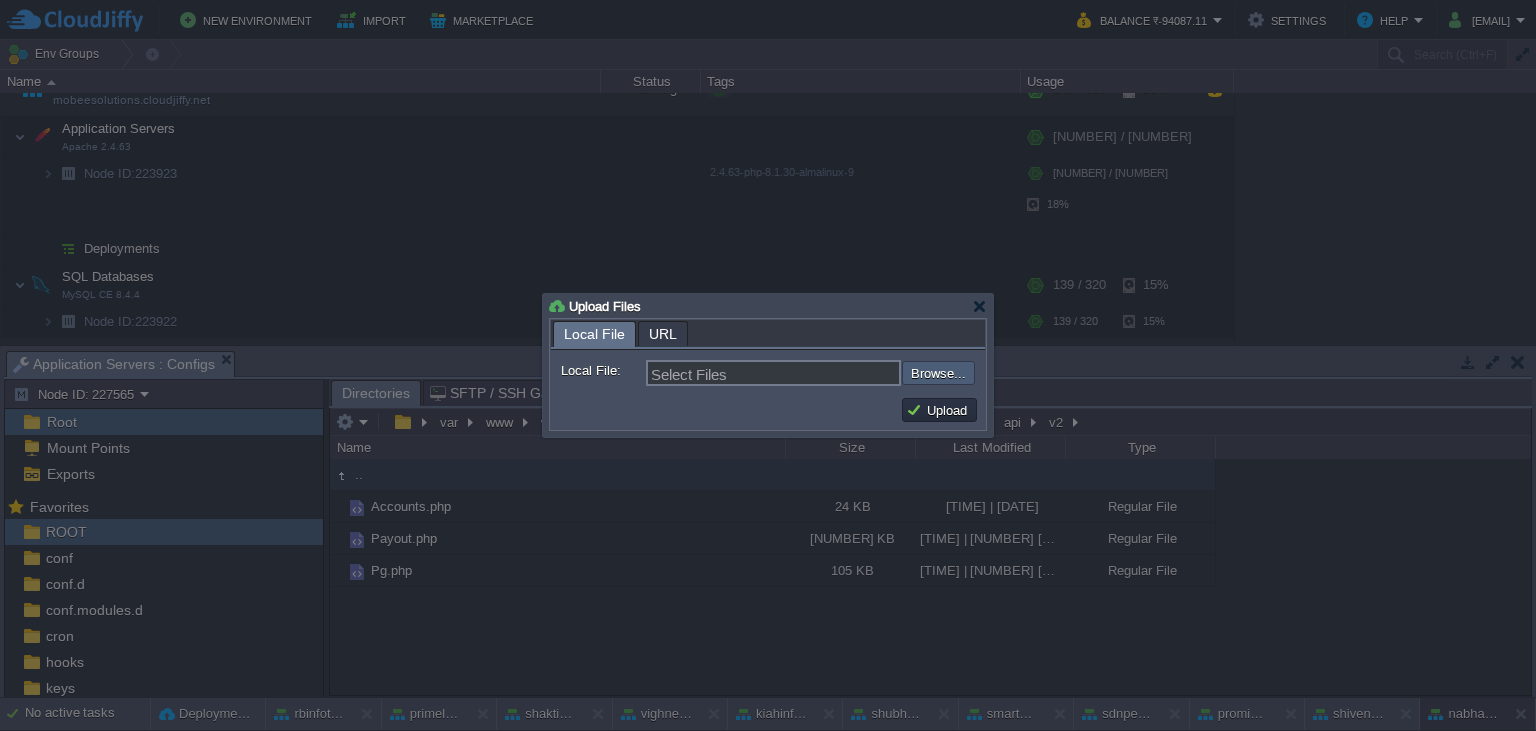 click at bounding box center (848, 373) 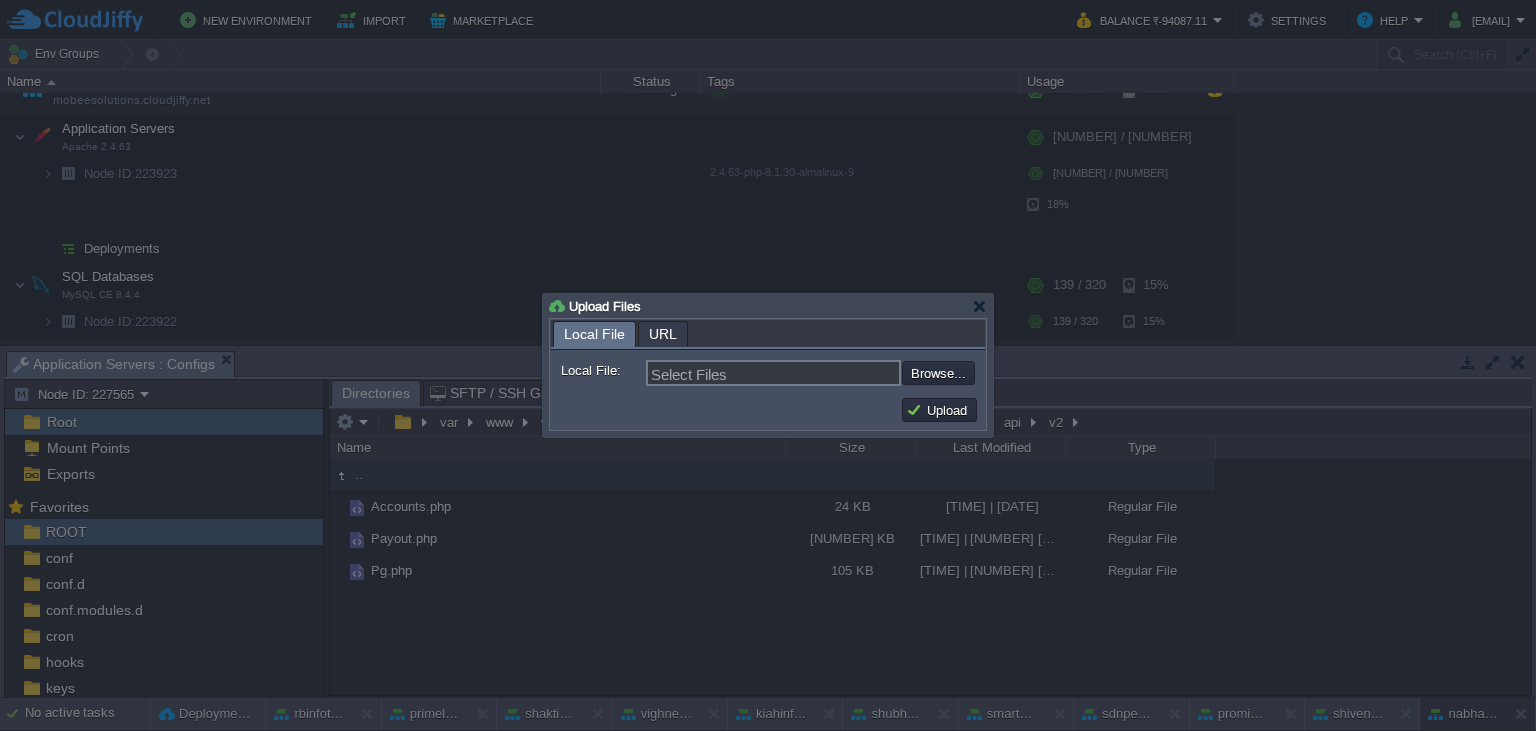 type on "C:\fakepath\Payout.php" 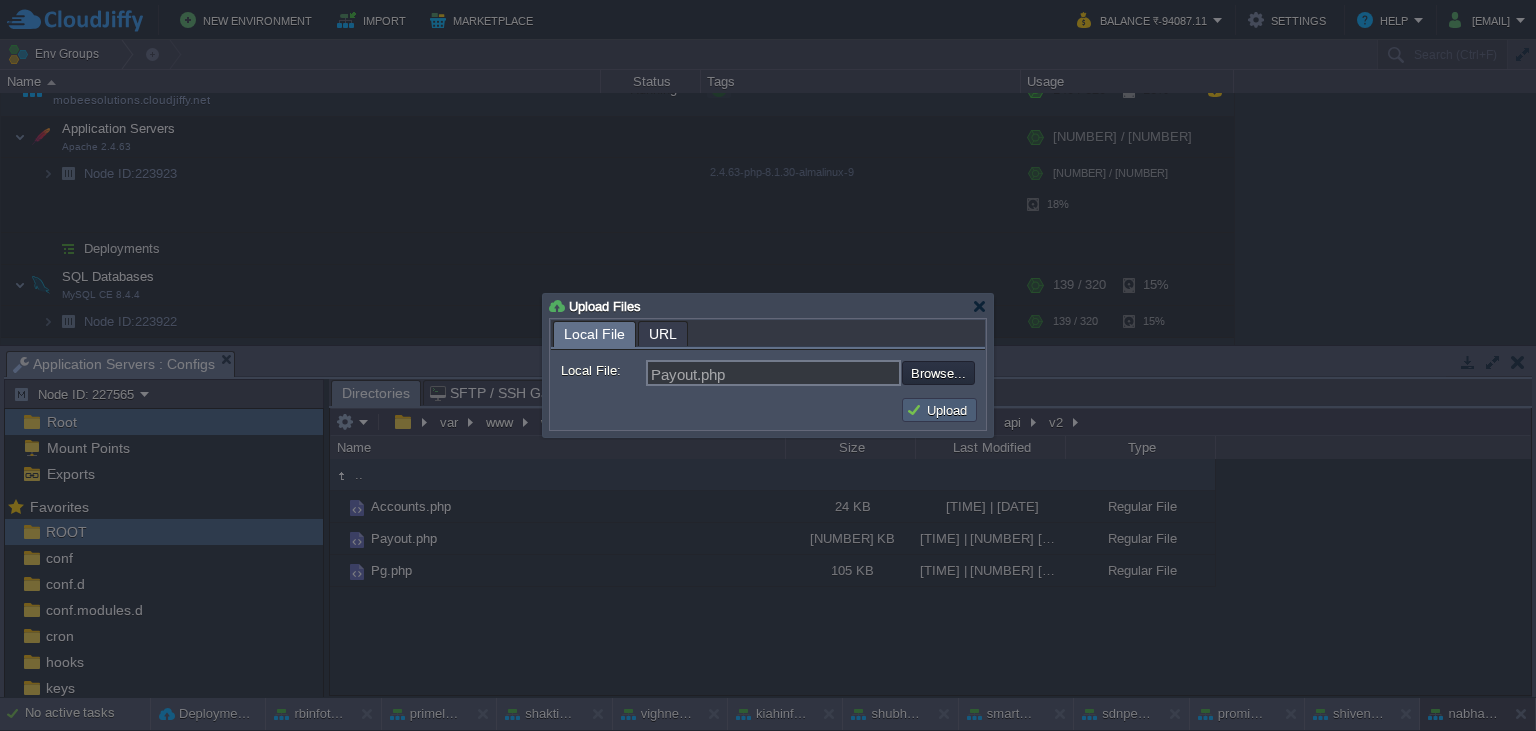 click on "Upload" at bounding box center (939, 410) 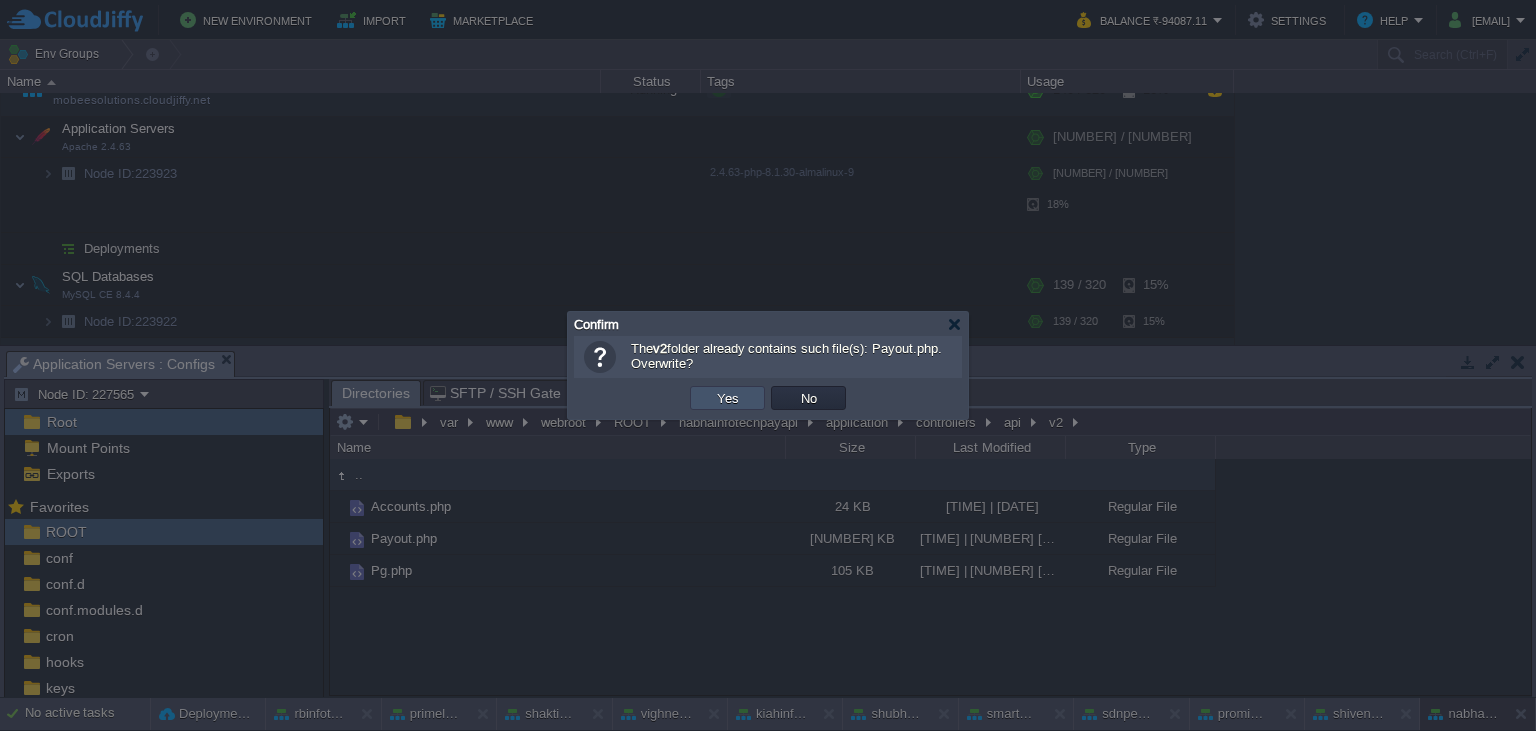 click on "Yes" at bounding box center (728, 398) 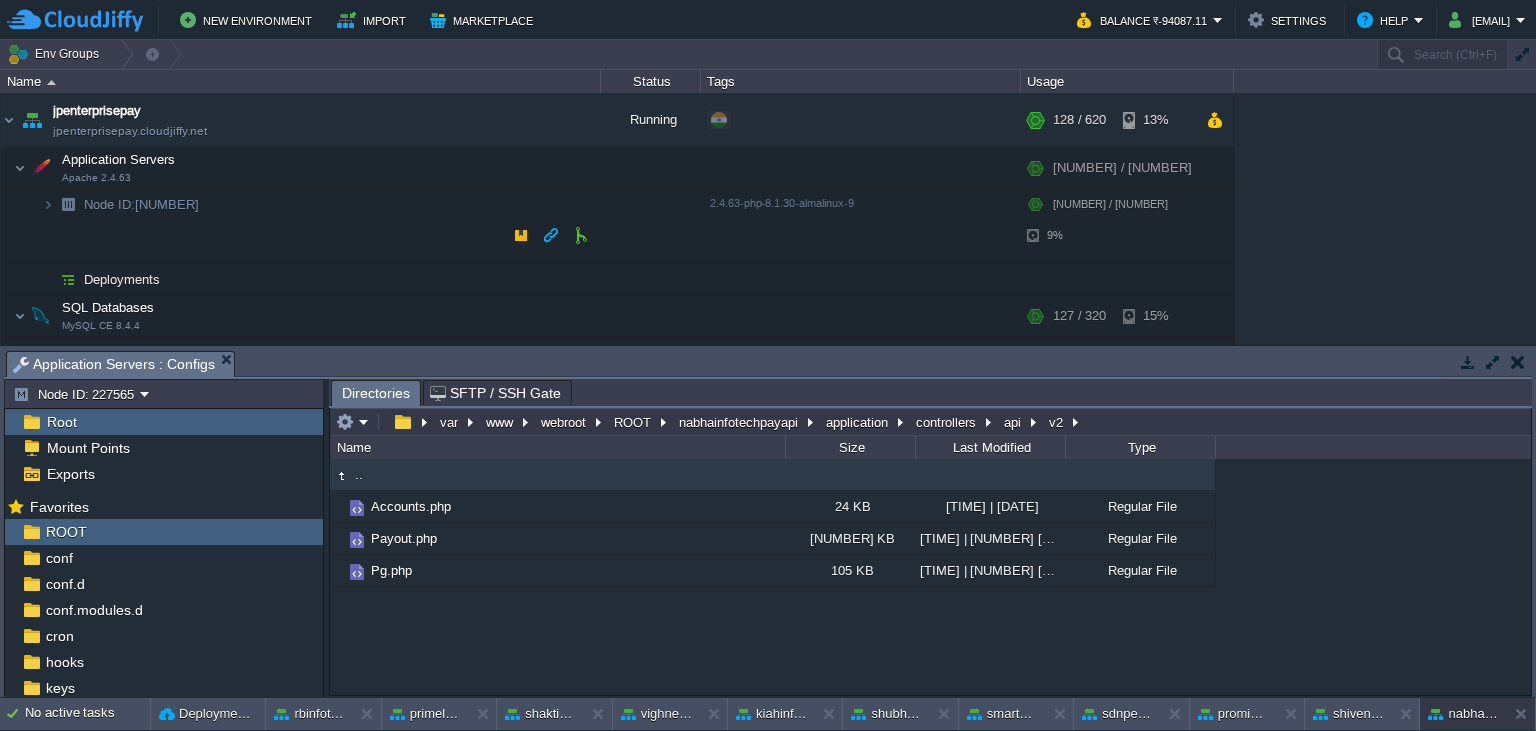 scroll, scrollTop: 0, scrollLeft: 0, axis: both 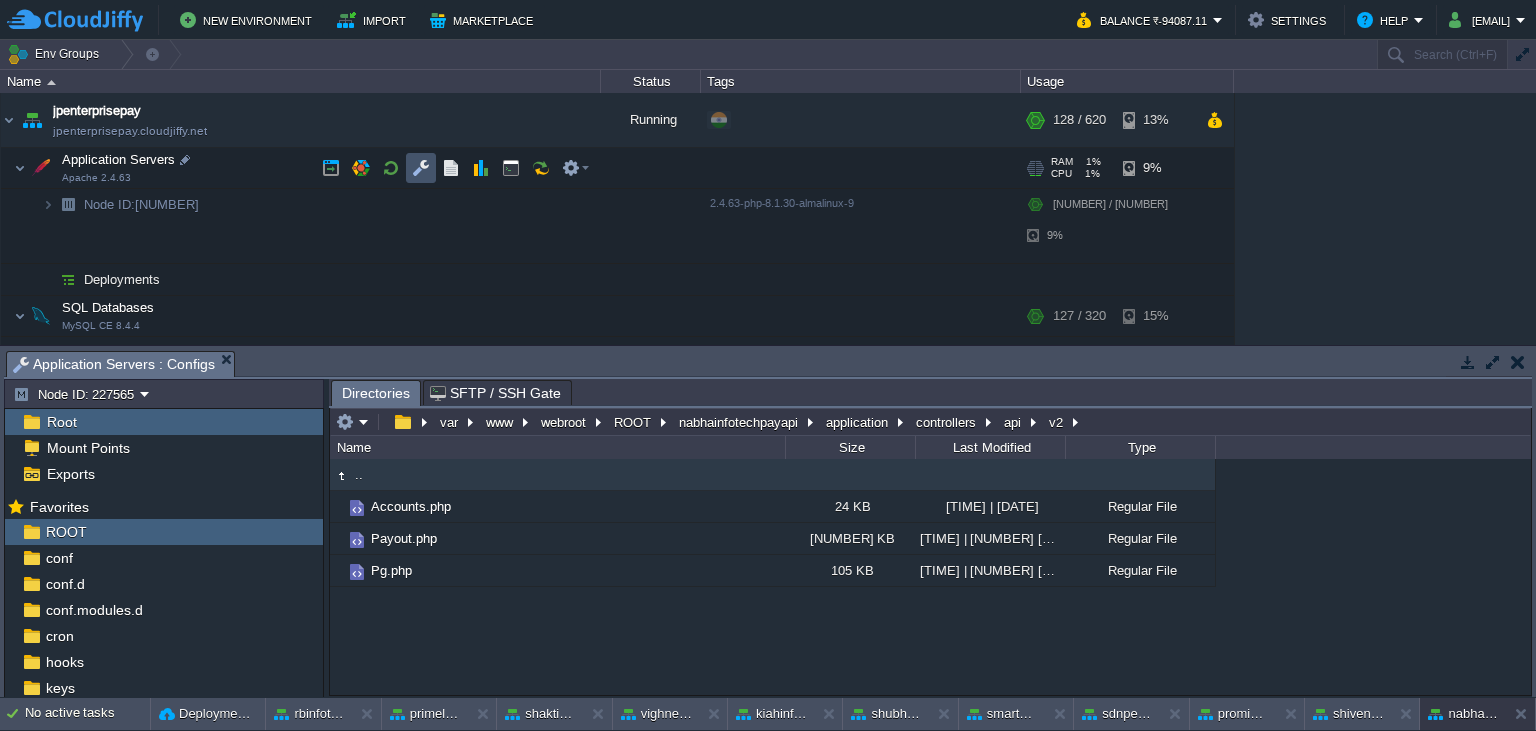 click at bounding box center (421, 168) 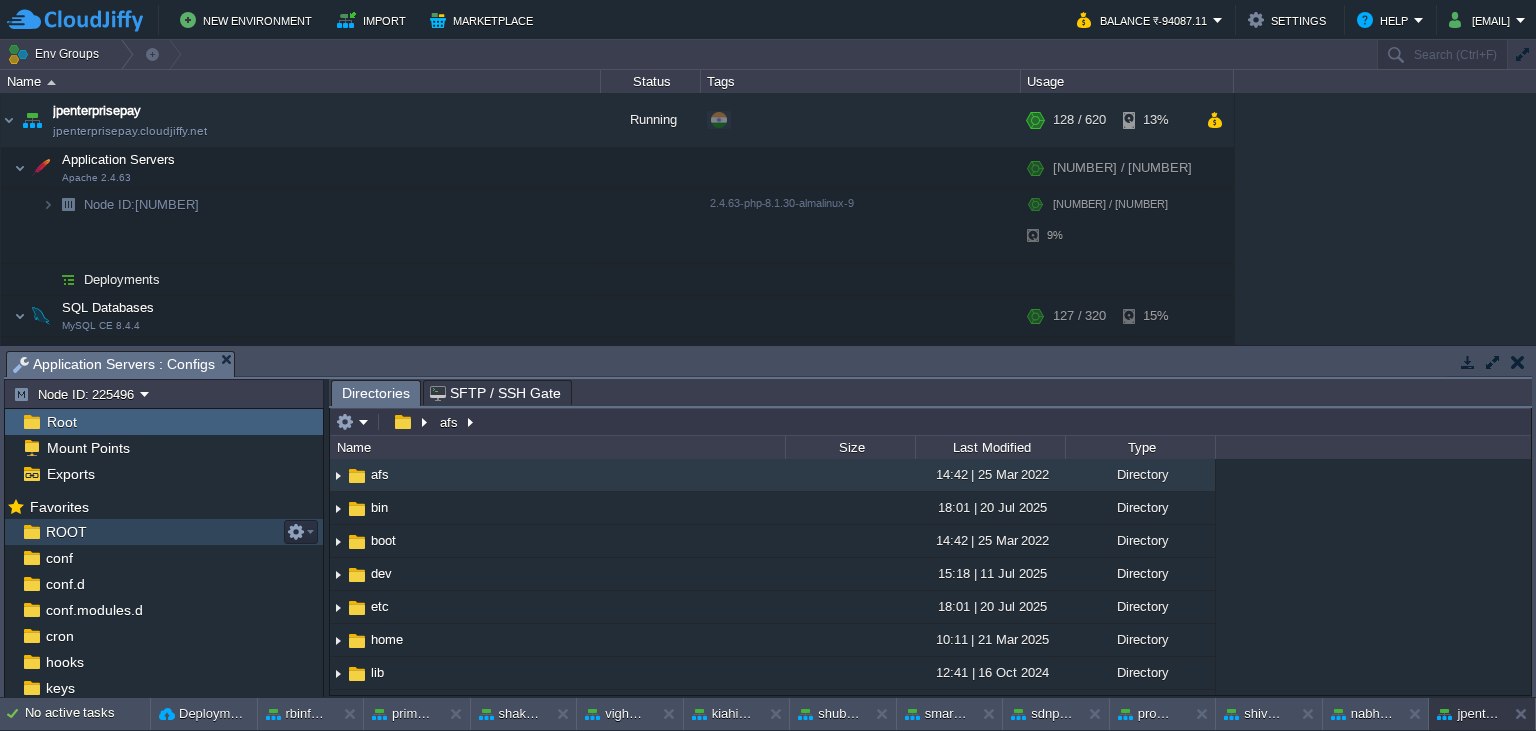 click on "ROOT" at bounding box center [164, 532] 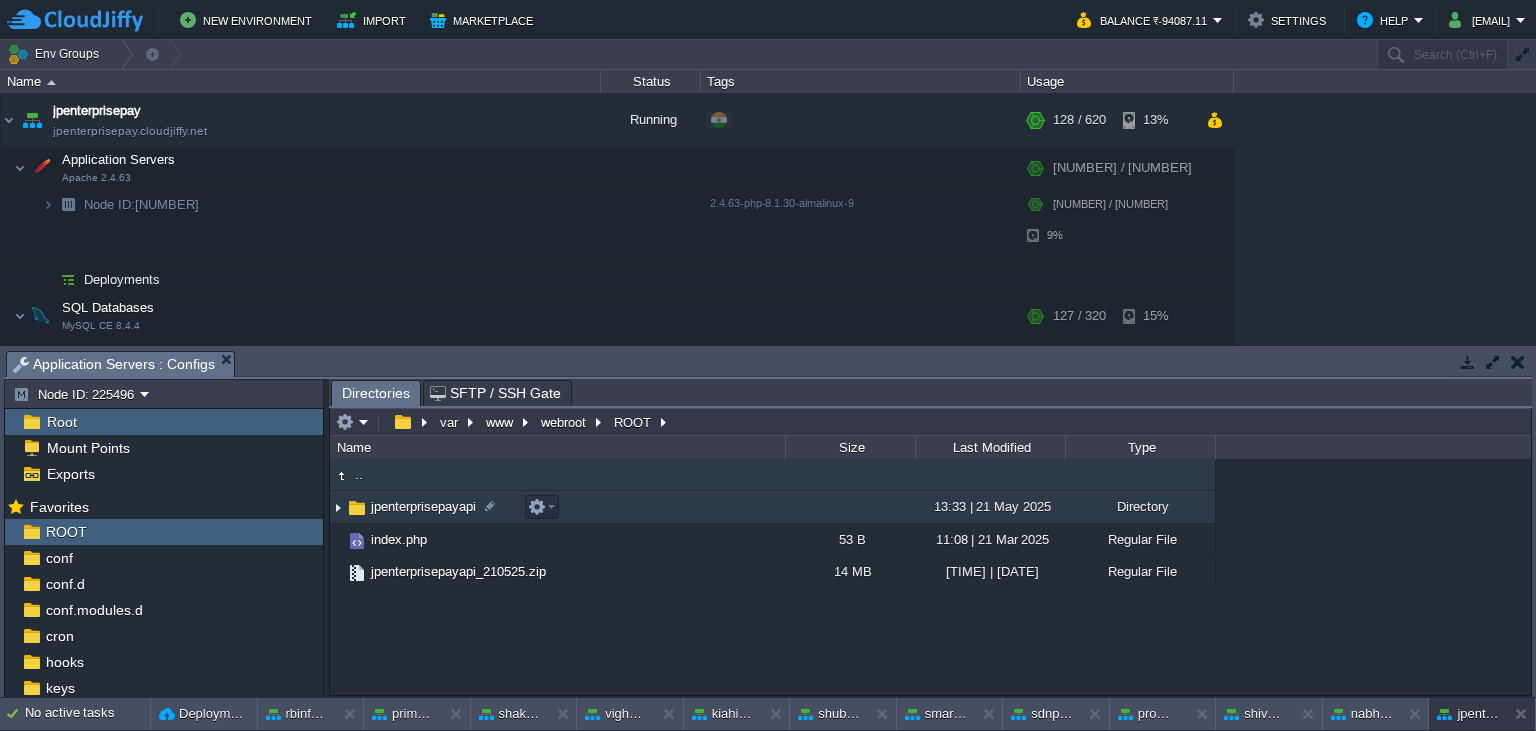click on "jpenterprisepayapi" at bounding box center (423, 506) 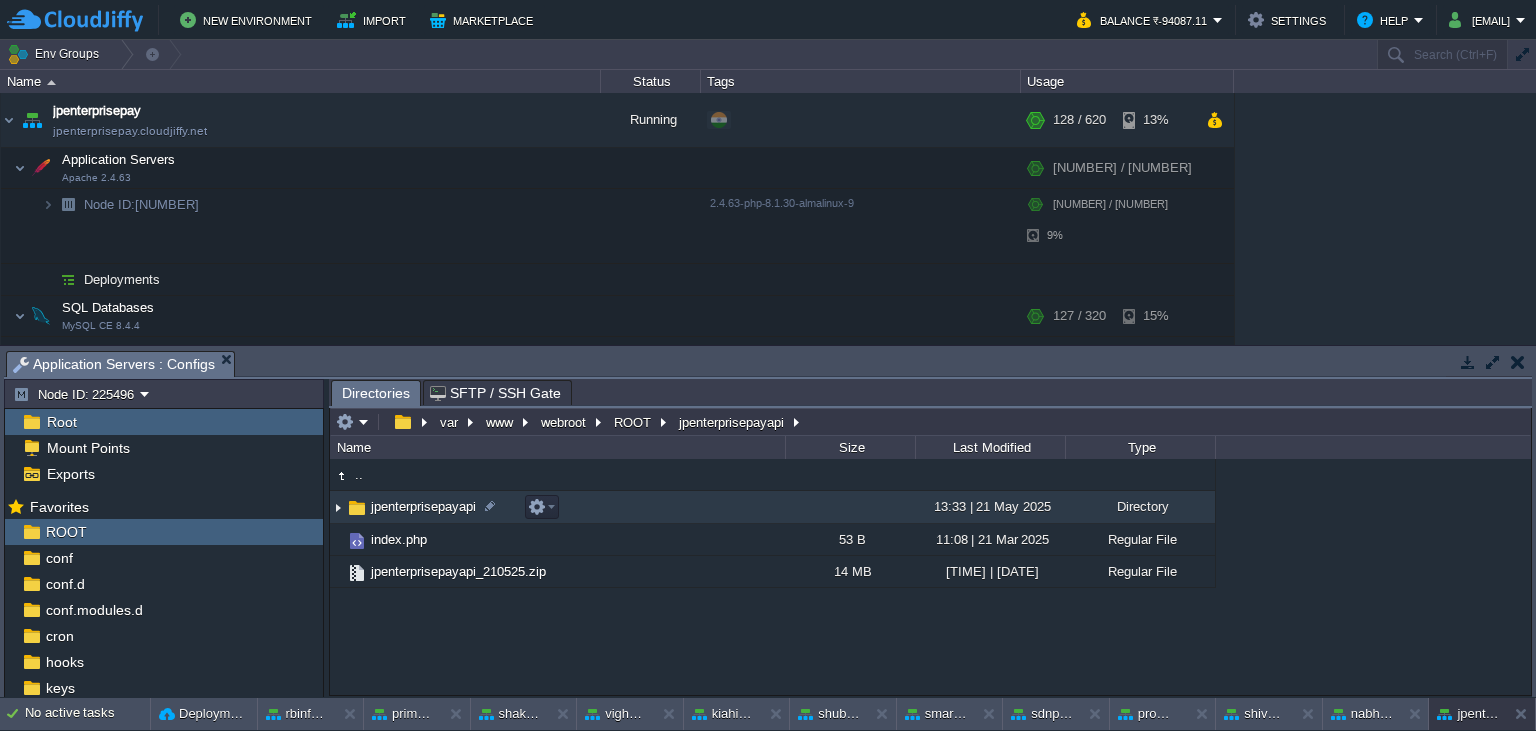 click on "jpenterprisepayapi" at bounding box center (423, 506) 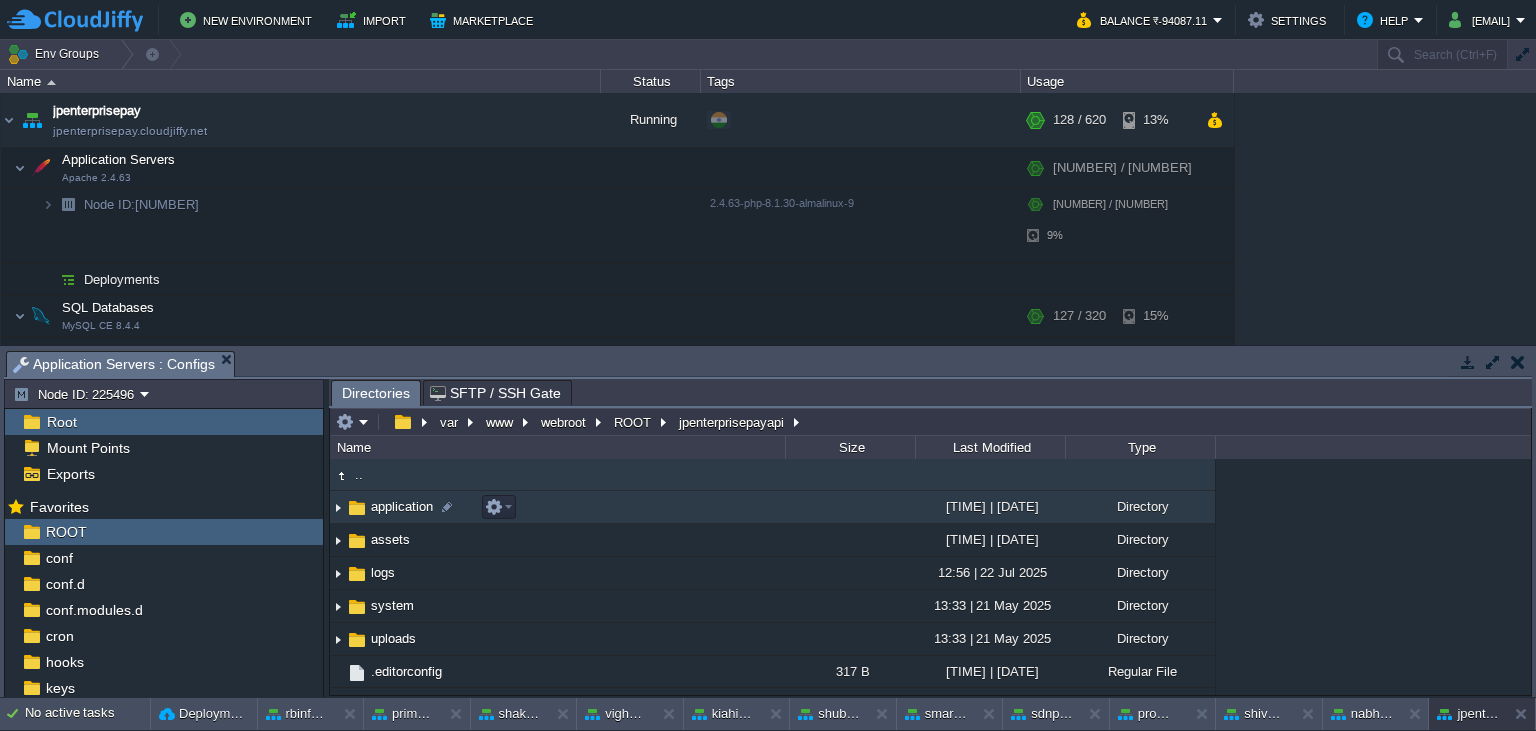 click on "application" at bounding box center [402, 506] 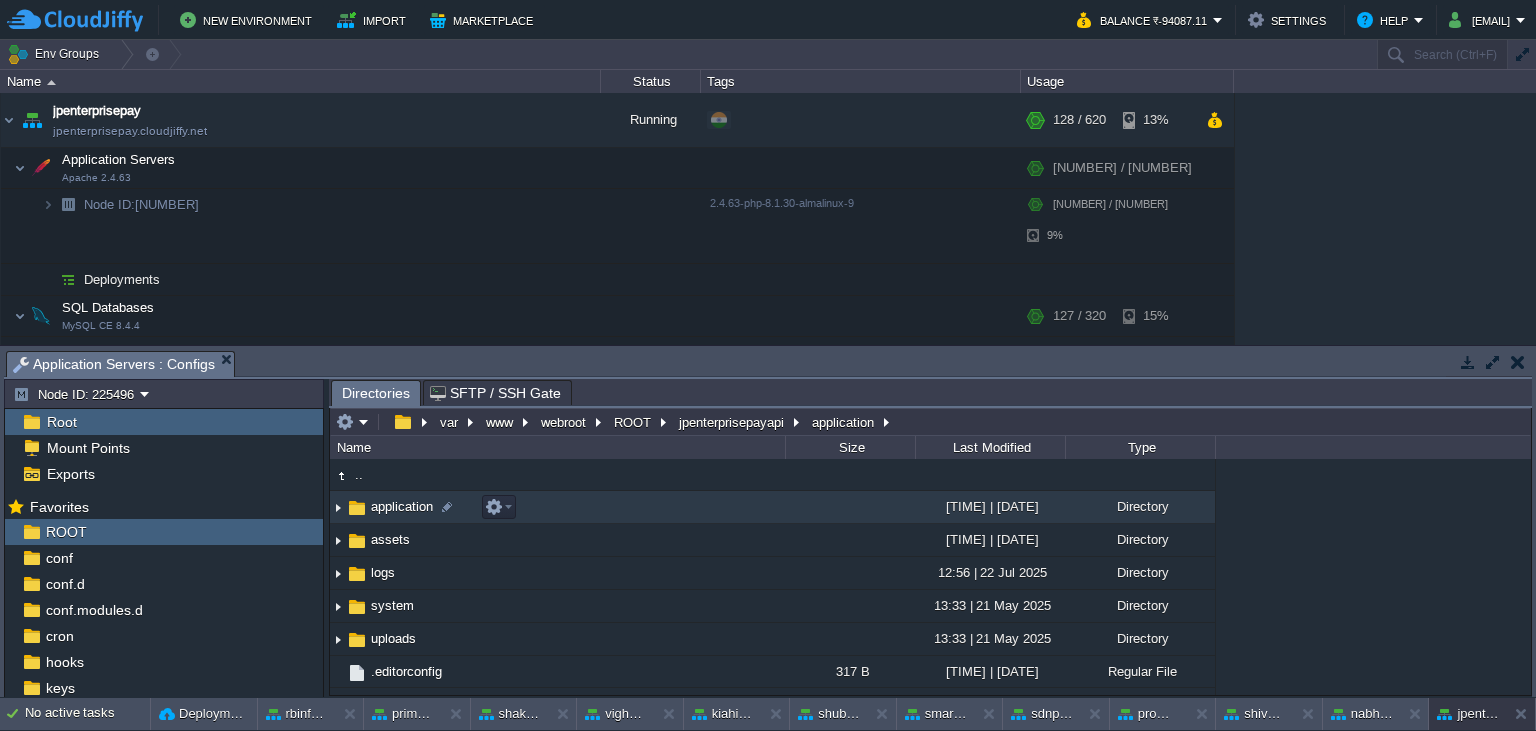 click on "application" at bounding box center (402, 506) 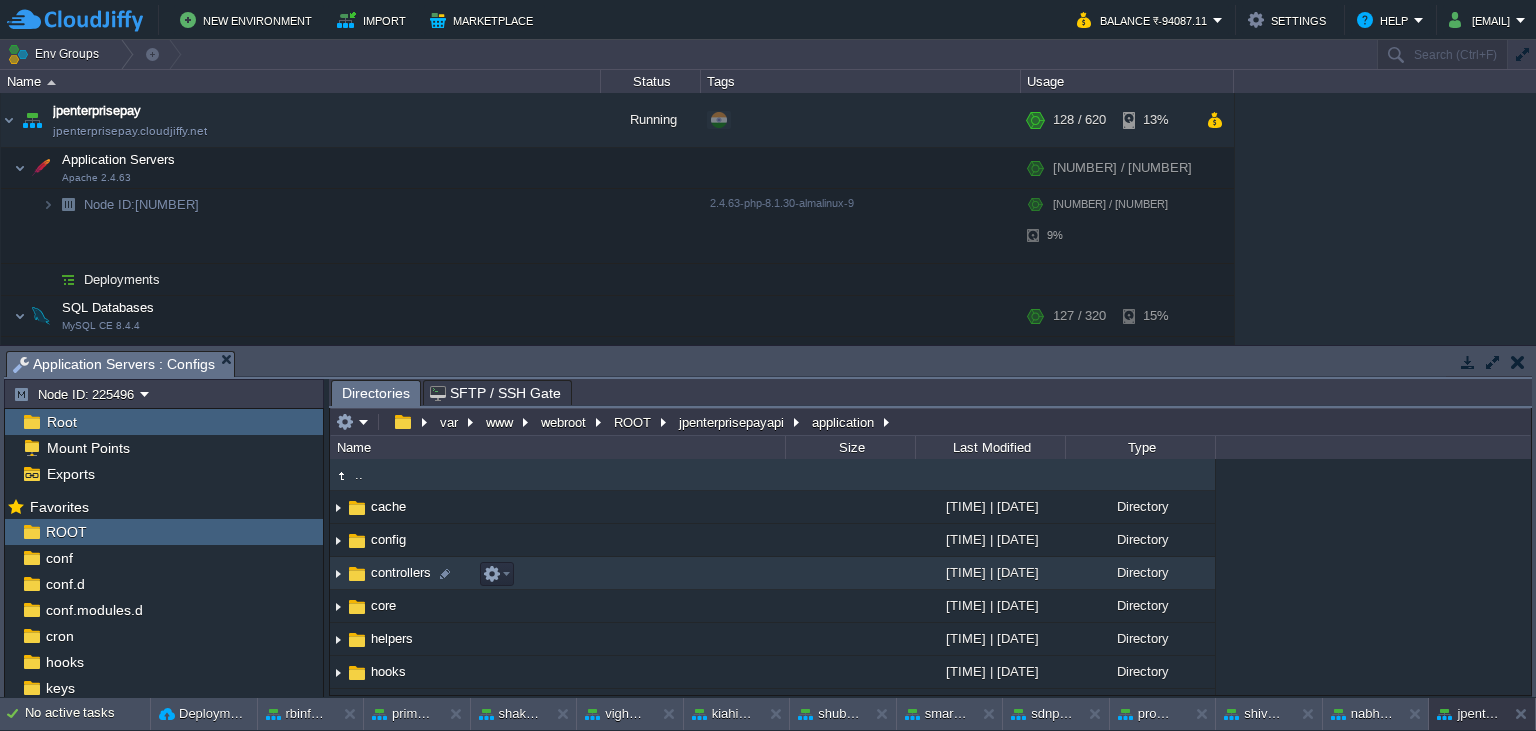 click on "controllers" at bounding box center [401, 572] 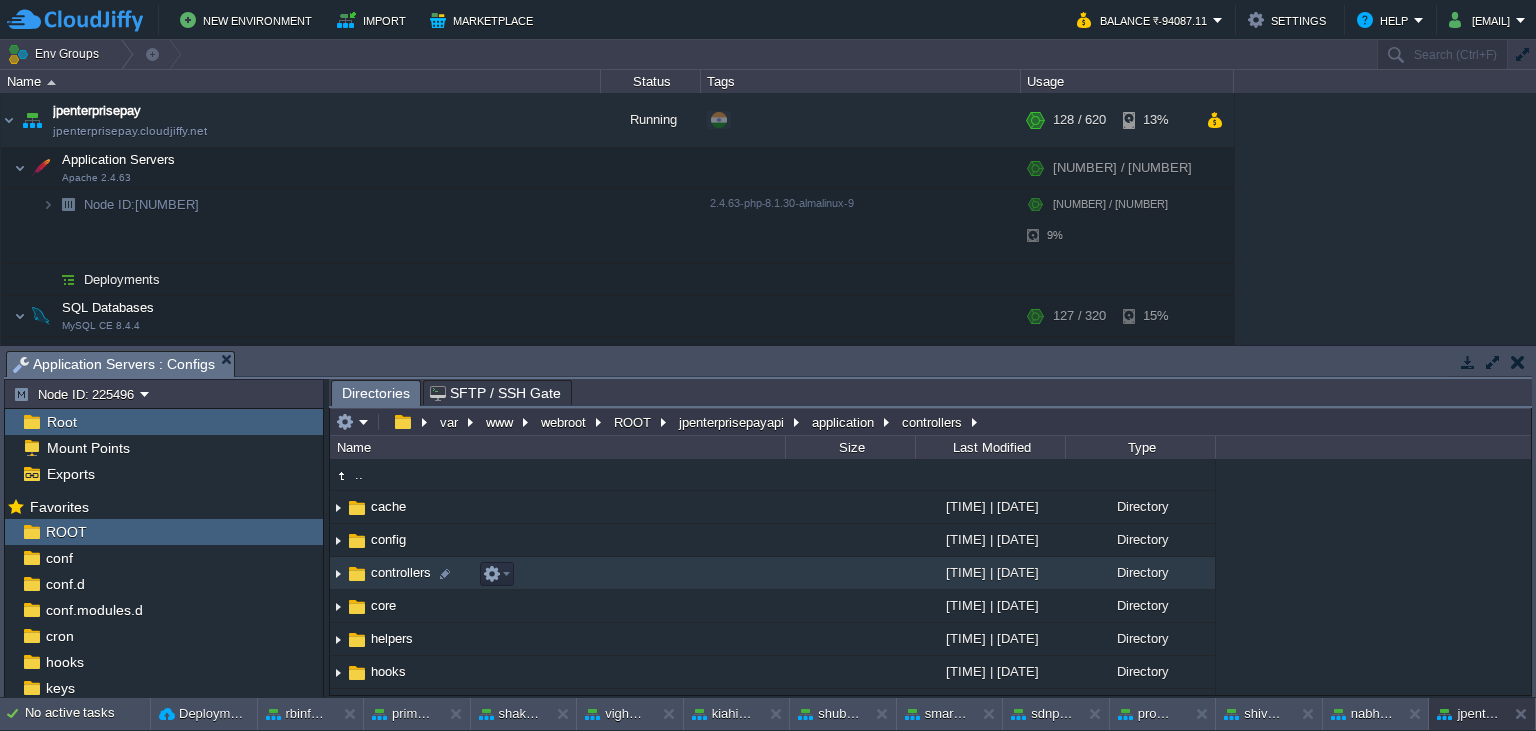 click on "controllers" at bounding box center (401, 572) 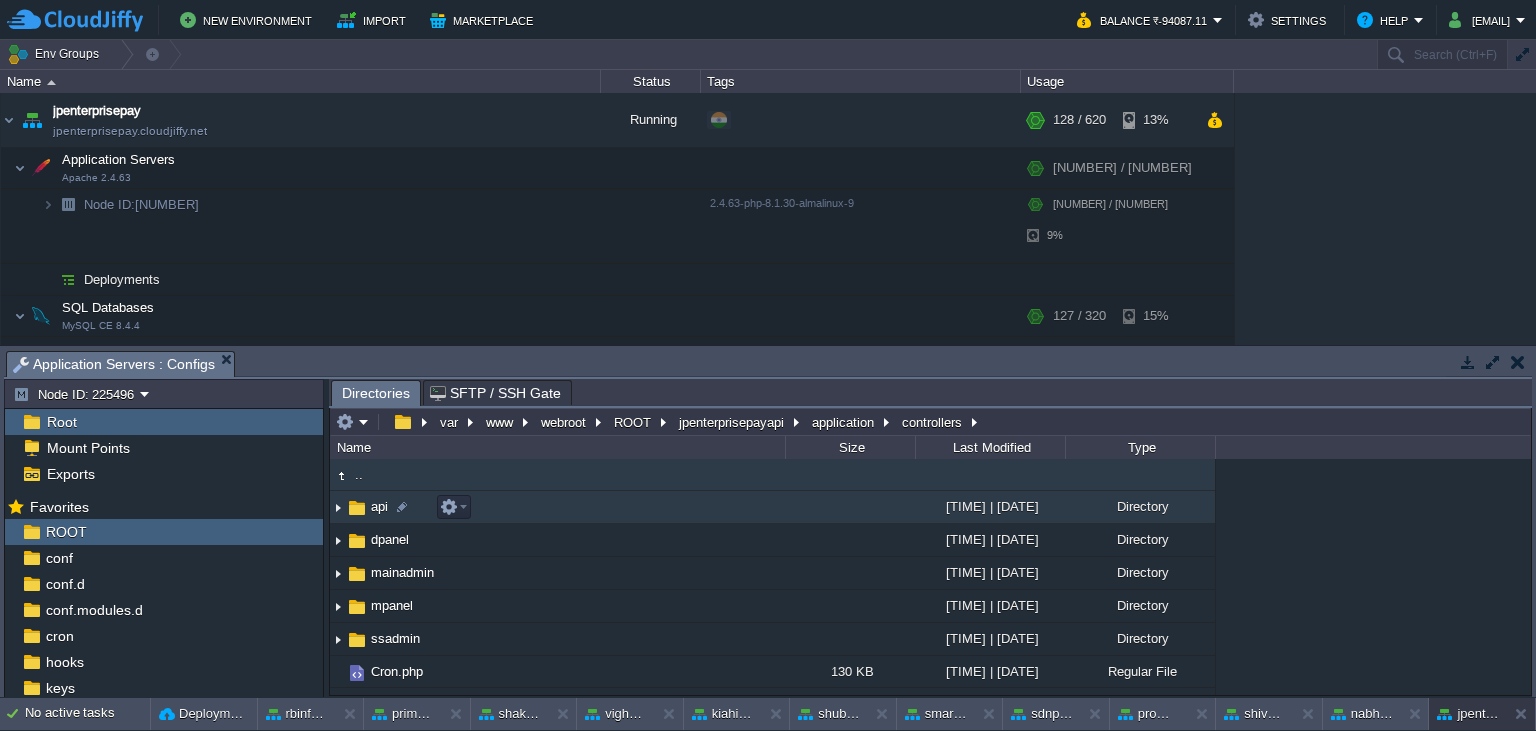 click at bounding box center [357, 508] 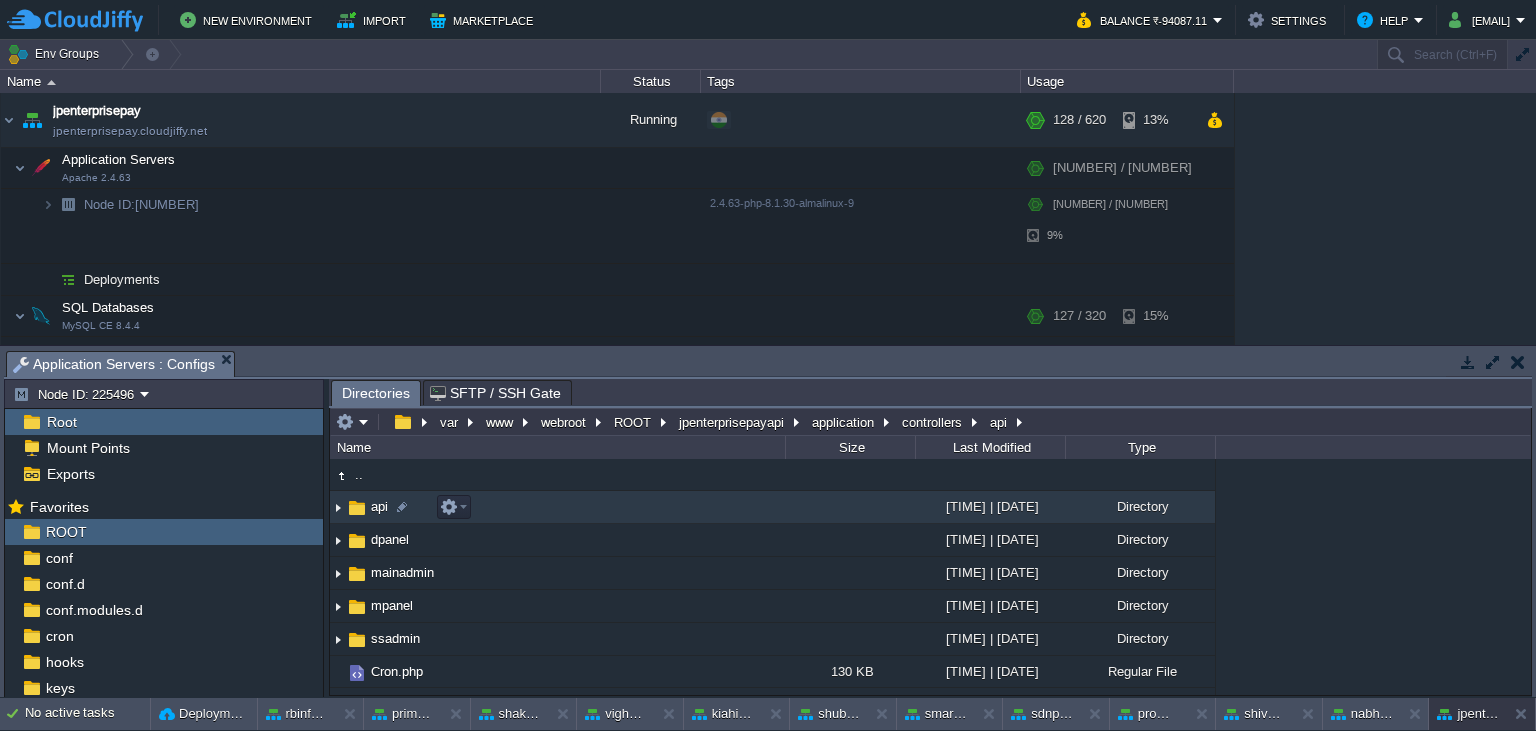 click at bounding box center [357, 508] 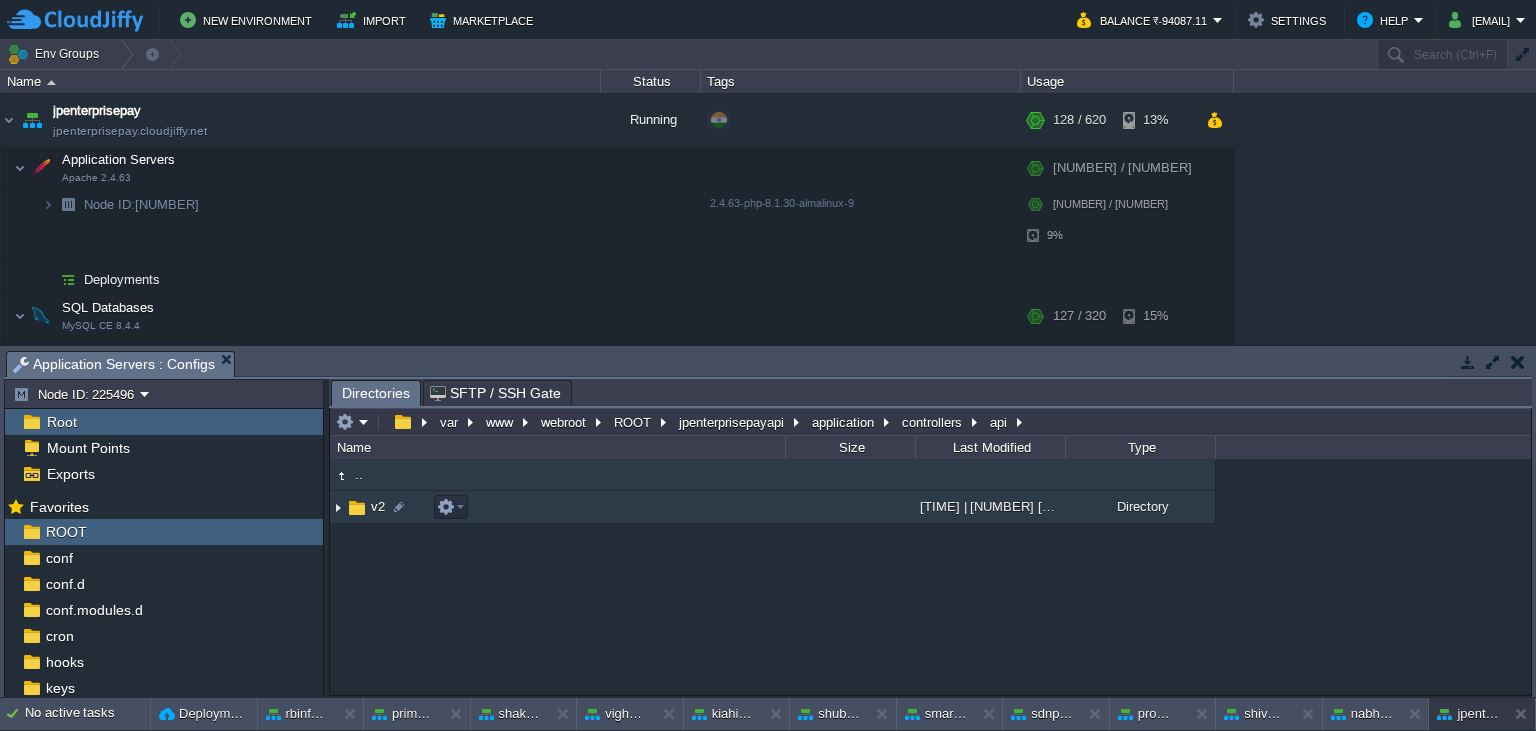 click on "v2" at bounding box center (378, 506) 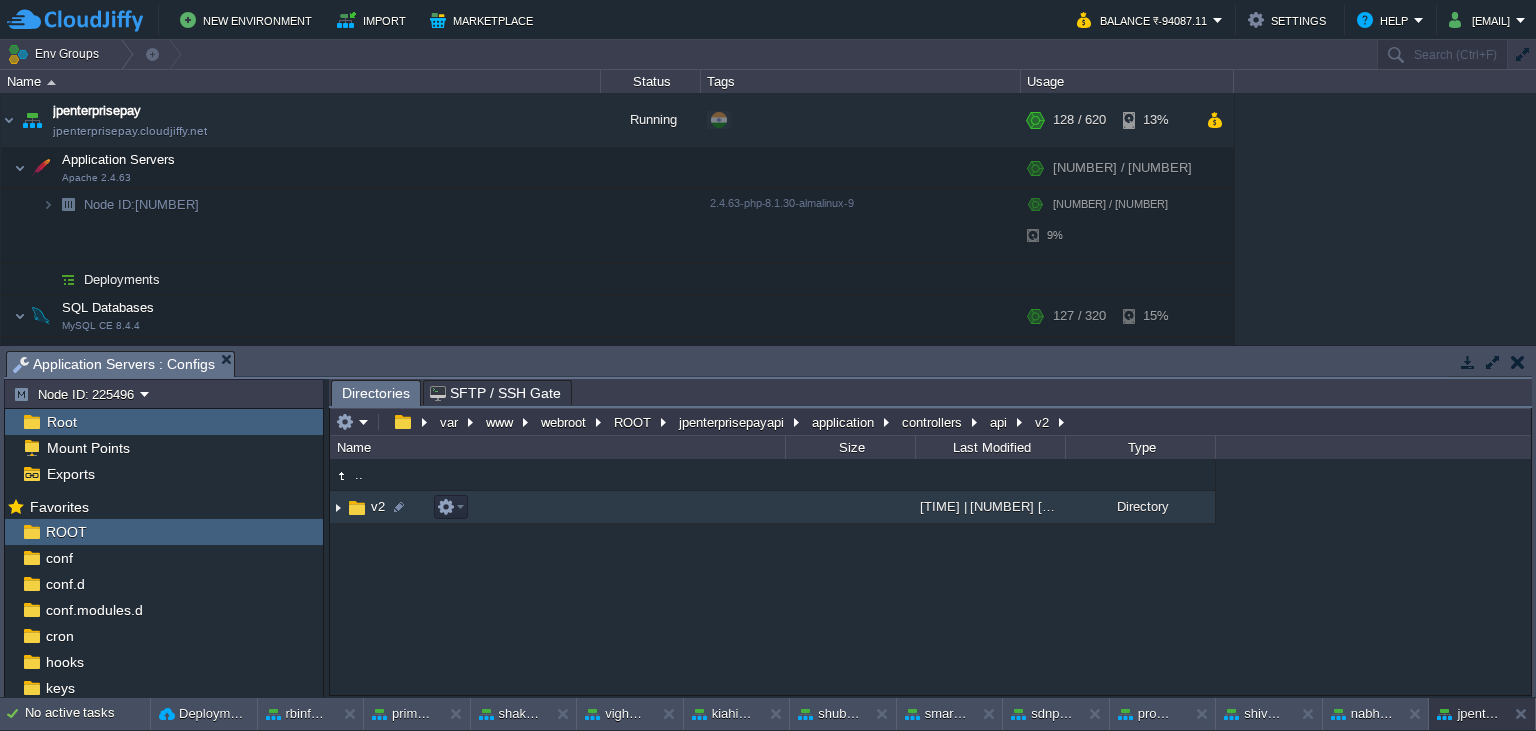 click on "v2" at bounding box center [378, 506] 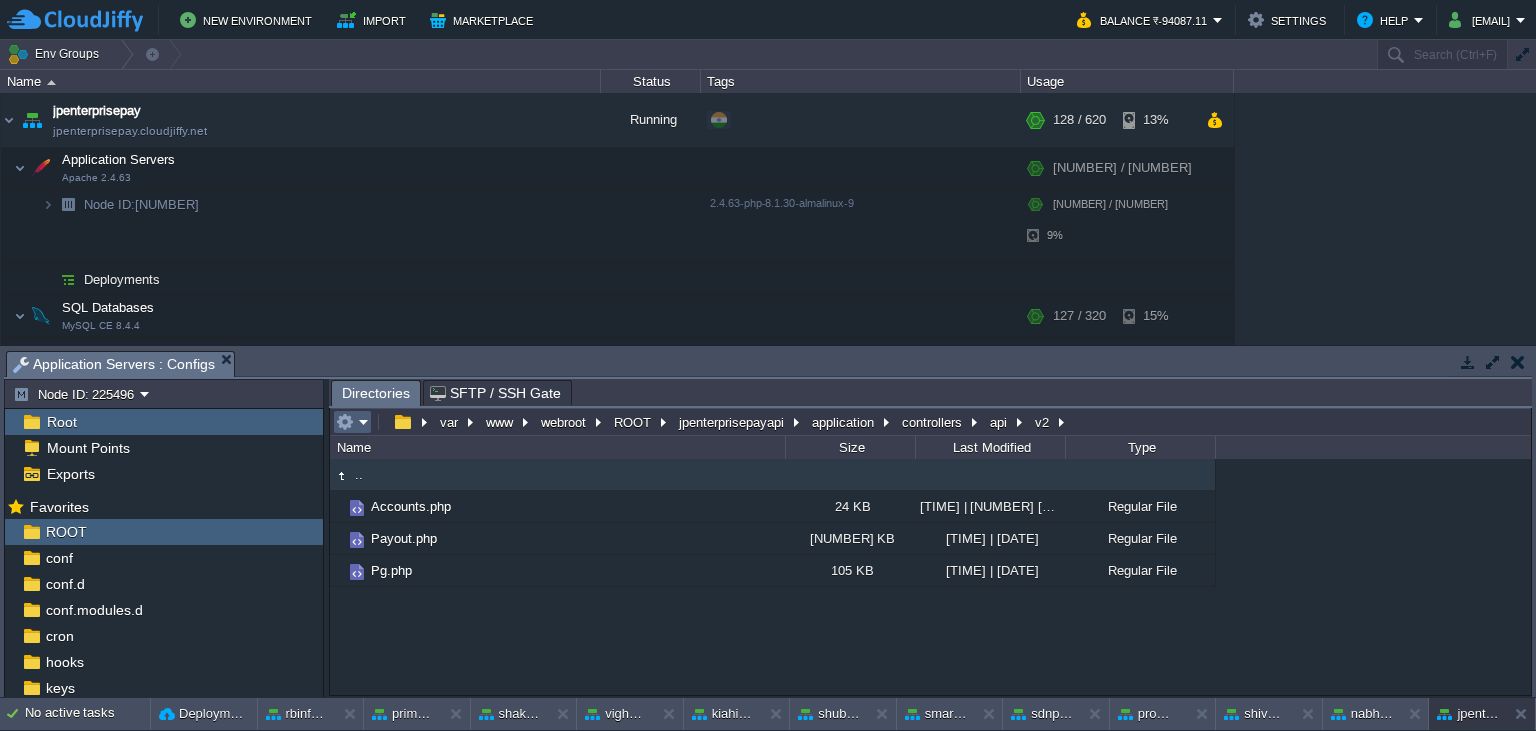 click at bounding box center (352, 422) 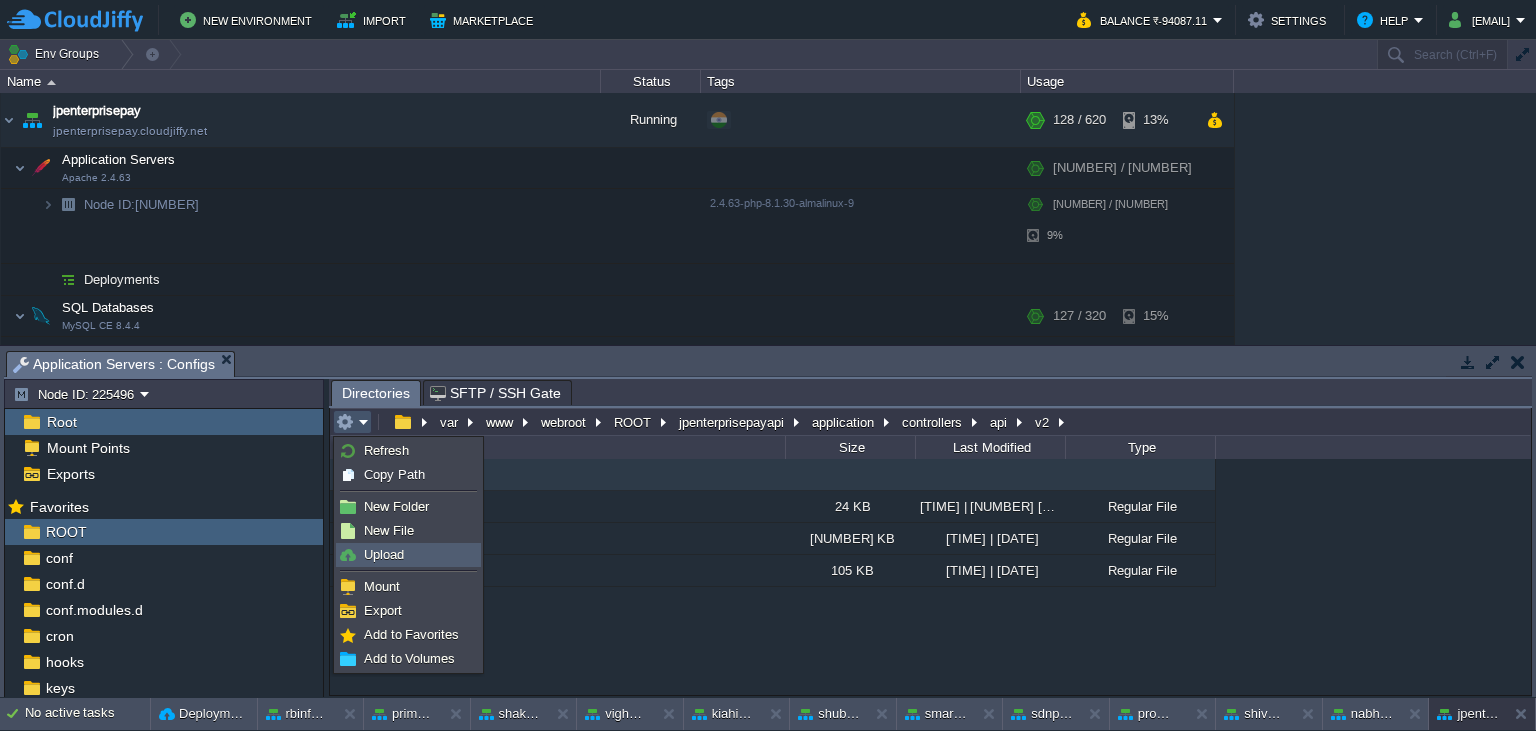 click on "Upload" at bounding box center [408, 555] 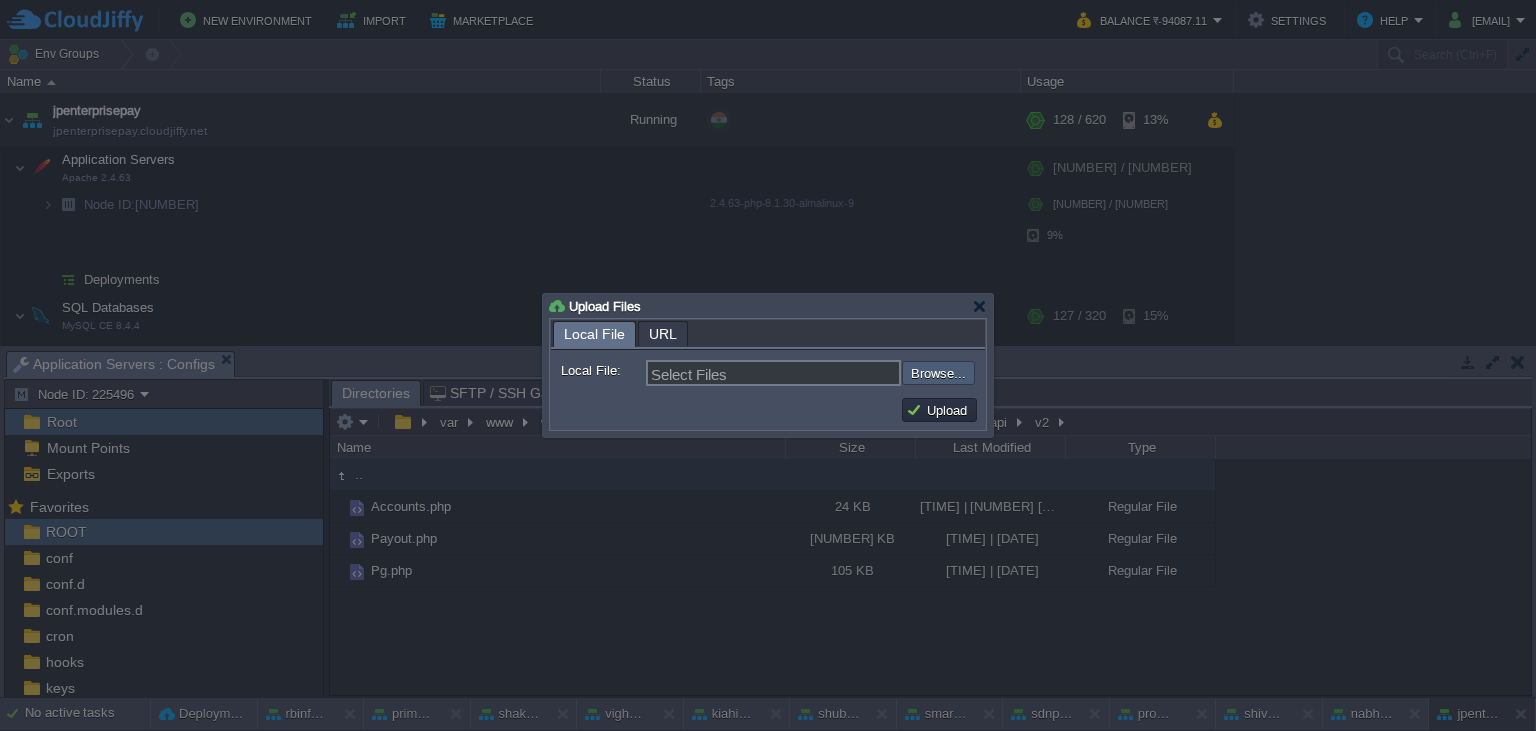click at bounding box center [848, 373] 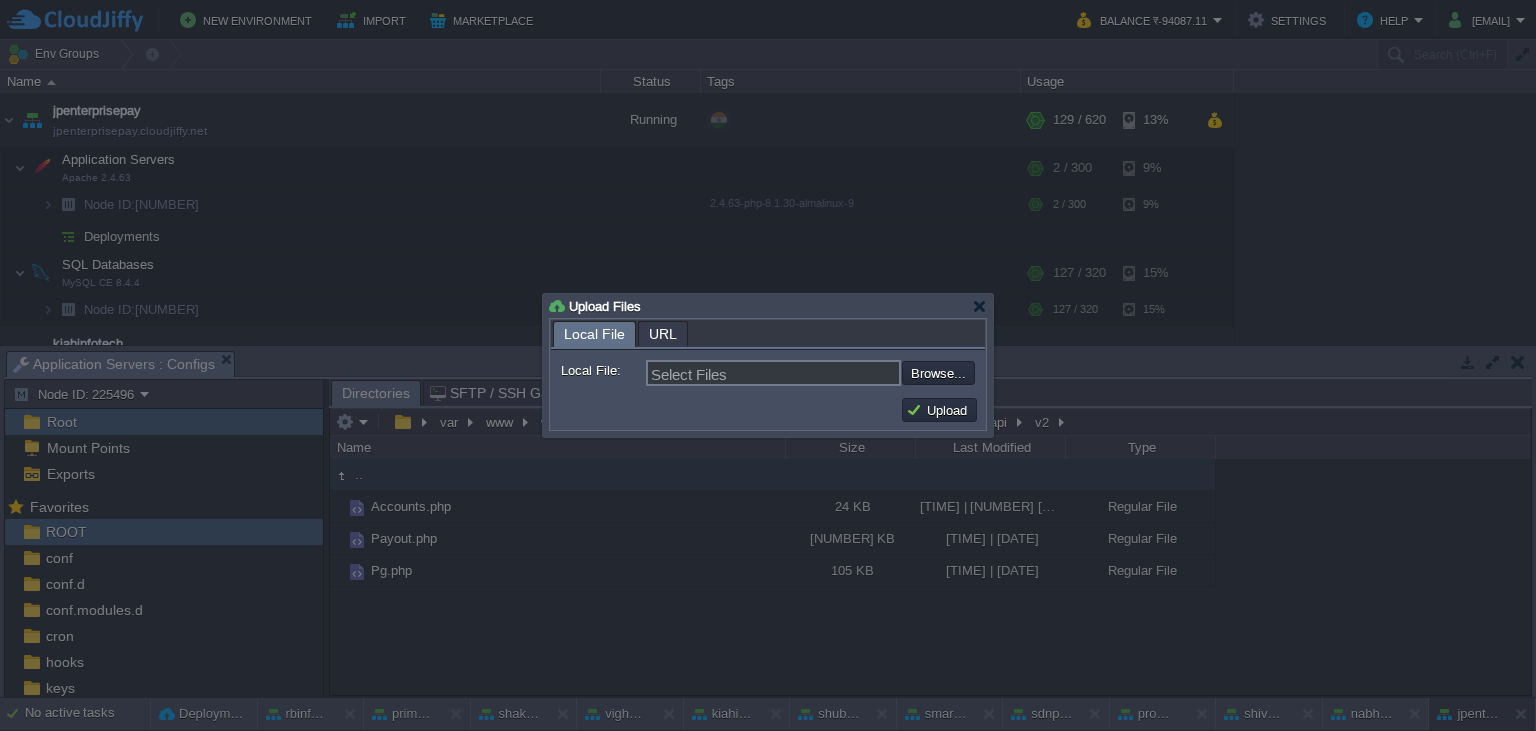 type on "C:\fakepath\Payout.php" 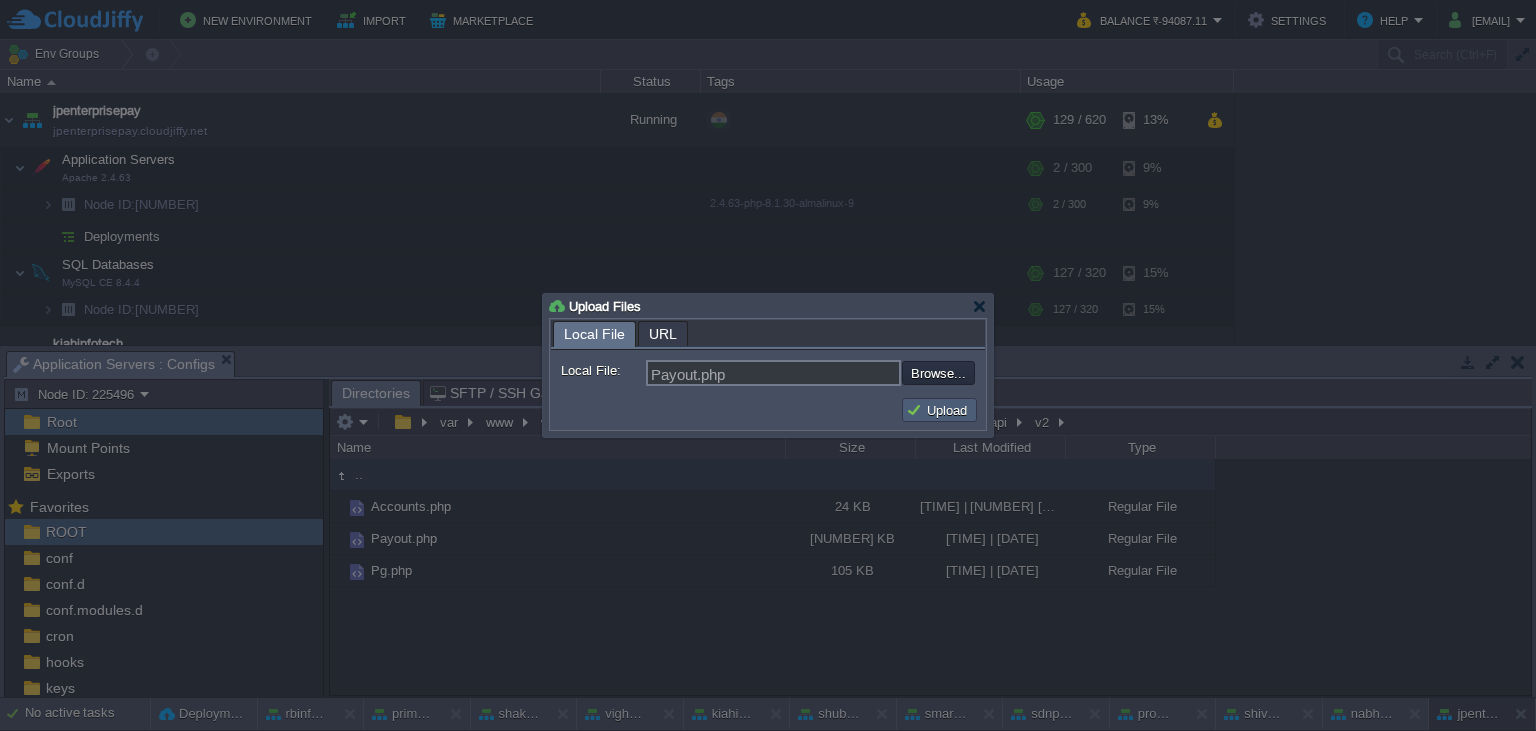 click on "Upload" at bounding box center [939, 410] 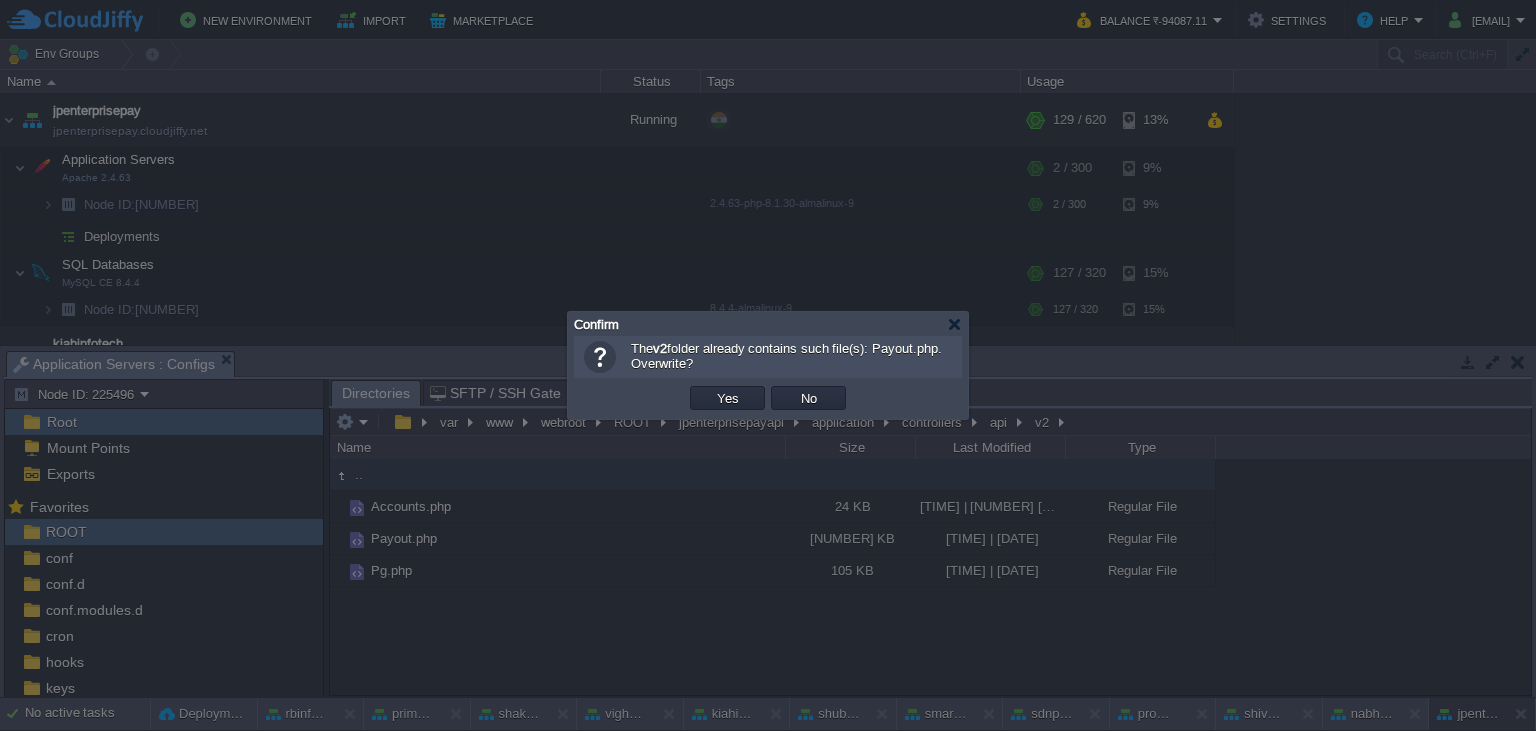 click on "Yes" at bounding box center (727, 398) 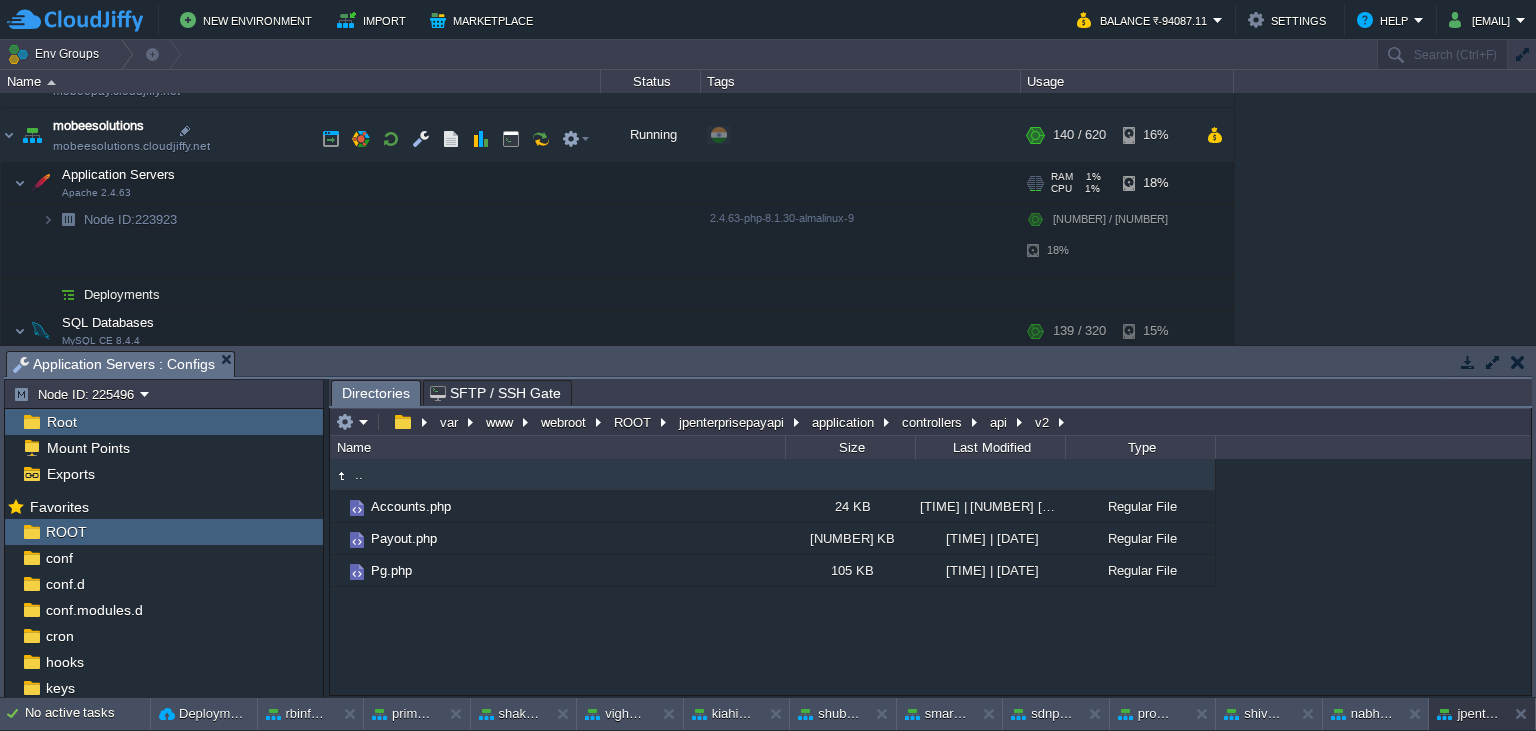 scroll, scrollTop: 456, scrollLeft: 0, axis: vertical 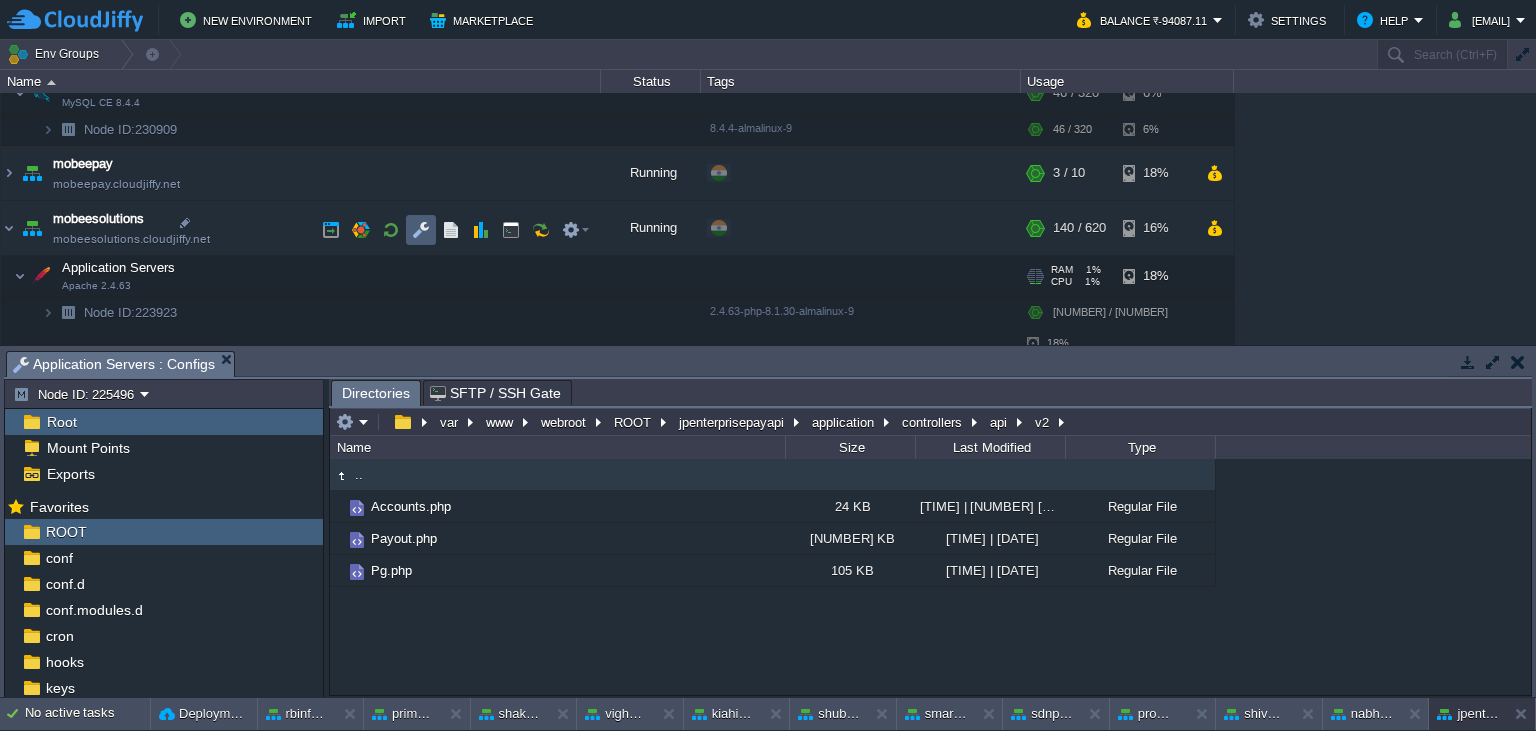 click at bounding box center [421, 230] 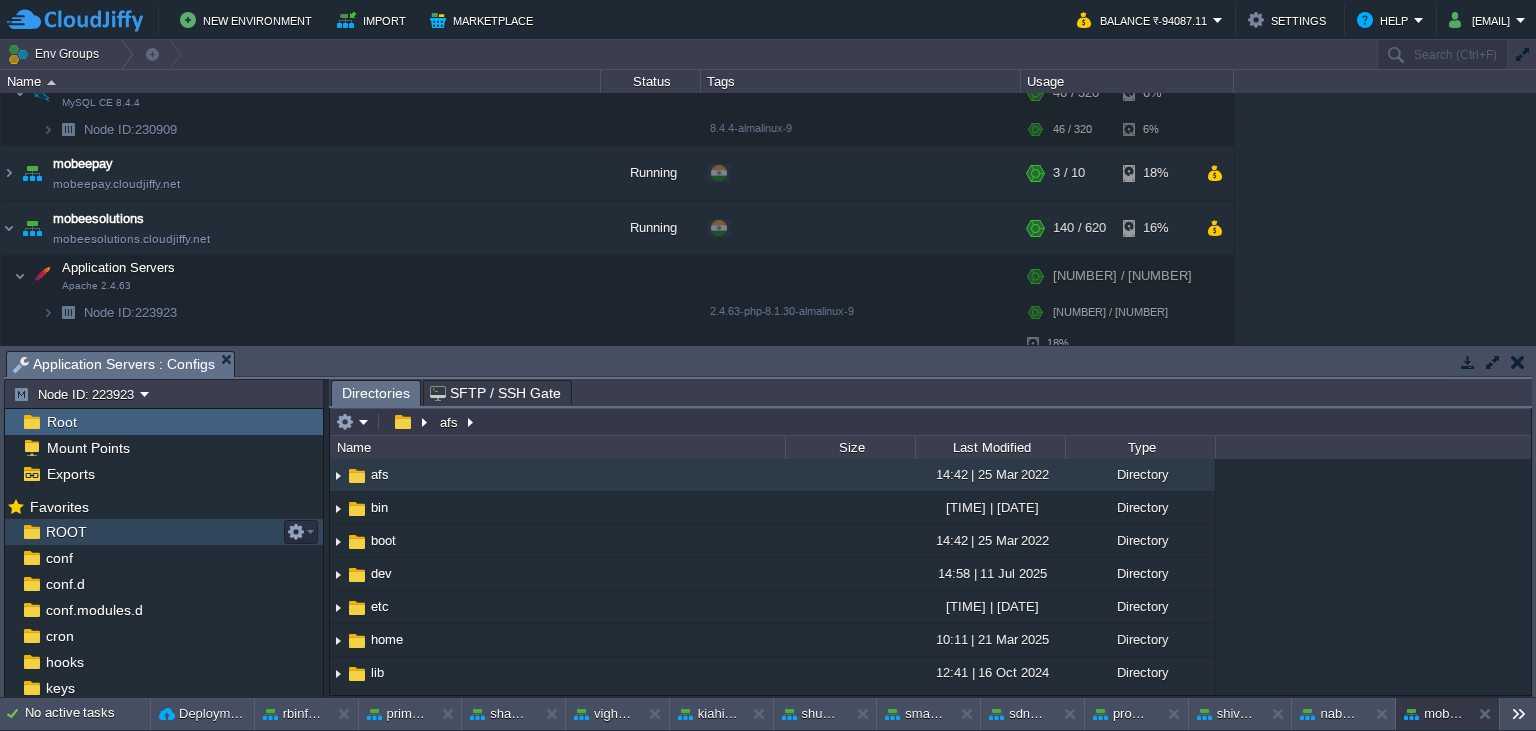 click on "ROOT" at bounding box center (164, 532) 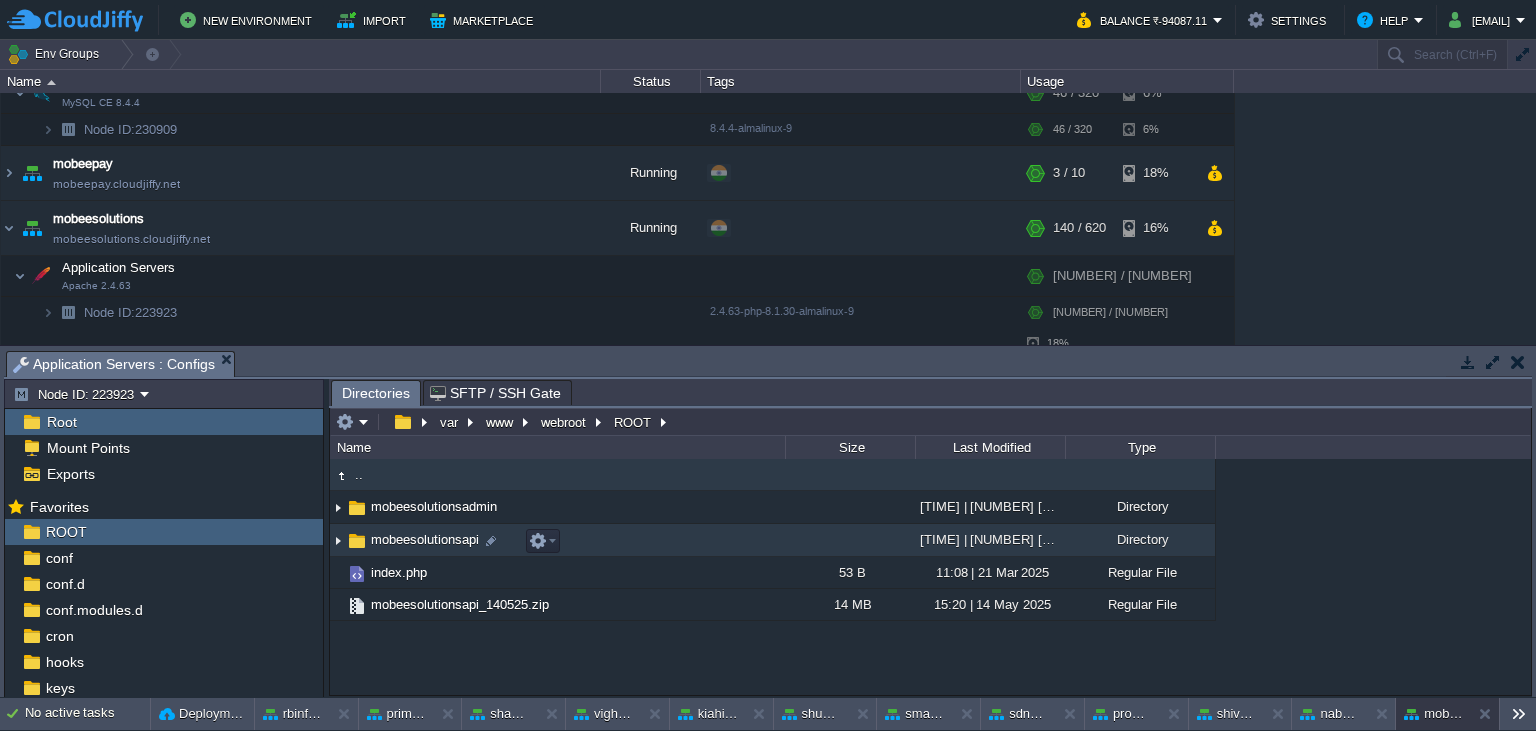 click on "mobeesolutionsapi" at bounding box center (425, 539) 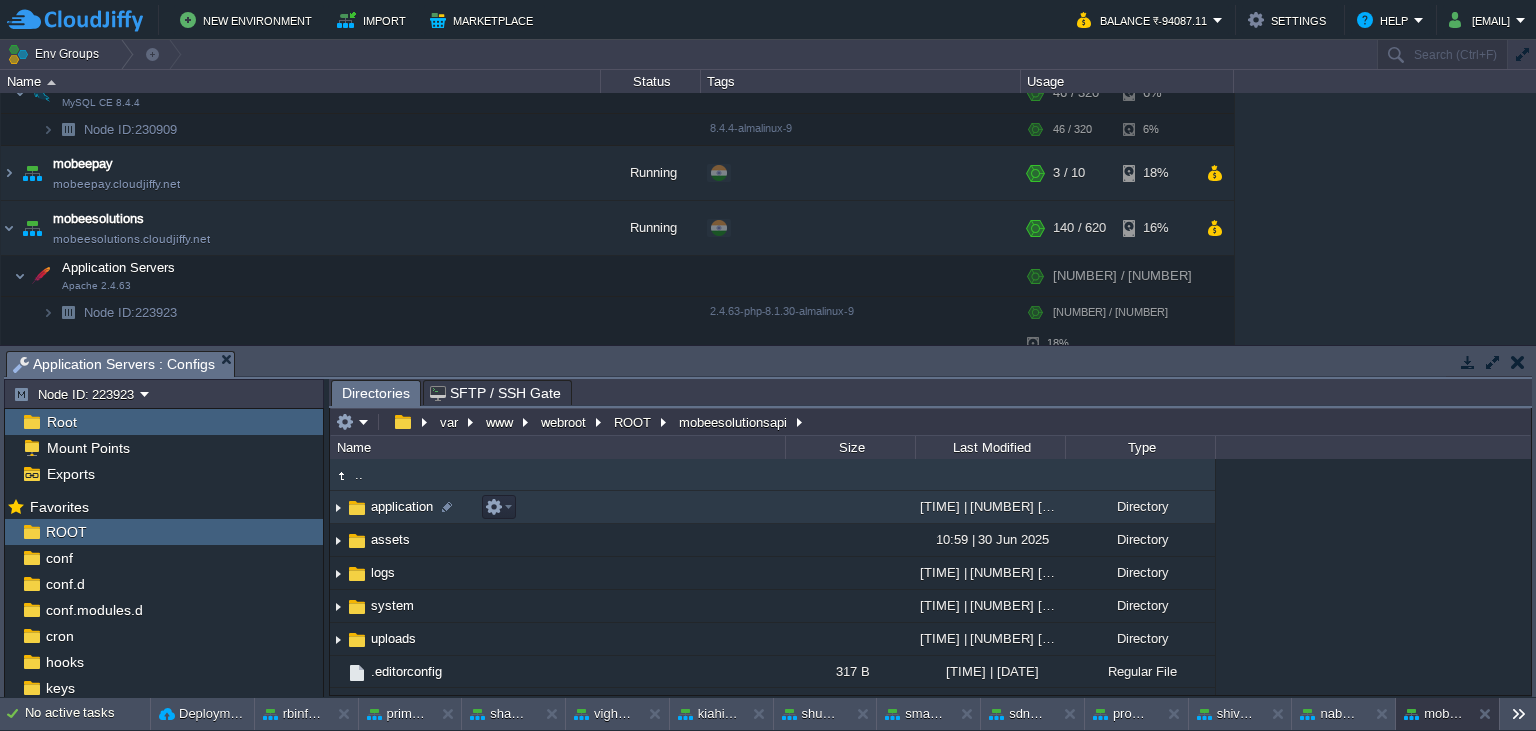click on "application" at bounding box center (557, 507) 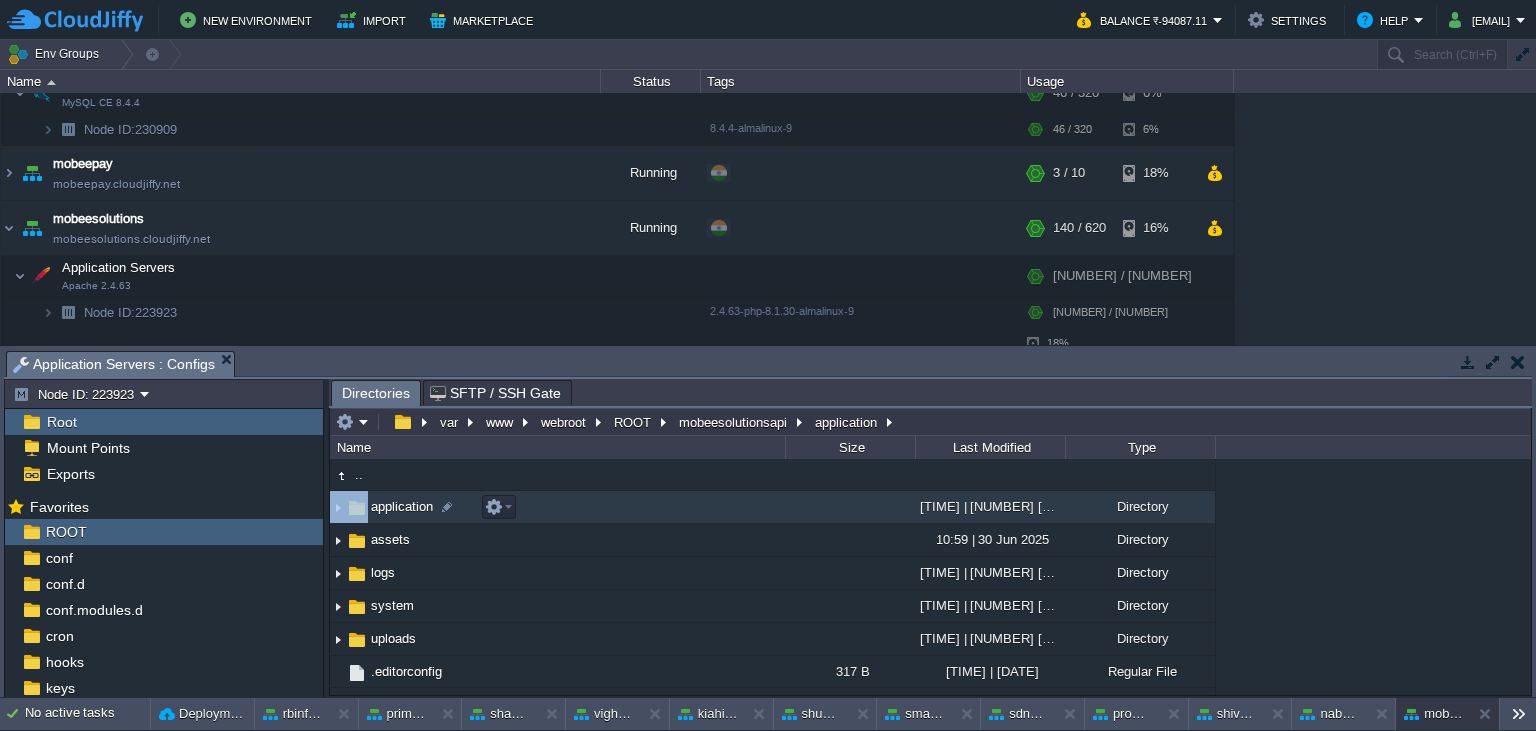 click on "application" at bounding box center [557, 507] 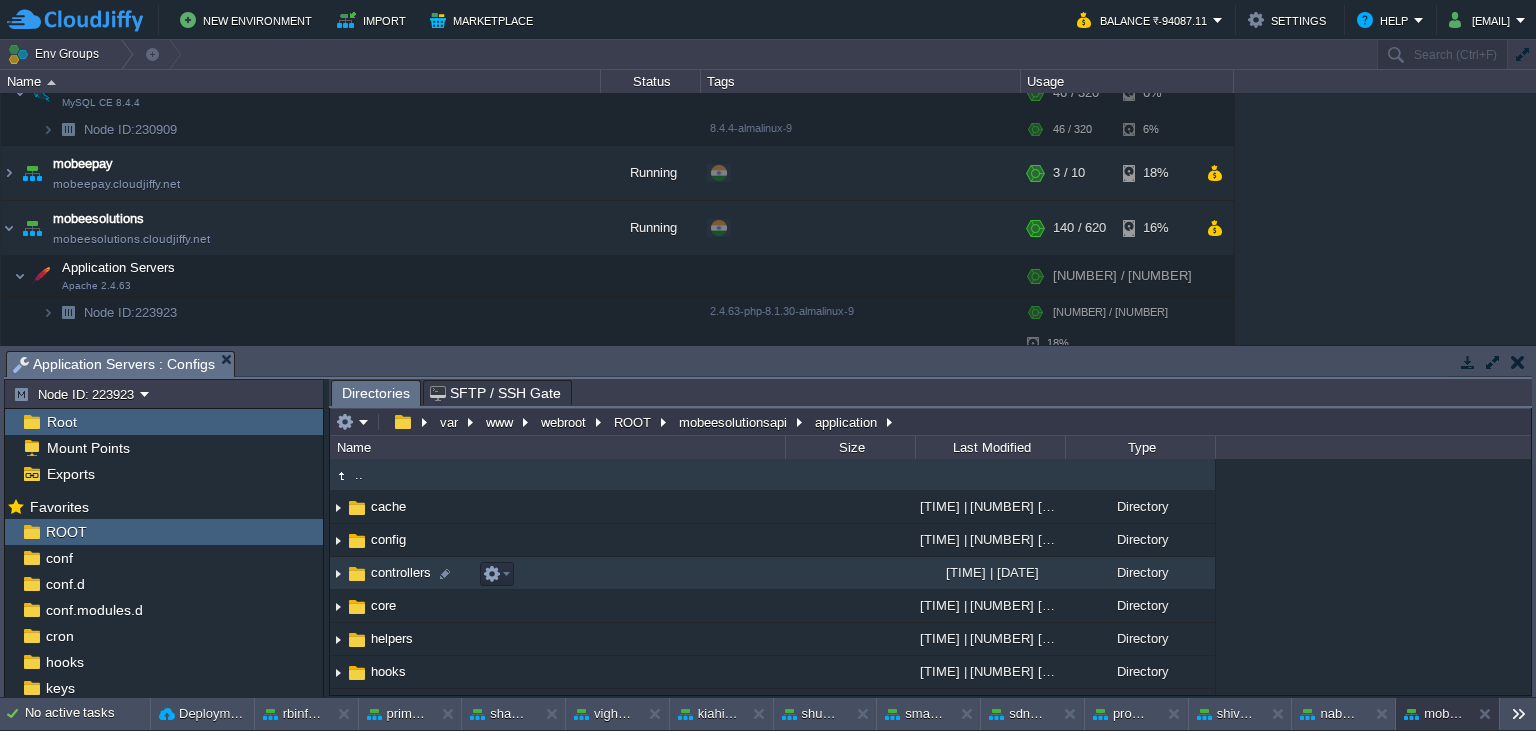 click on "controllers" at bounding box center [557, 573] 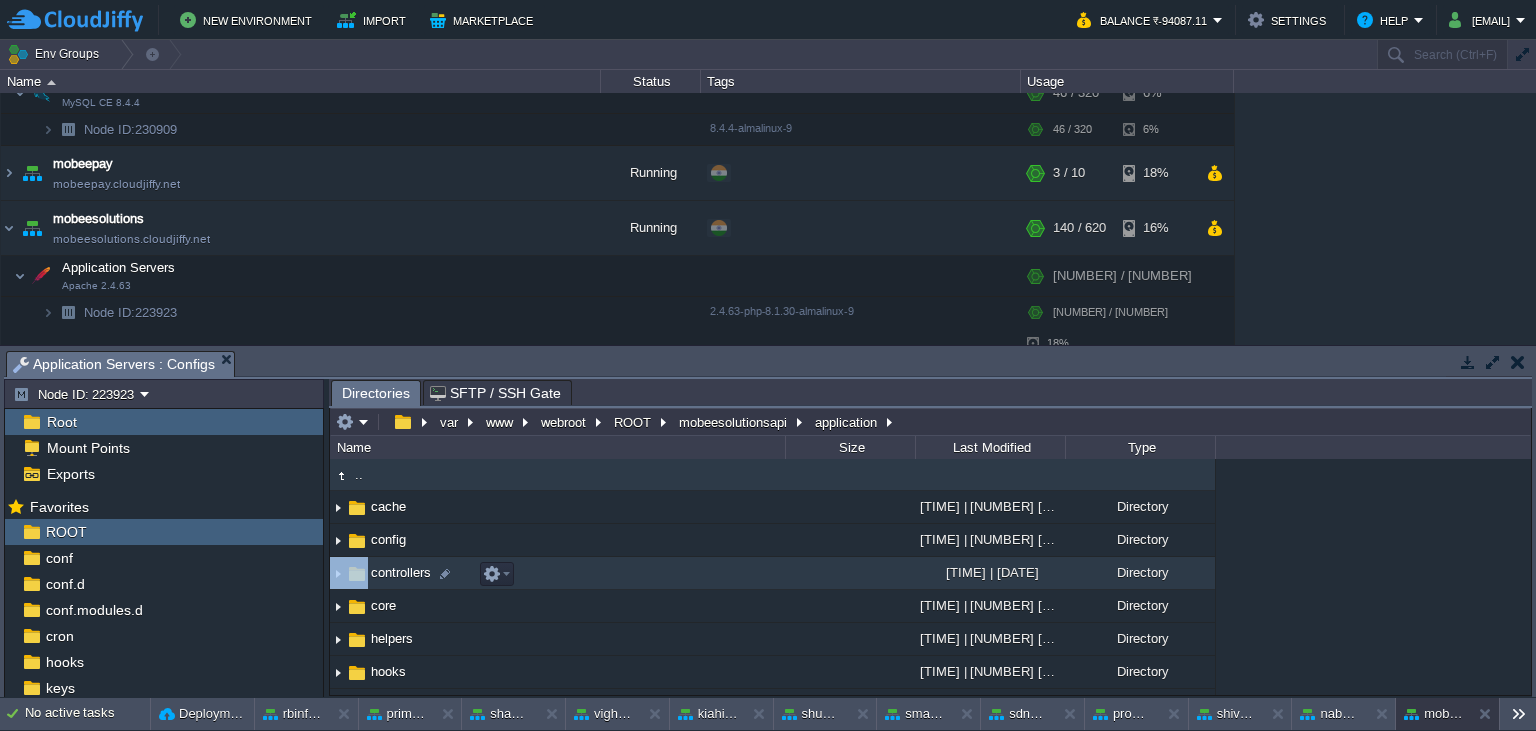 click on "controllers" at bounding box center (557, 573) 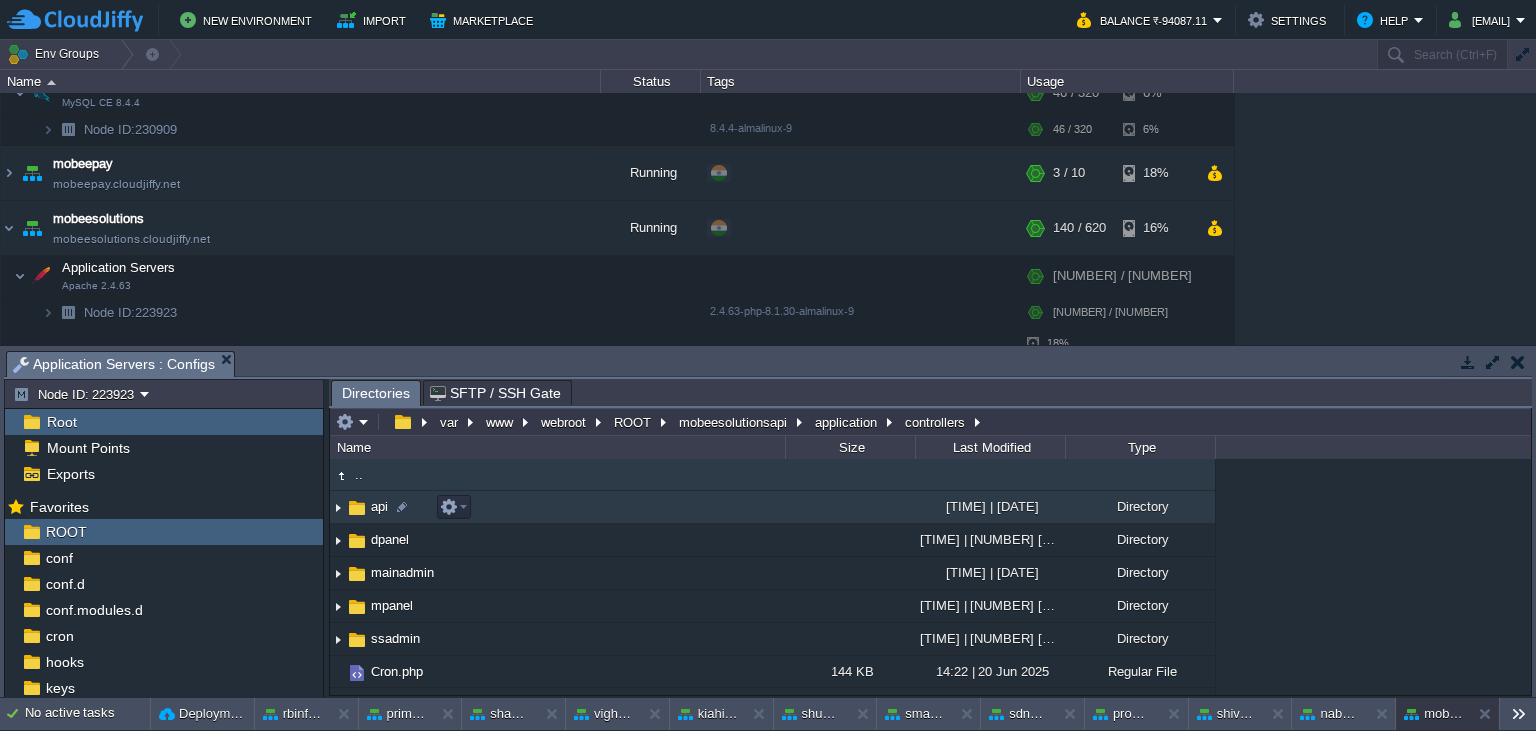 click on "api" at bounding box center [379, 506] 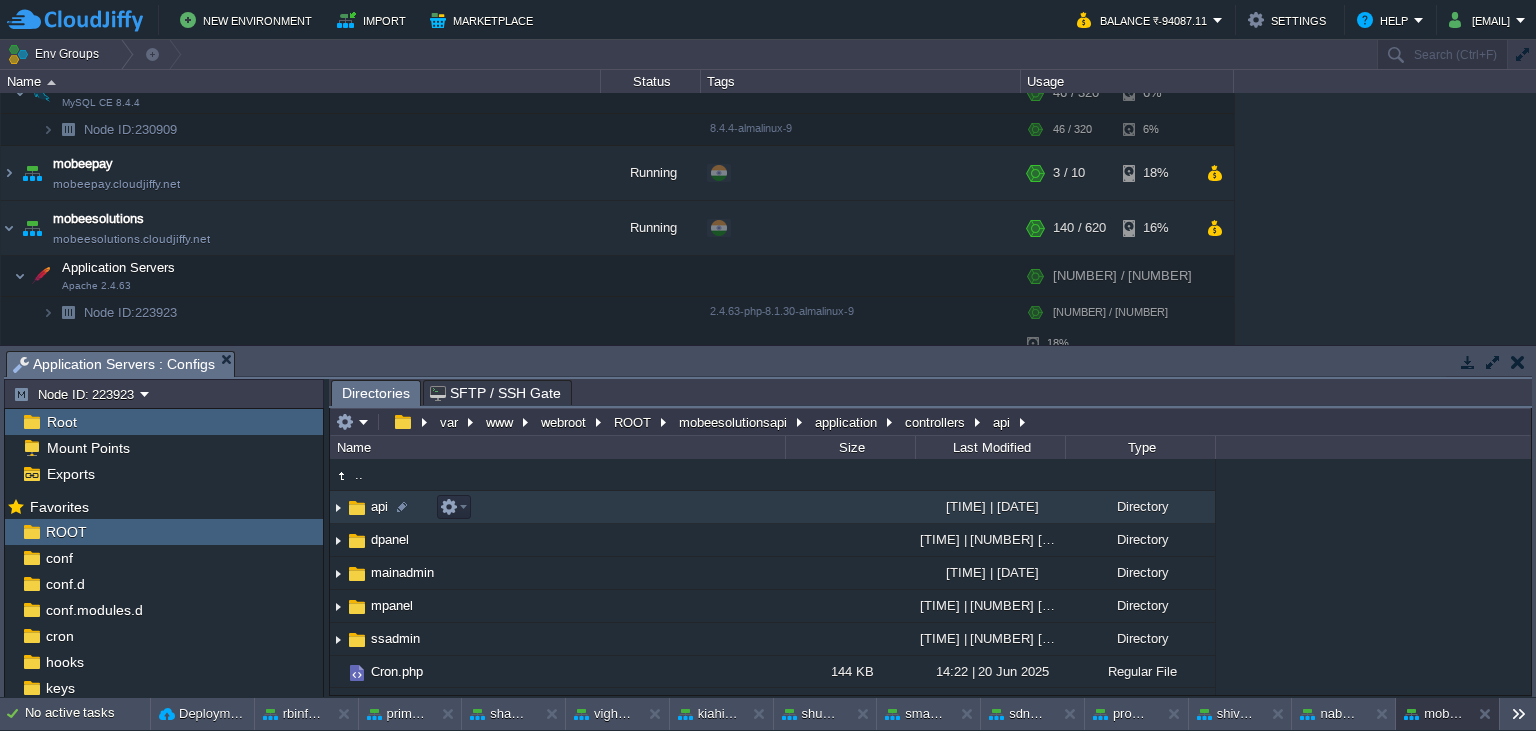click on "api" at bounding box center [379, 506] 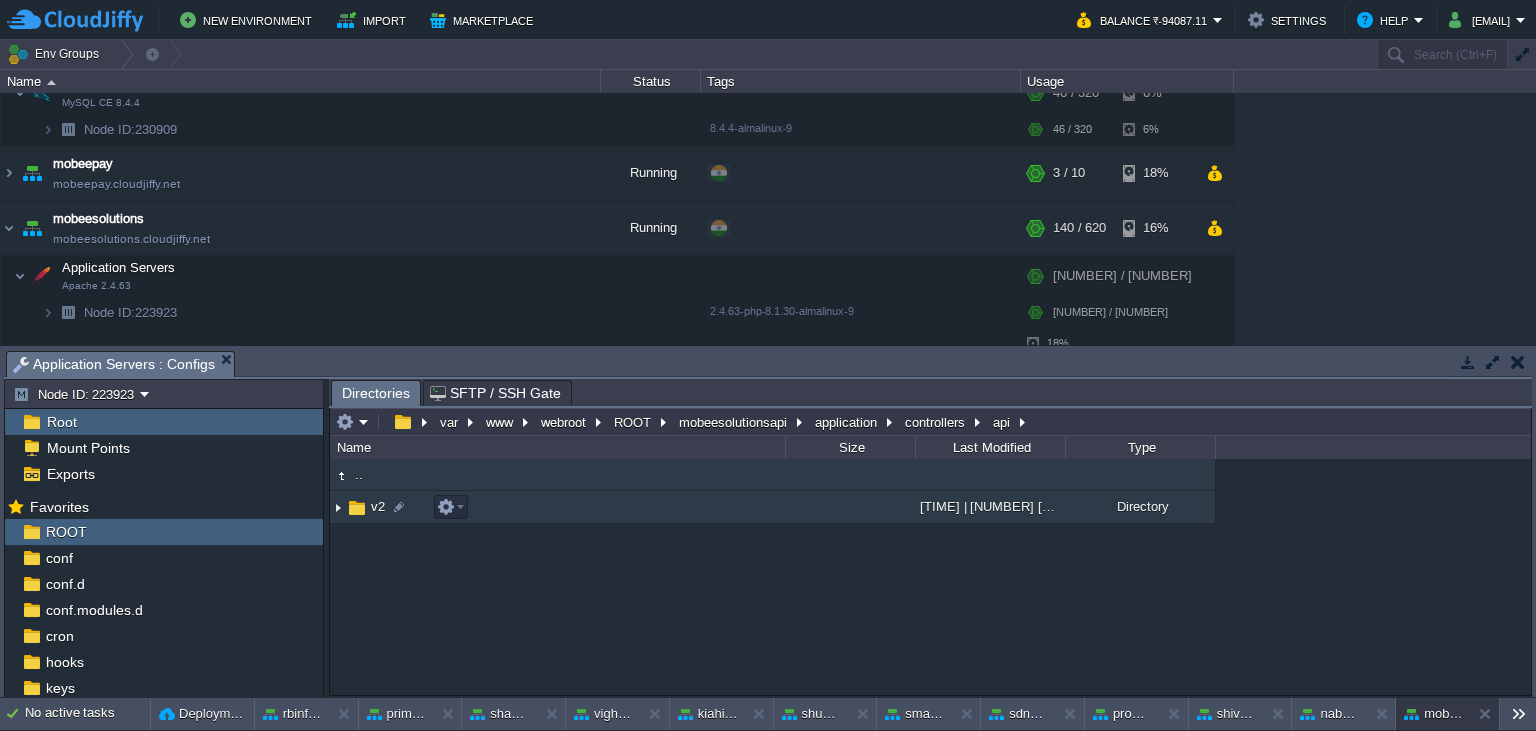 click on "v2" at bounding box center (378, 506) 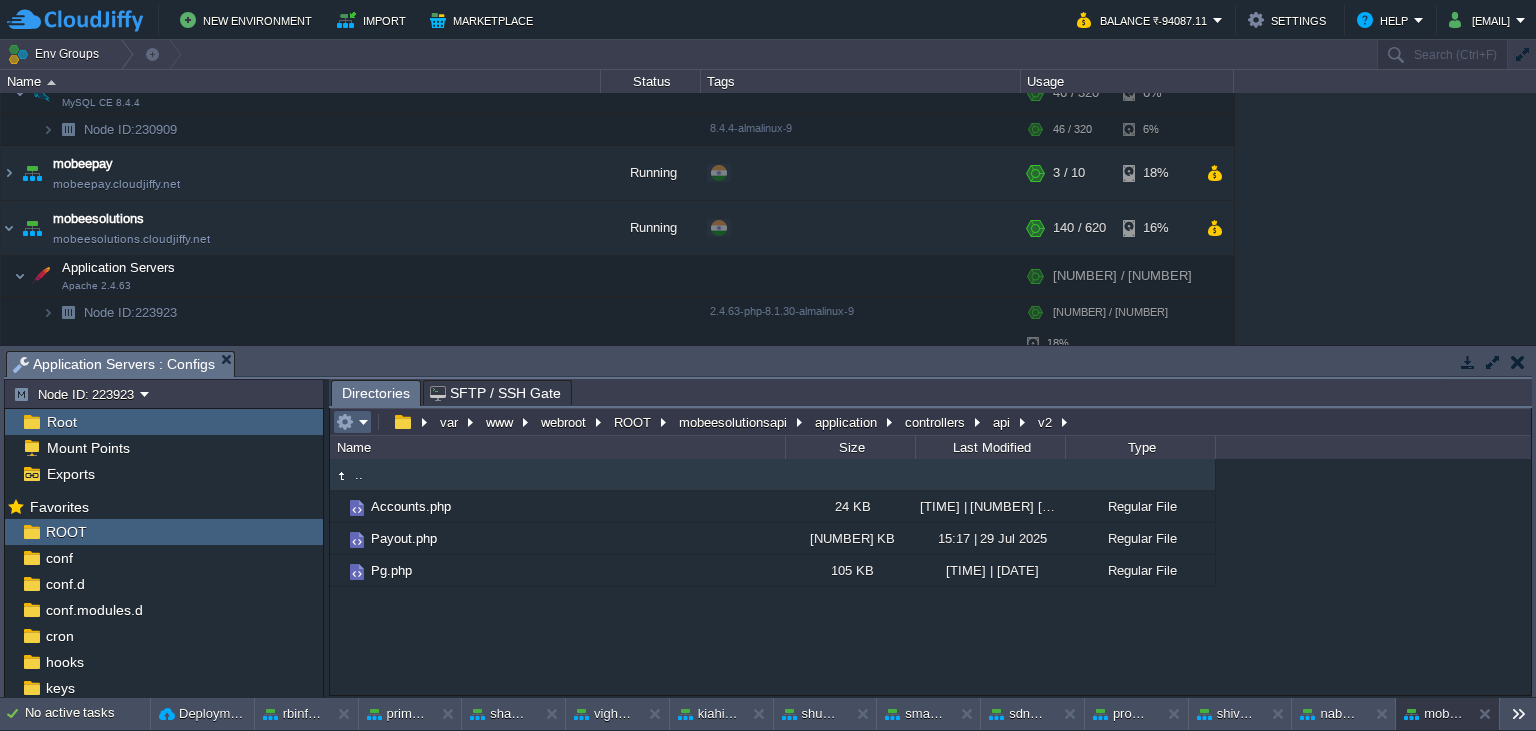 click at bounding box center [352, 422] 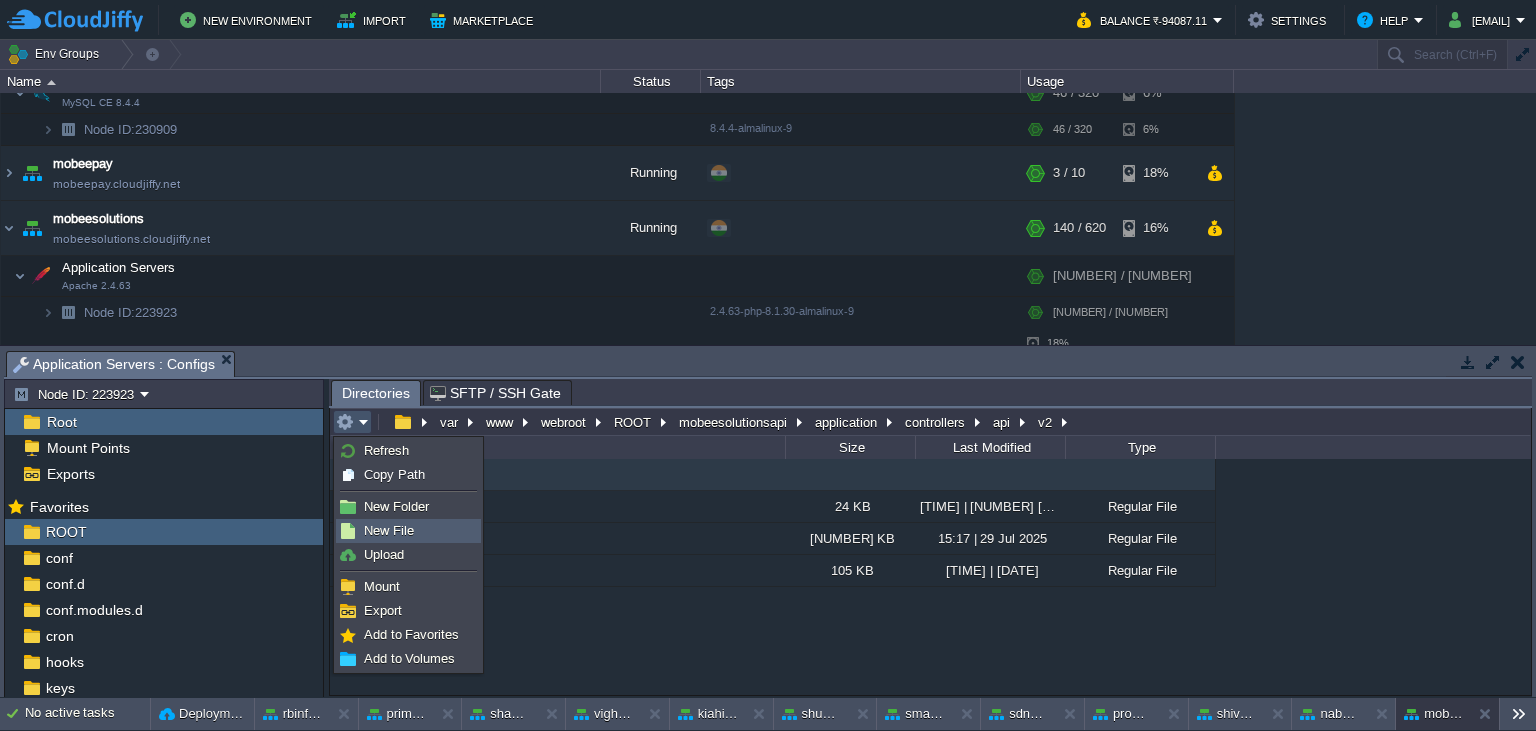click on "Upload" at bounding box center (408, 555) 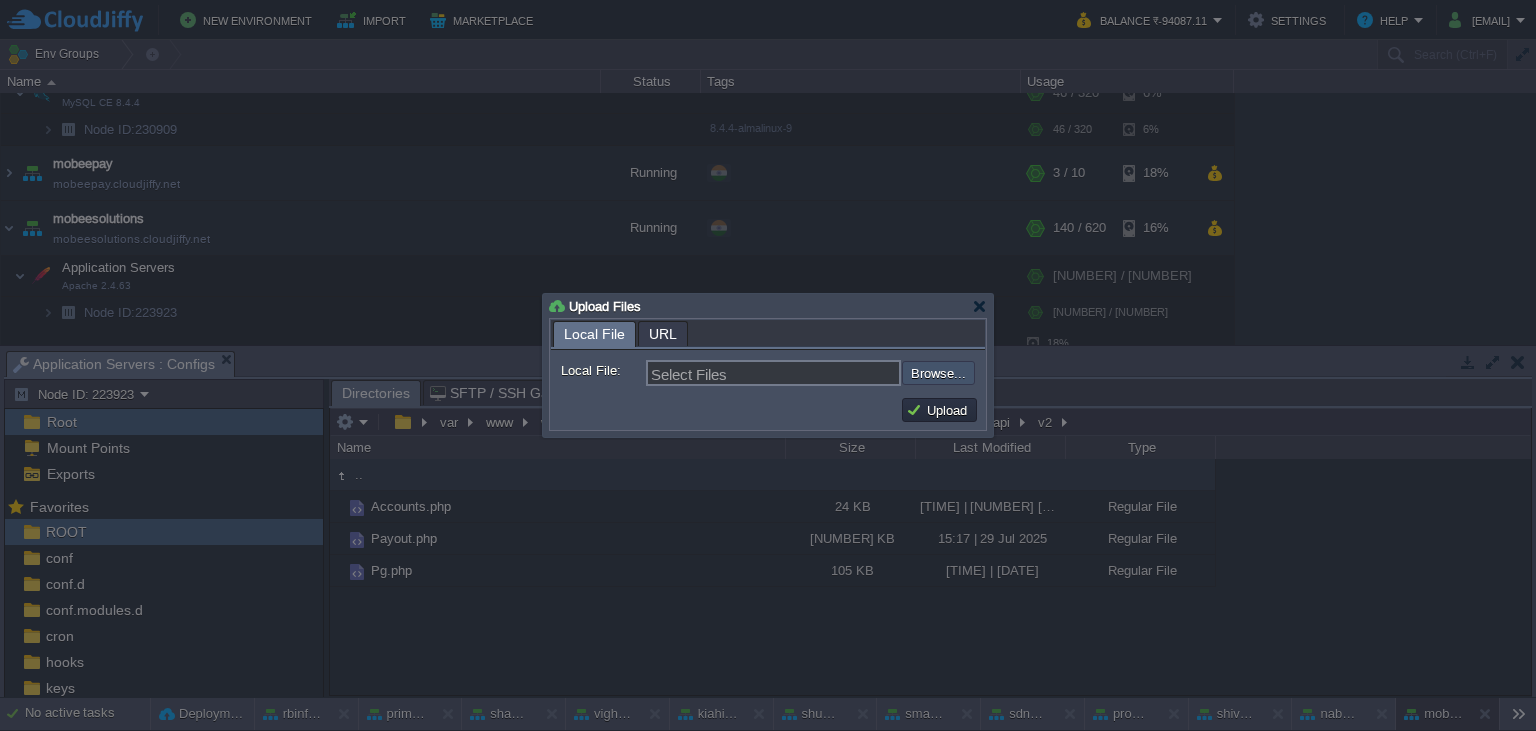 click at bounding box center (848, 373) 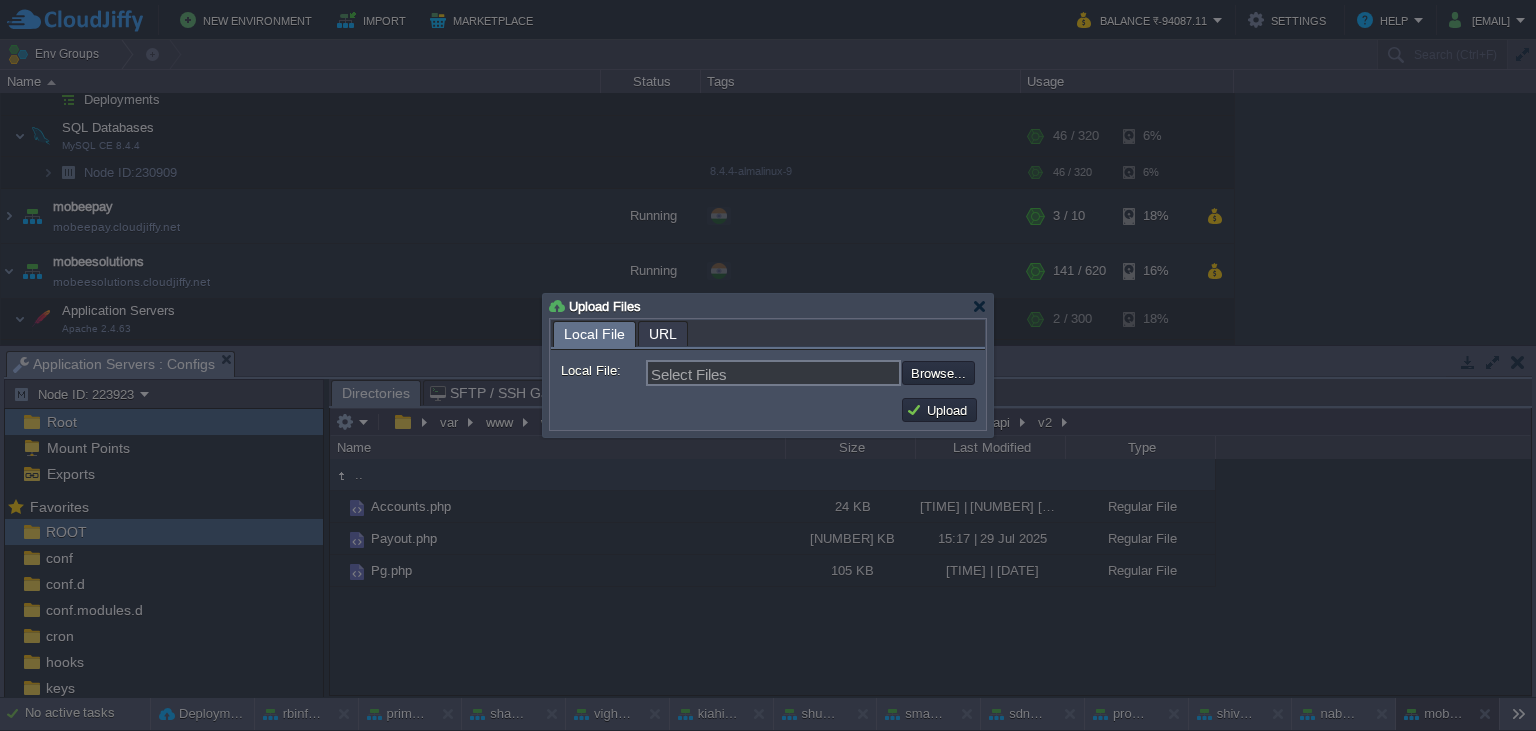 type on "C:\fakepath\Payout.php" 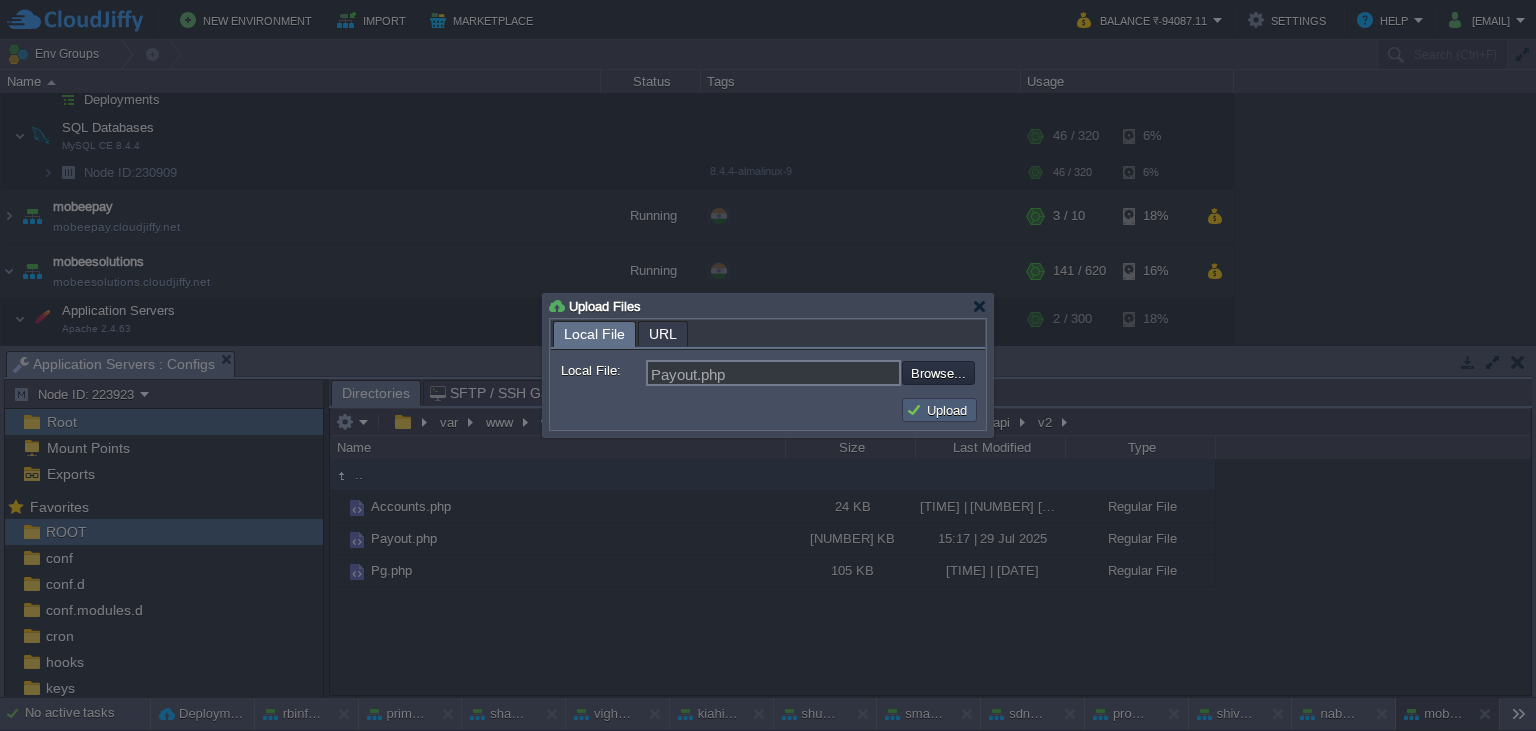click on "Upload" at bounding box center [939, 410] 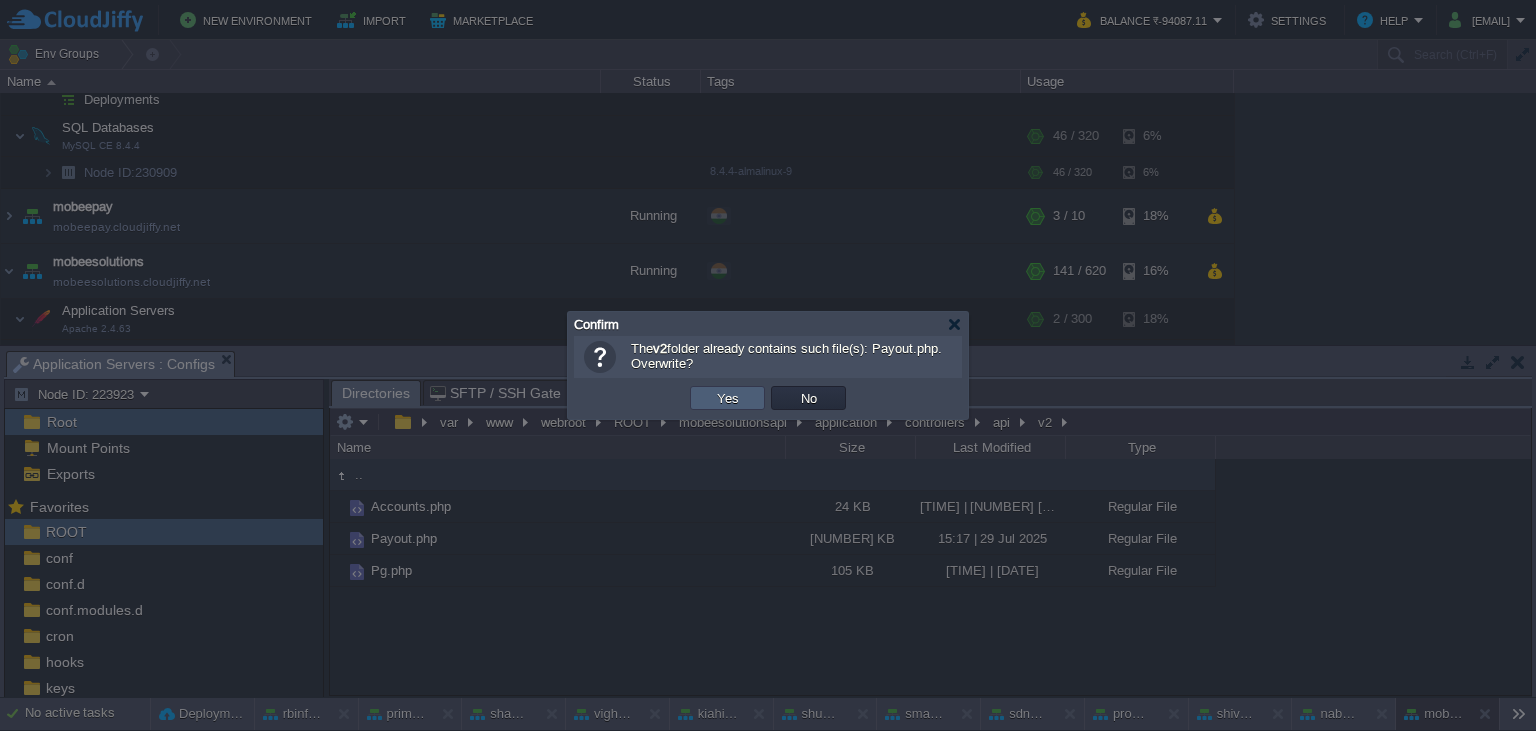 click on "Yes" at bounding box center (728, 398) 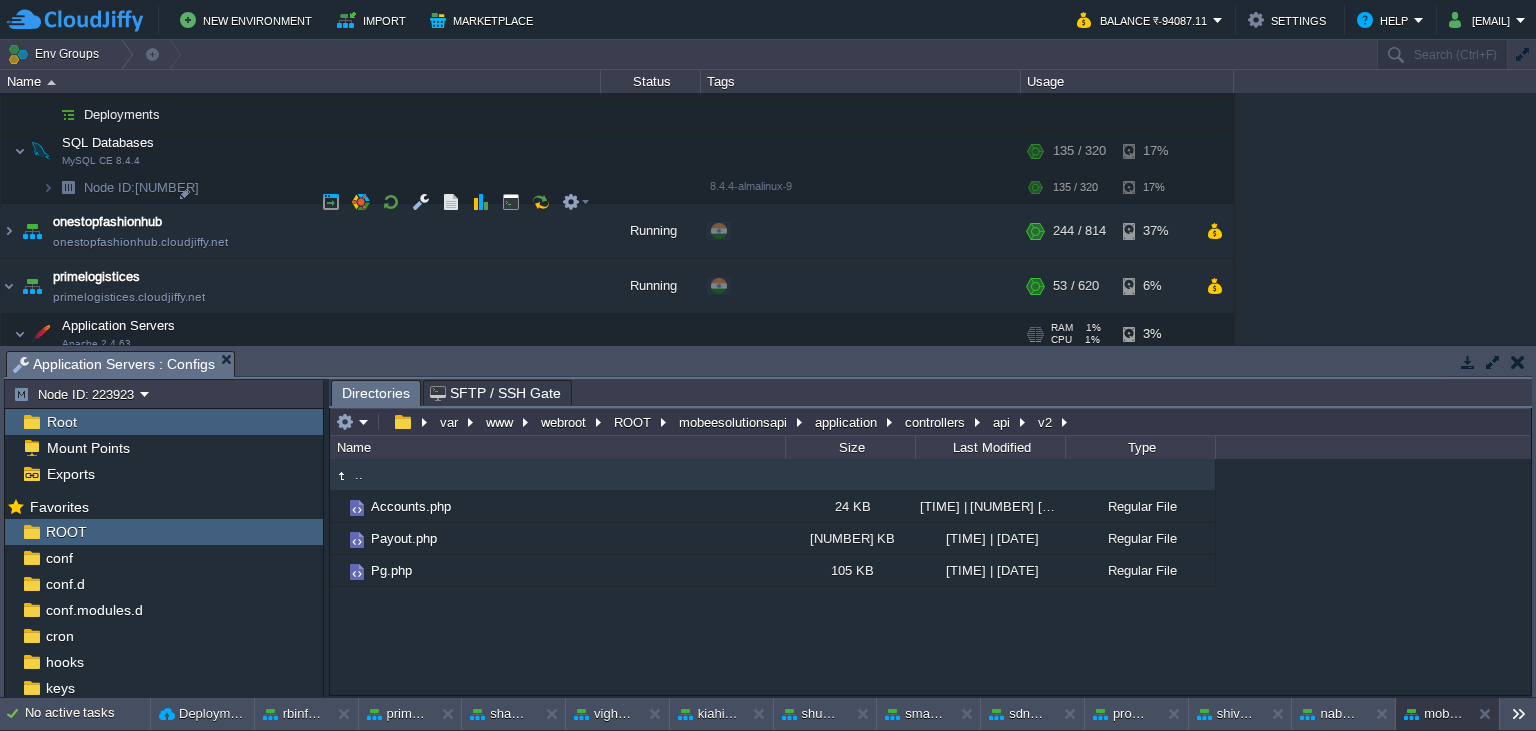 scroll, scrollTop: 912, scrollLeft: 0, axis: vertical 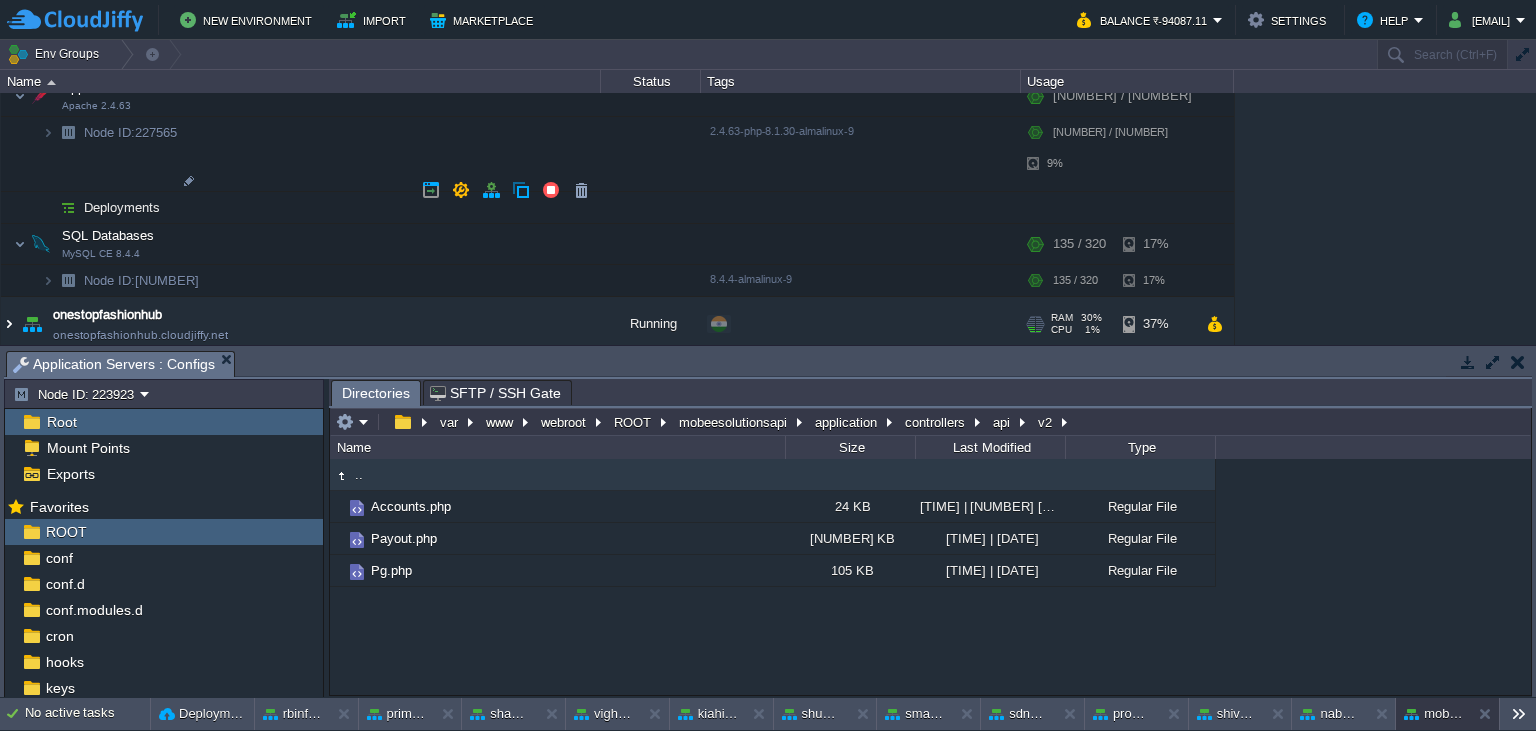 click at bounding box center [9, 324] 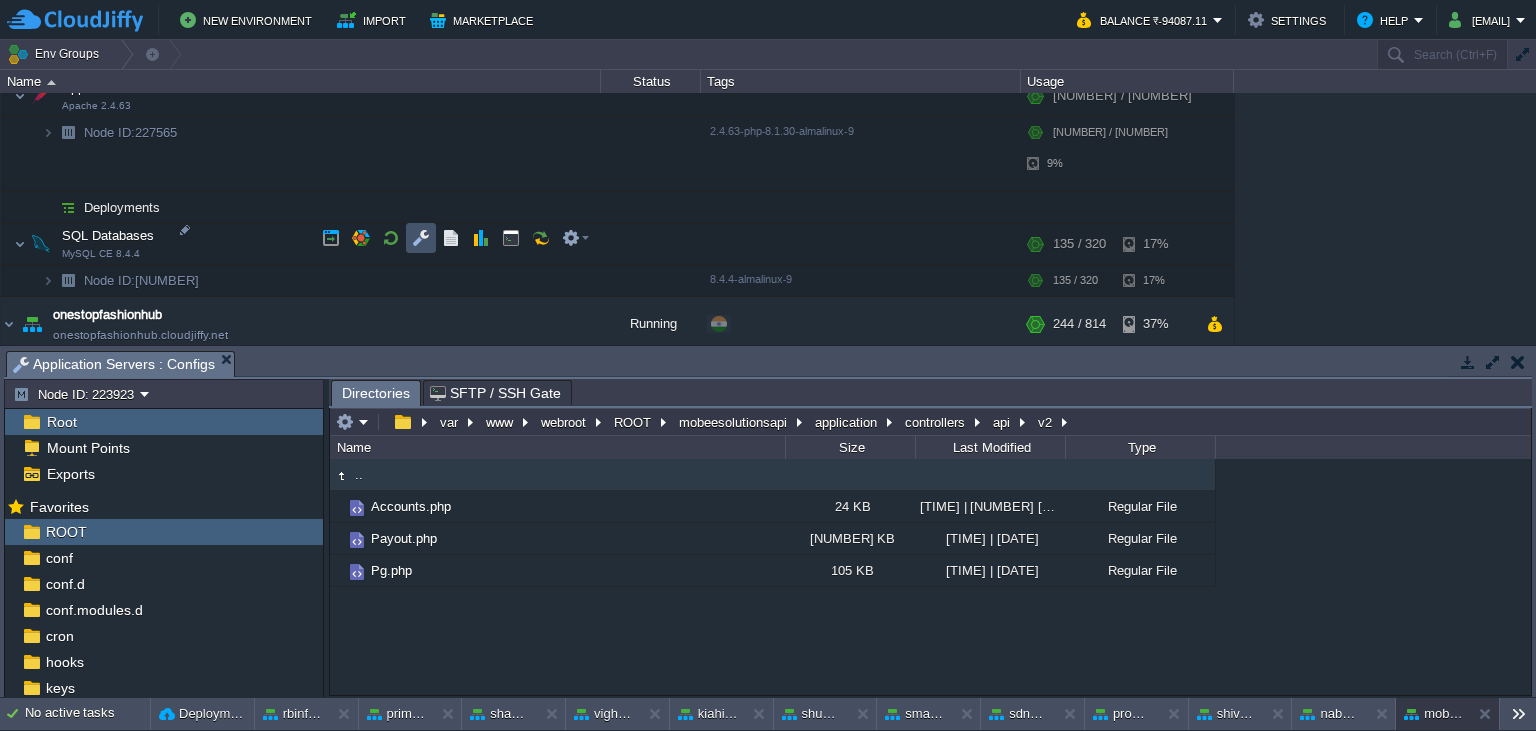 click at bounding box center [421, 238] 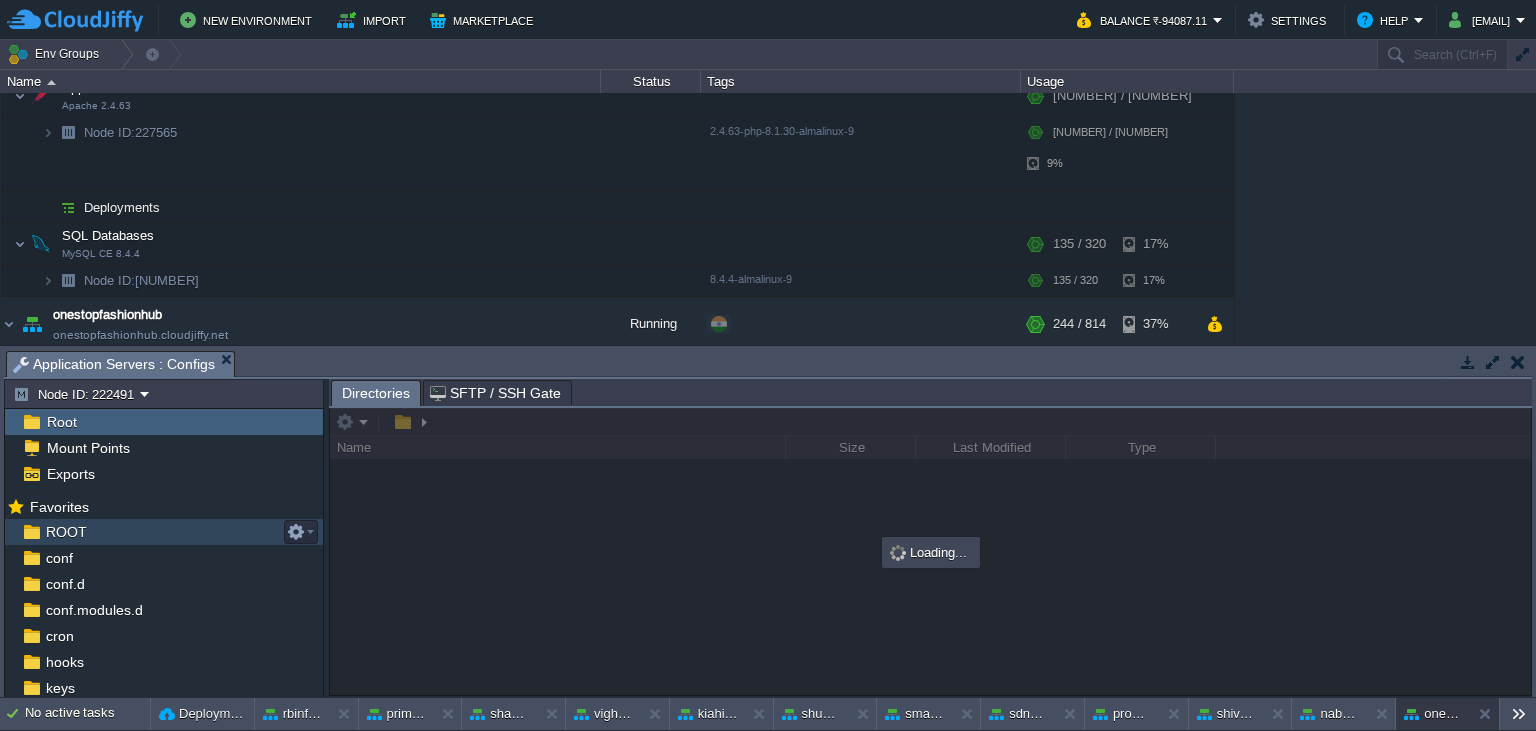click on "ROOT" at bounding box center [164, 532] 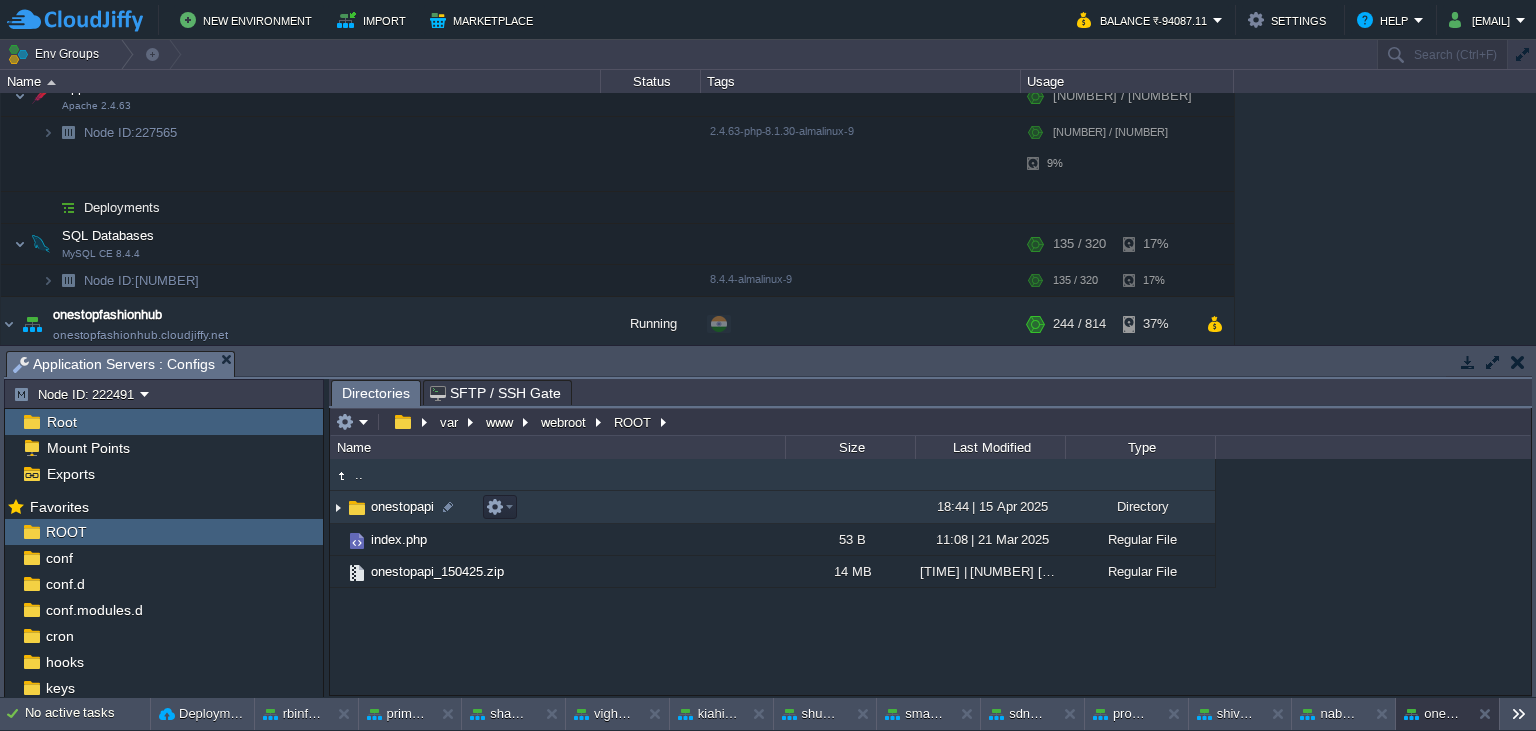 click on "onestopapi" at bounding box center (402, 506) 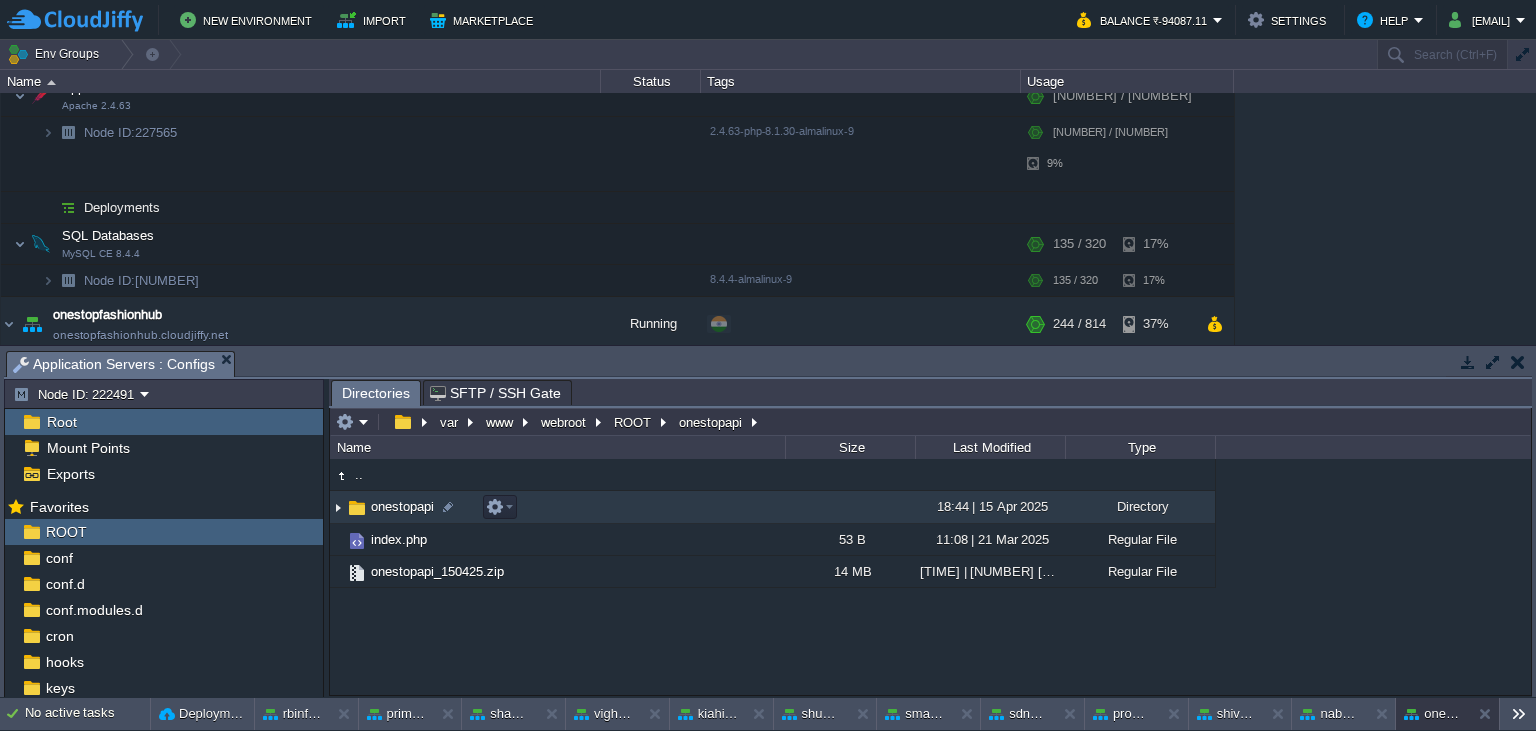 click on "onestopapi" at bounding box center (402, 506) 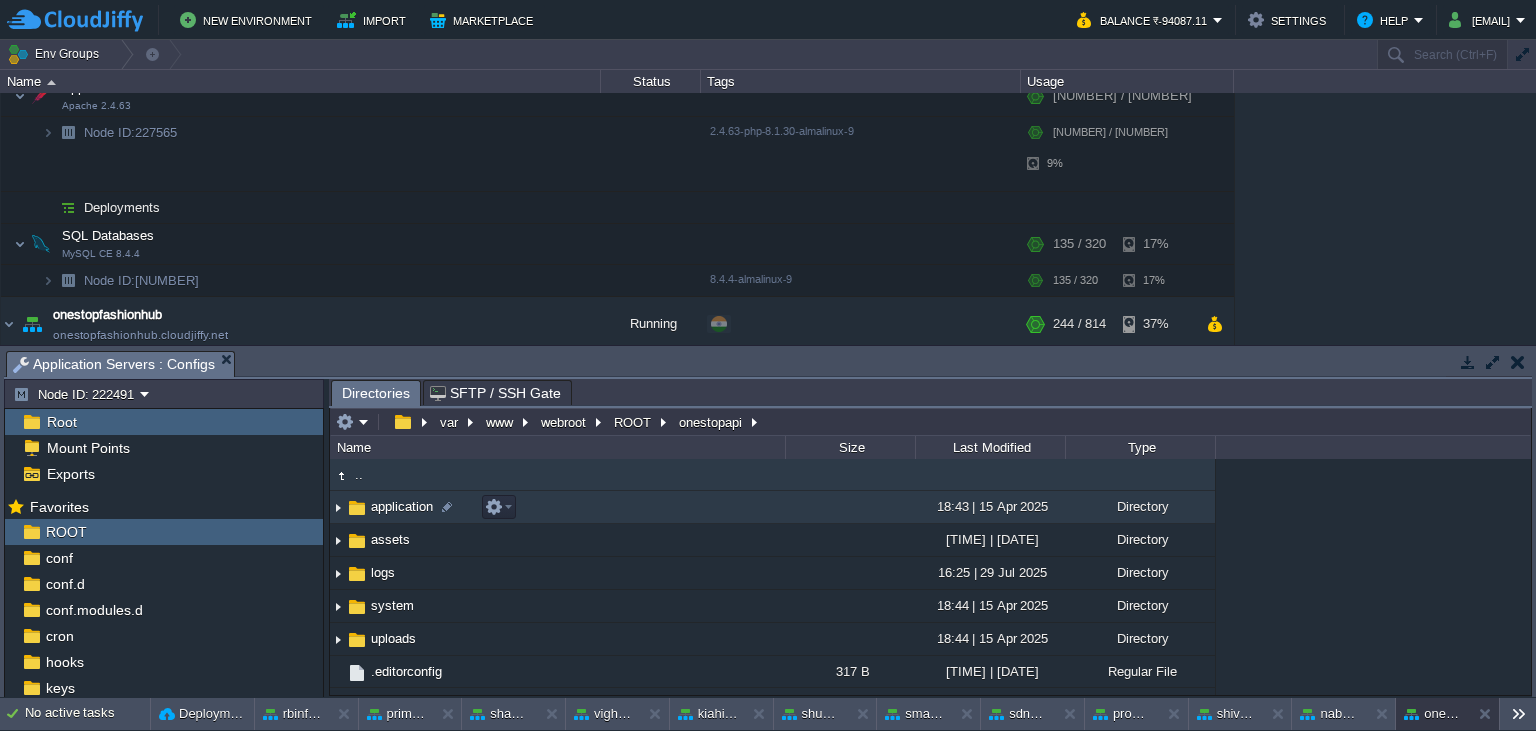 click on "application" at bounding box center [402, 506] 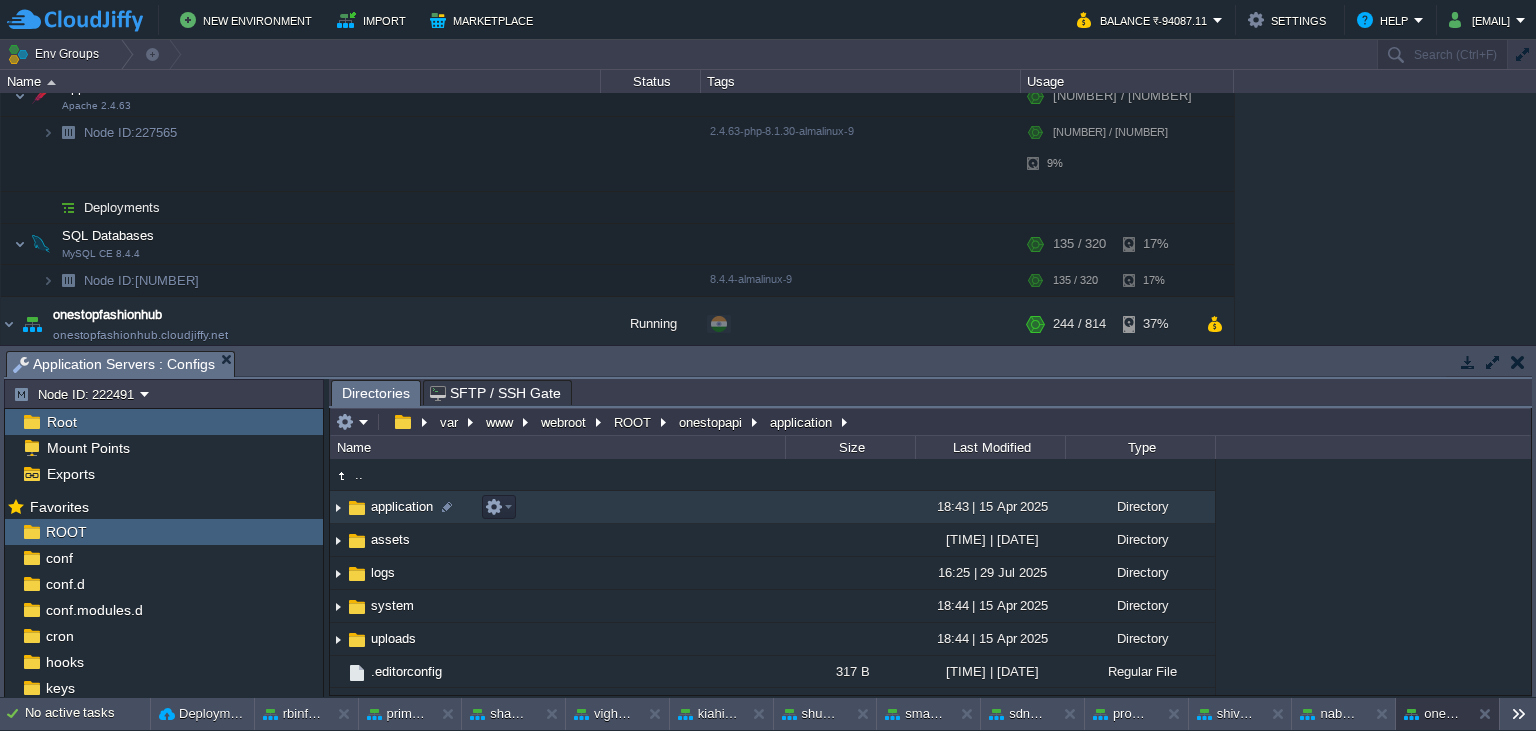 click on "application" at bounding box center [402, 506] 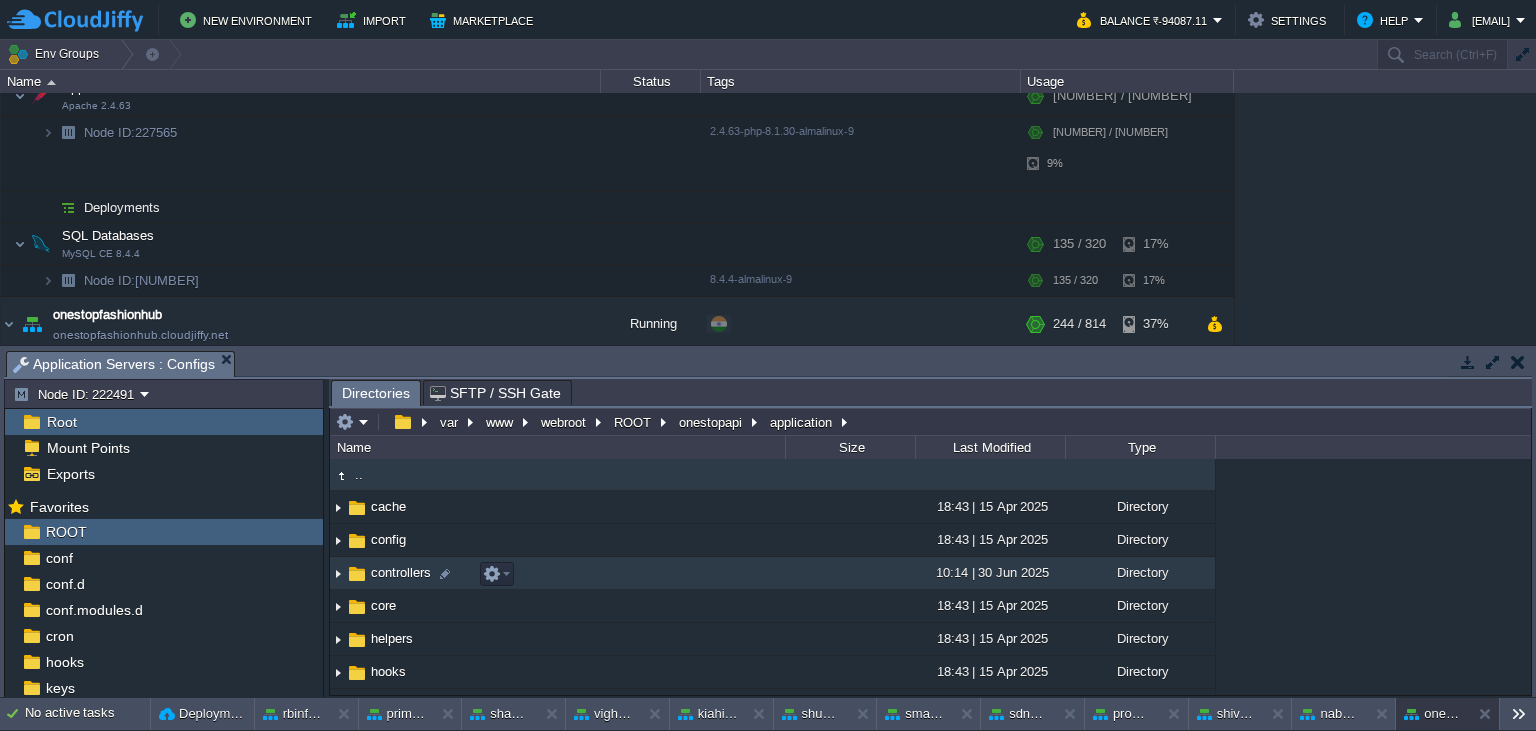 click on "controllers" at bounding box center (557, 573) 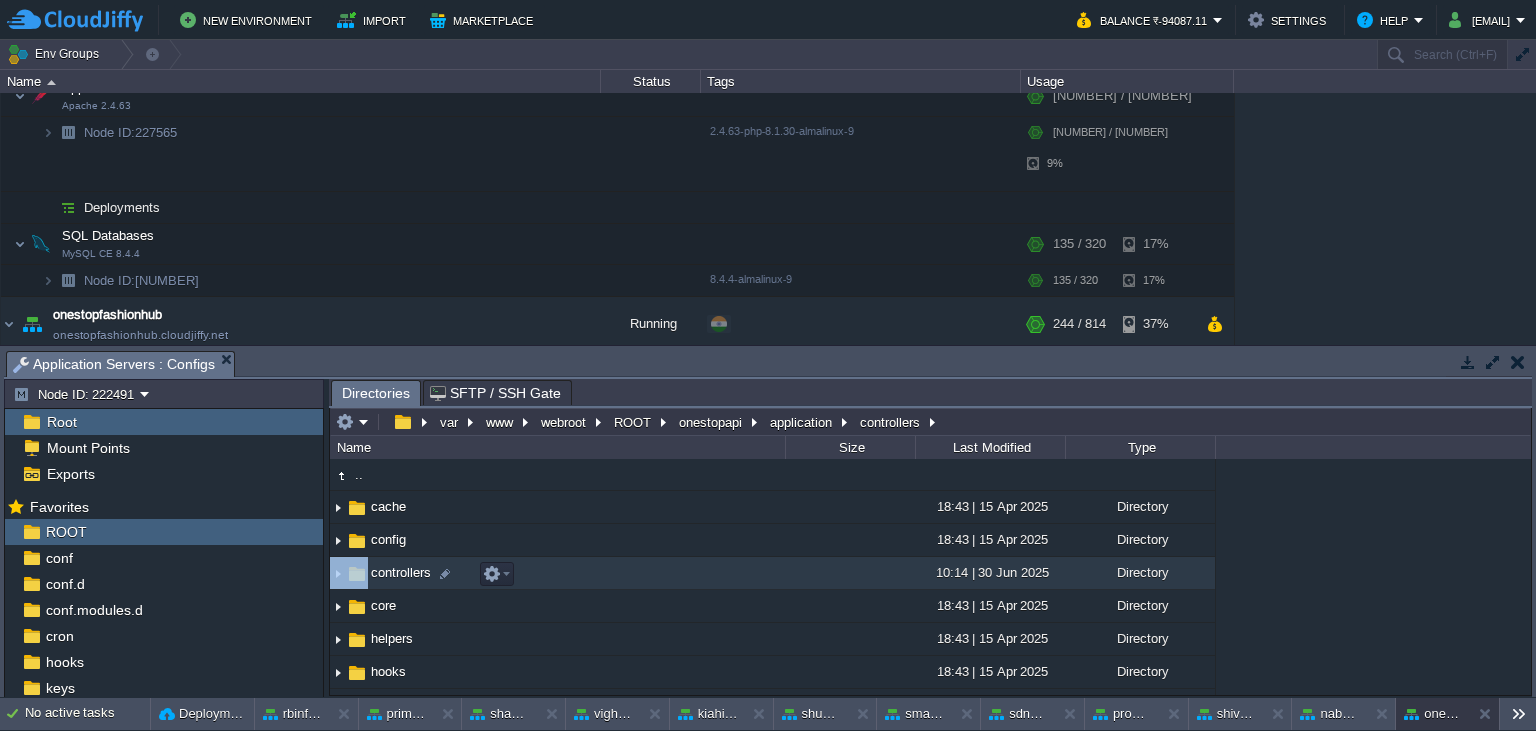 click on "controllers" at bounding box center [557, 573] 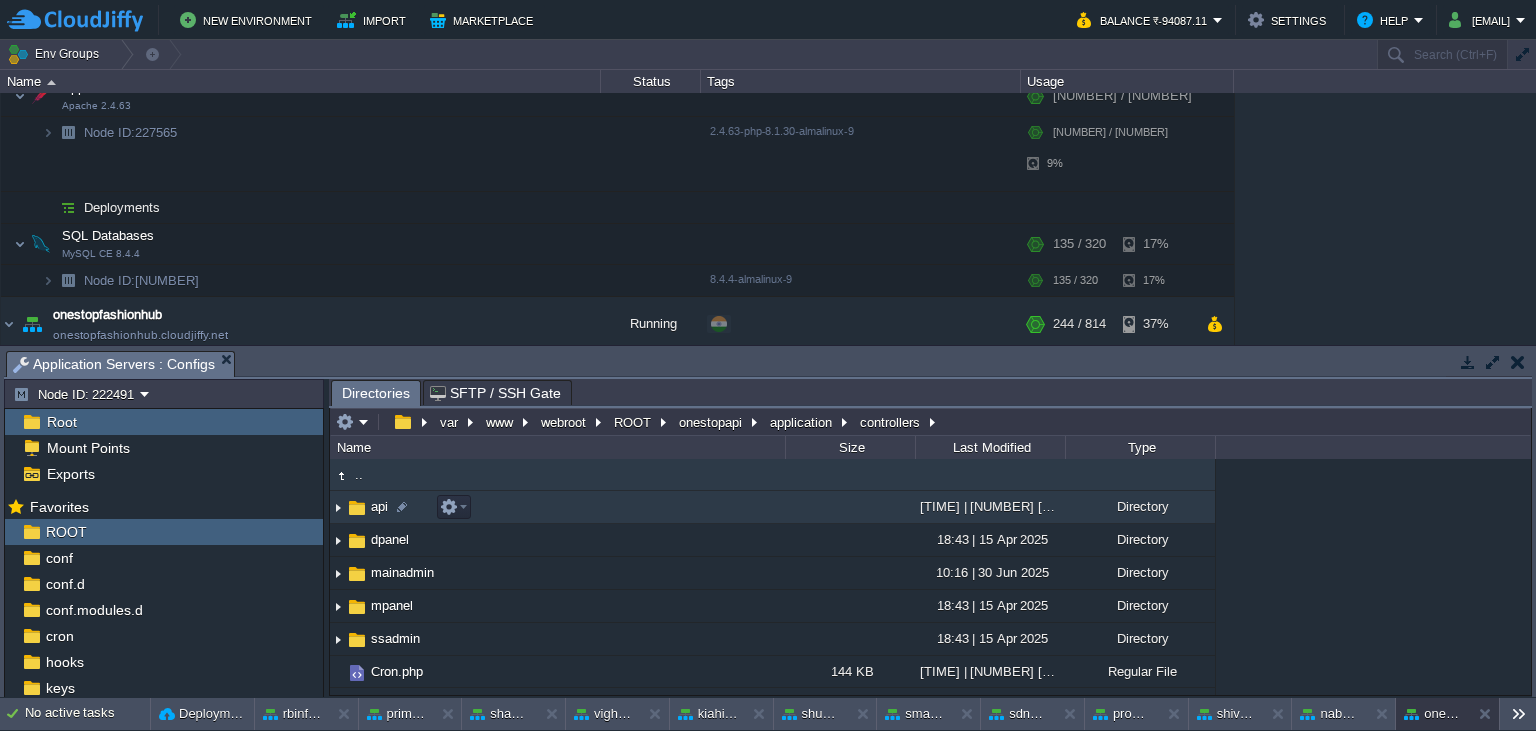 click on "api" at bounding box center (379, 506) 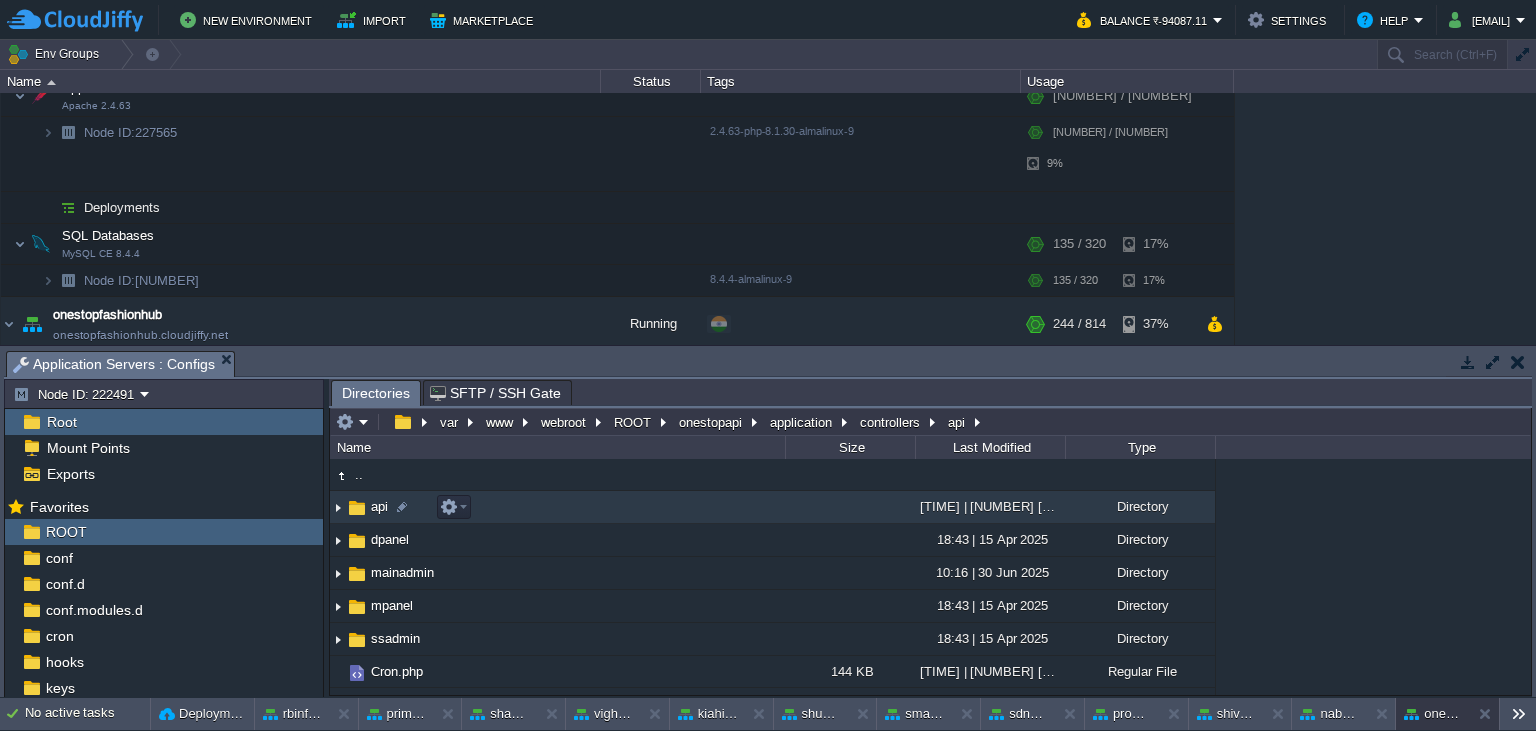 click on "api" at bounding box center (379, 506) 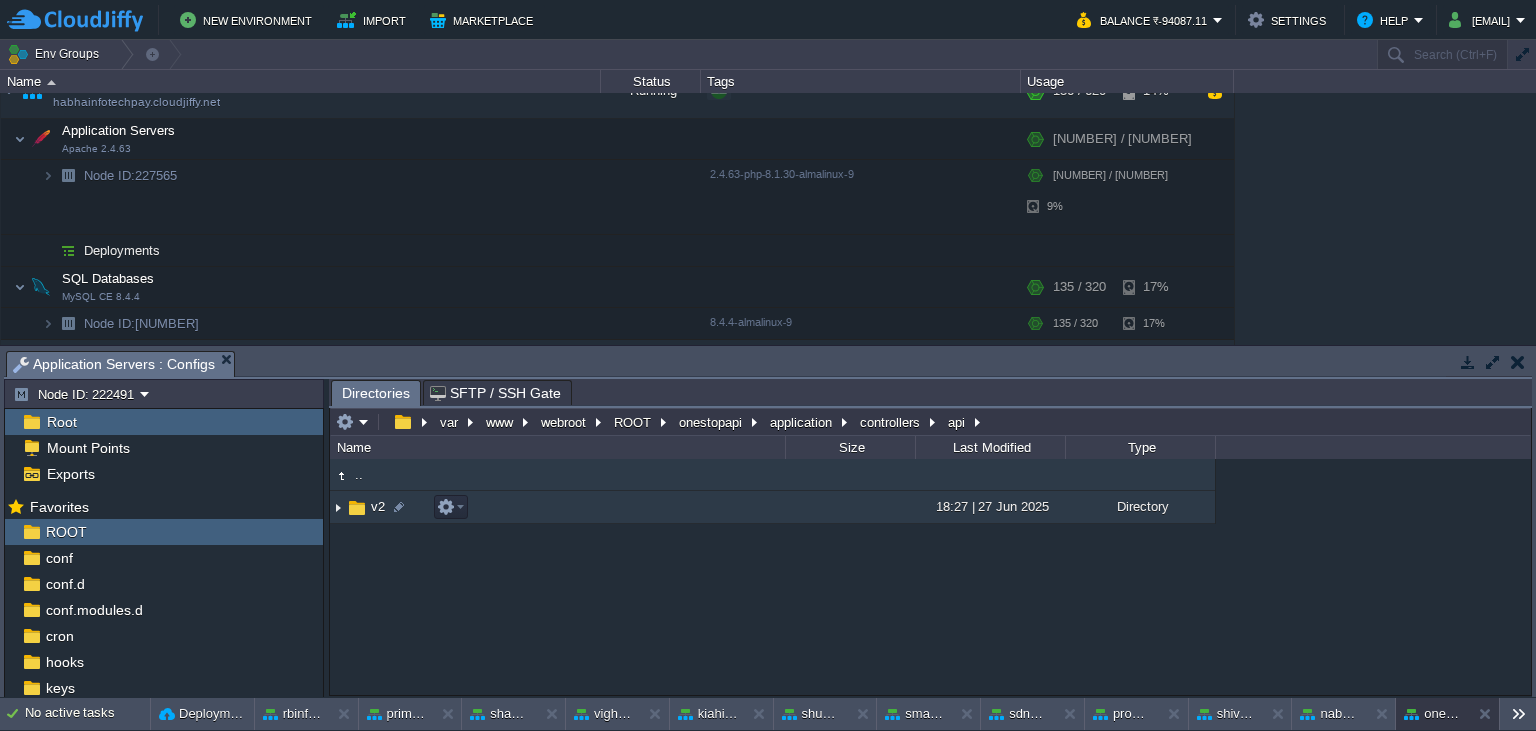 click on "v2" at bounding box center [557, 507] 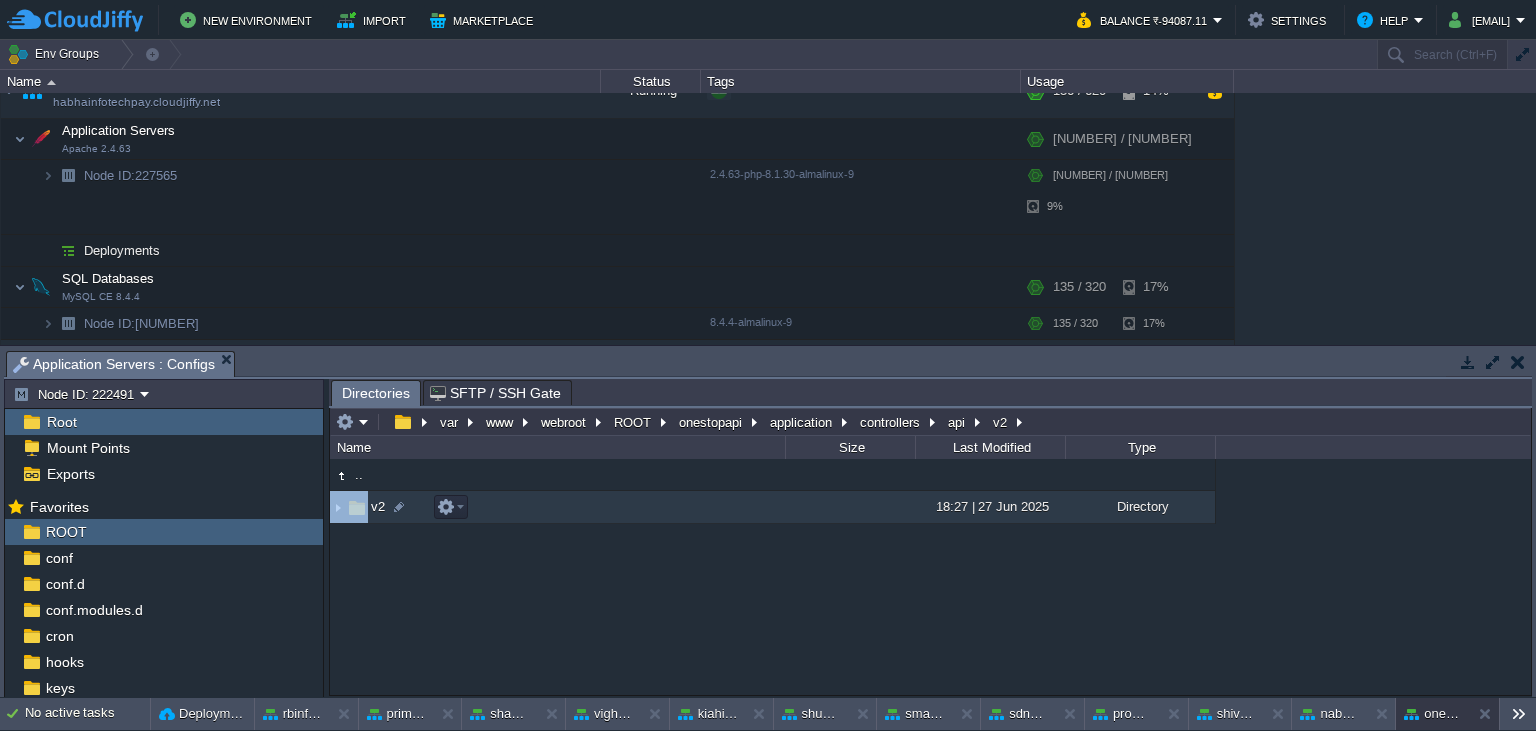 click on "v2" at bounding box center [557, 507] 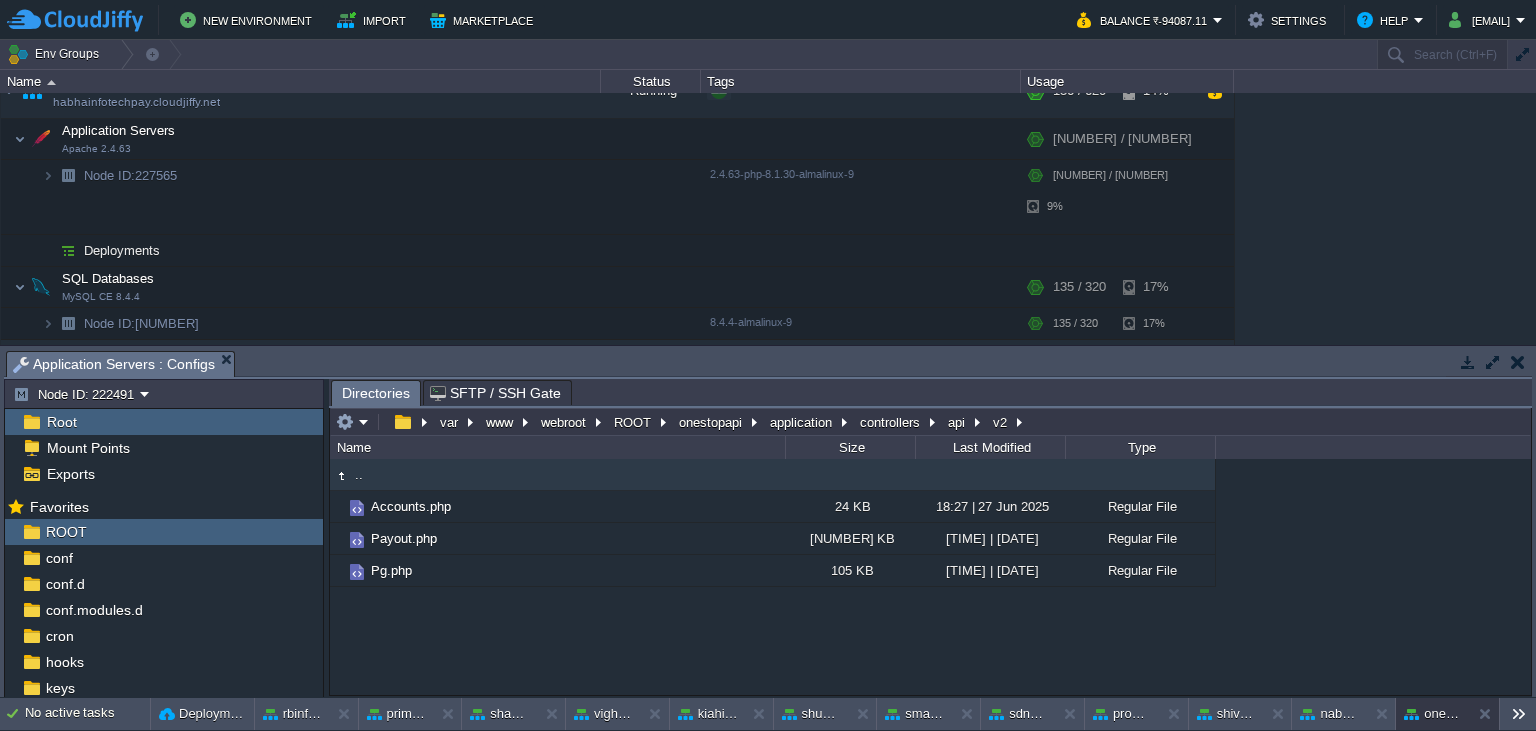 click at bounding box center (352, 422) 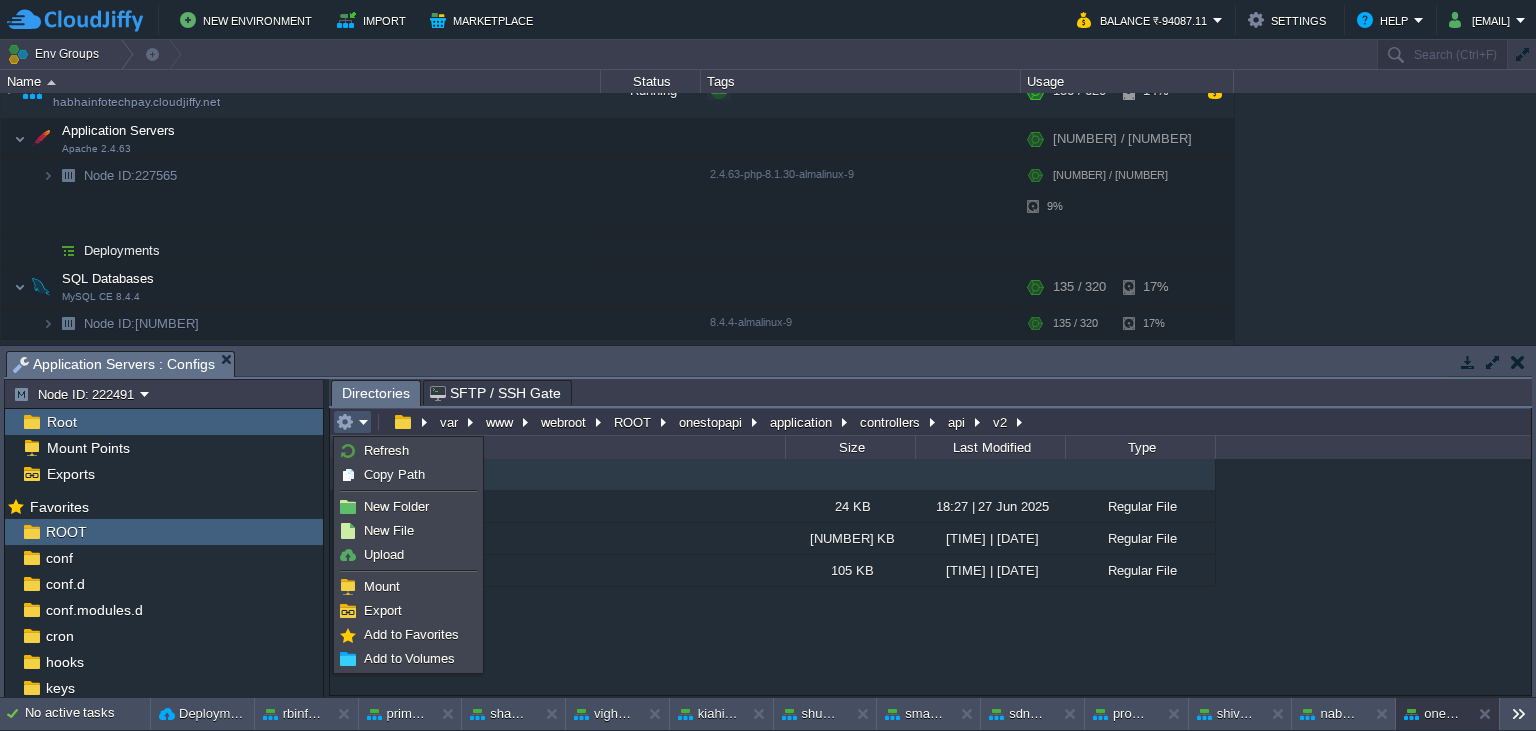 click at bounding box center [408, 571] 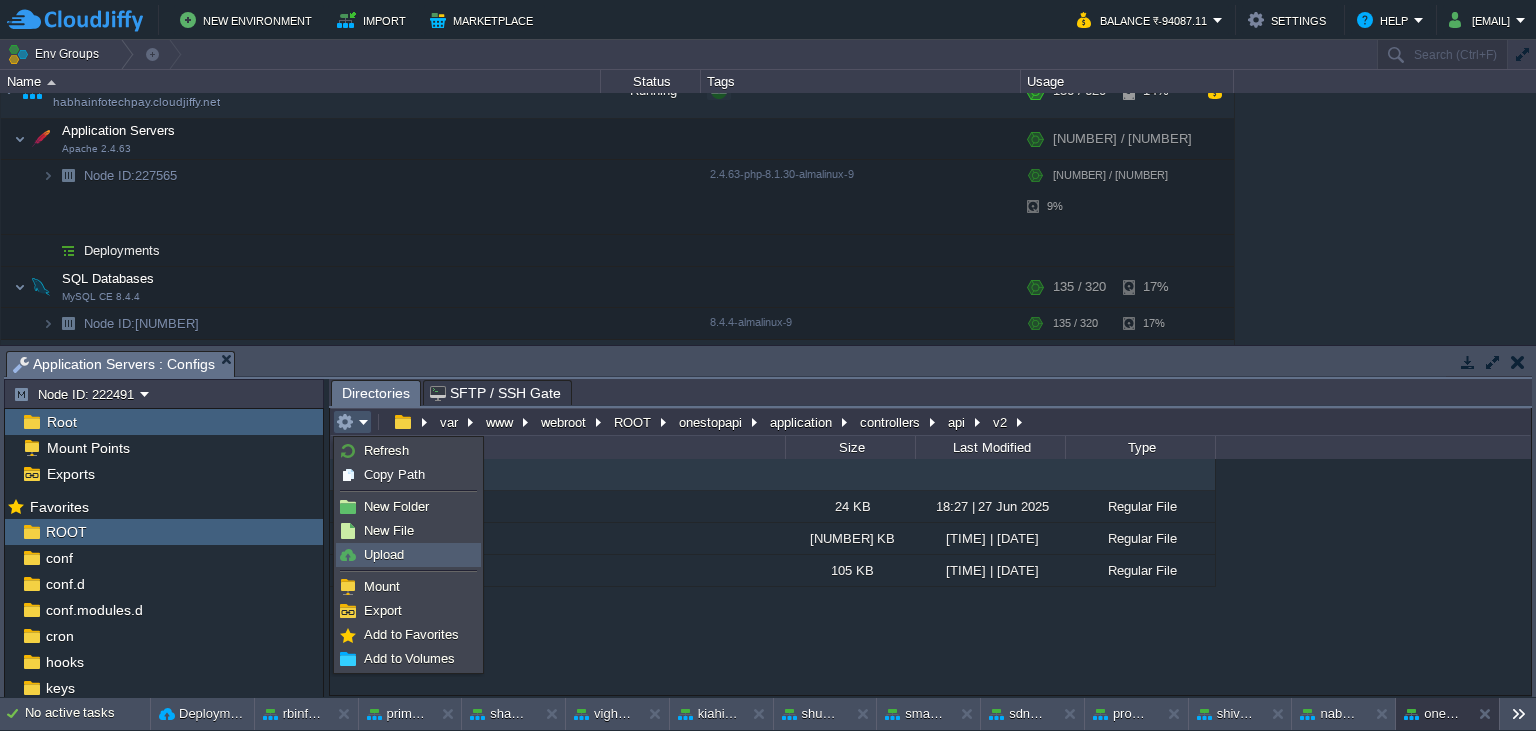click on "Upload" at bounding box center (384, 554) 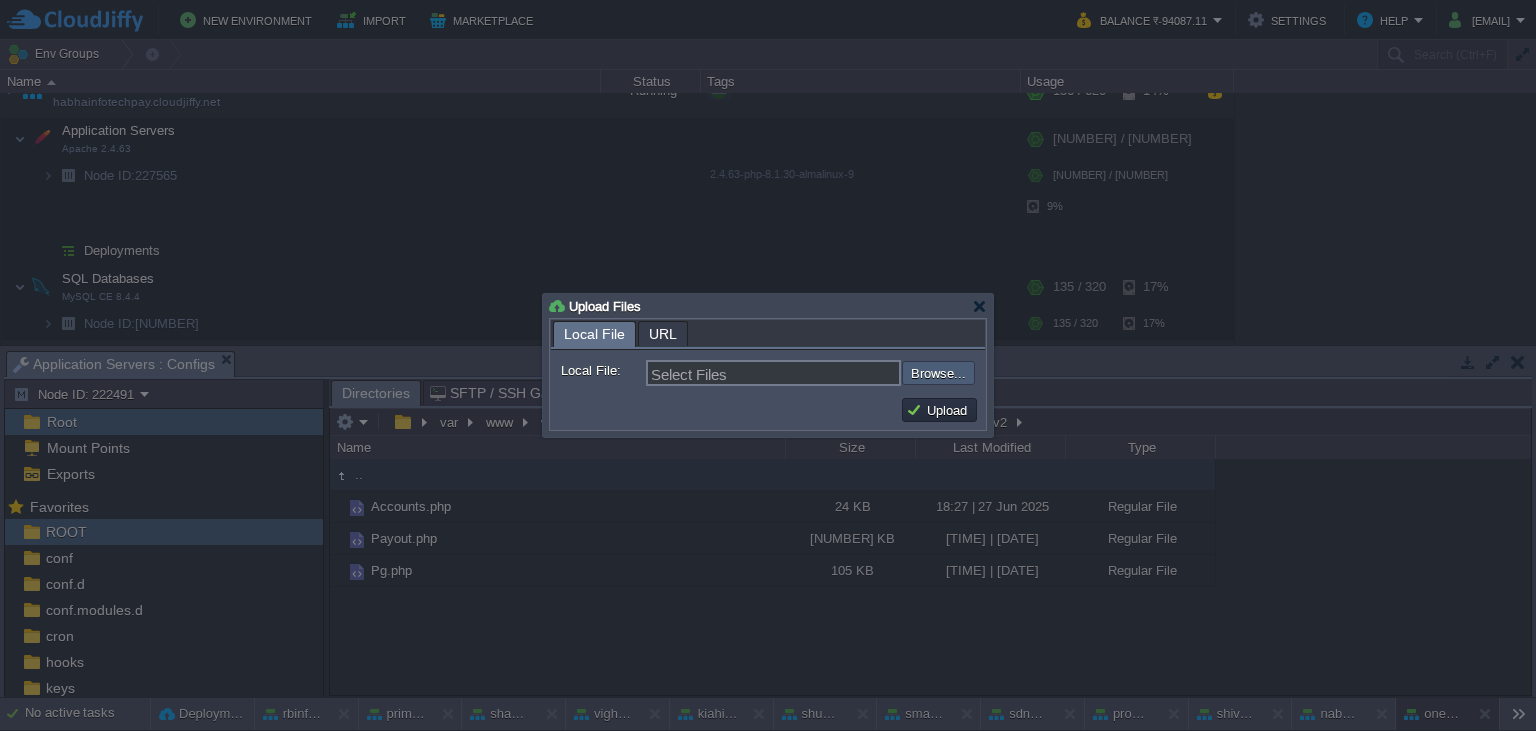 click at bounding box center (848, 373) 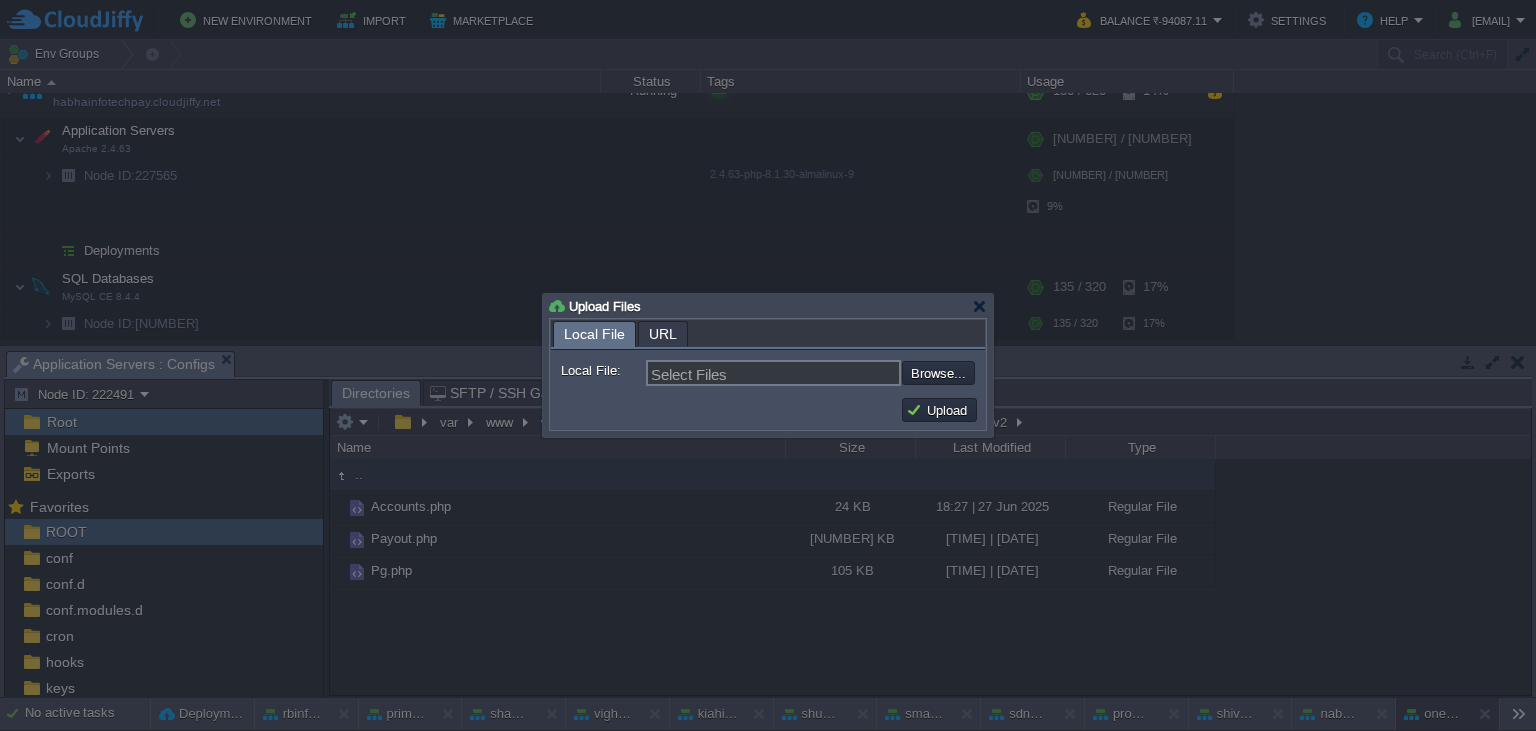 type on "C:\fakepath\Payout.php" 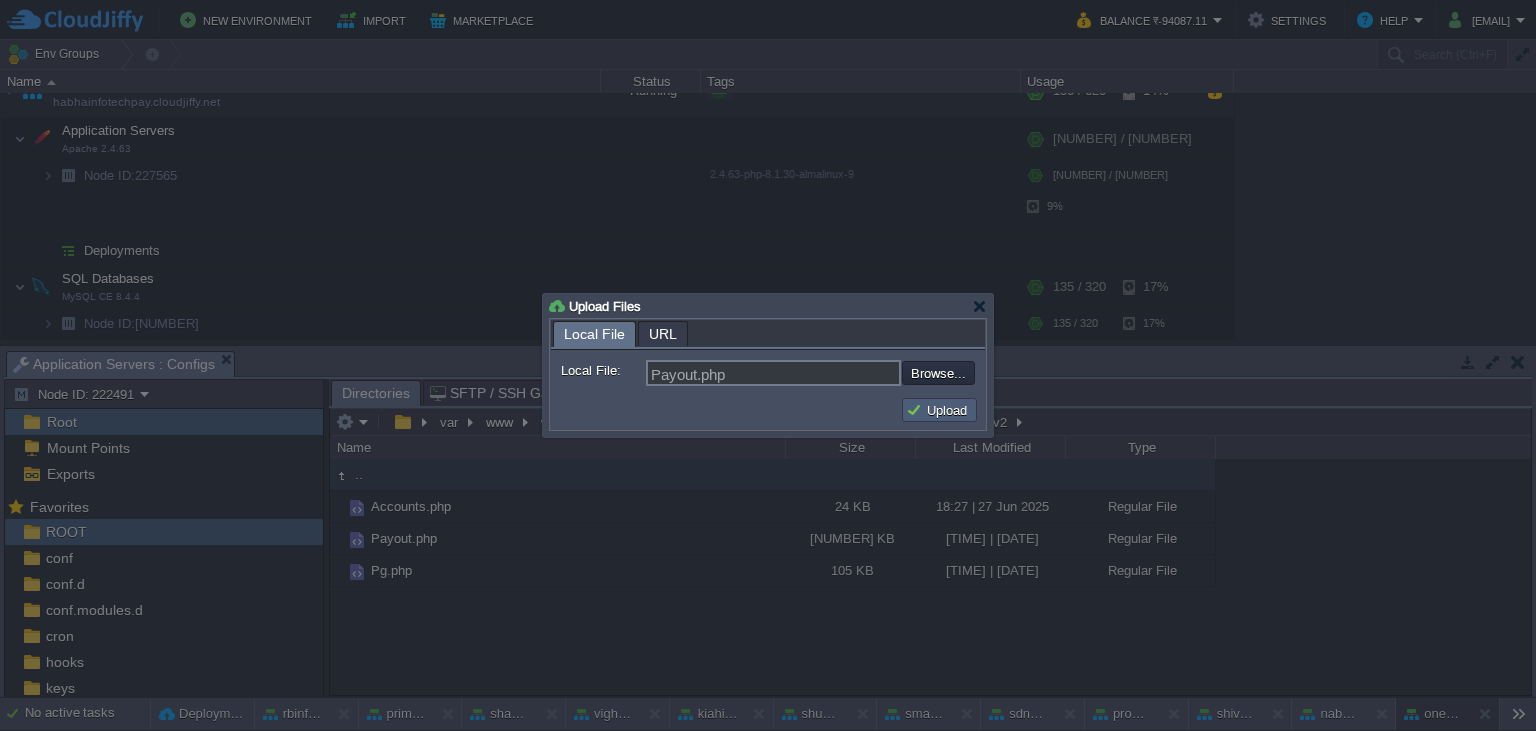 click on "Upload" at bounding box center [939, 410] 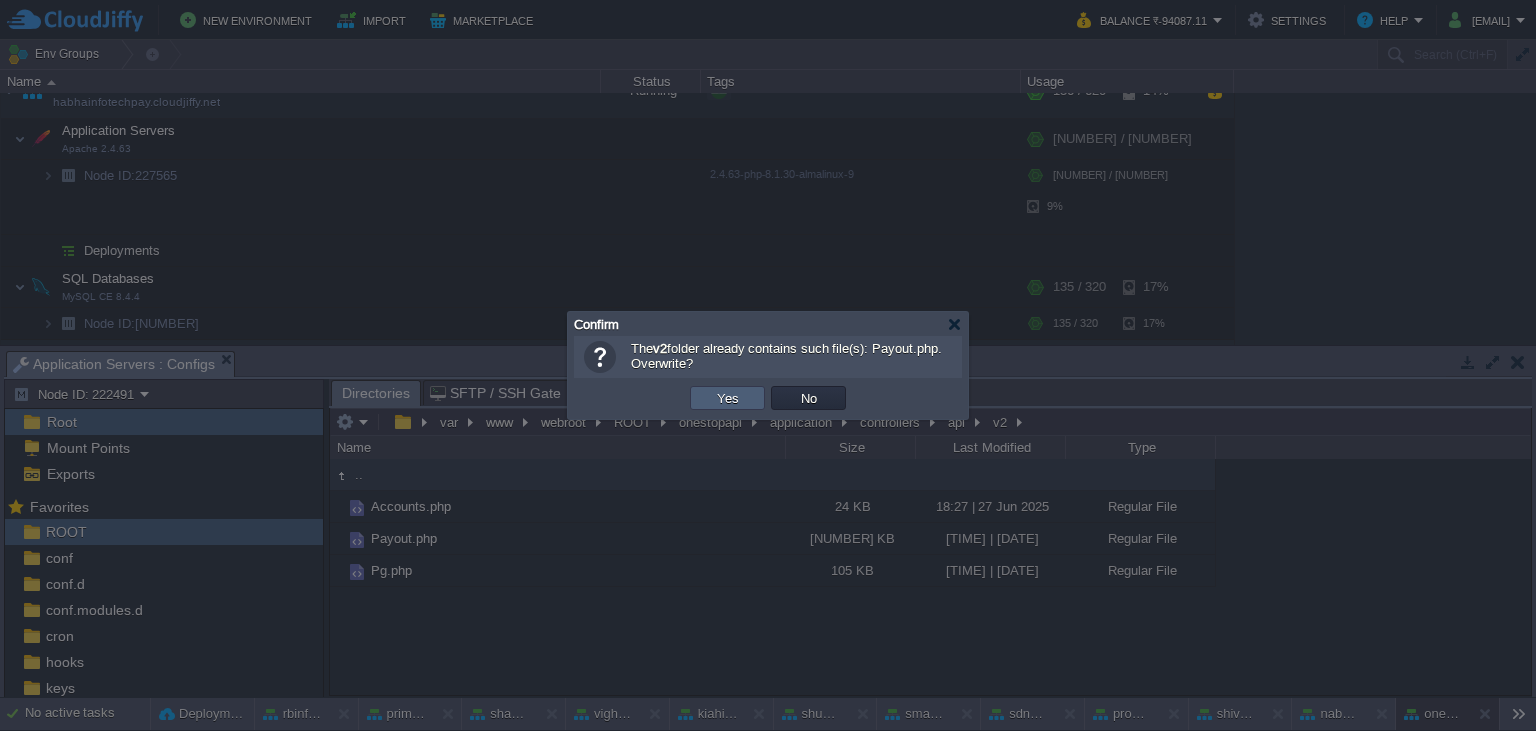 click on "Yes" at bounding box center (727, 398) 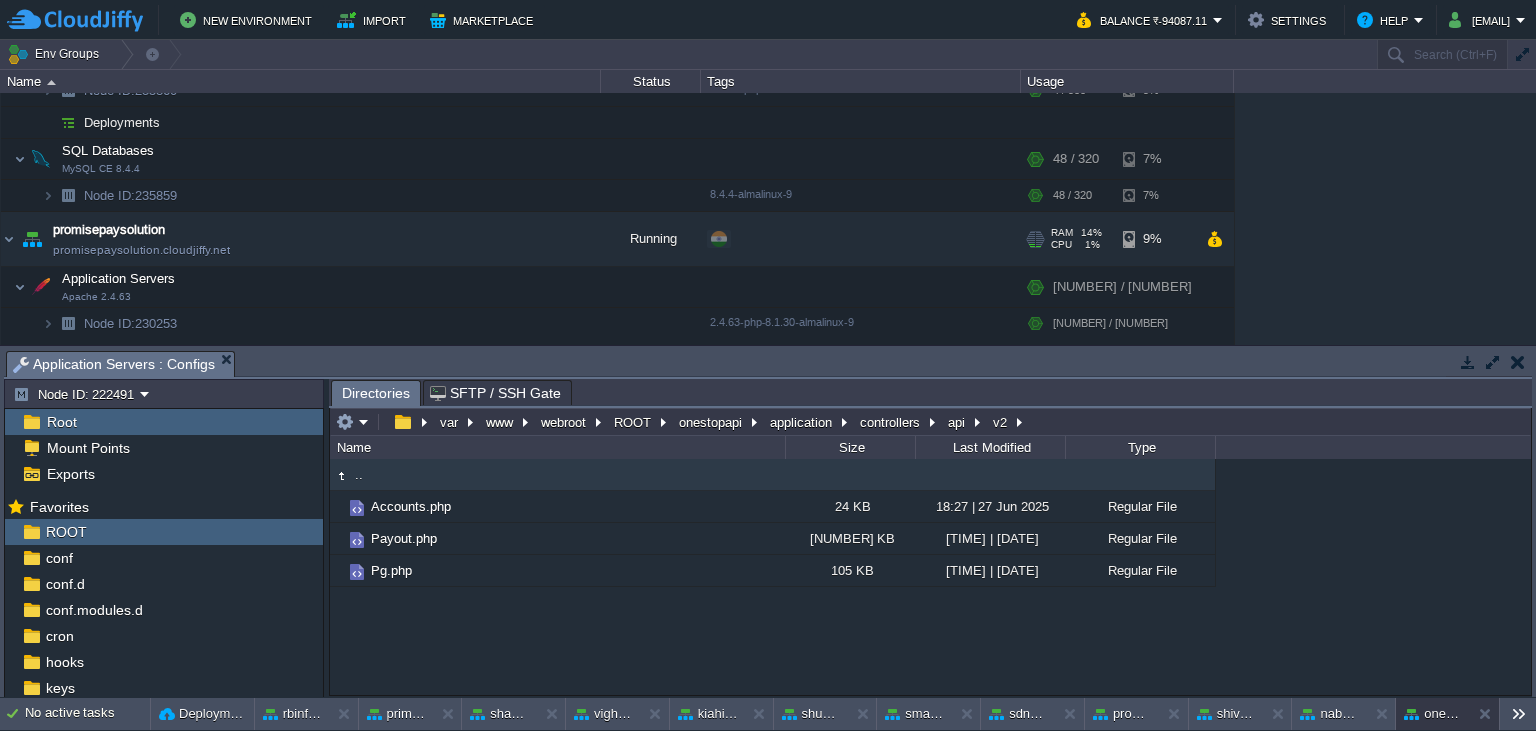 scroll, scrollTop: 1824, scrollLeft: 0, axis: vertical 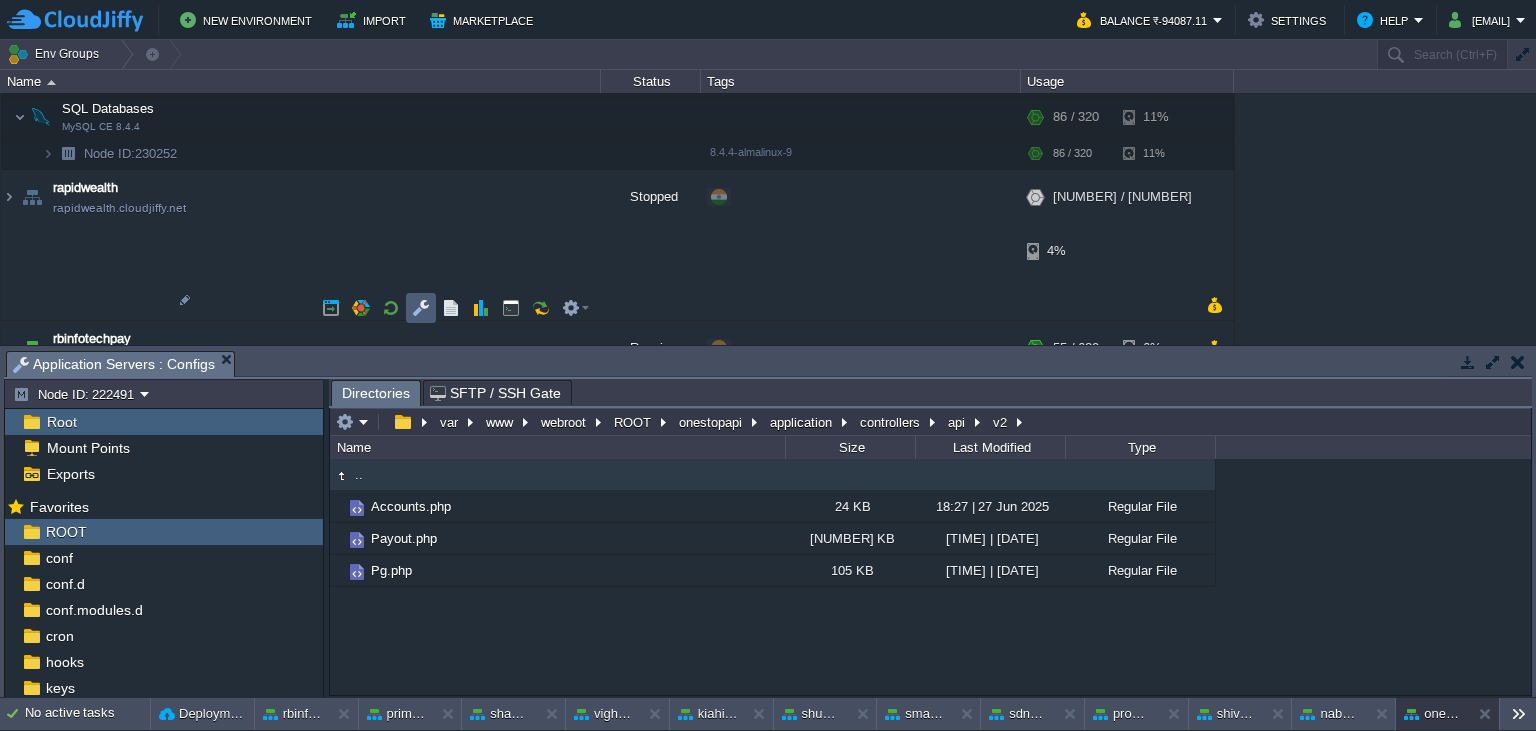 click at bounding box center (421, 308) 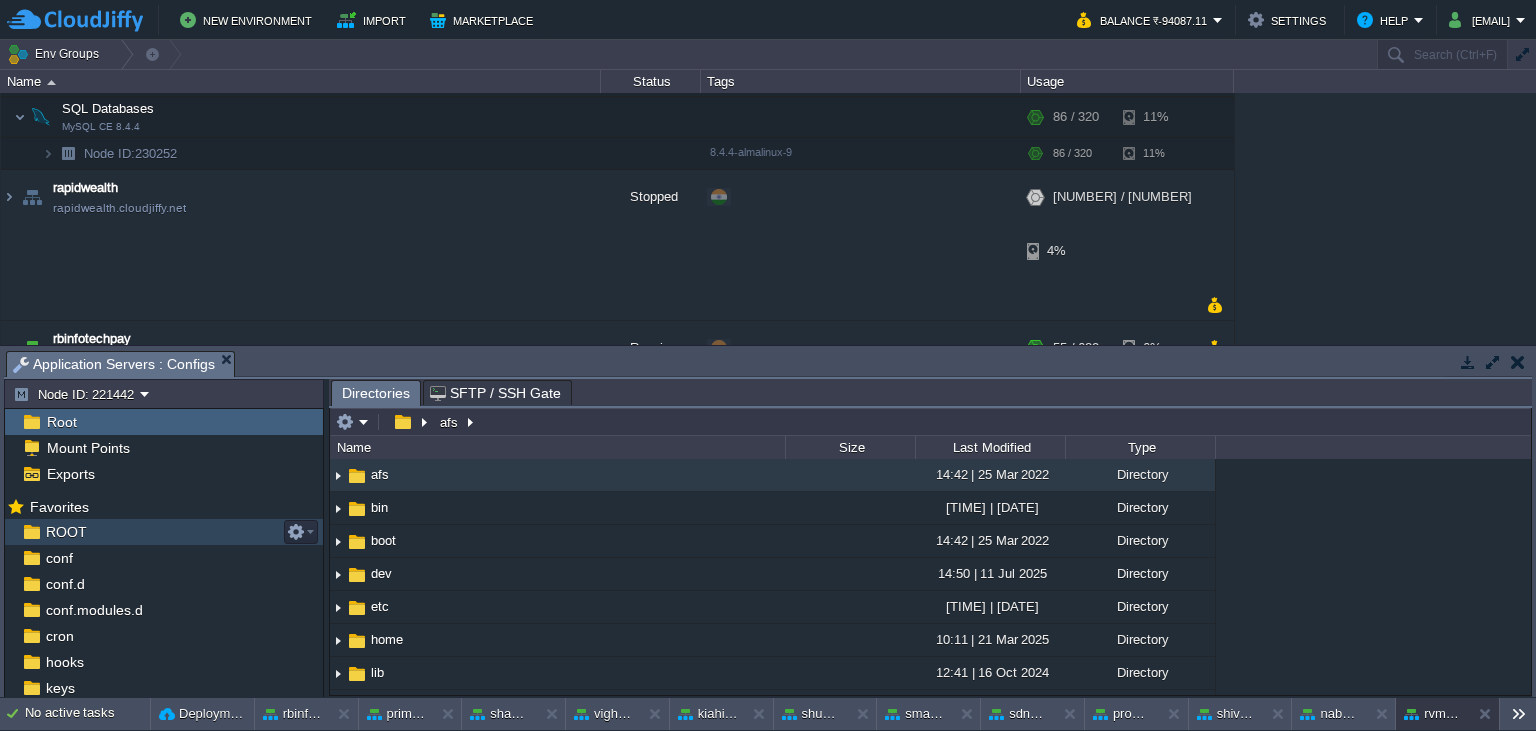 click on "ROOT" at bounding box center (164, 532) 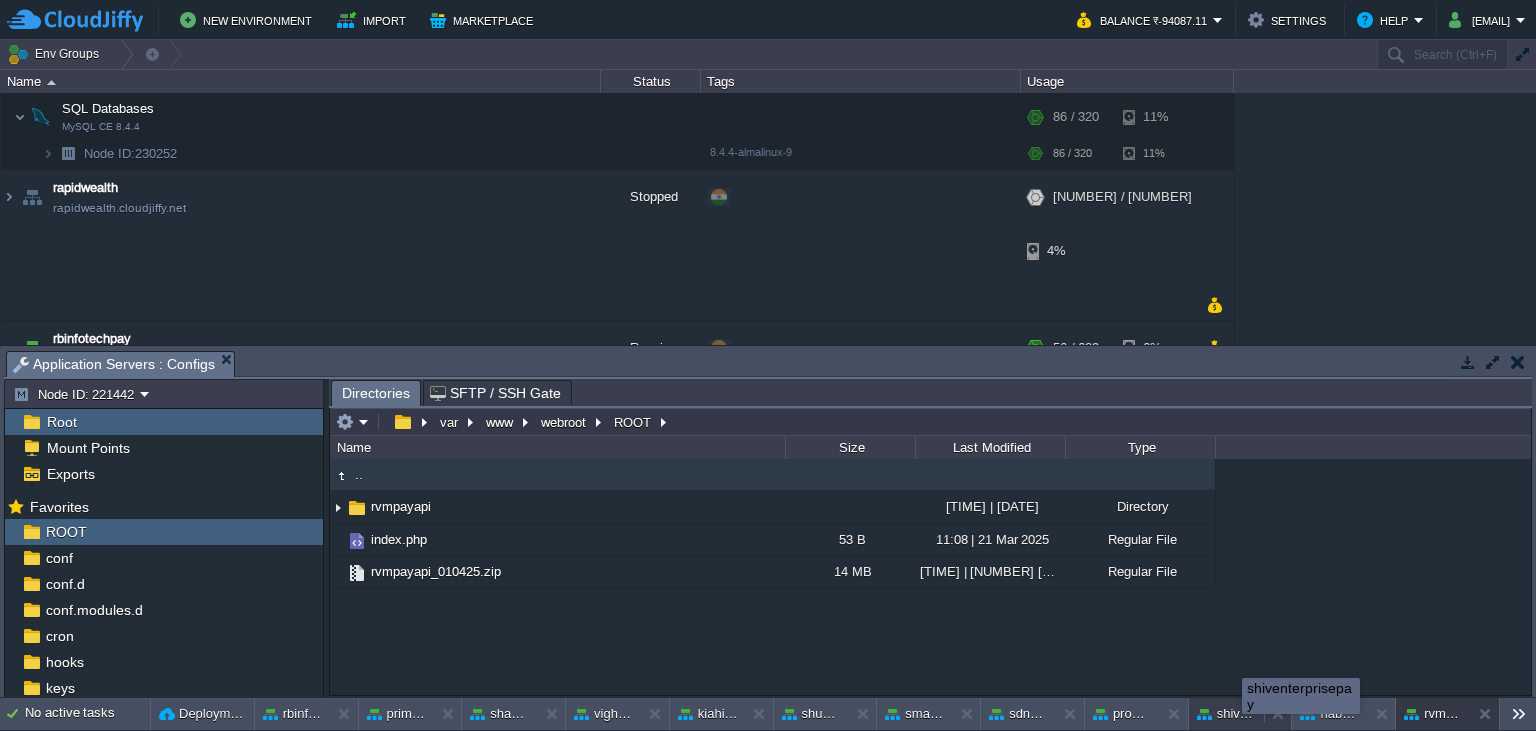 click on "shiventerprisepay" at bounding box center [1227, 714] 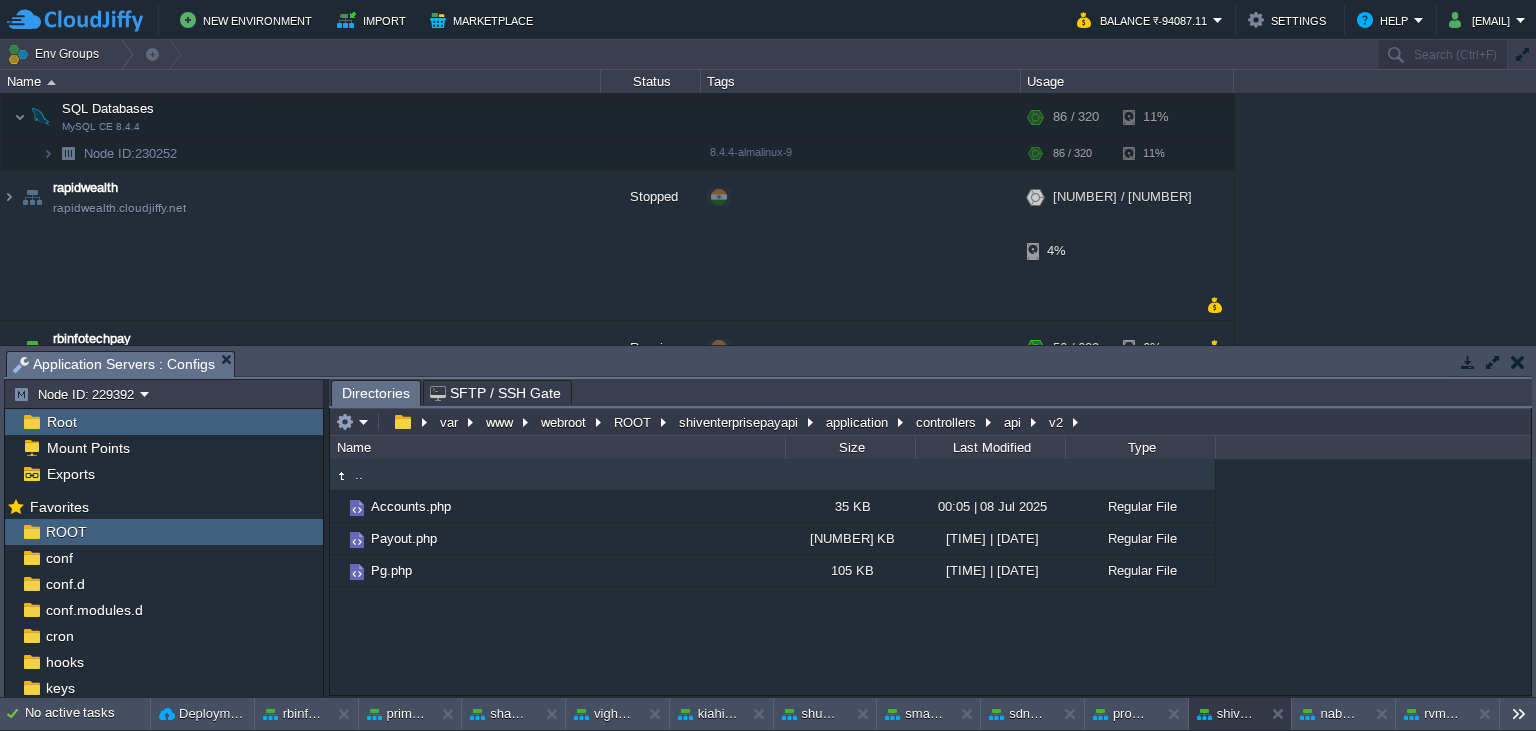 click at bounding box center (352, 422) 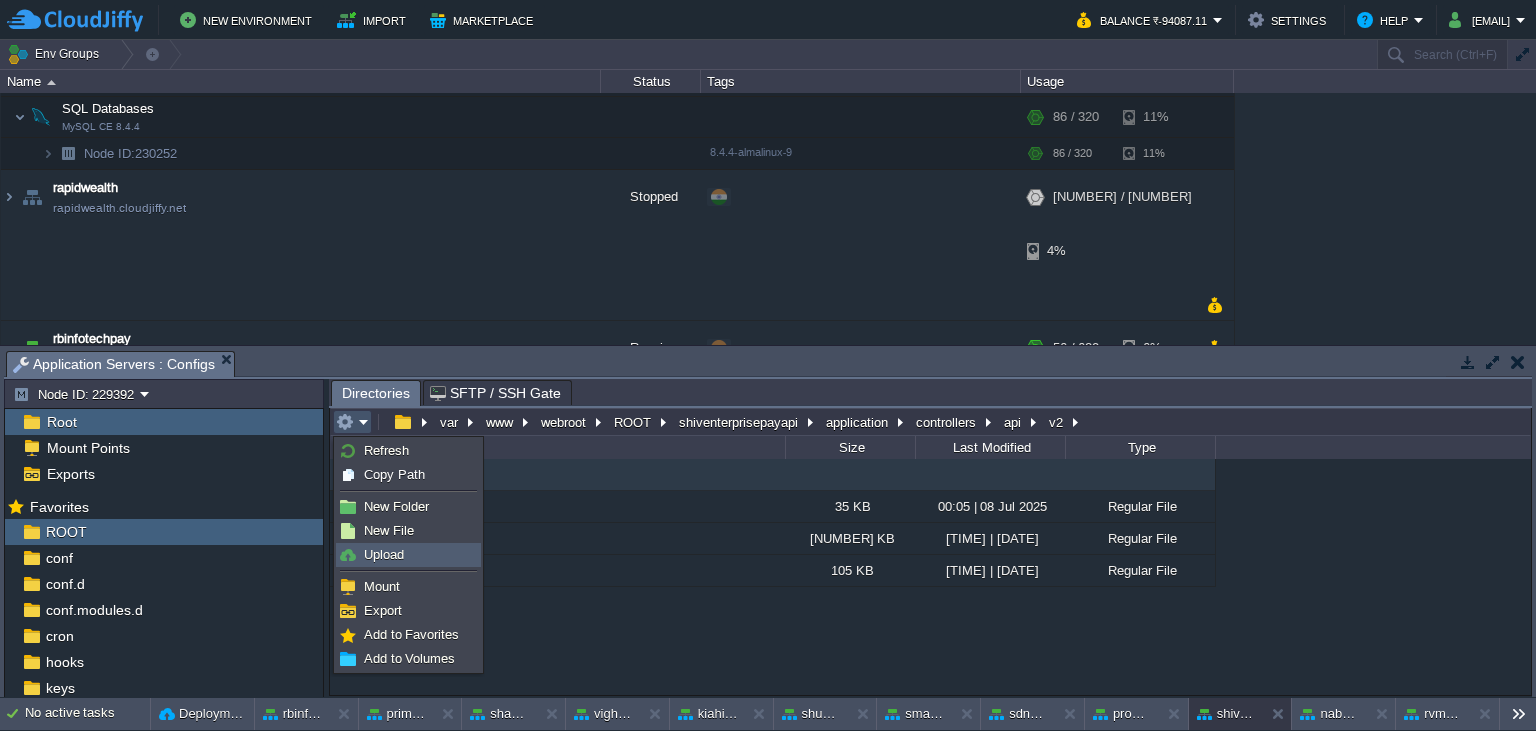 click on "Upload" at bounding box center (408, 555) 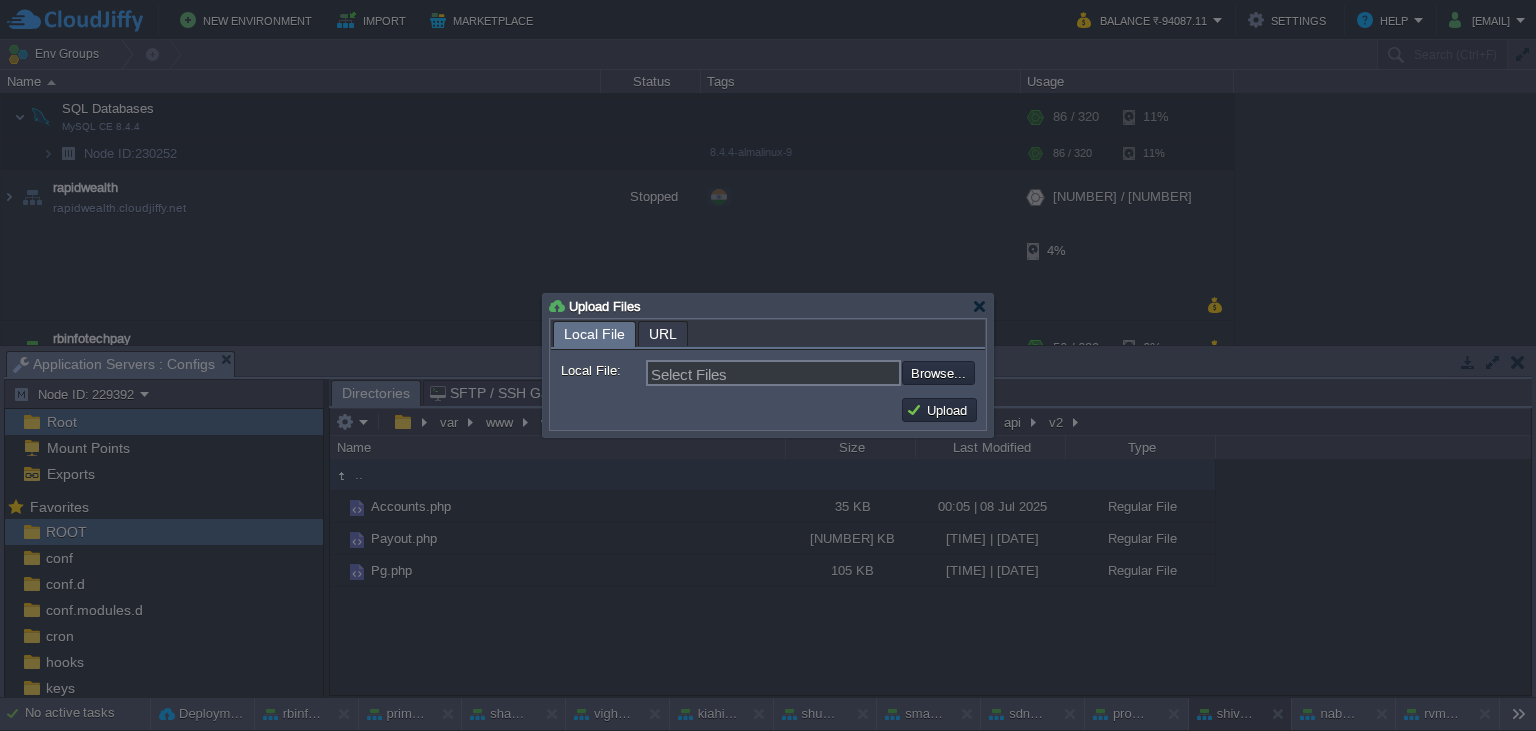 click at bounding box center [848, 373] 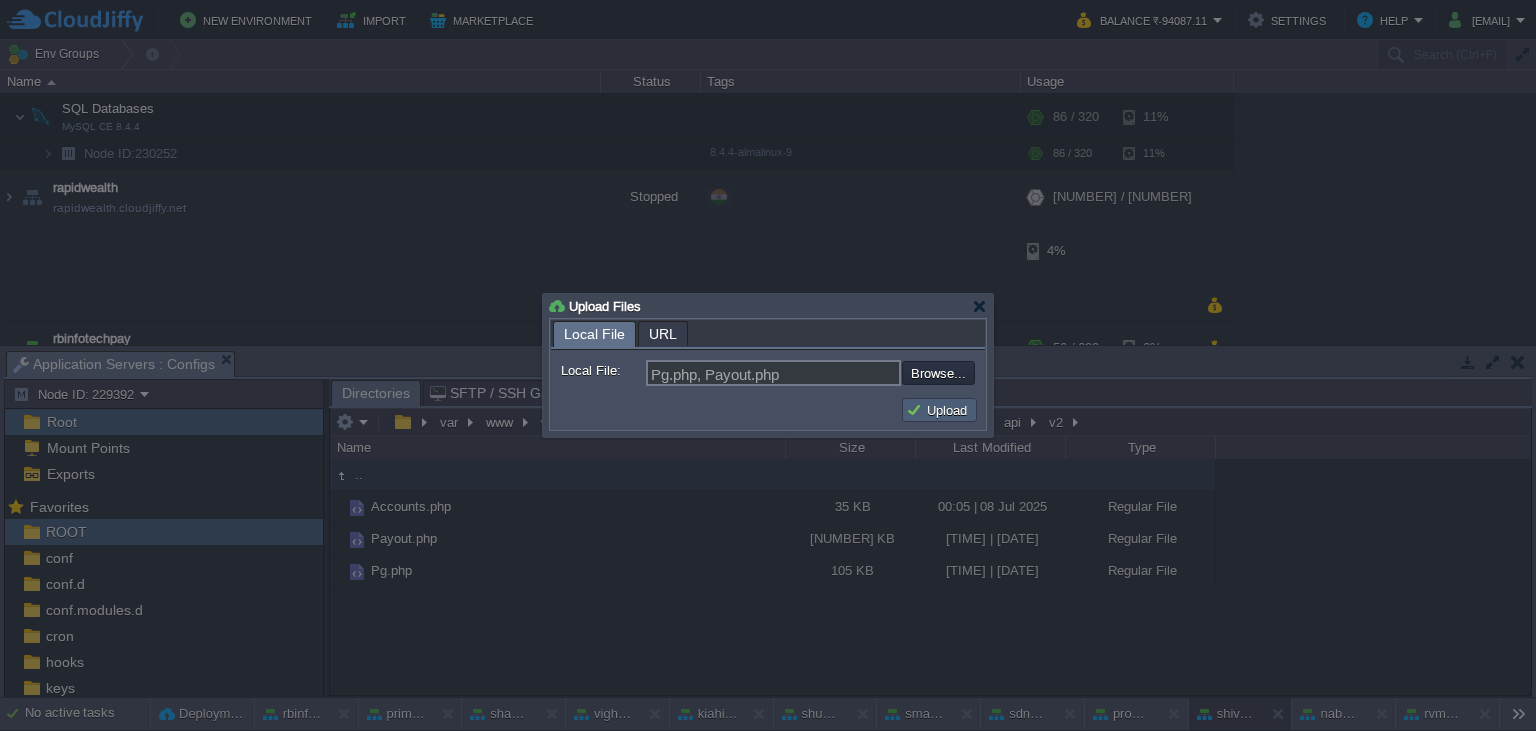 click on "Upload" at bounding box center [939, 410] 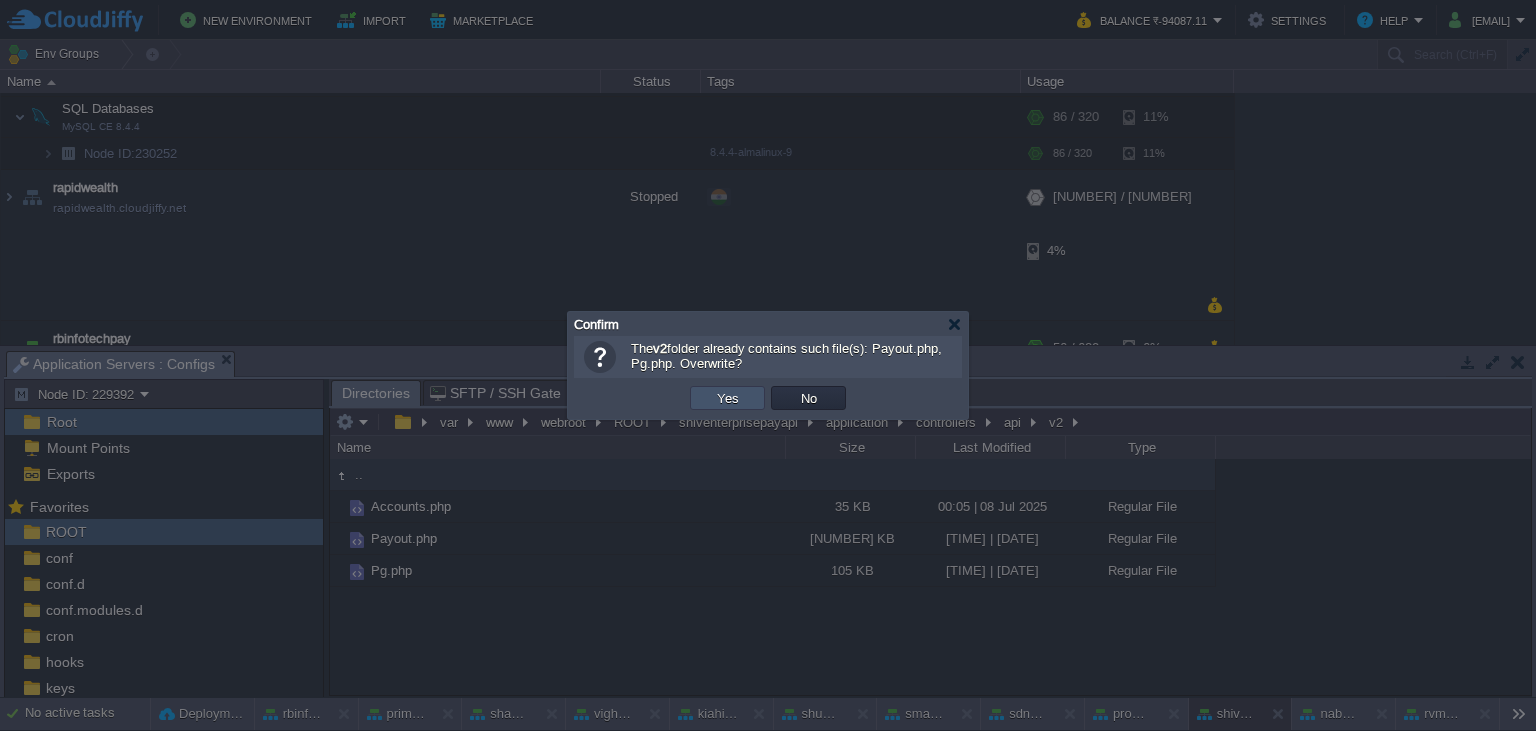 click on "Yes" at bounding box center [728, 398] 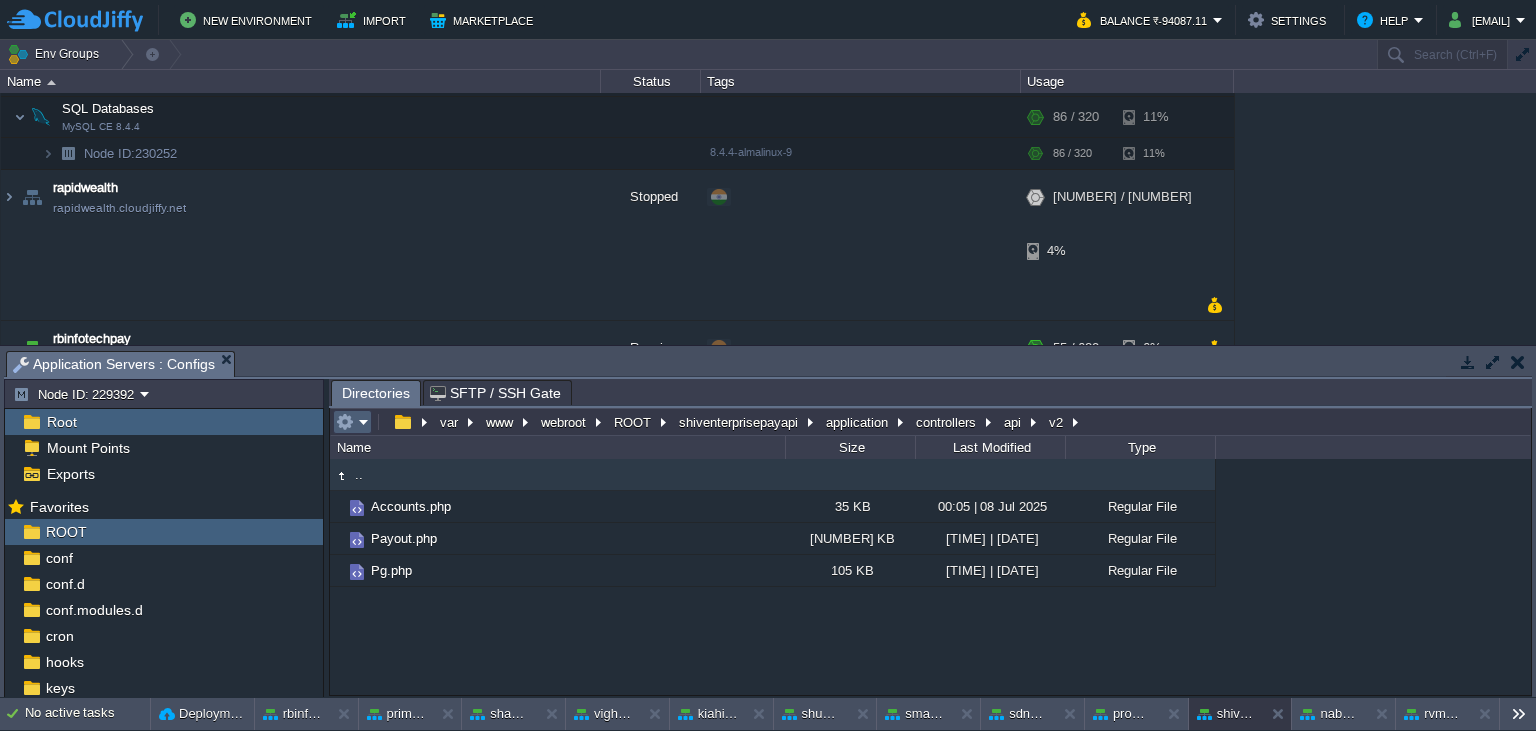 click at bounding box center (352, 422) 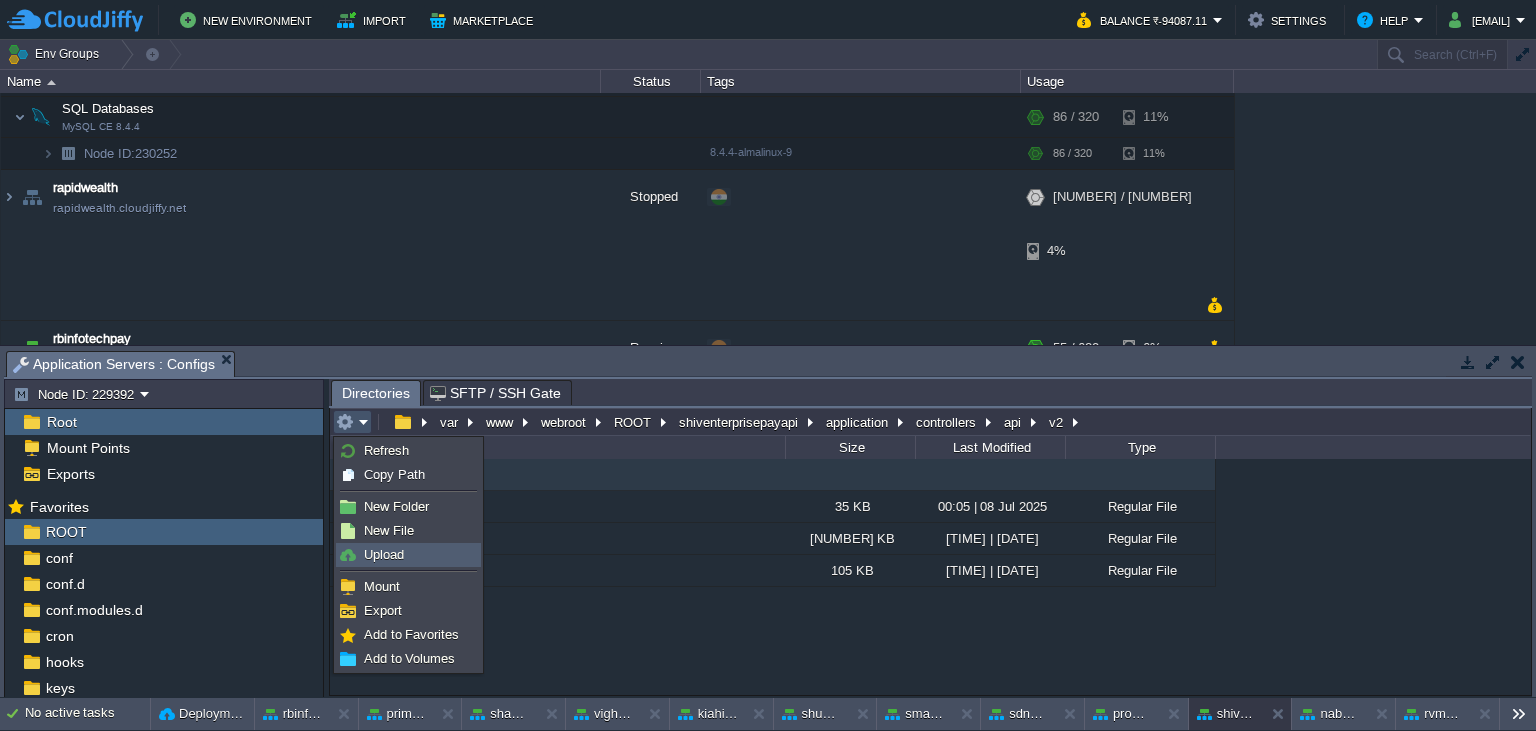 click on "Upload" at bounding box center [384, 554] 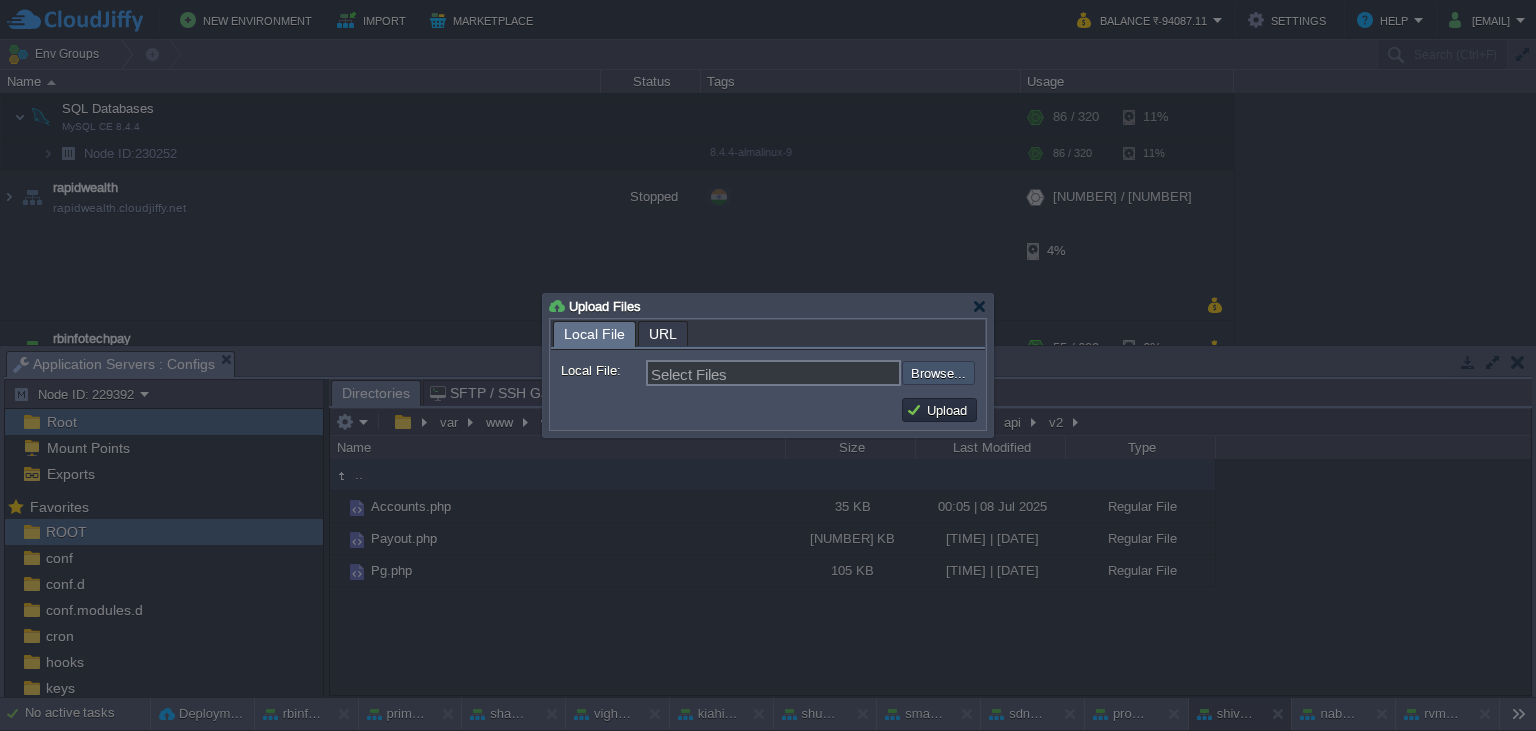 click at bounding box center (848, 373) 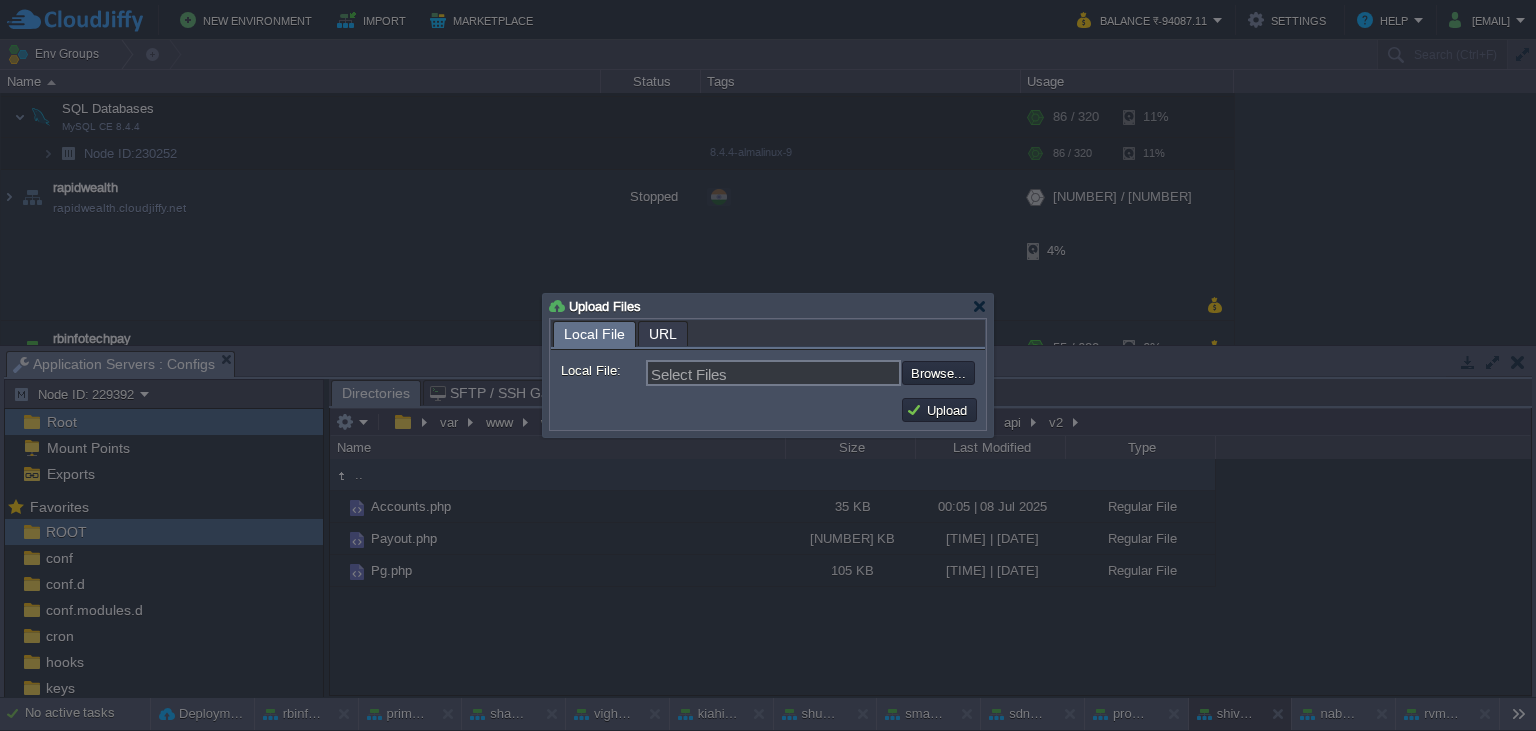 type on "C:\fakepath\Pg.php" 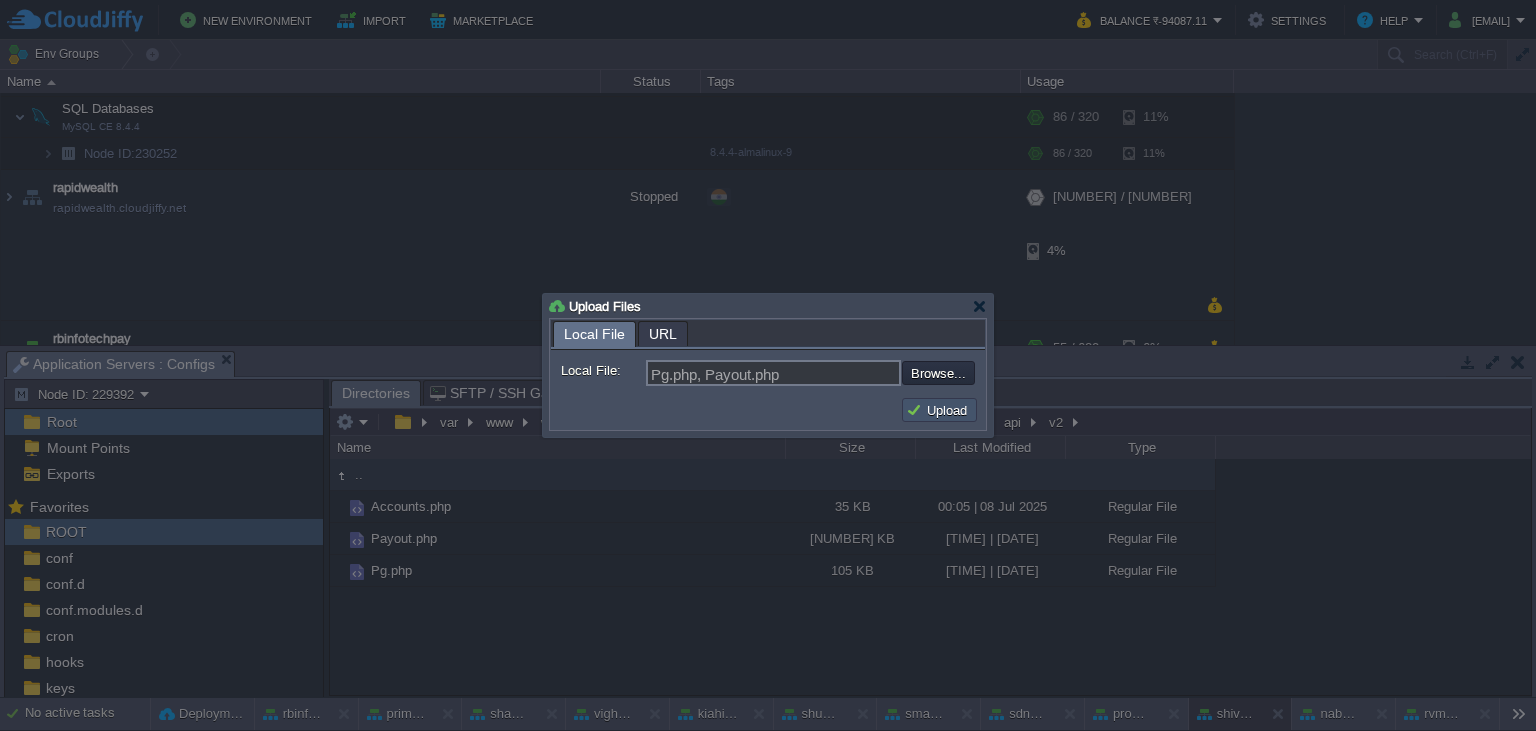 click on "Upload" at bounding box center (939, 410) 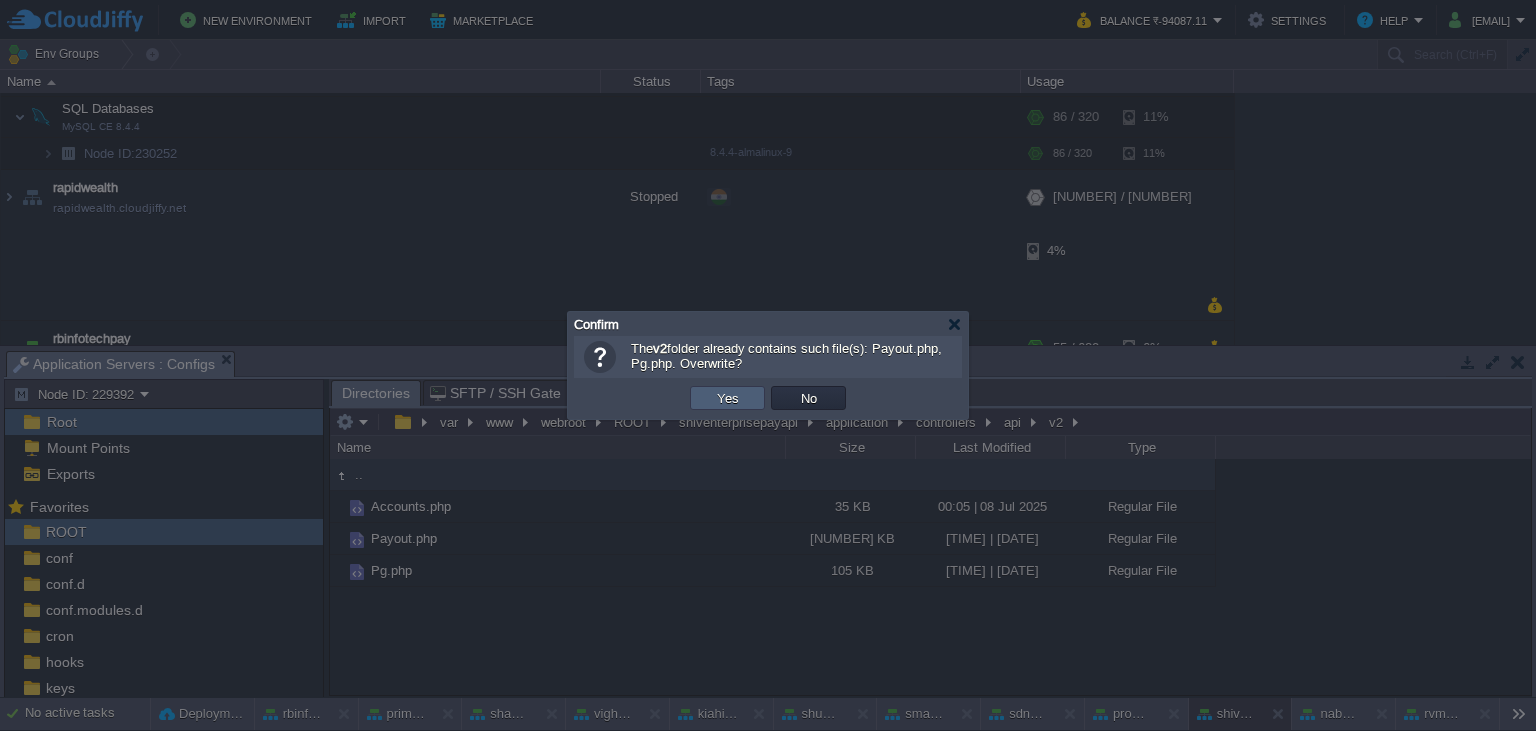 click on "Yes" at bounding box center (728, 398) 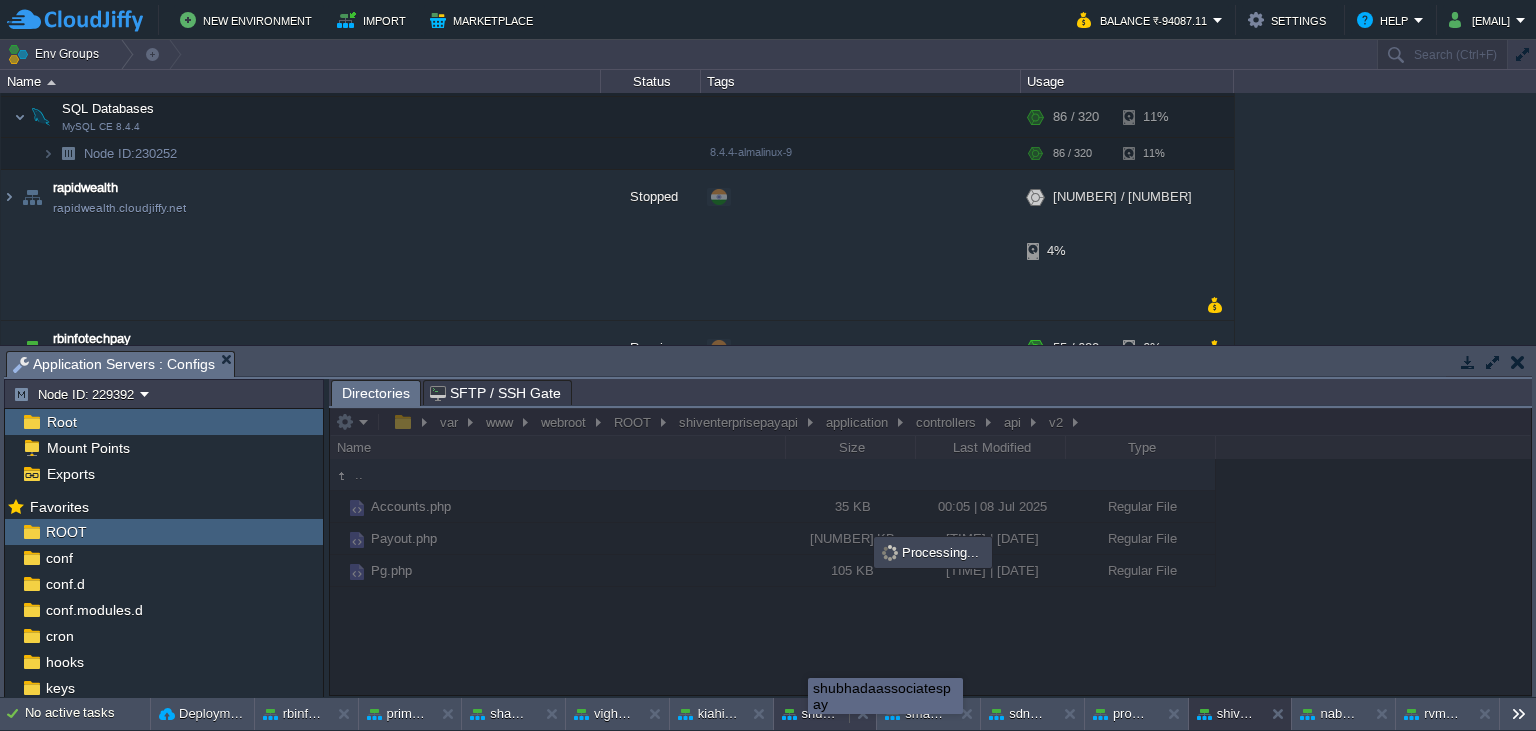 click on "shubhadaassociatespay" at bounding box center (812, 714) 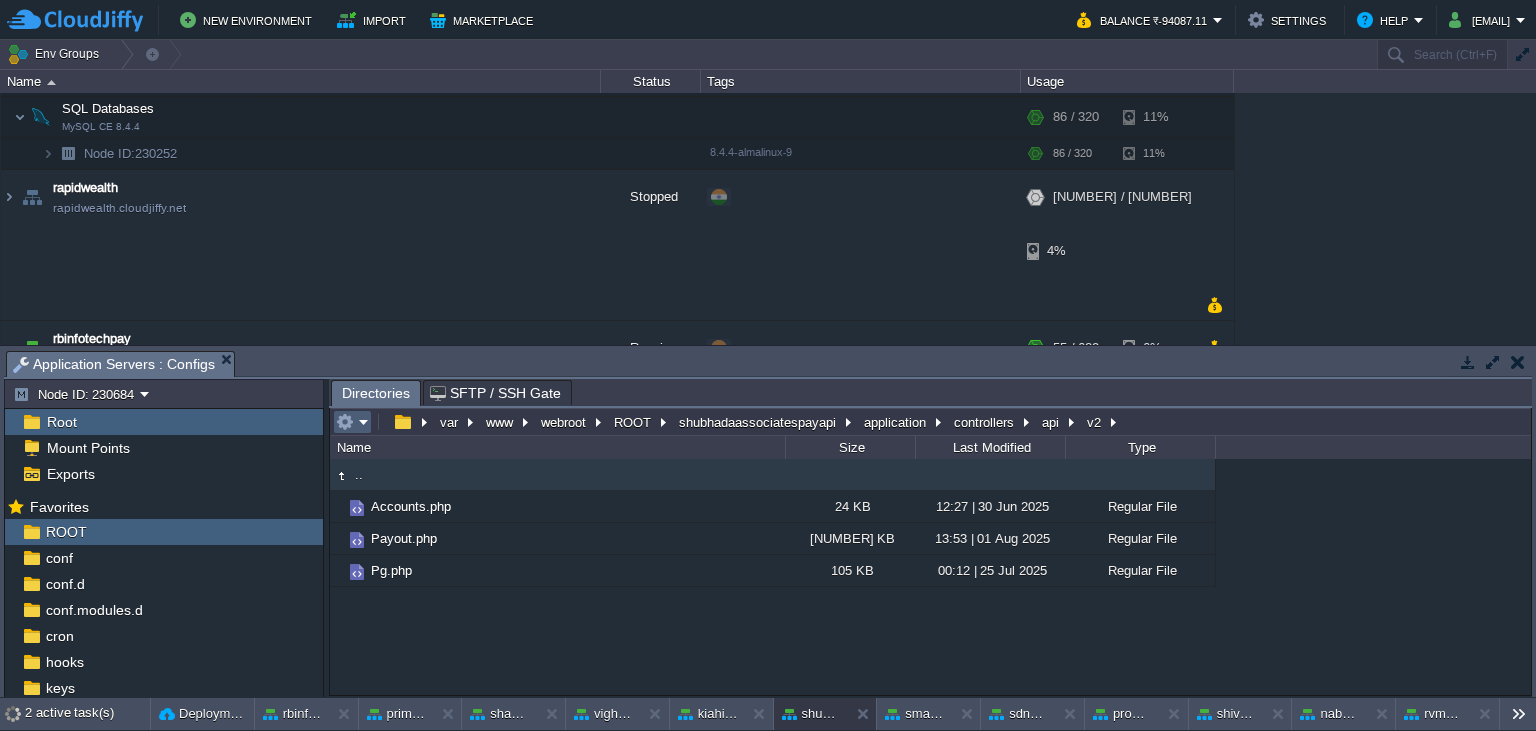 click at bounding box center [352, 422] 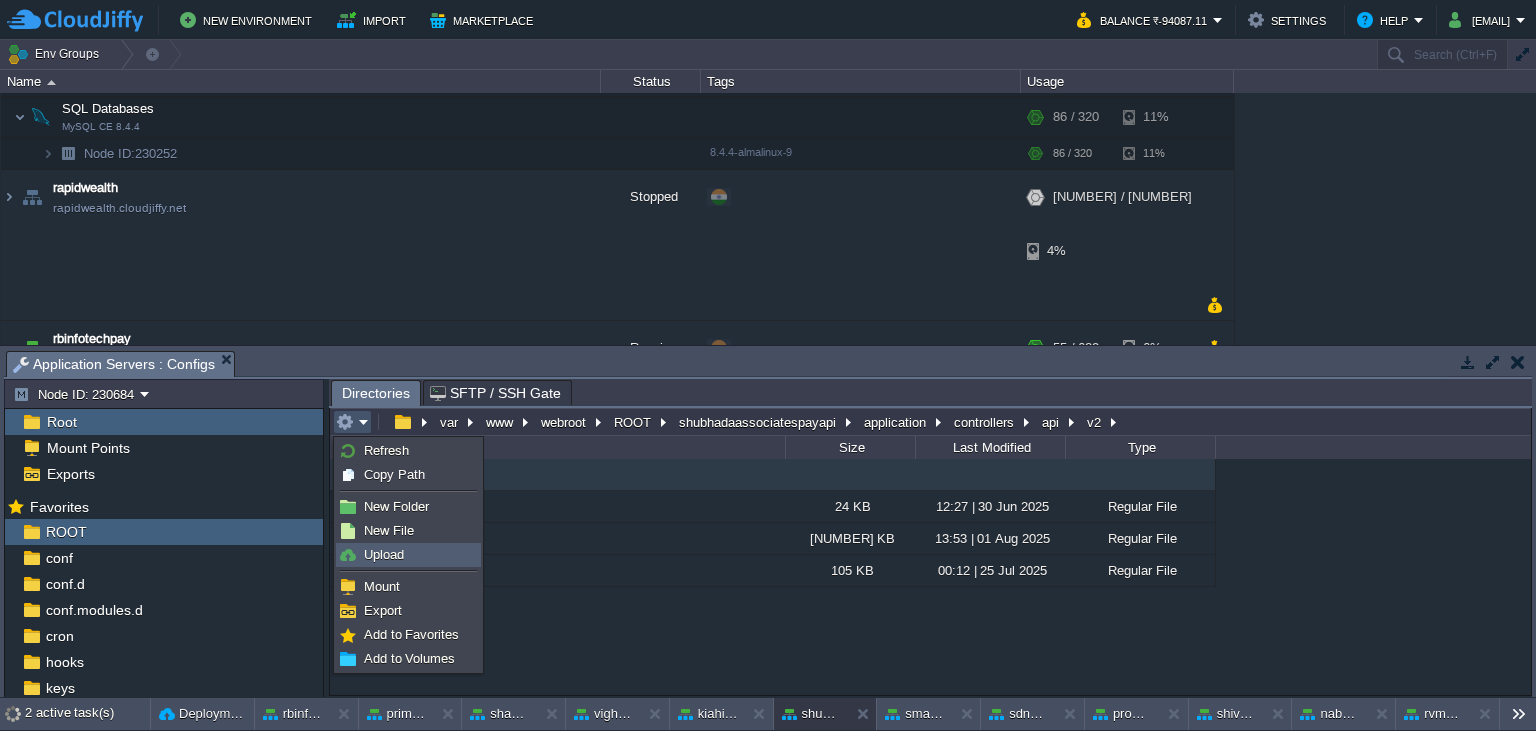 click on "Upload" at bounding box center (408, 555) 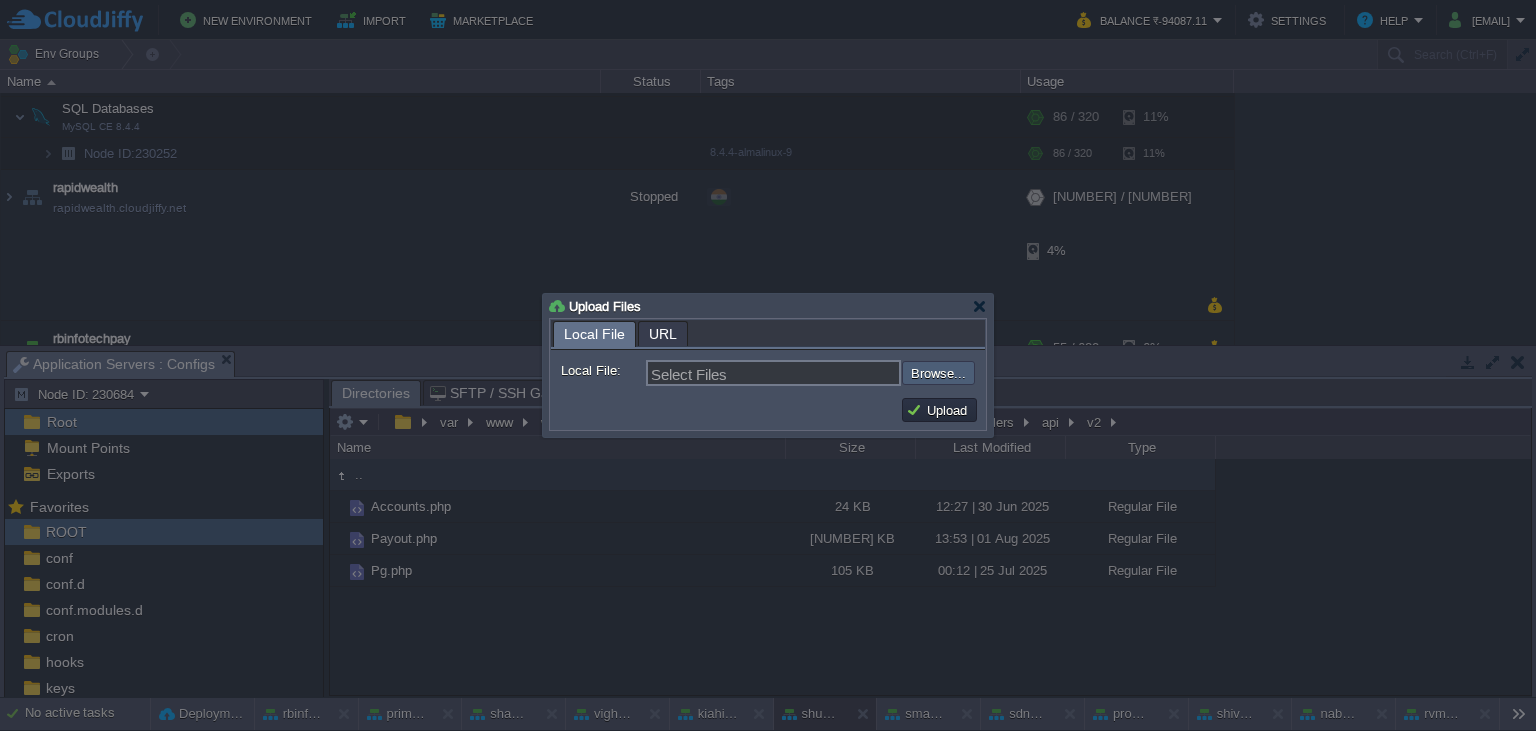 click at bounding box center [848, 373] 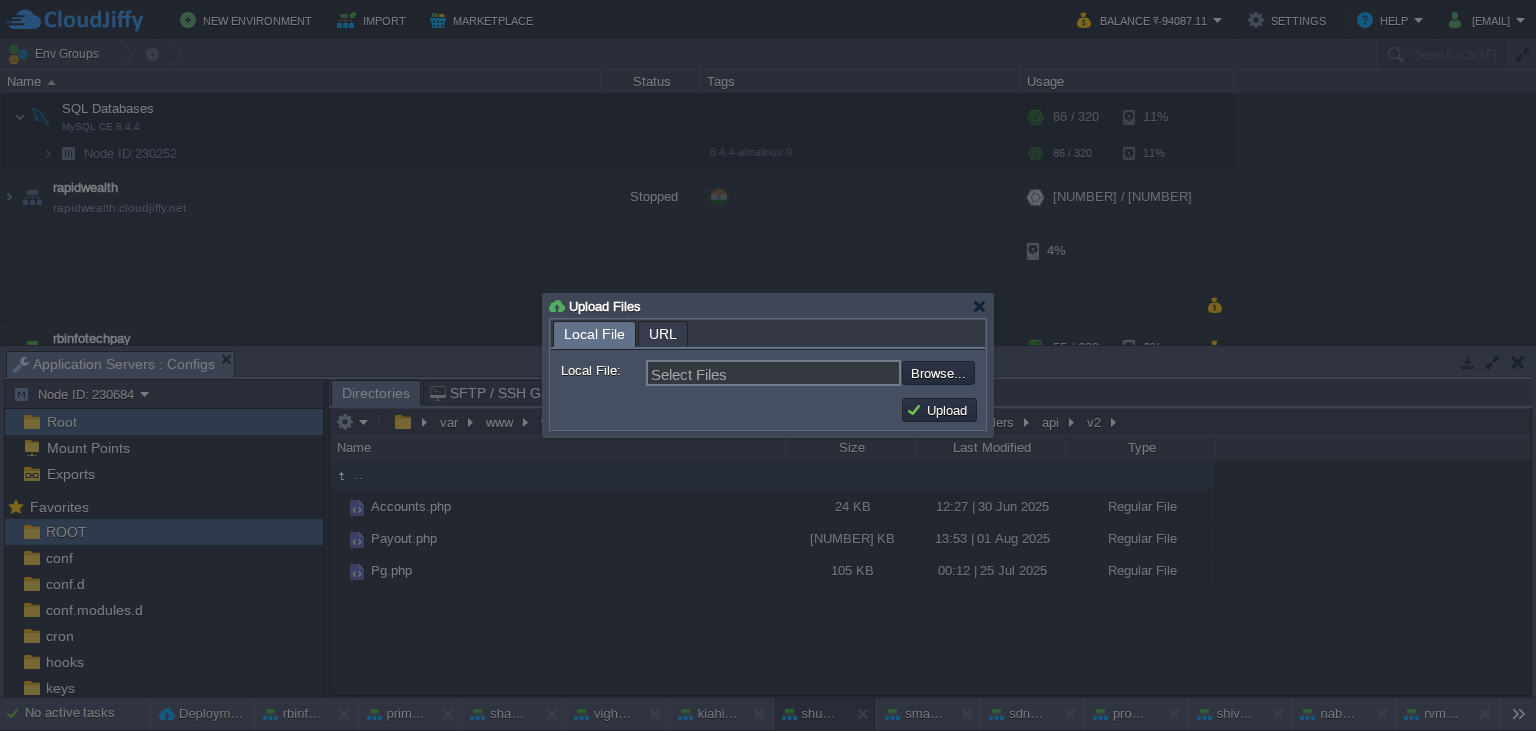type on "C:\fakepath\Pg.php" 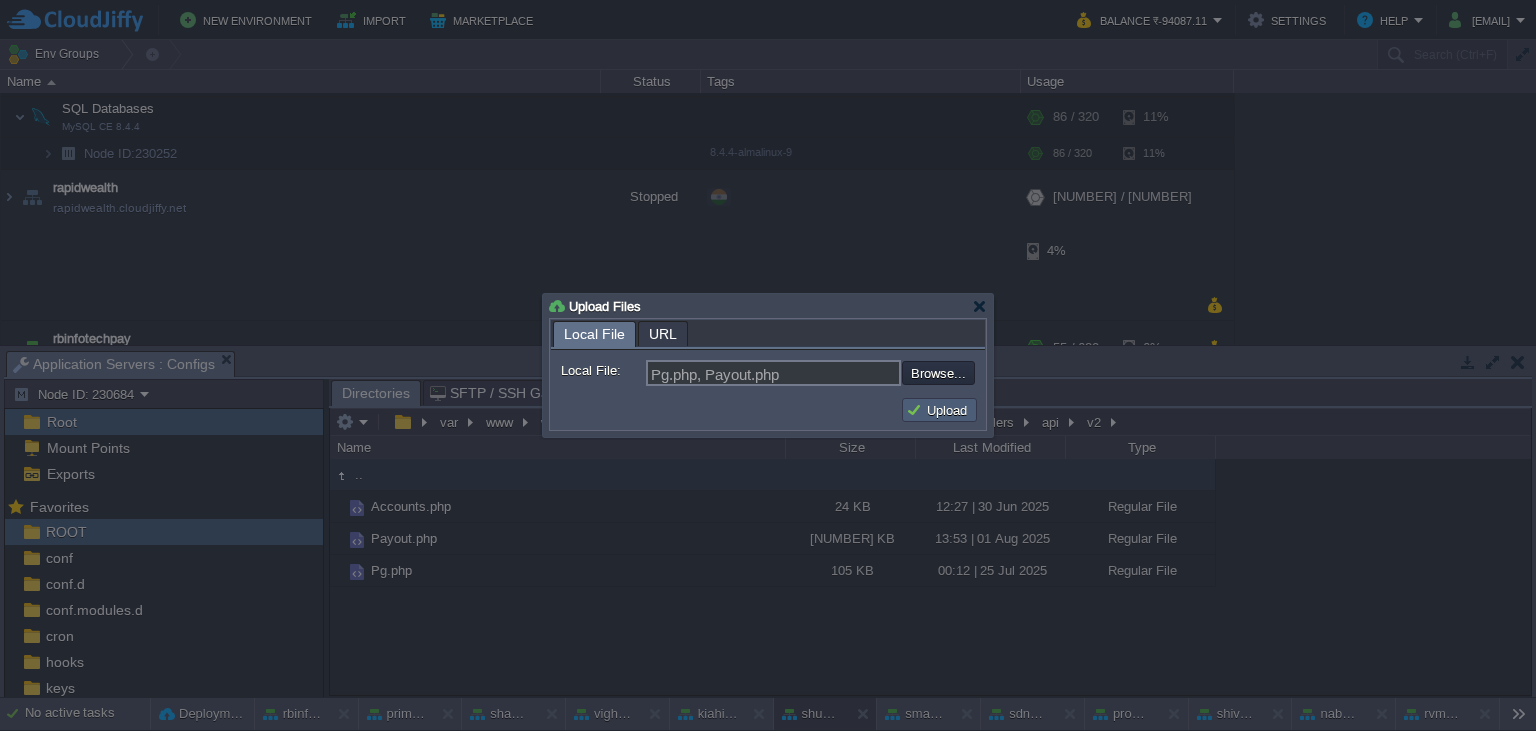 click on "Upload" at bounding box center [939, 410] 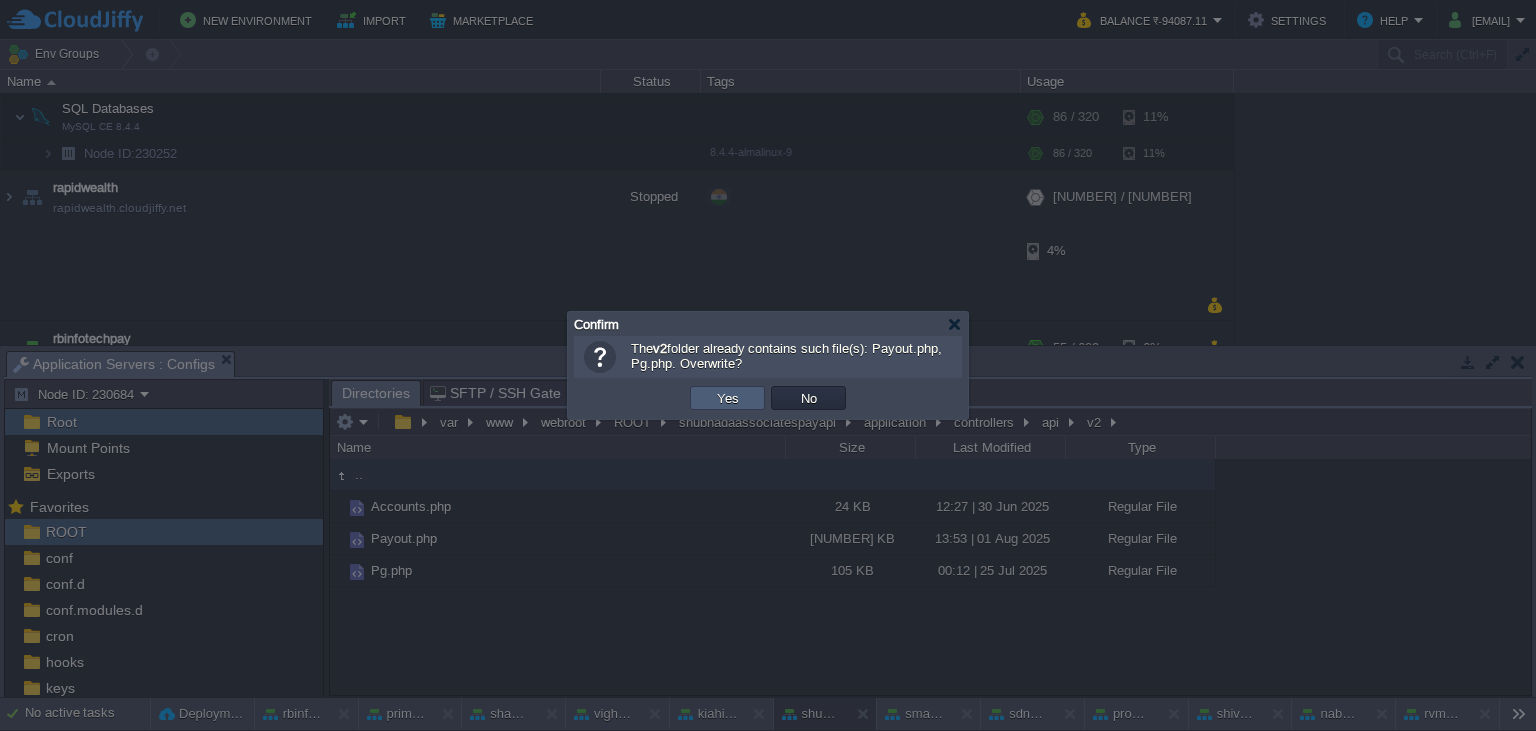 click on "Yes" at bounding box center (728, 398) 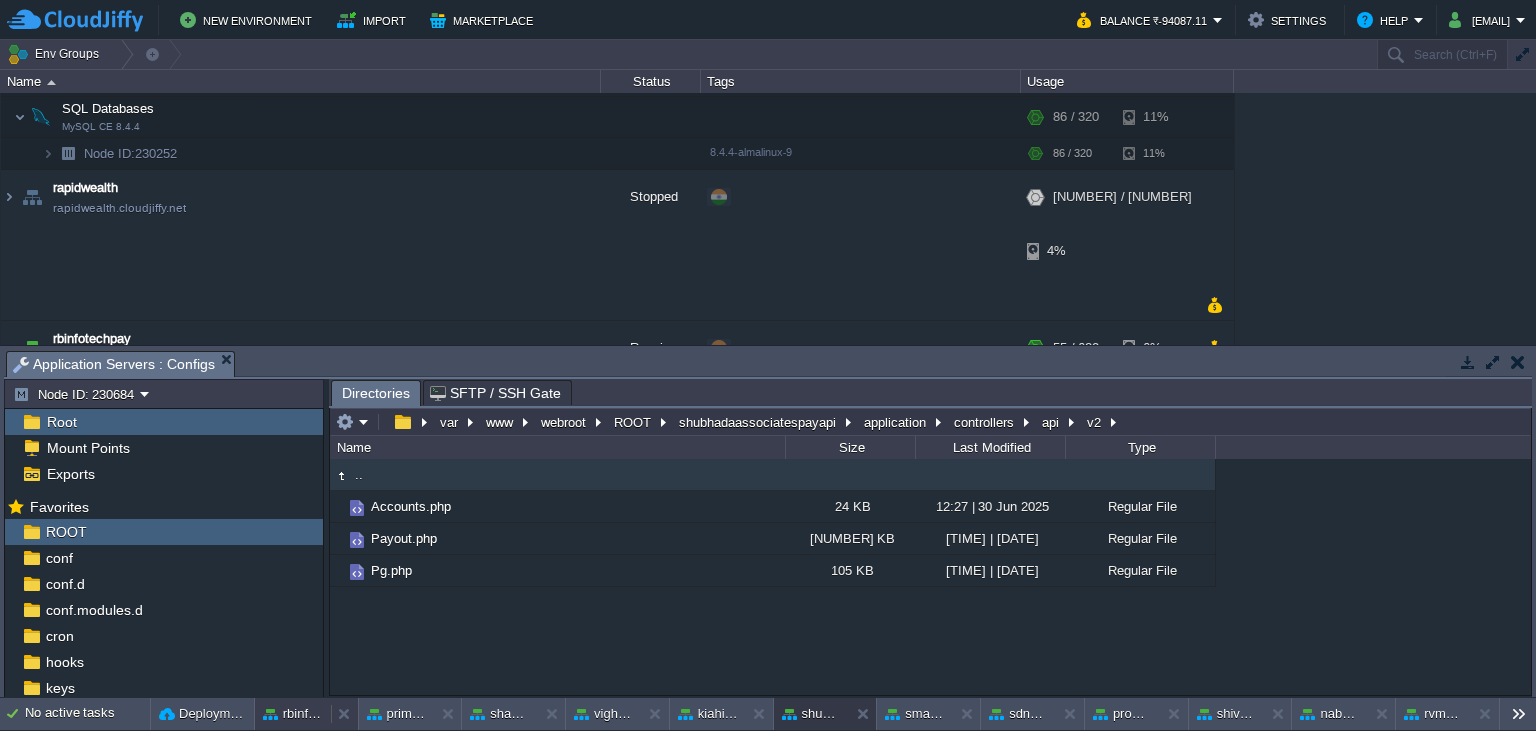 click on "rbinfotechpay" at bounding box center (293, 714) 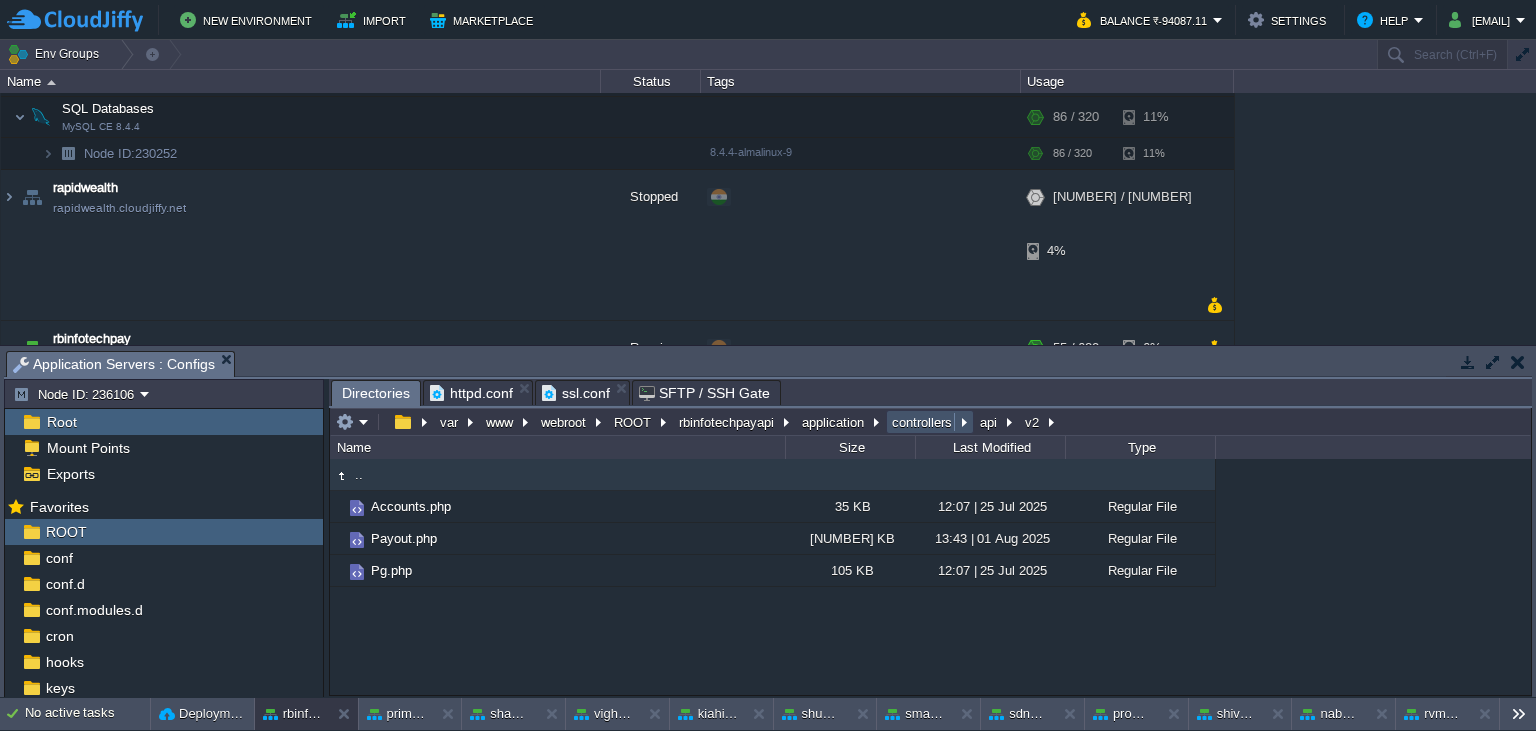 click on "controllers" at bounding box center (923, 422) 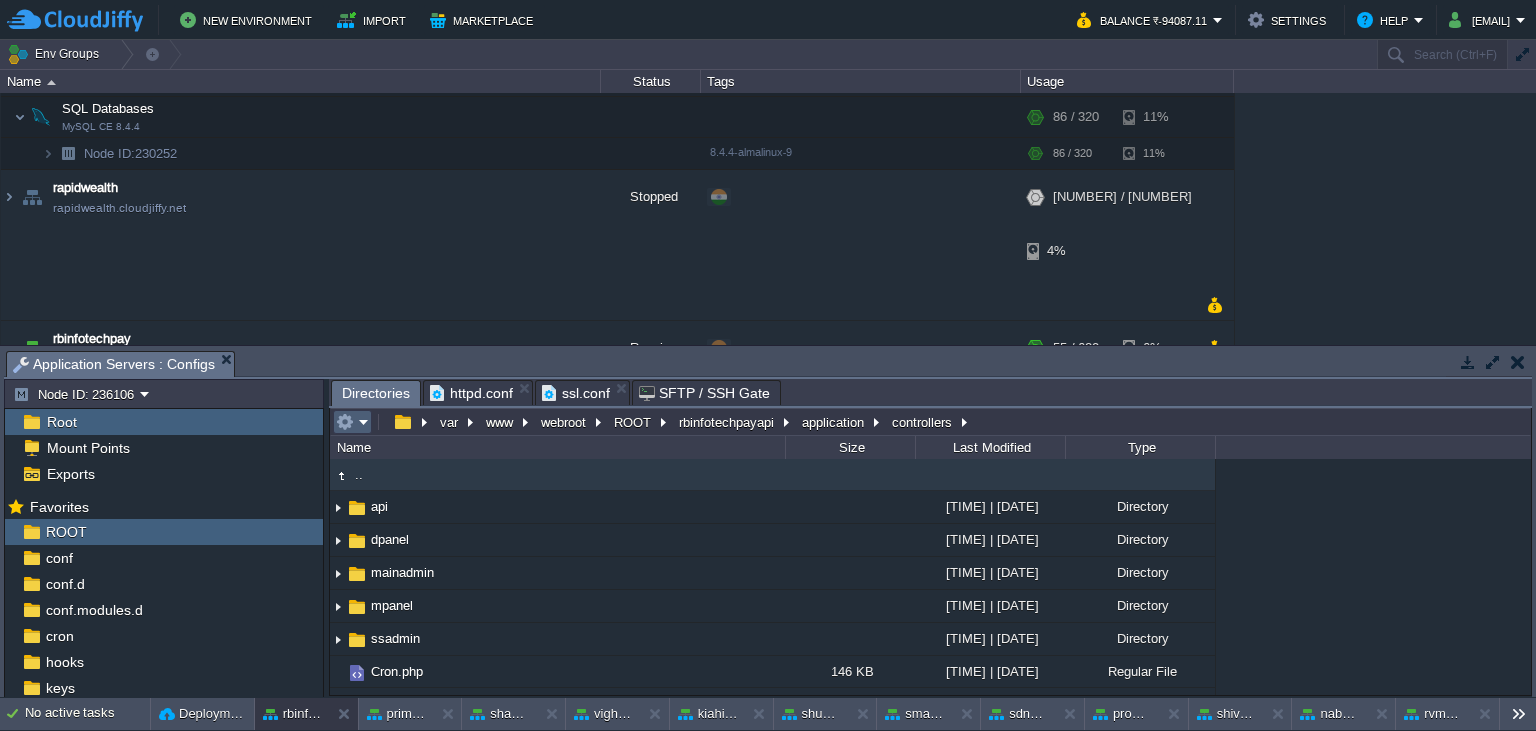 click at bounding box center [345, 422] 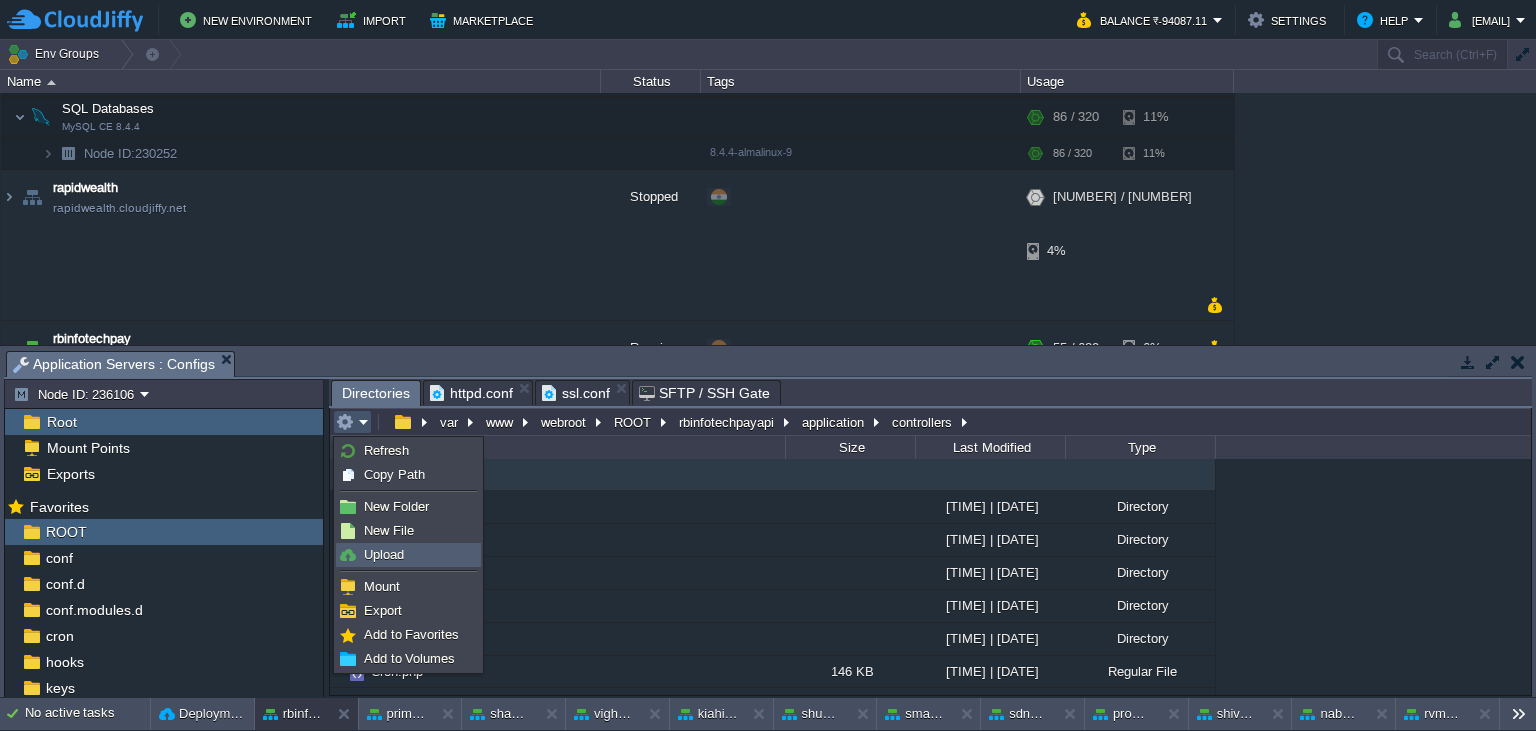 click on "Upload" at bounding box center [408, 555] 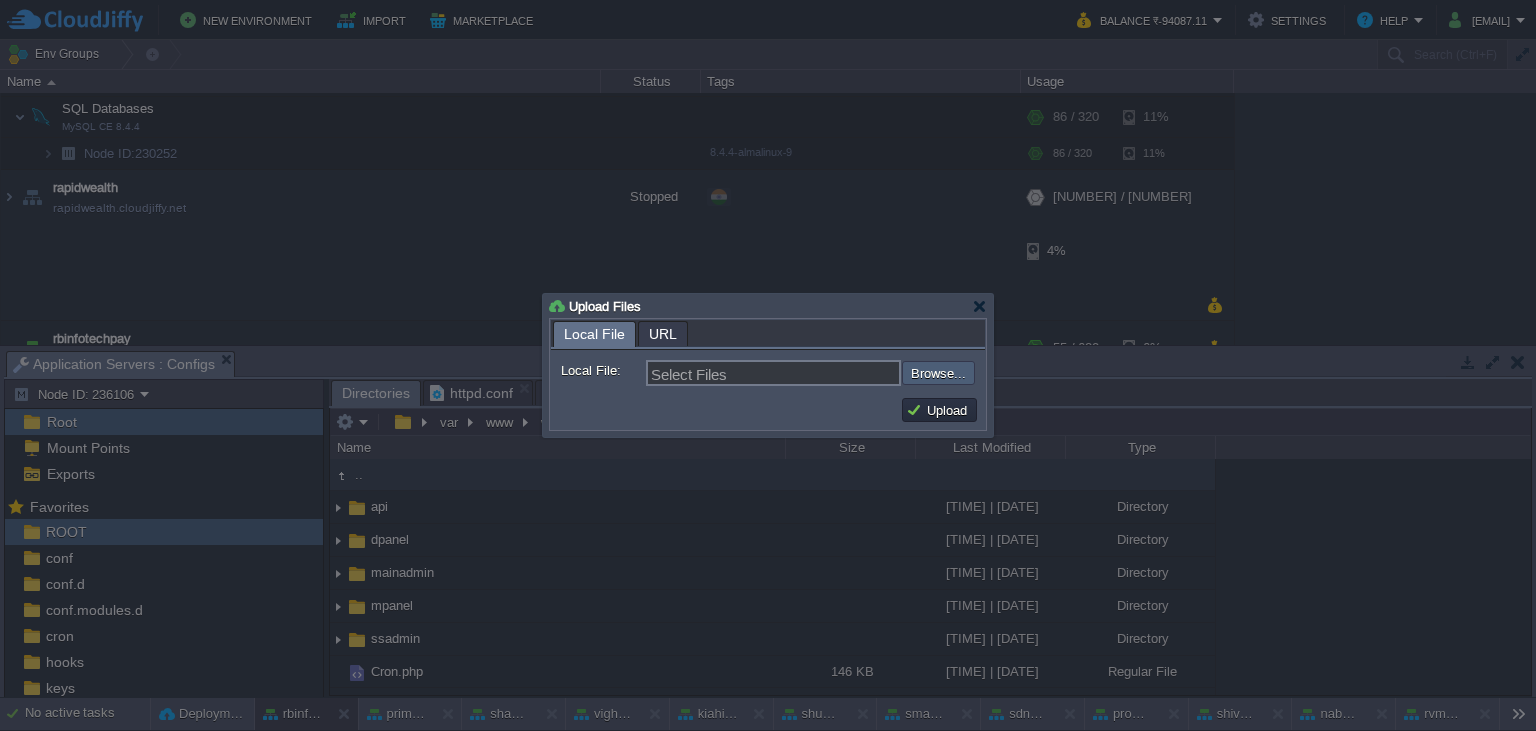 click at bounding box center [848, 373] 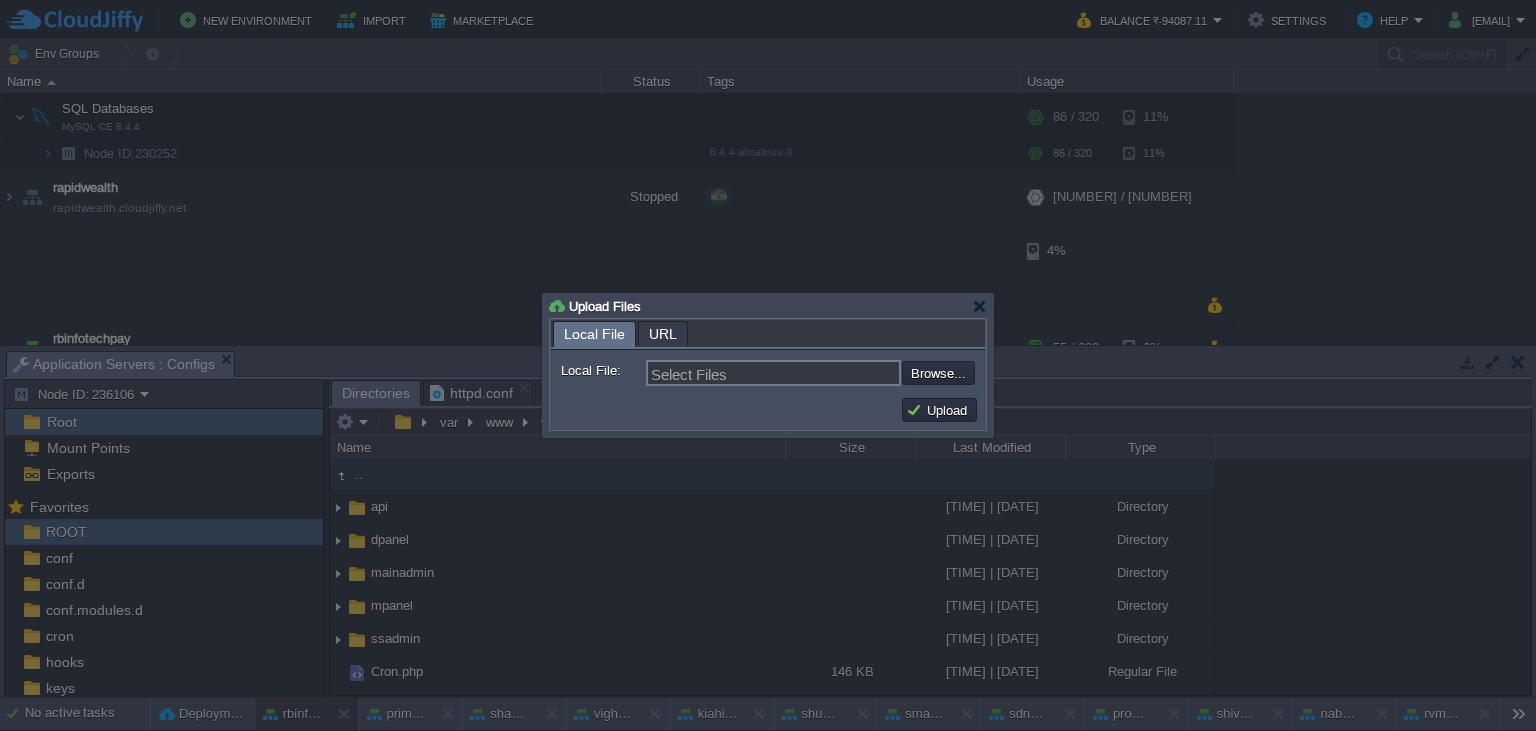 type on "C:\fakepath\Cron.php" 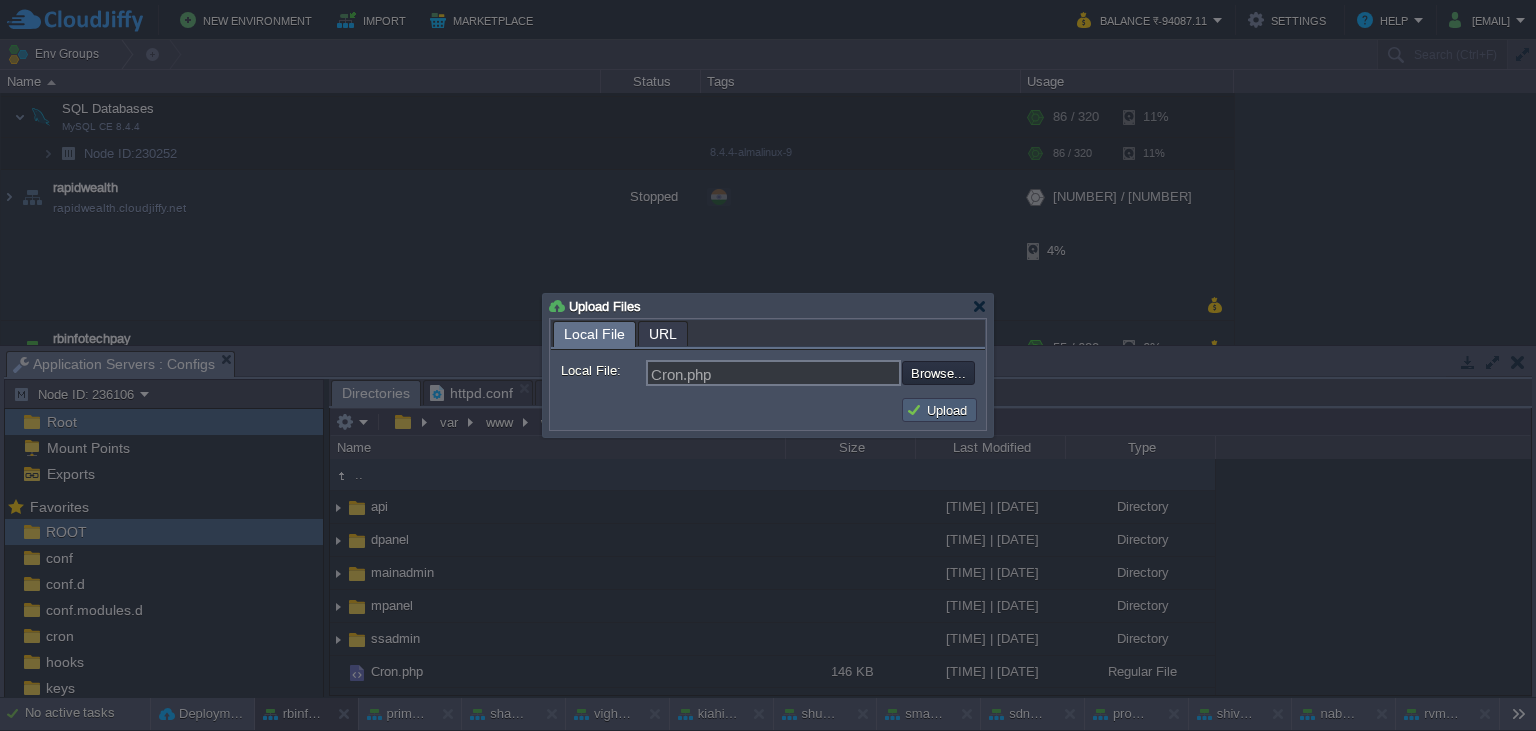 click on "Upload" at bounding box center [939, 410] 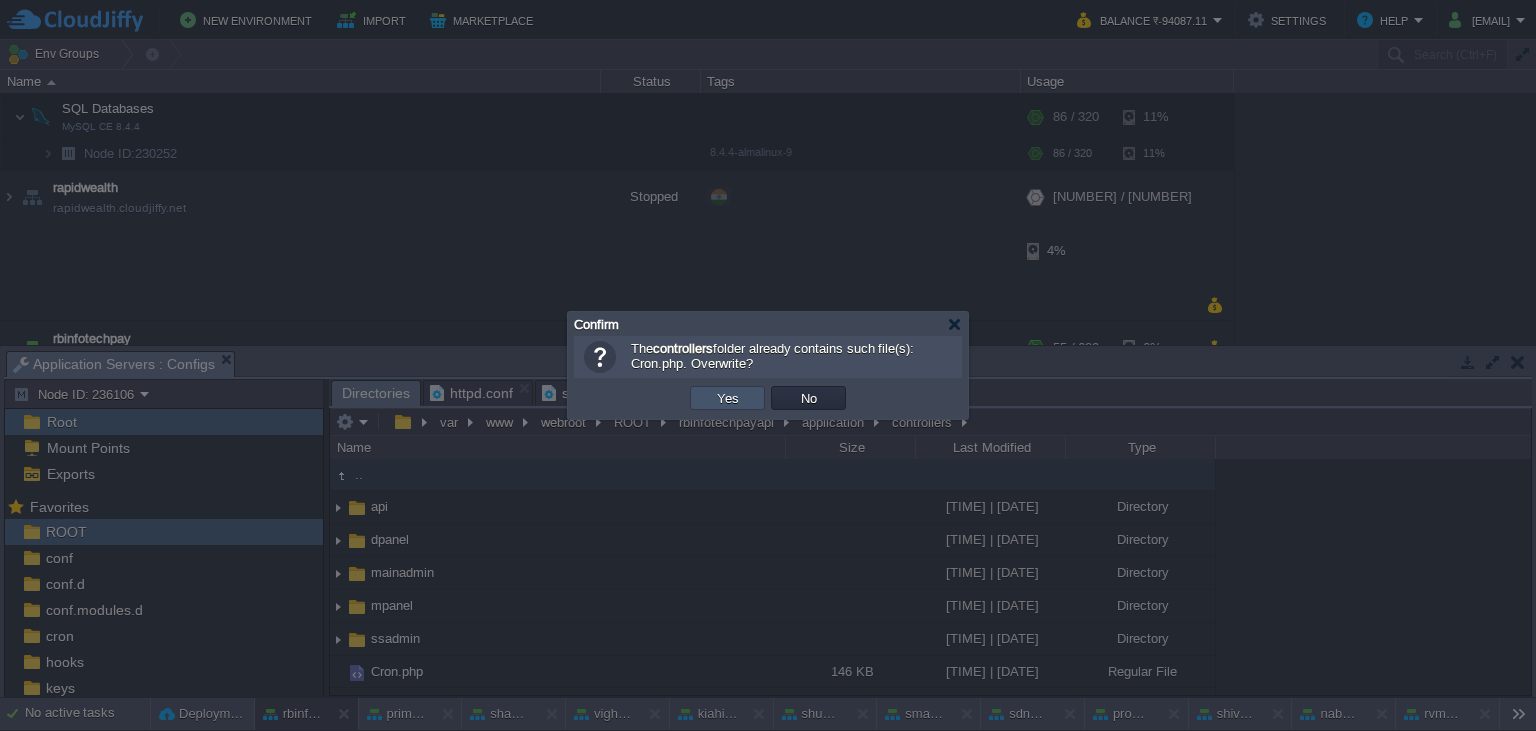 click on "Yes" at bounding box center (728, 398) 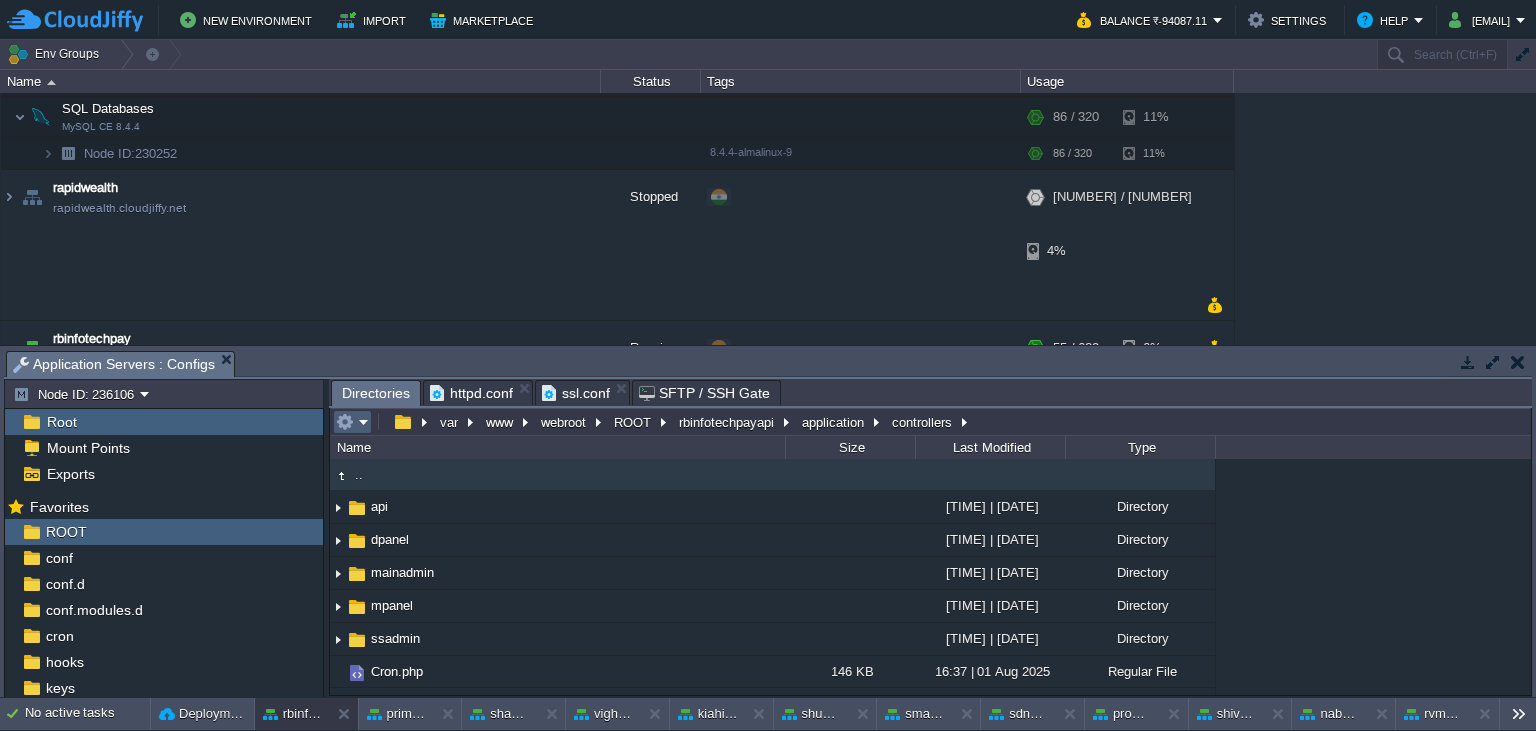click at bounding box center (345, 422) 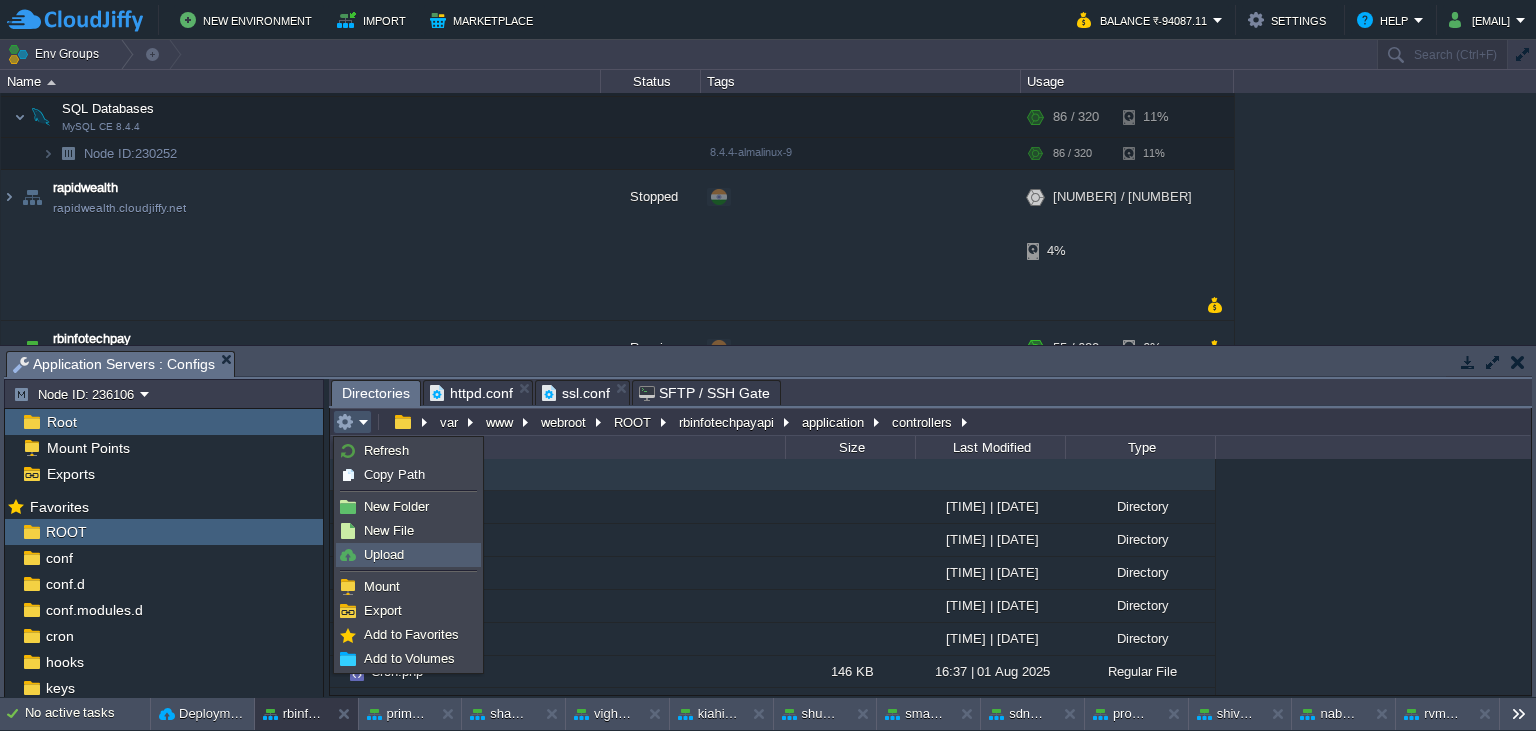 click on "Upload" at bounding box center (408, 555) 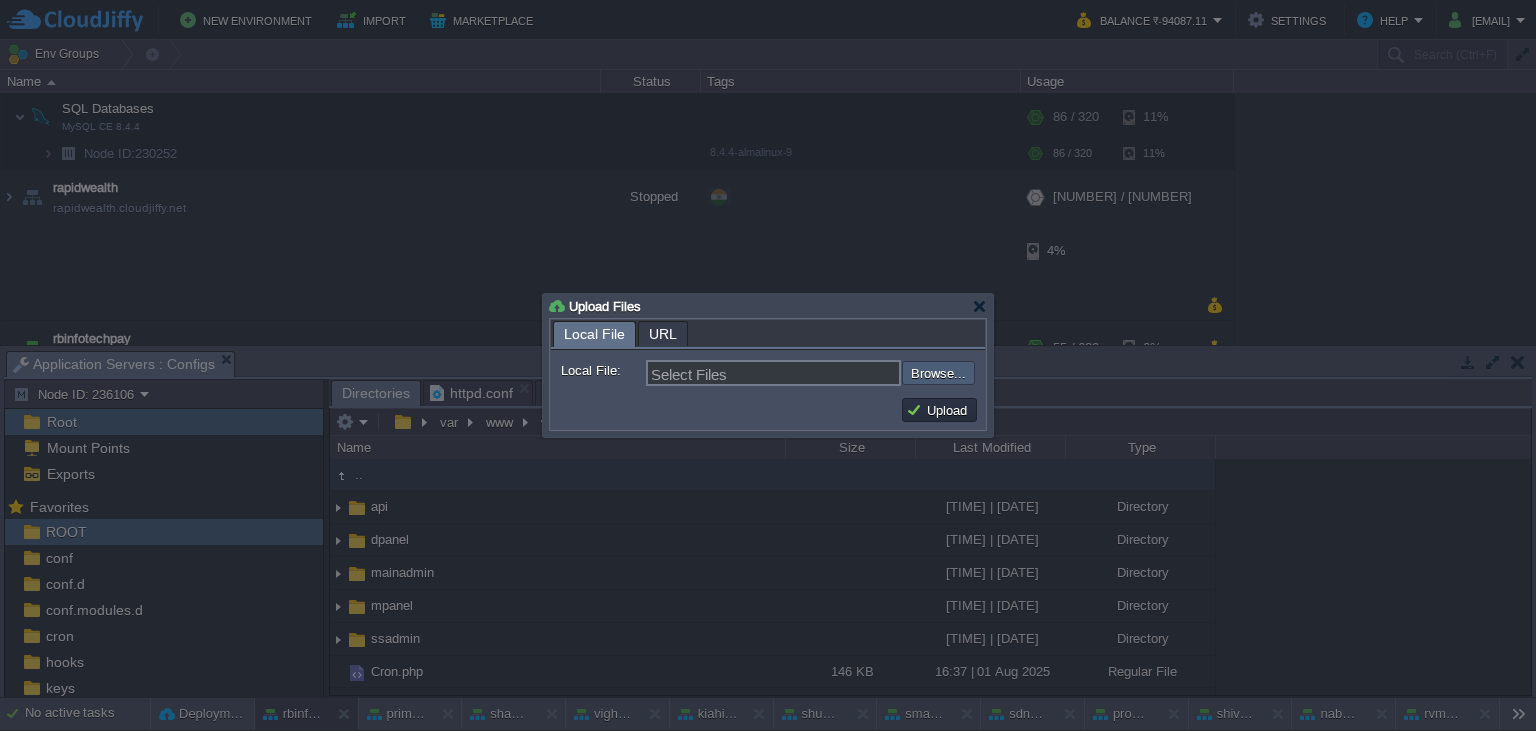 click at bounding box center (848, 373) 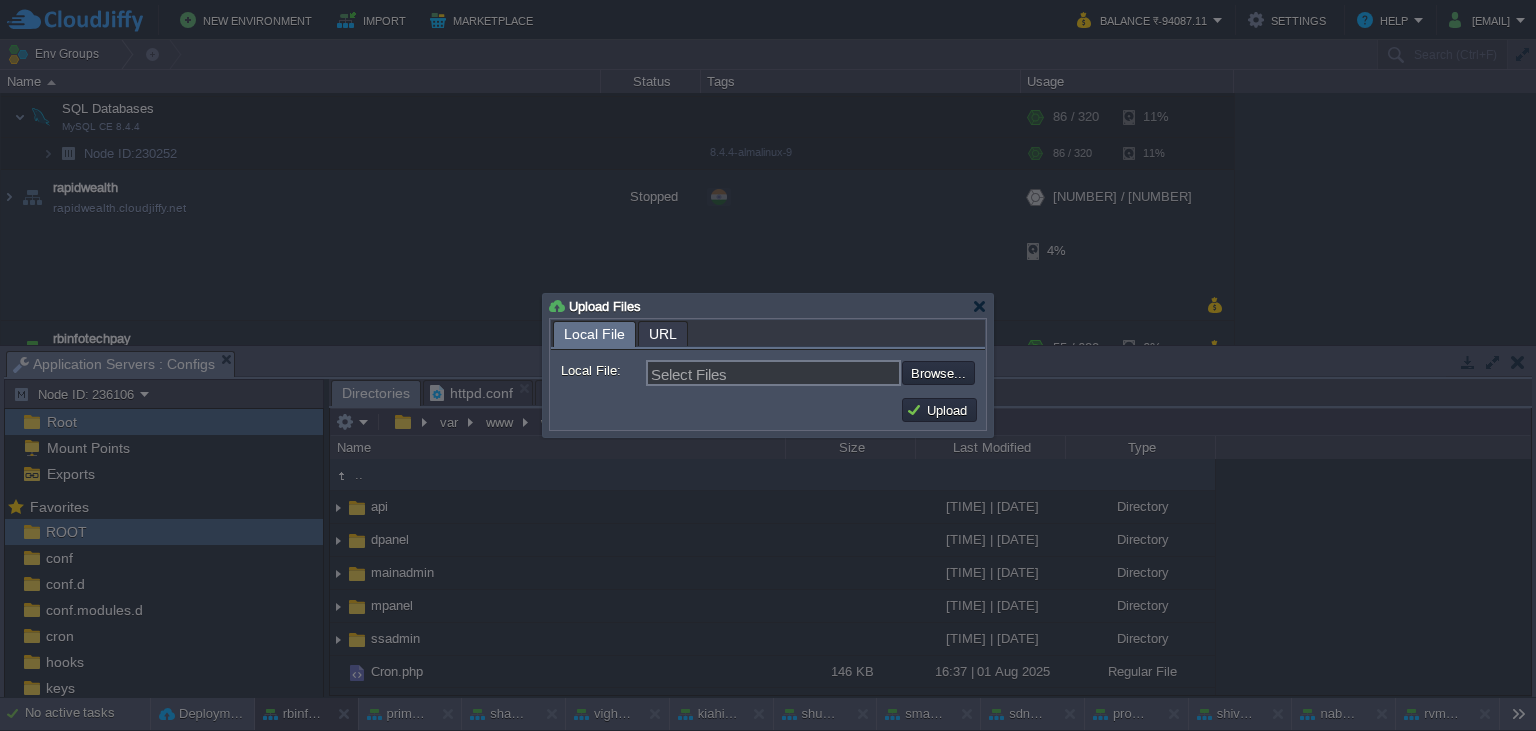 type on "C:\fakepath\Cron.php" 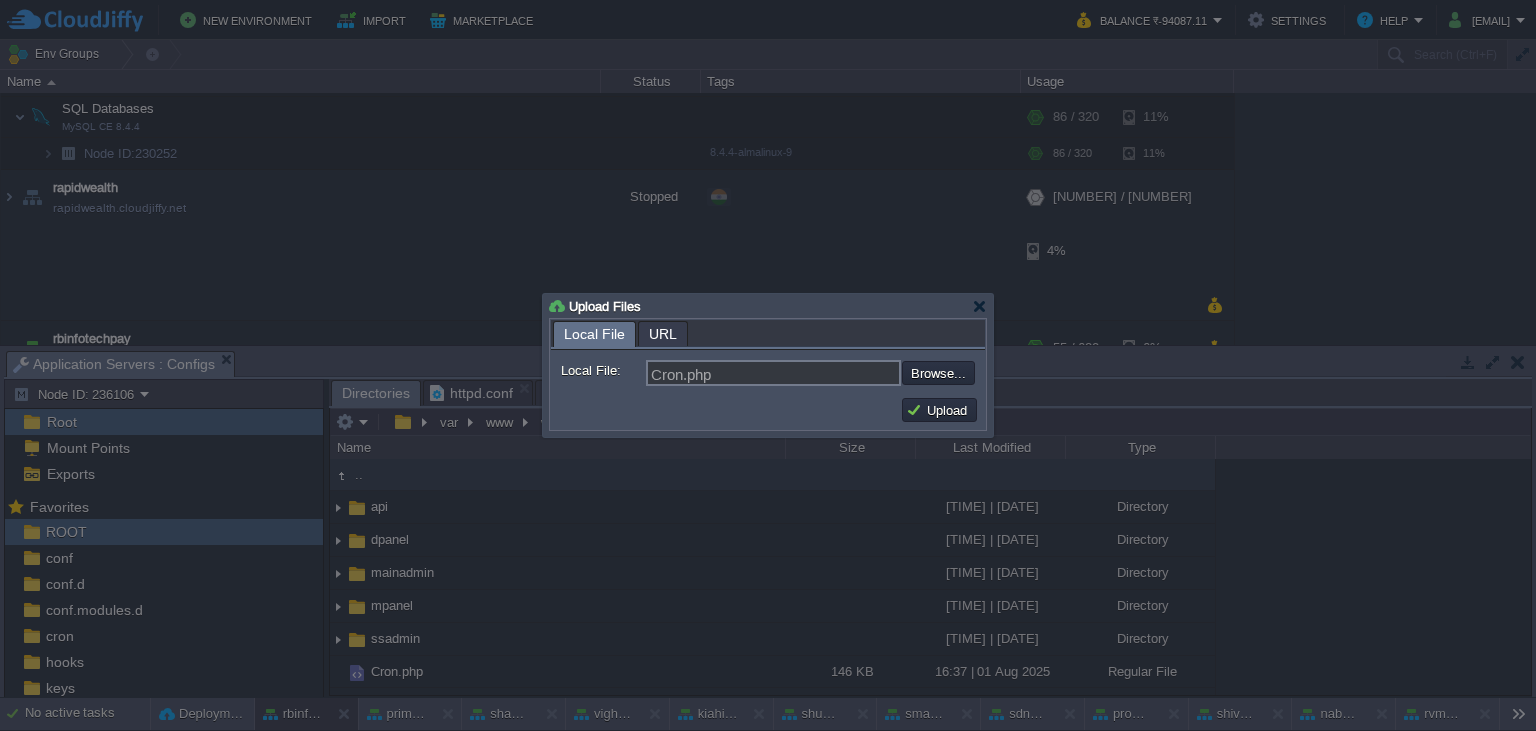 click on "Upload Files" at bounding box center [771, 306] 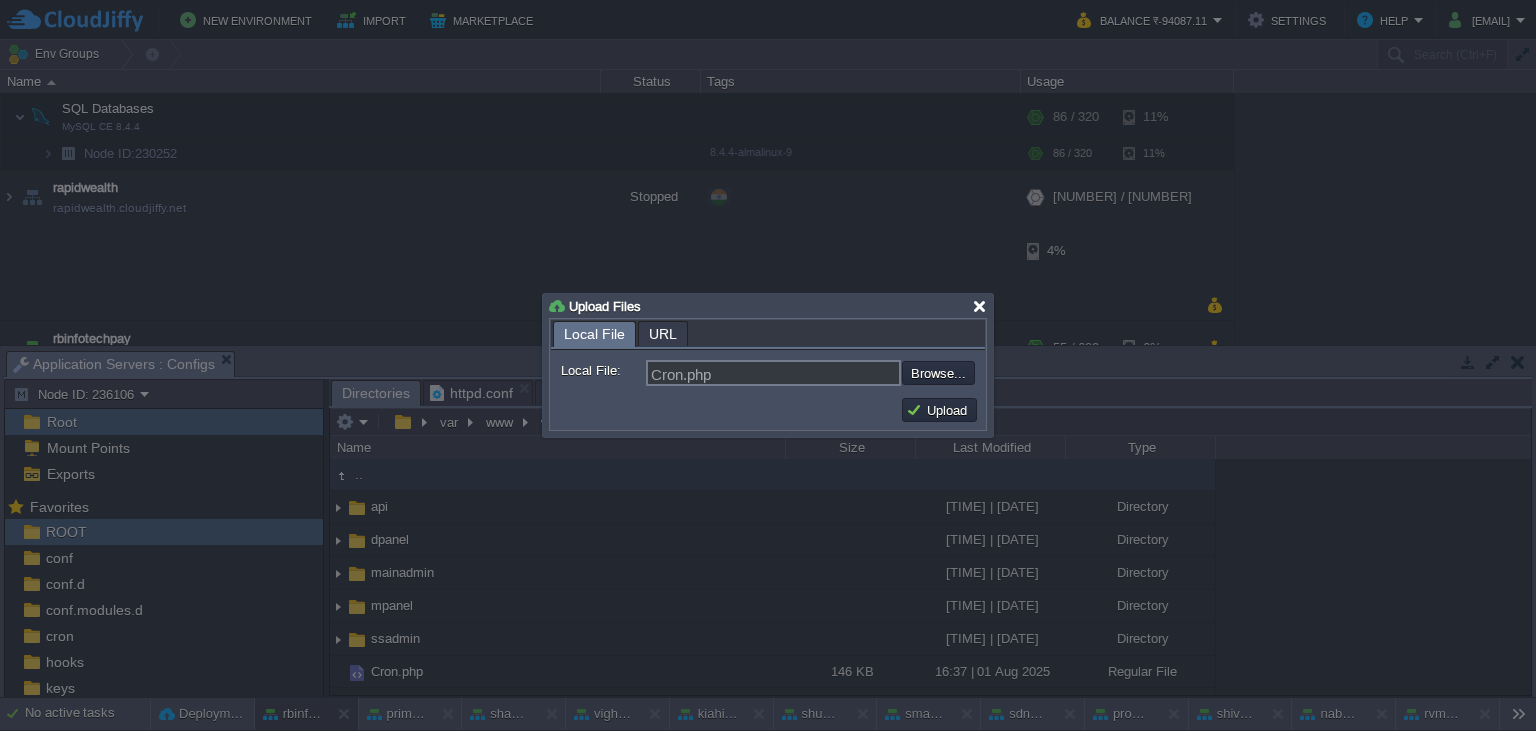 click at bounding box center [979, 306] 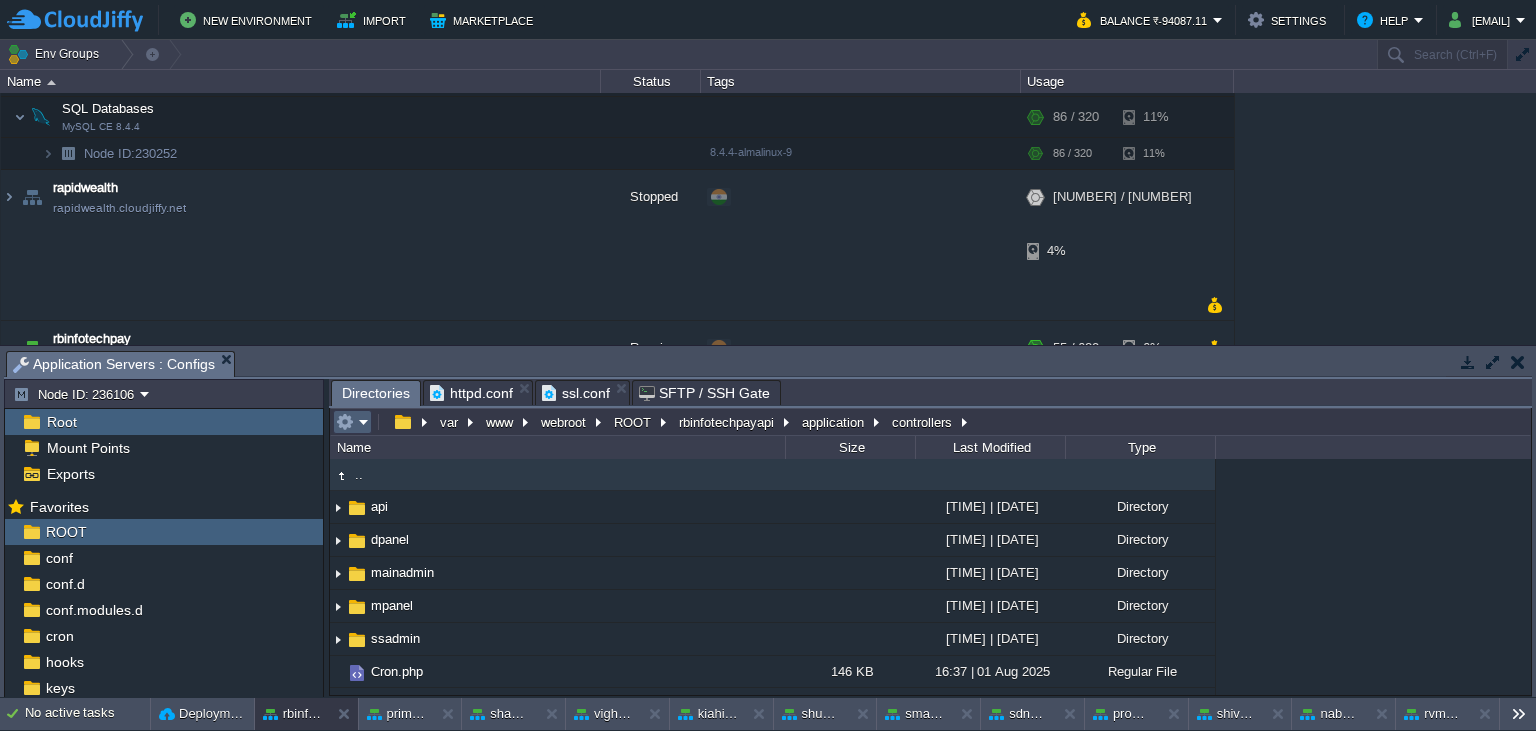 click at bounding box center [352, 422] 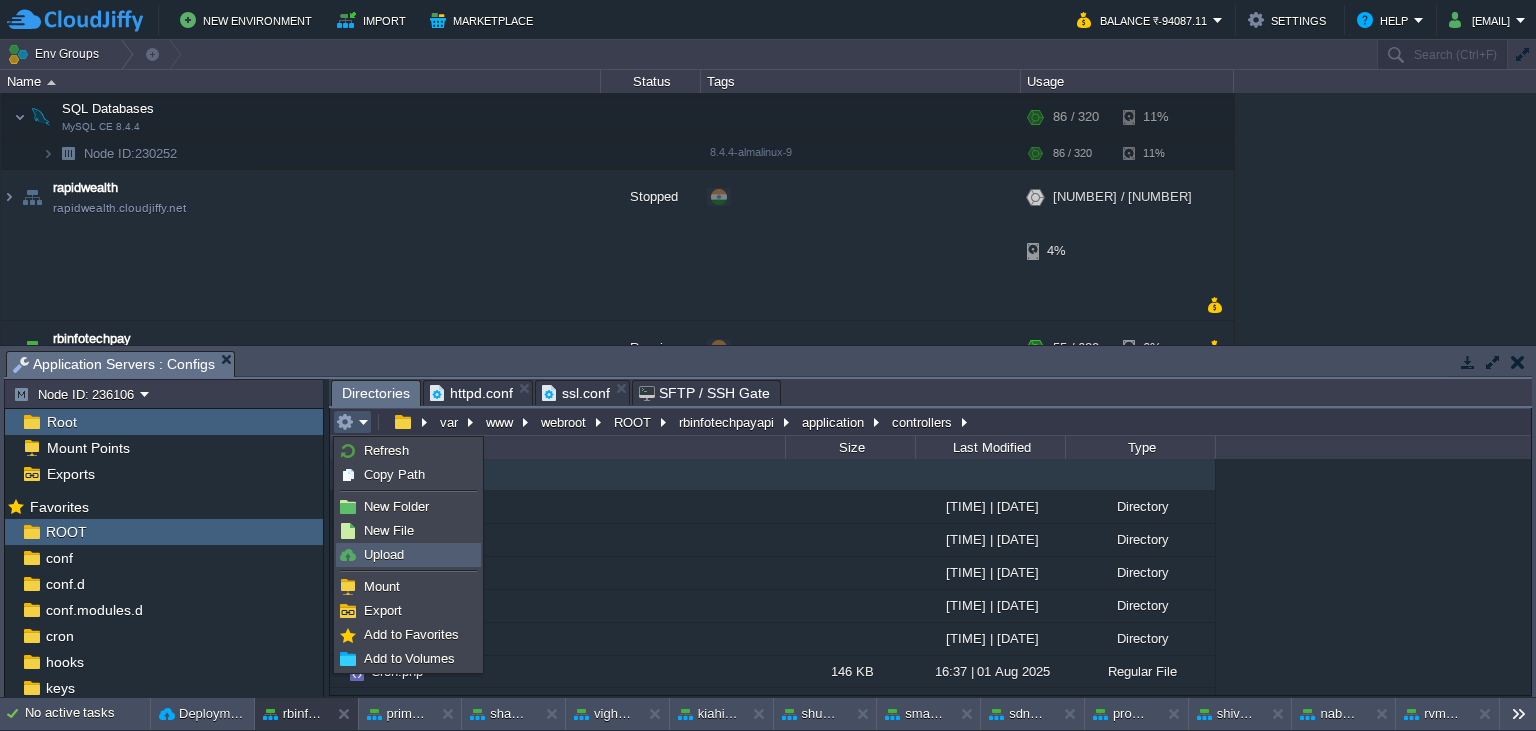 click on "Upload" at bounding box center (384, 554) 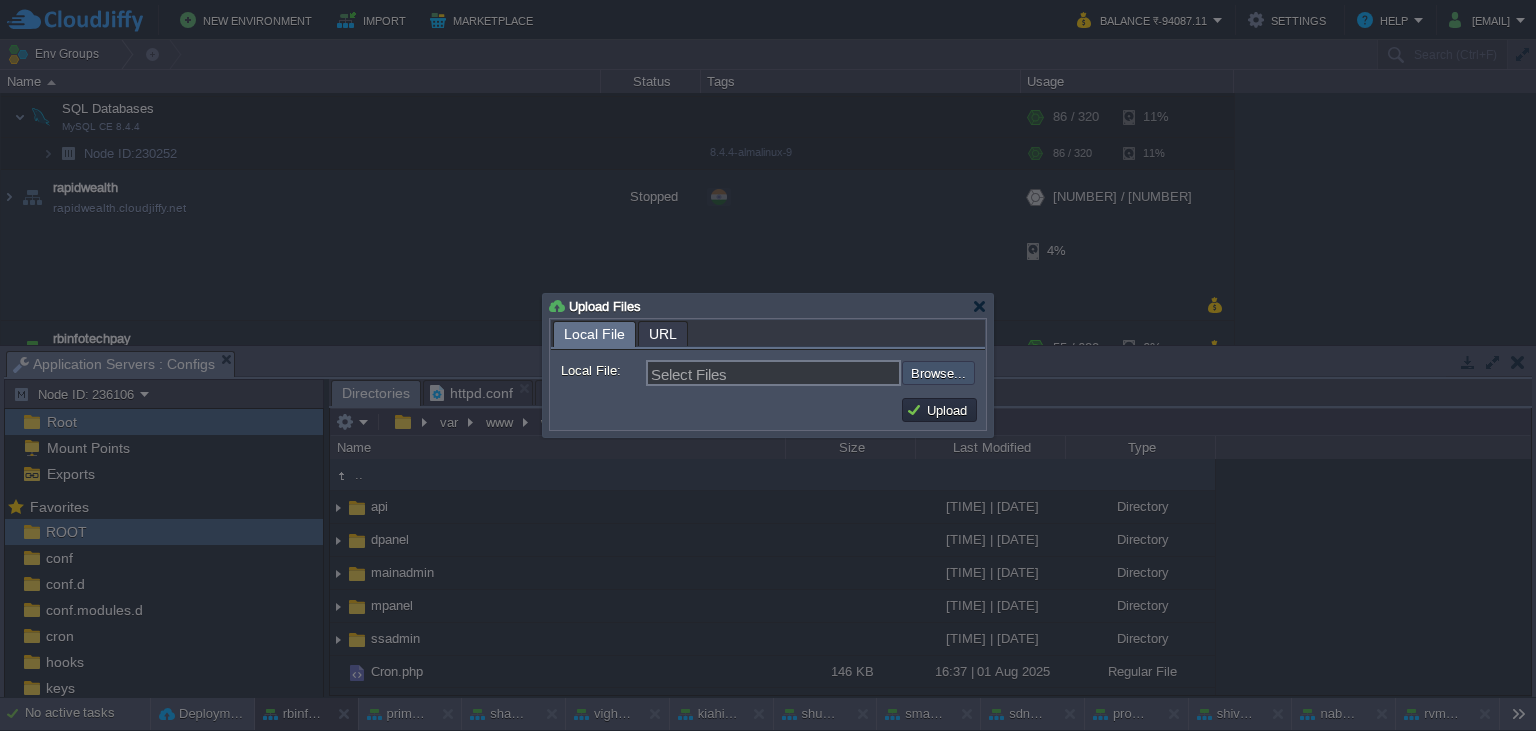 click at bounding box center (848, 373) 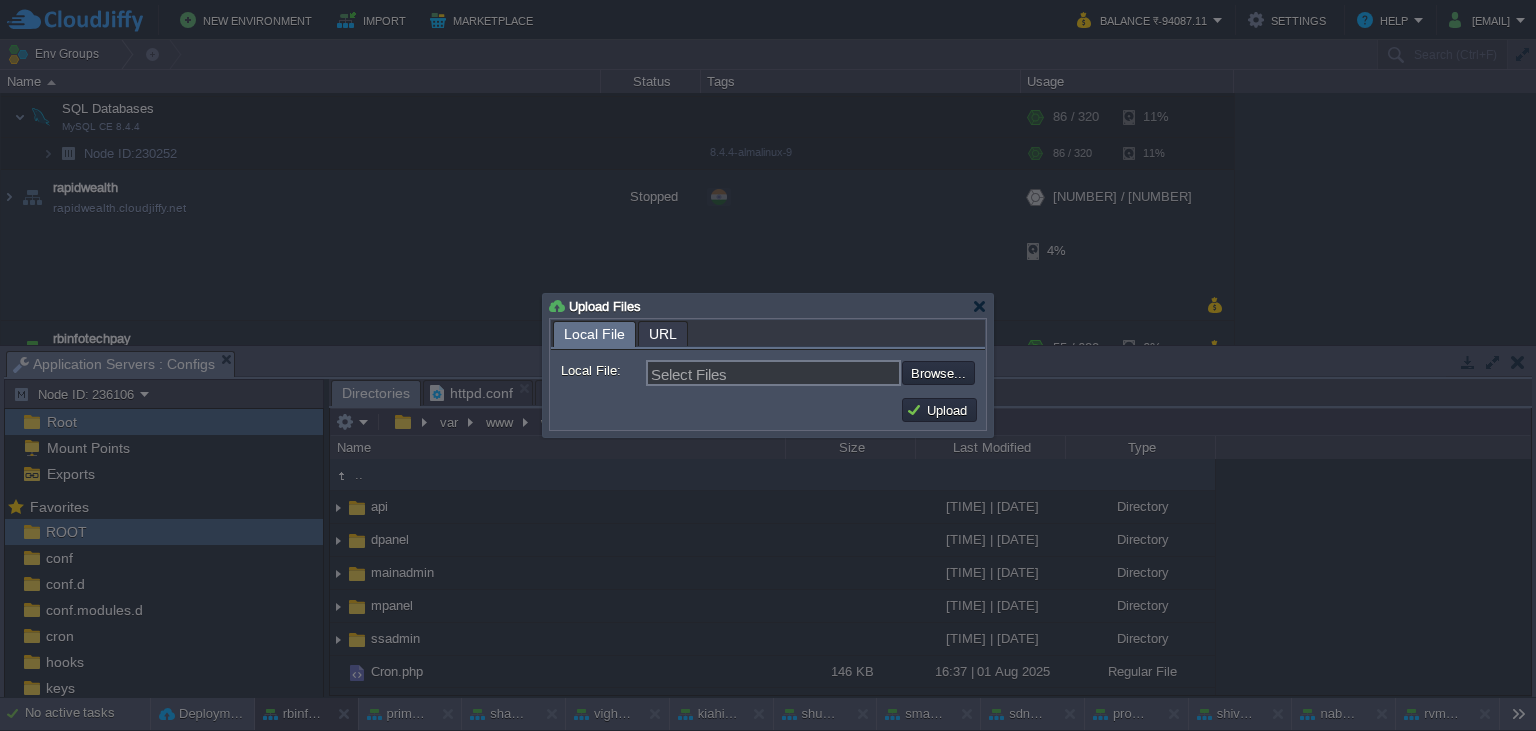 type on "C:\fakepath\Cron.php" 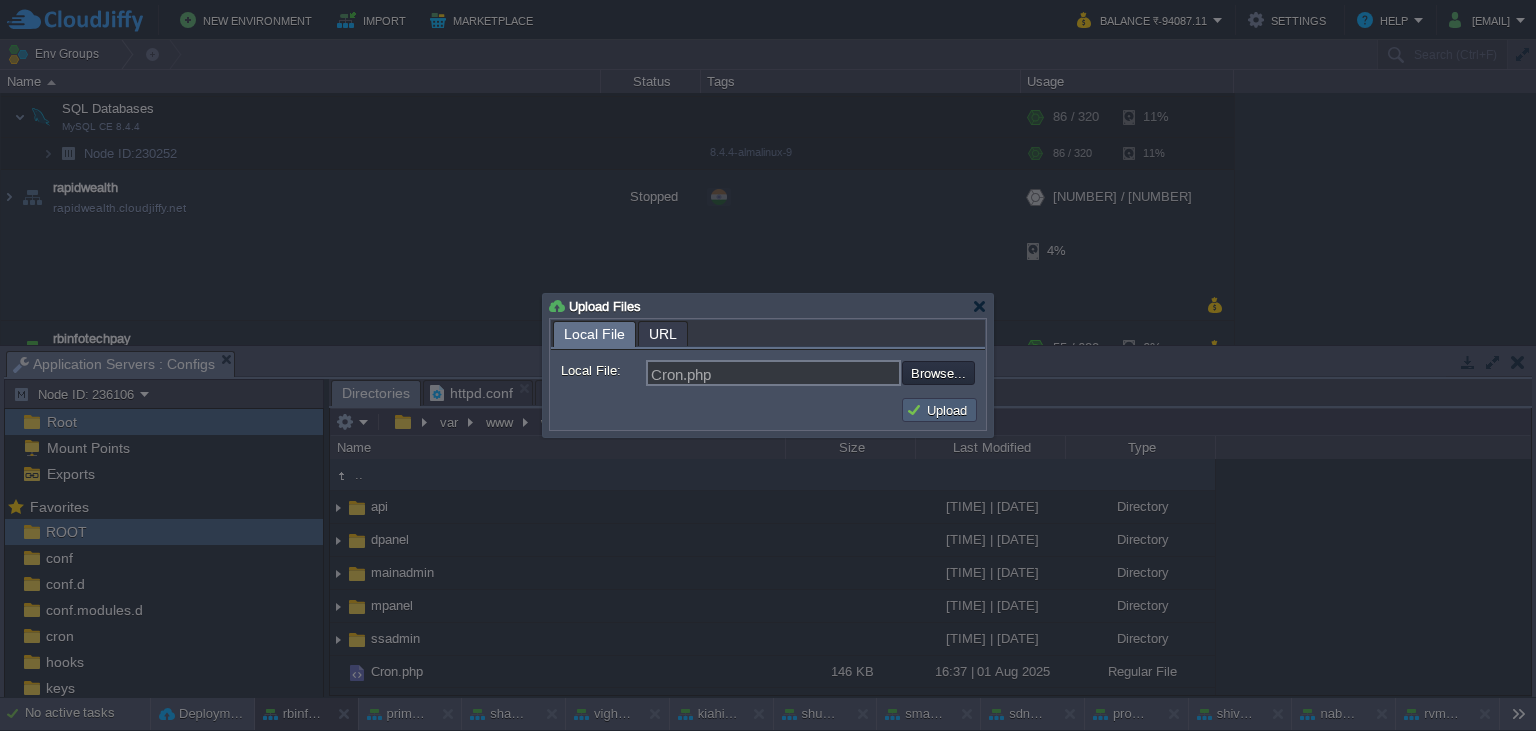 click on "Upload" at bounding box center [939, 410] 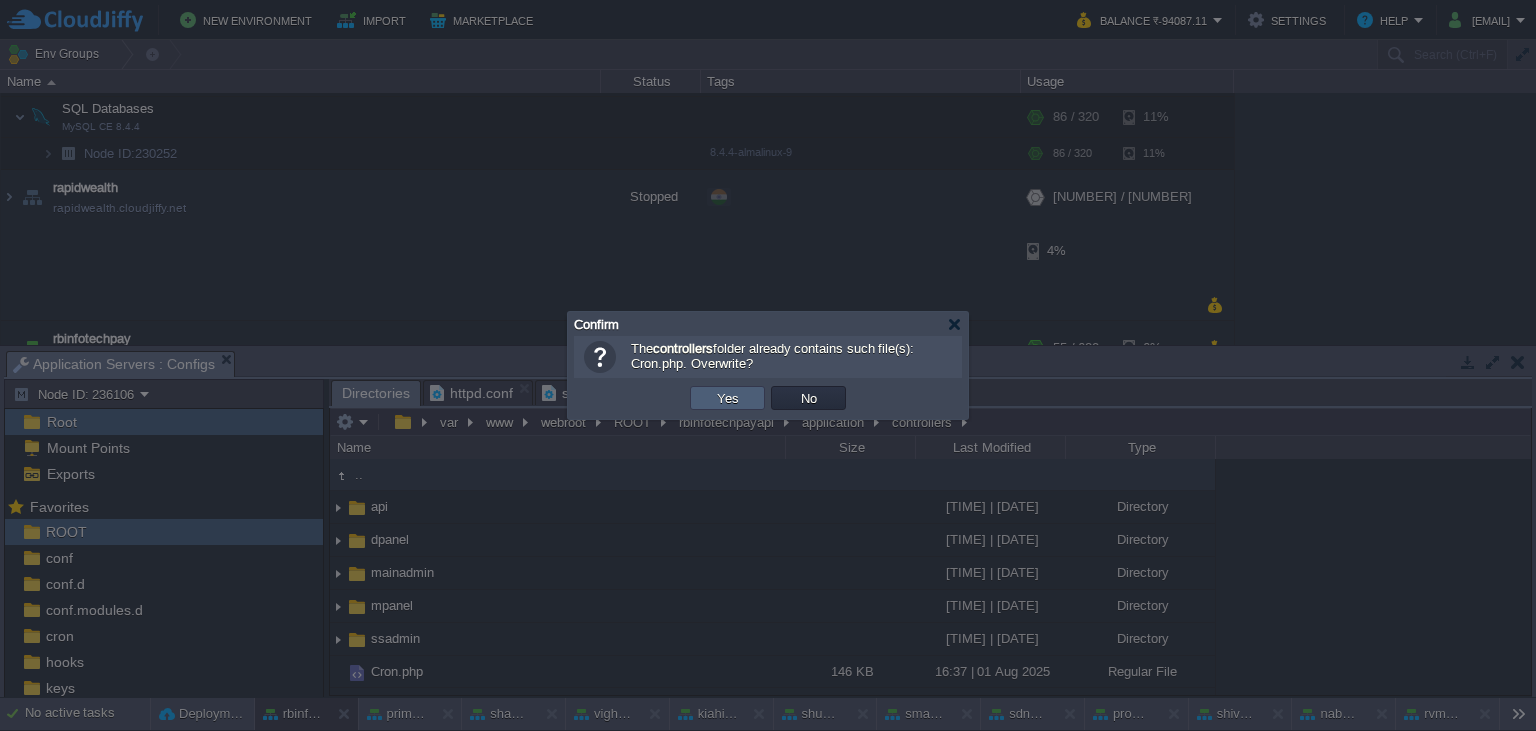 click on "Yes" at bounding box center (728, 398) 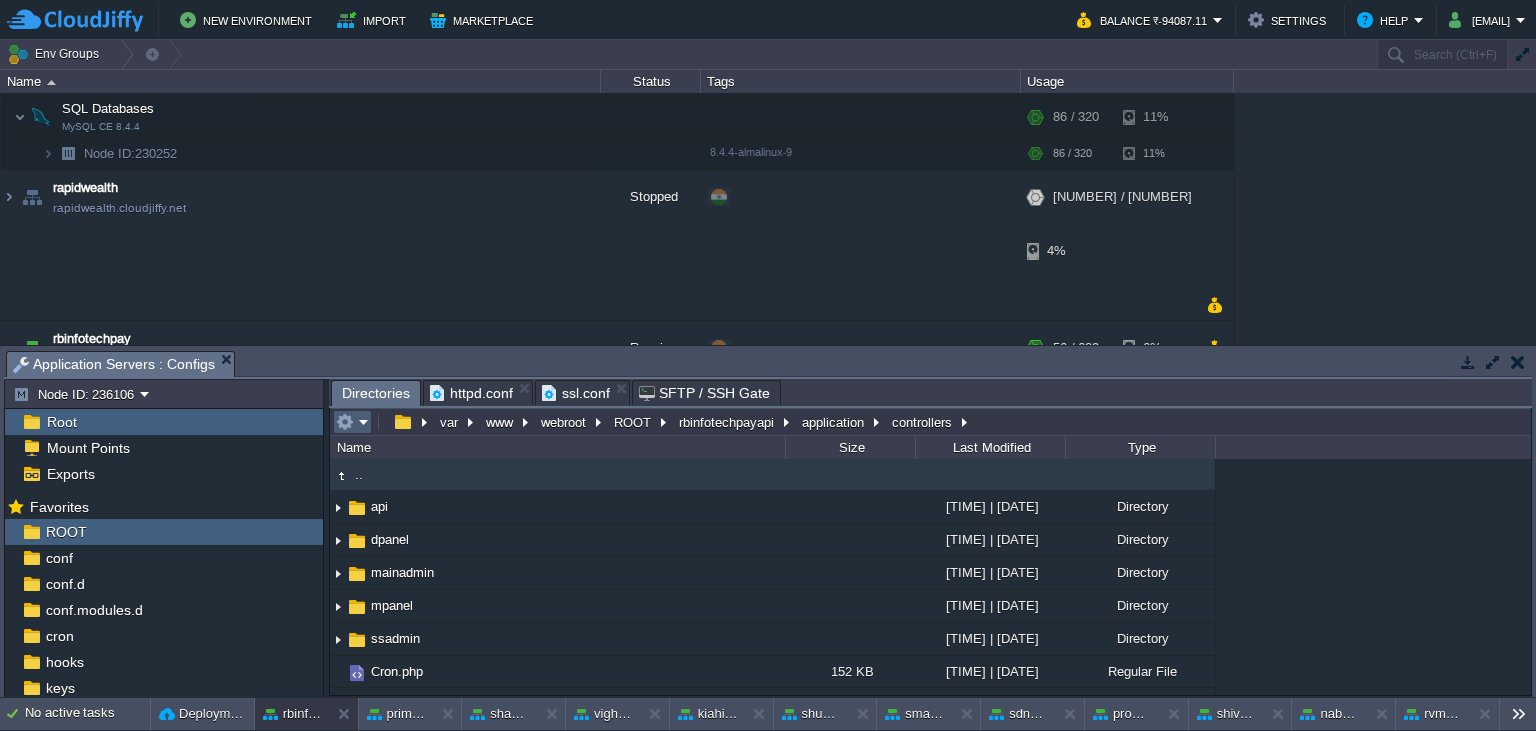 click at bounding box center [352, 422] 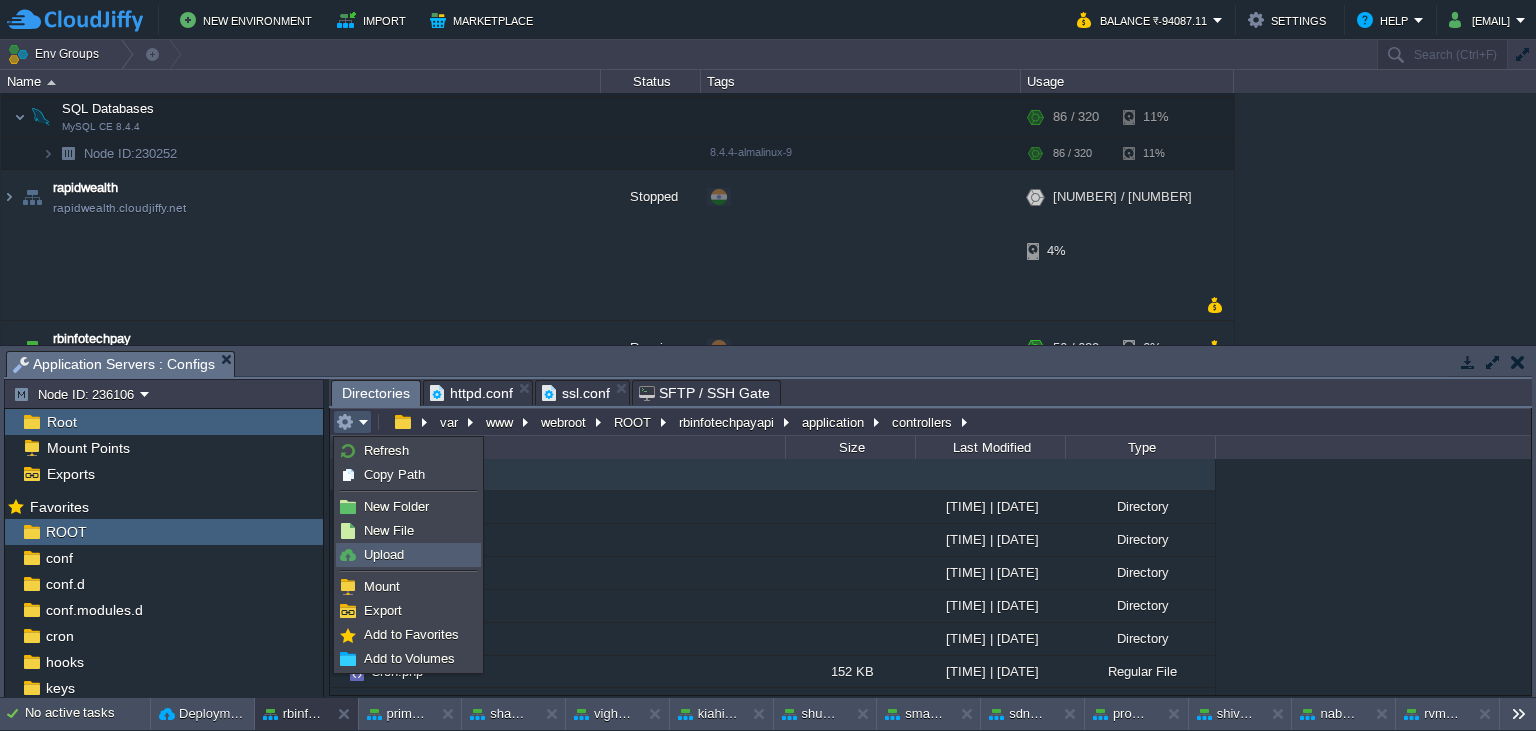click on "Upload" at bounding box center [384, 554] 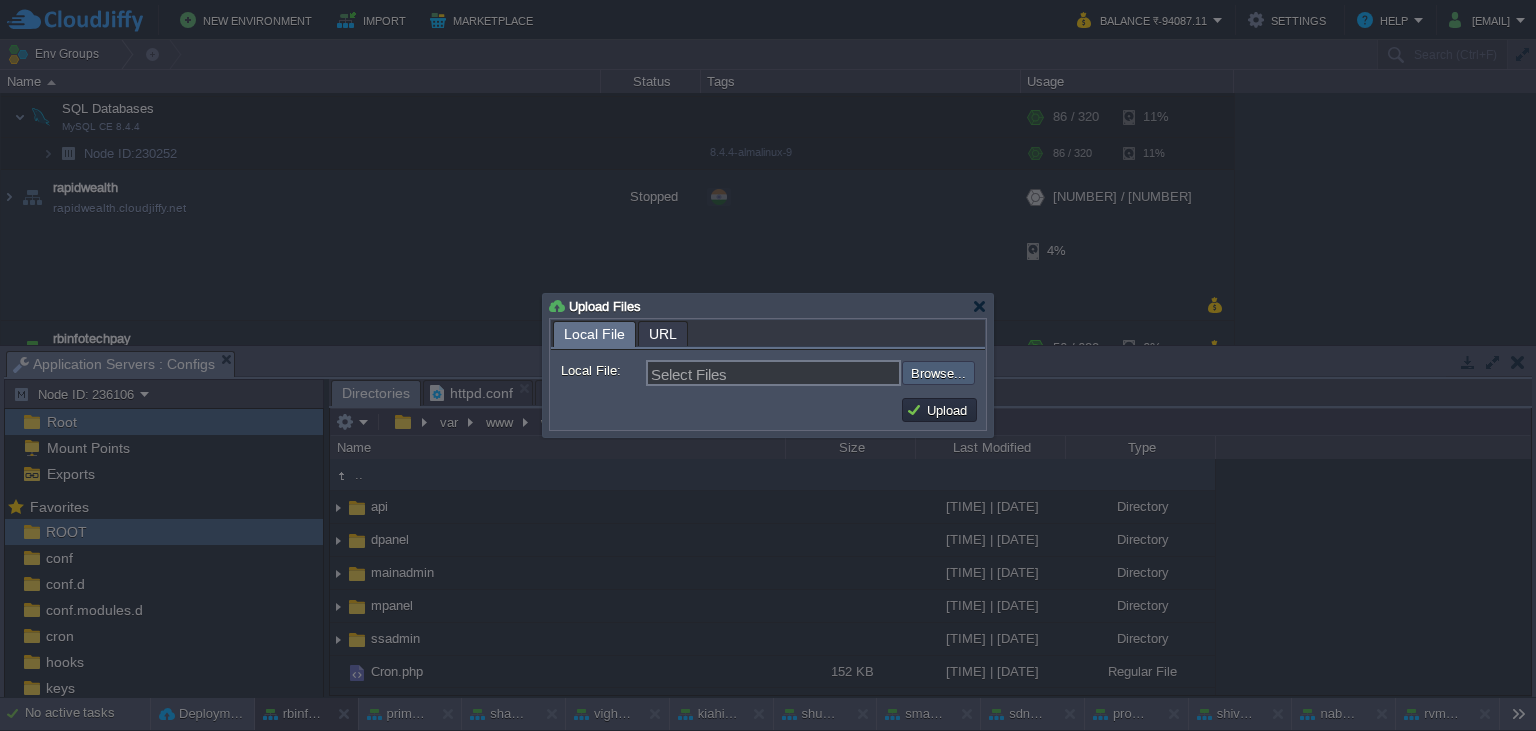 click at bounding box center (848, 373) 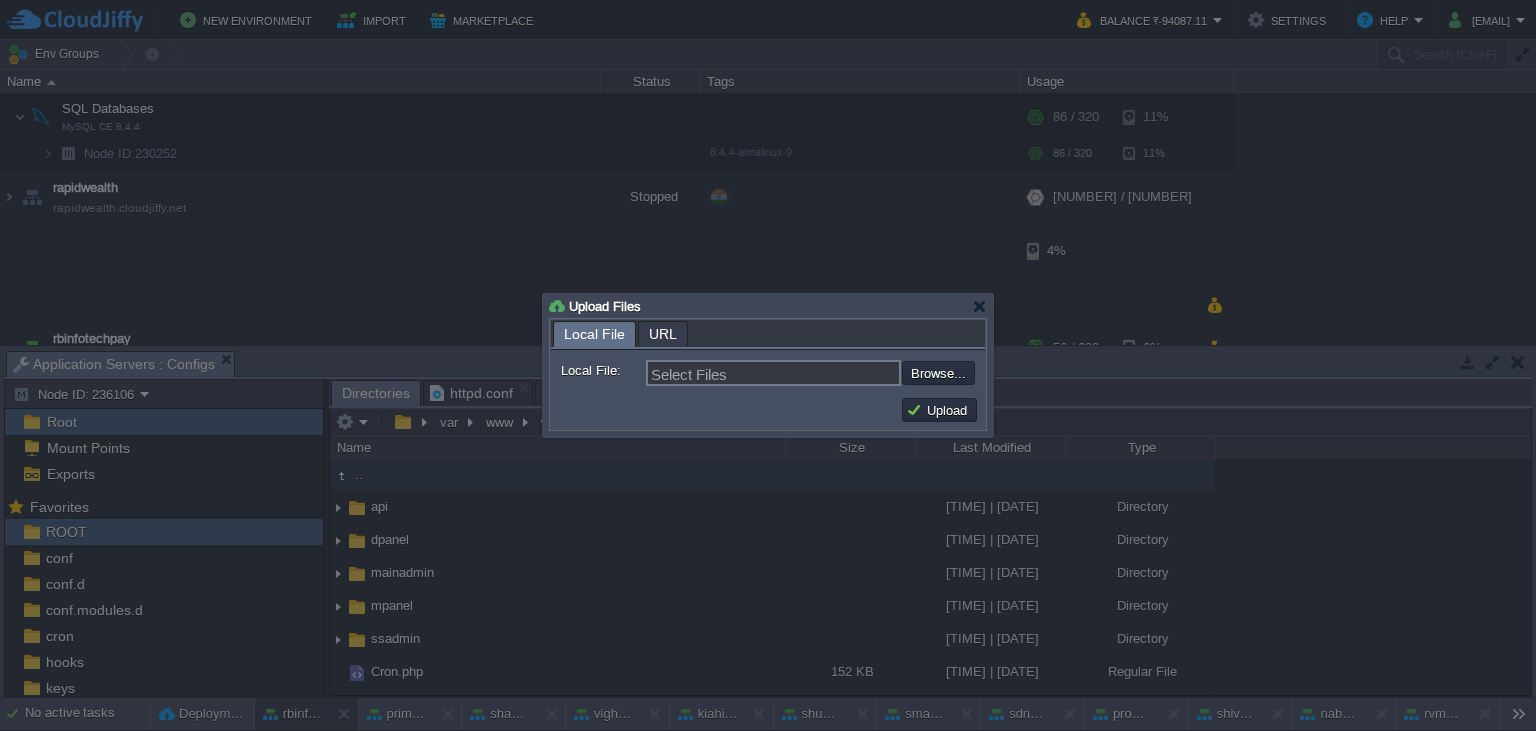 type on "C:\fakepath\Cron.php" 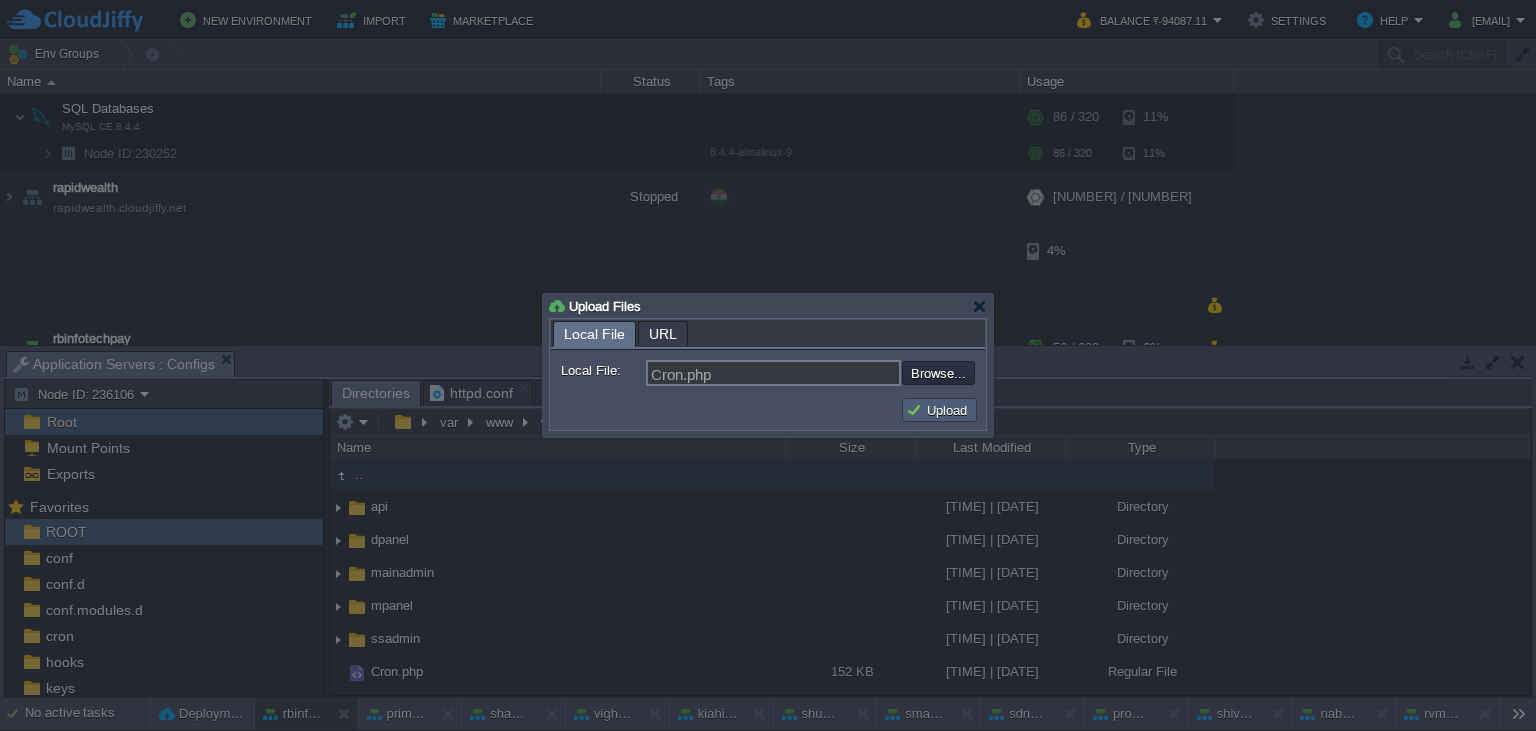 click on "Upload" at bounding box center (939, 410) 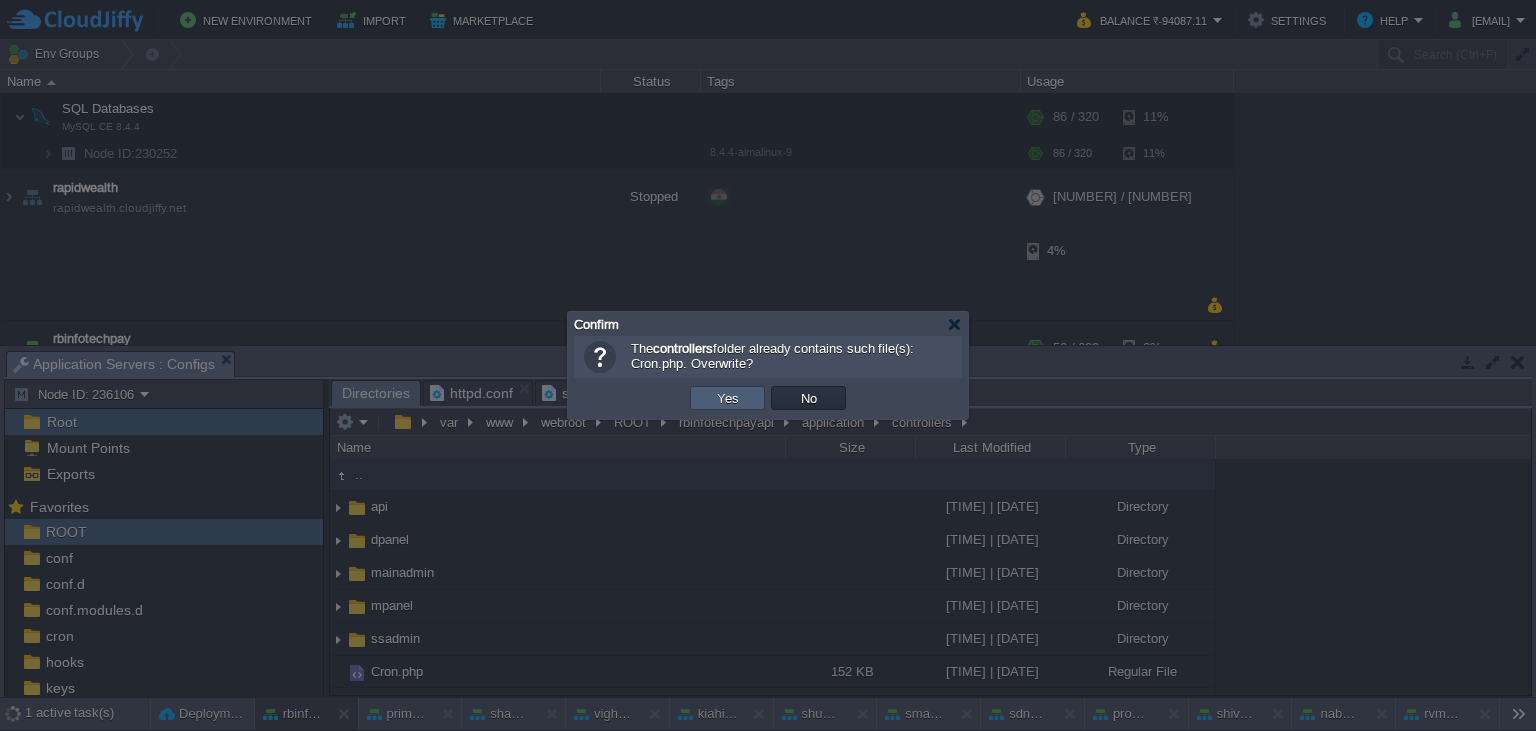 click on "Yes" at bounding box center [728, 398] 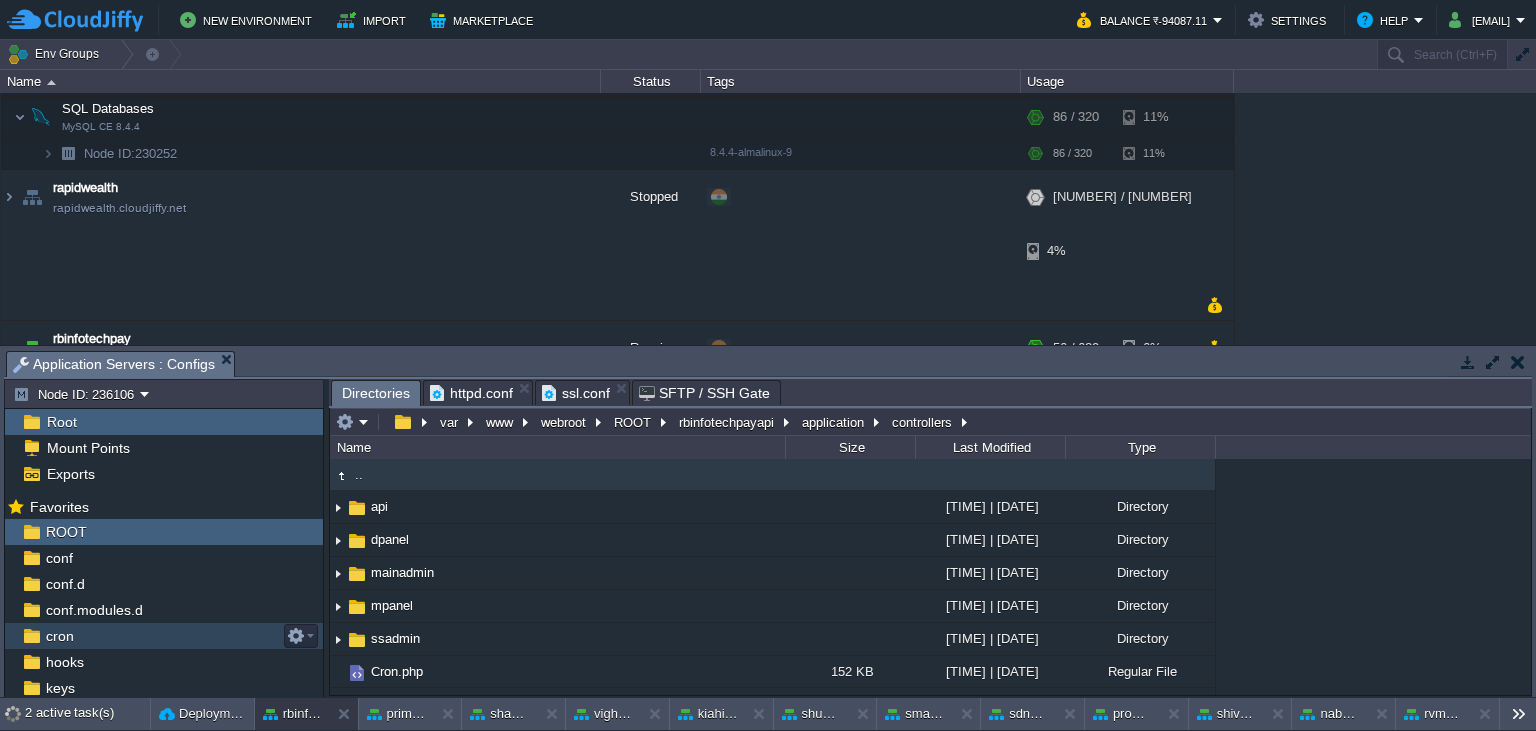 click on "cron" at bounding box center (164, 636) 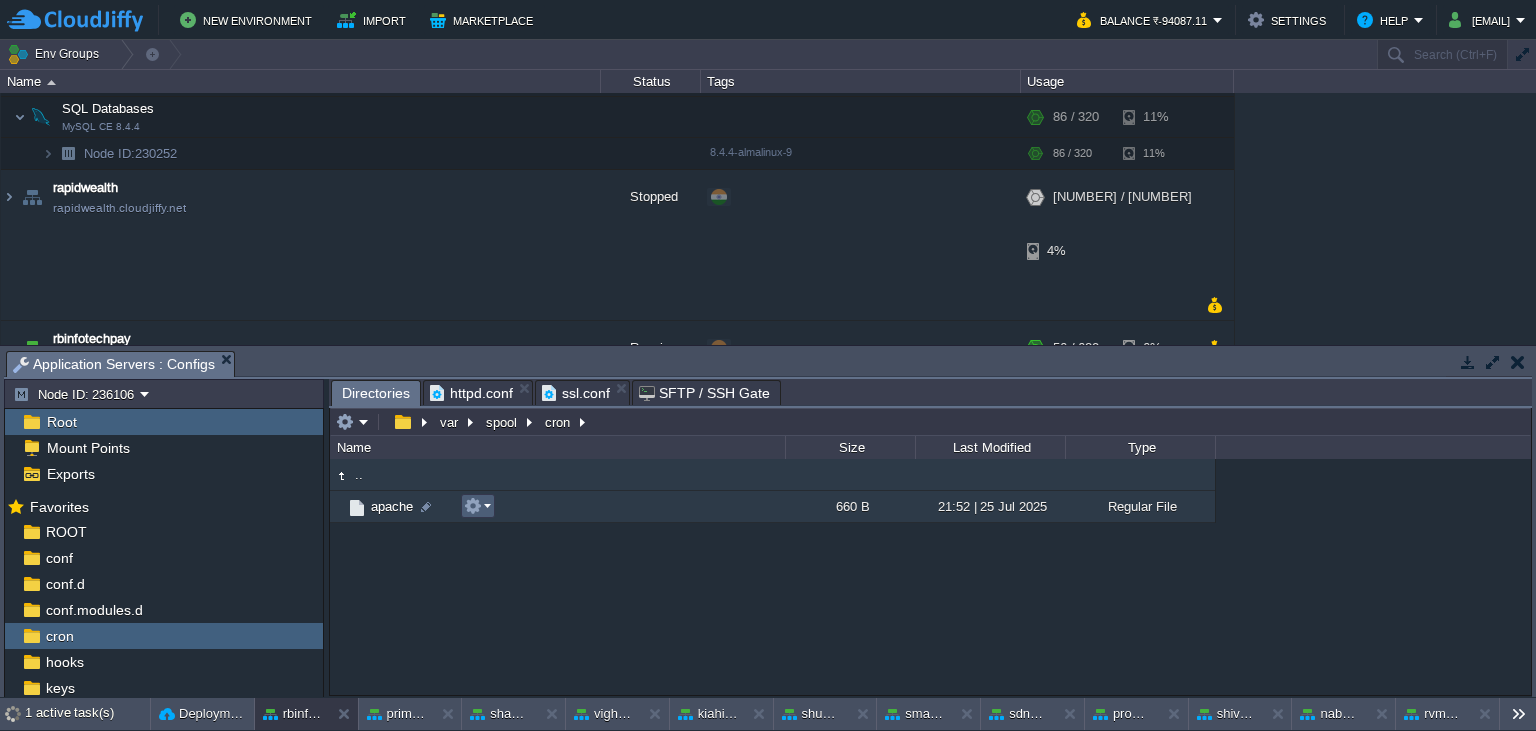 click at bounding box center (473, 506) 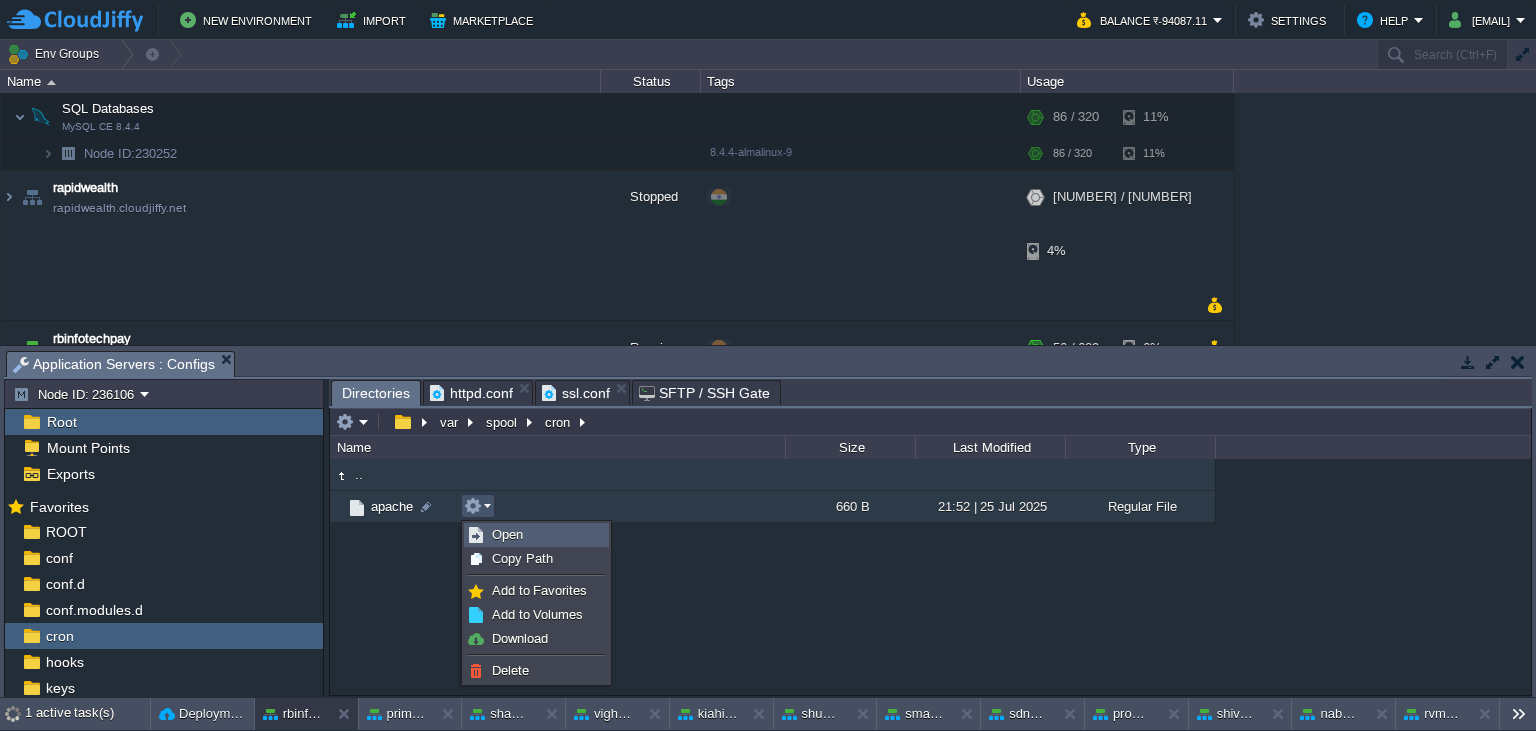 click on "Open" at bounding box center (507, 534) 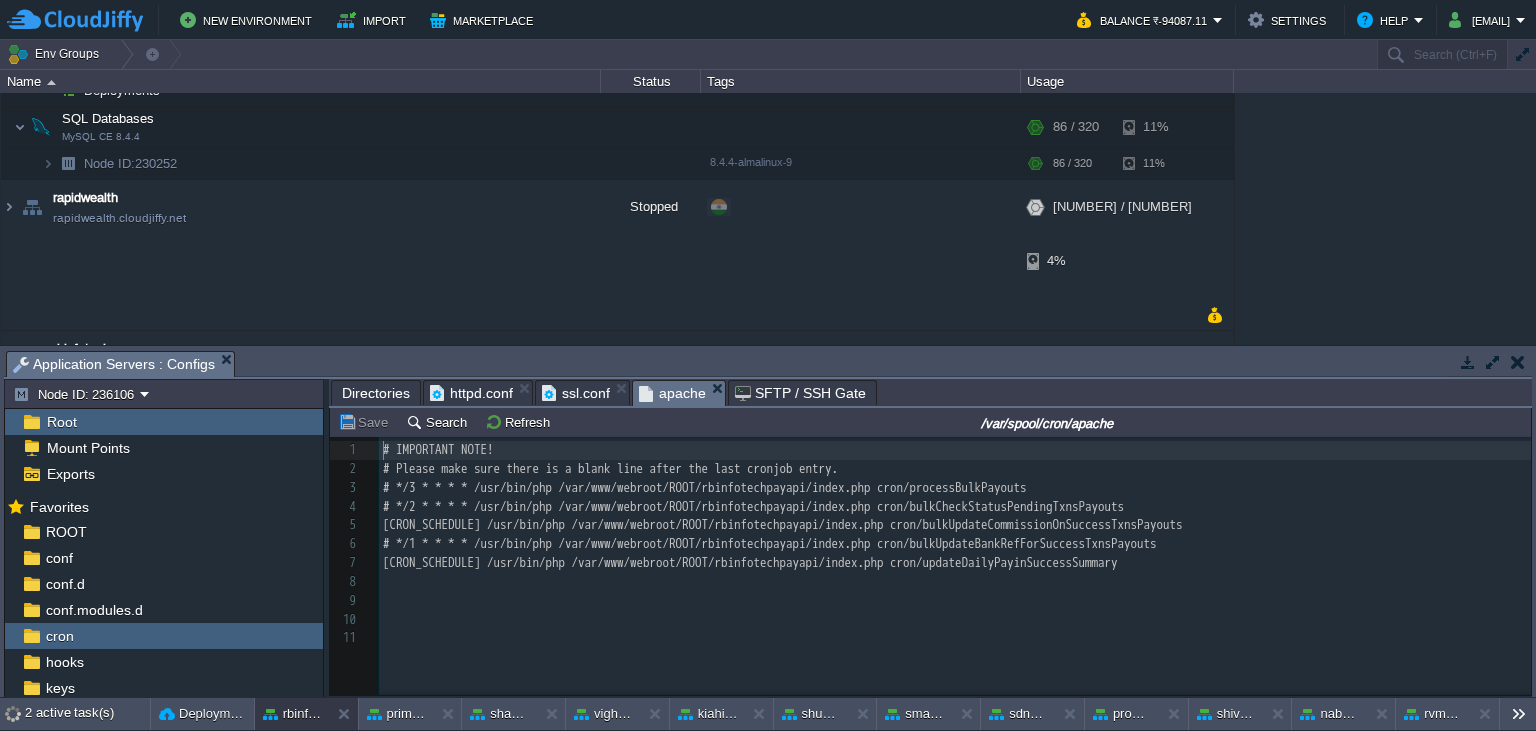 scroll, scrollTop: 7, scrollLeft: 0, axis: vertical 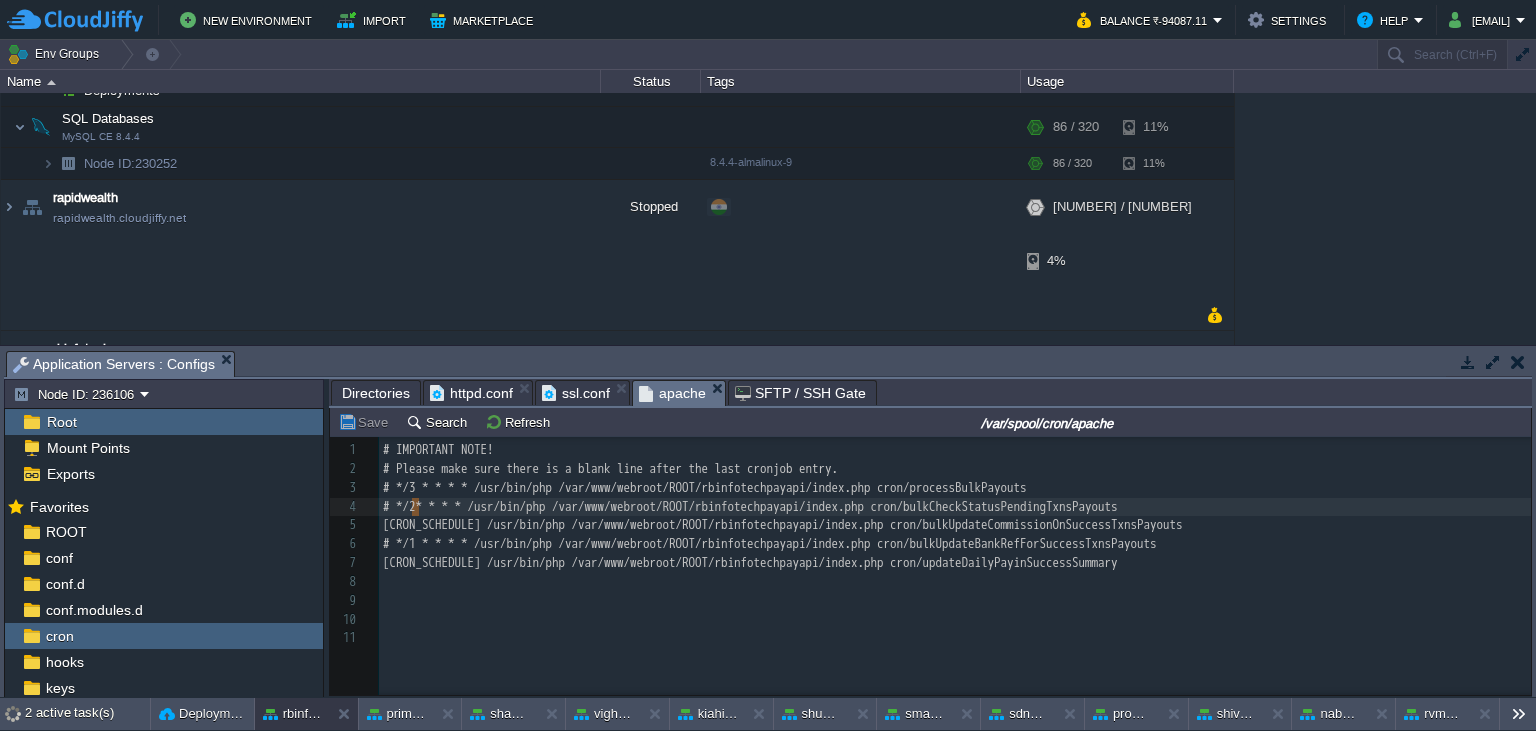 type on "1" 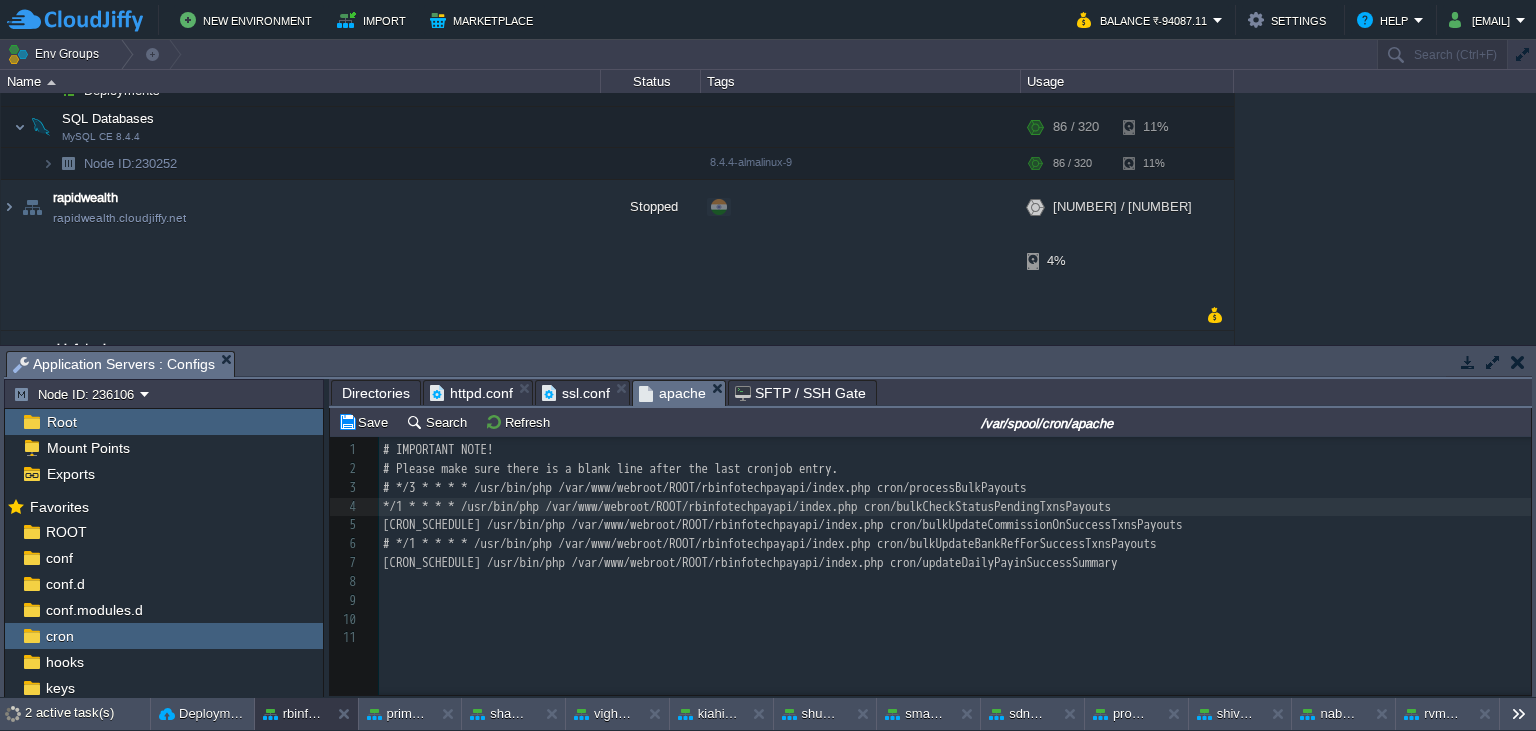 click on "*/1 * * * * /usr/bin/php /var/www/webroot/ROOT/rbinfotechpayapi/index.php cron/bulkCheckStatusPendingTxnsPayouts" at bounding box center (747, 506) 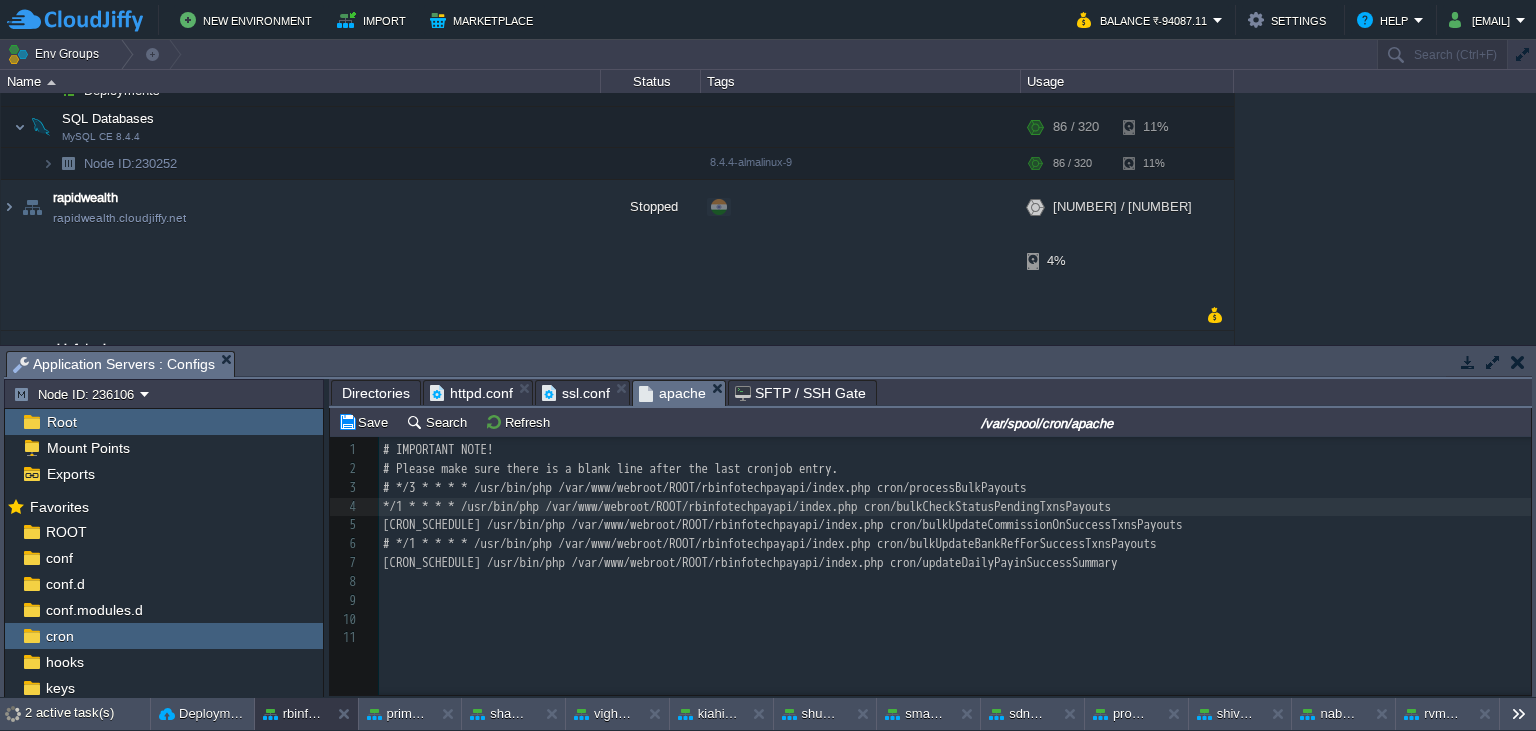 scroll, scrollTop: 0, scrollLeft: 0, axis: both 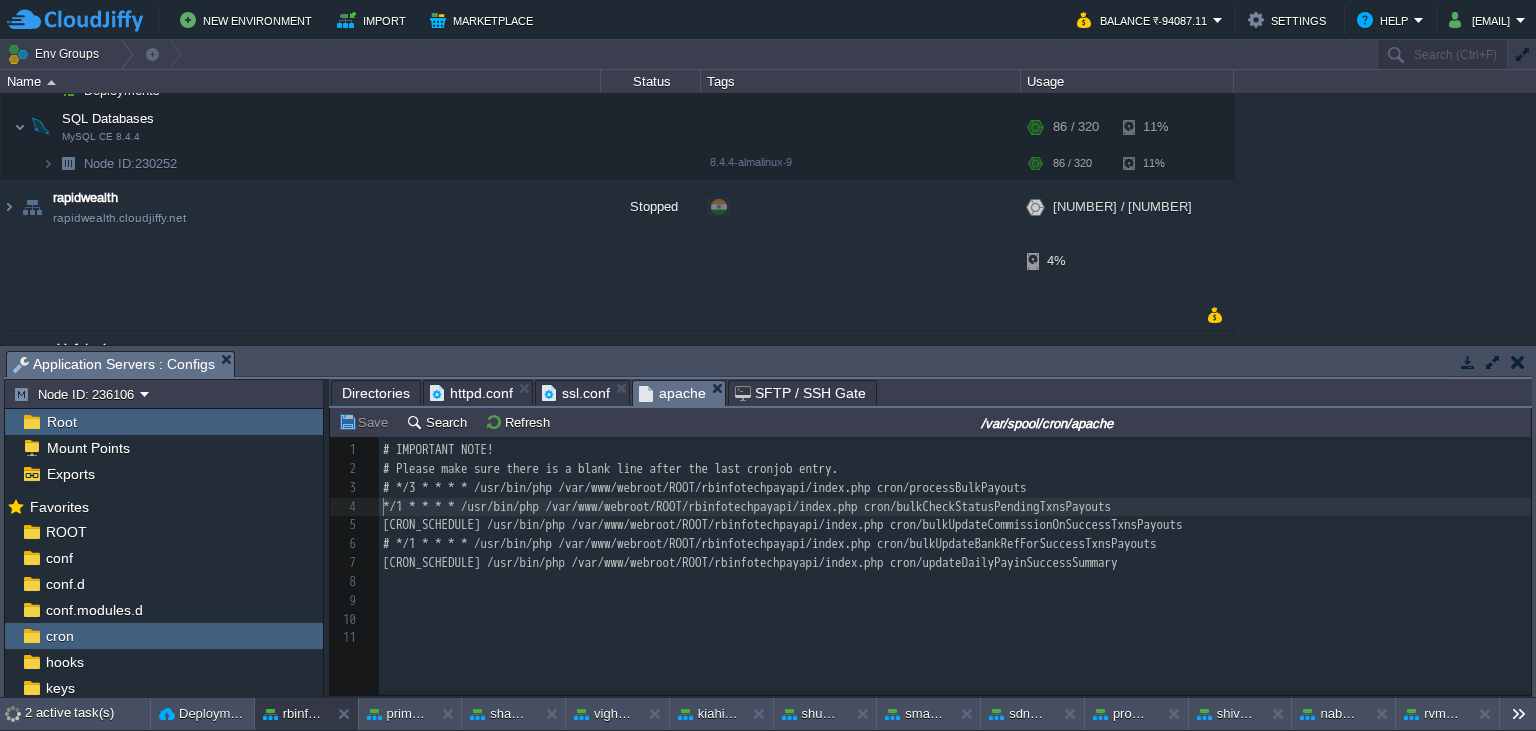 type 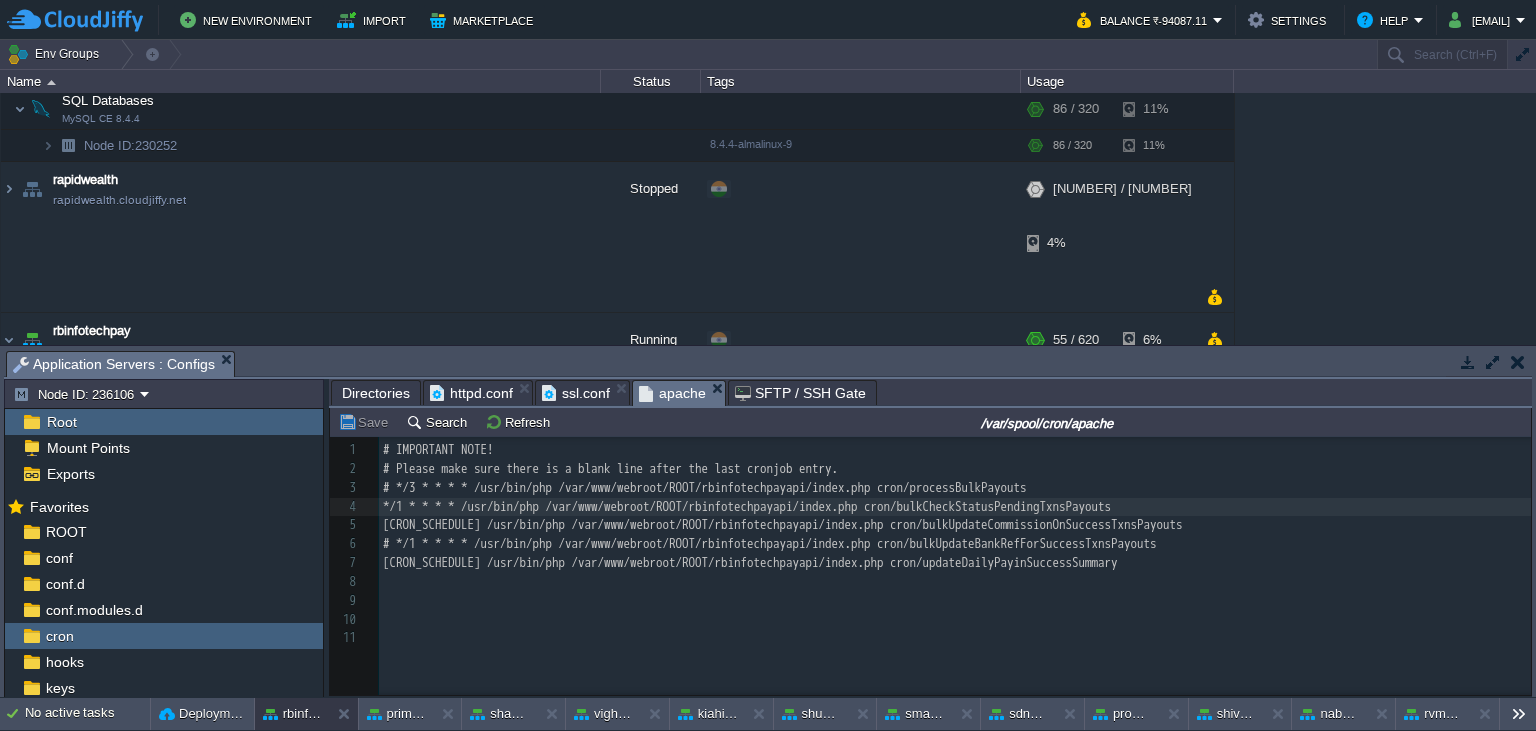 scroll, scrollTop: 1592, scrollLeft: 0, axis: vertical 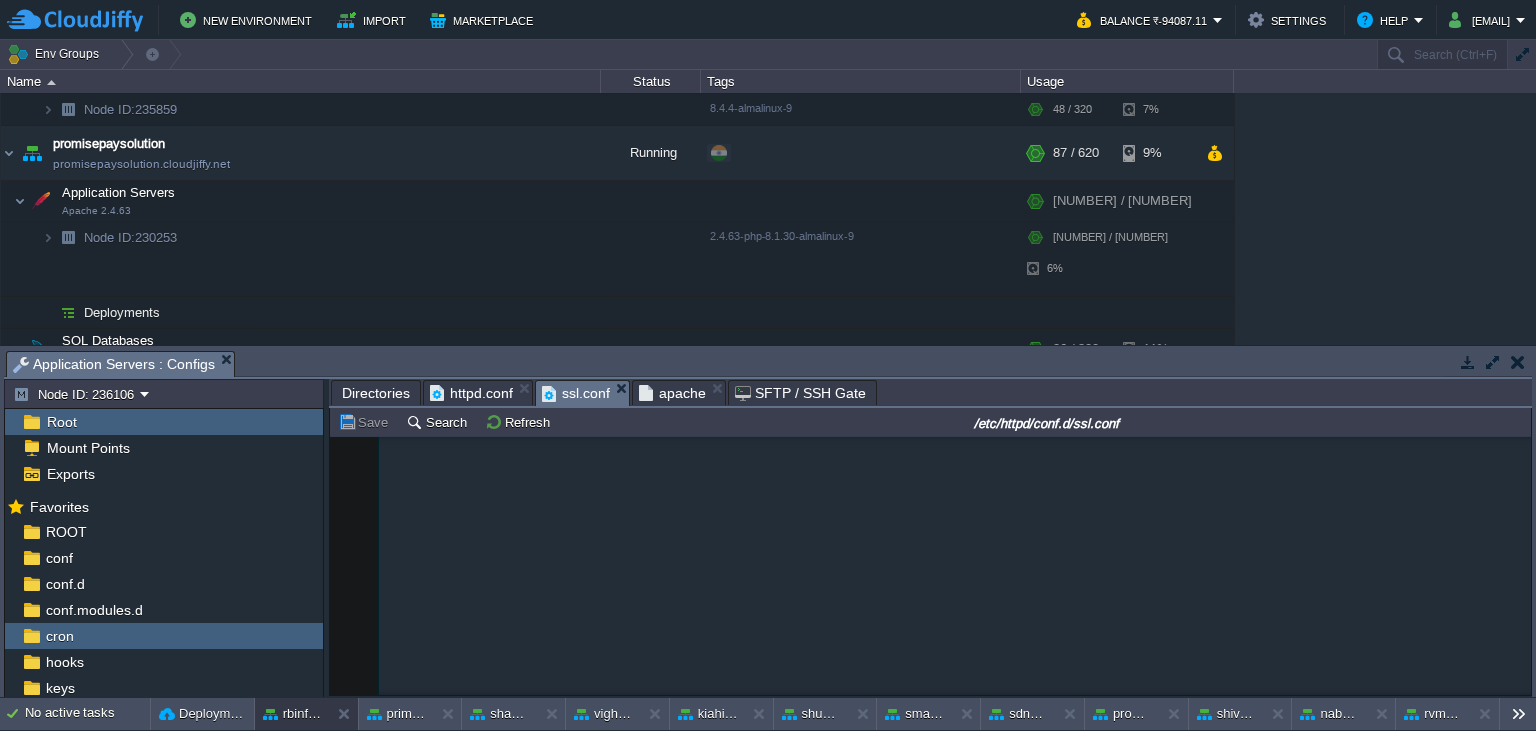 click on "ssl.conf" at bounding box center (576, 393) 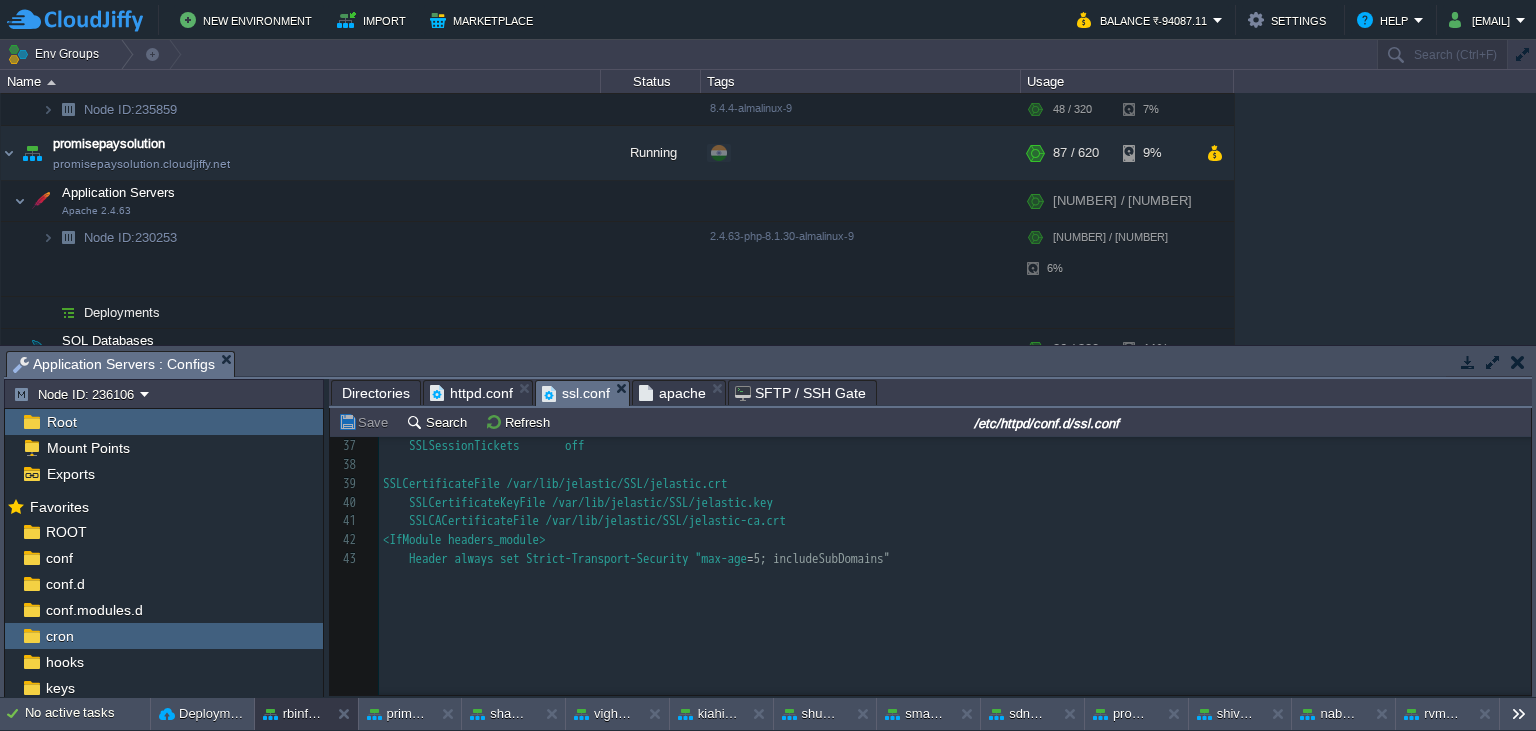 type 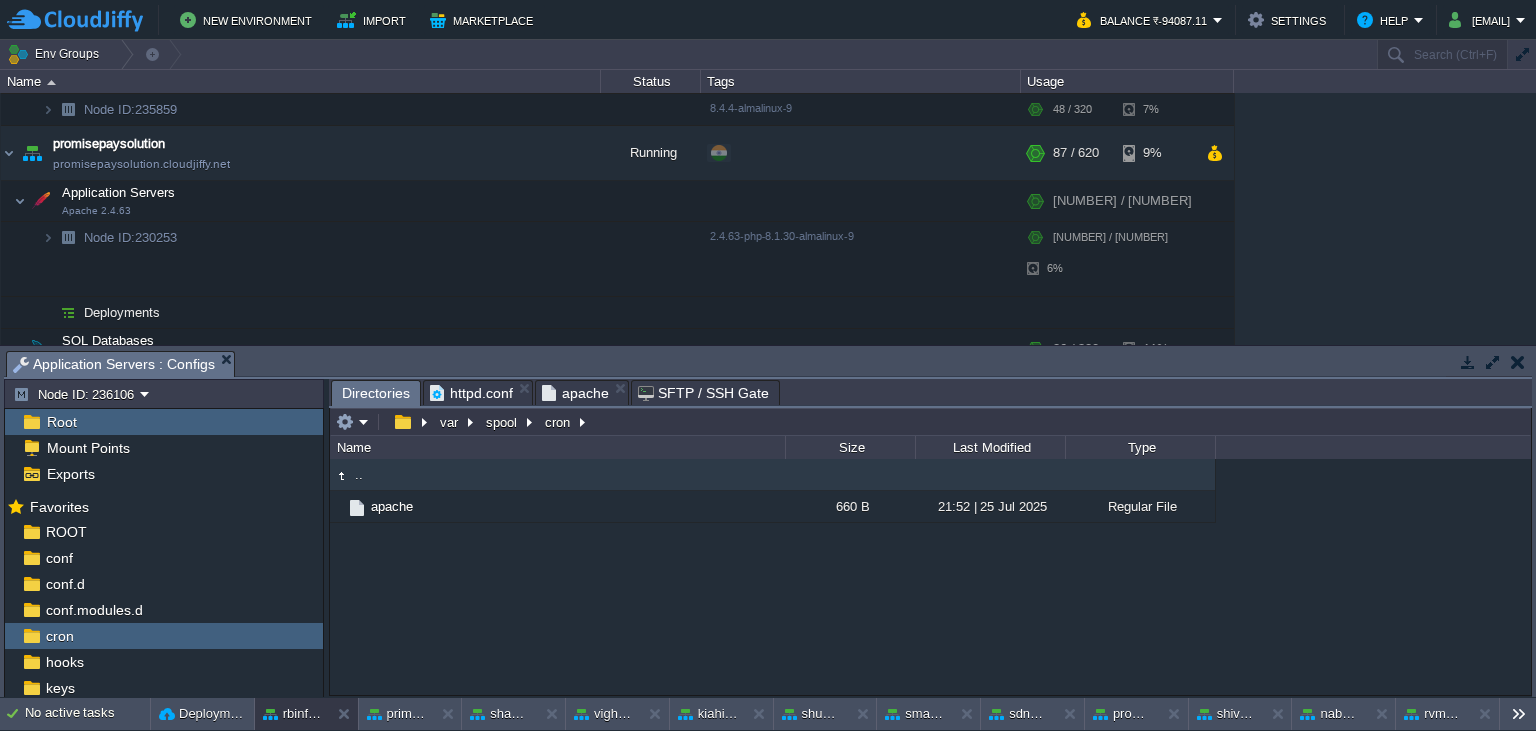 click on "httpd.conf" at bounding box center (471, 393) 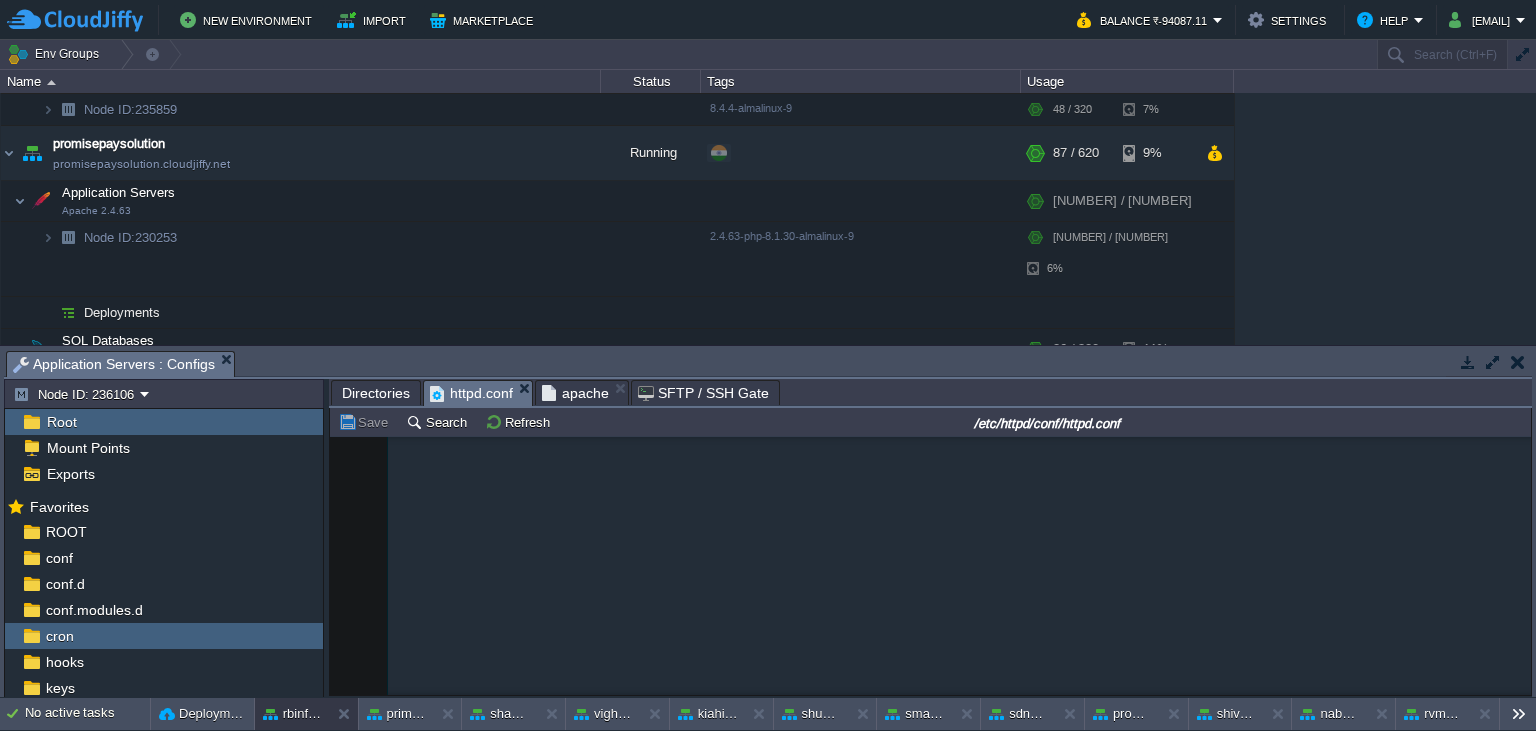 scroll, scrollTop: 7, scrollLeft: 0, axis: vertical 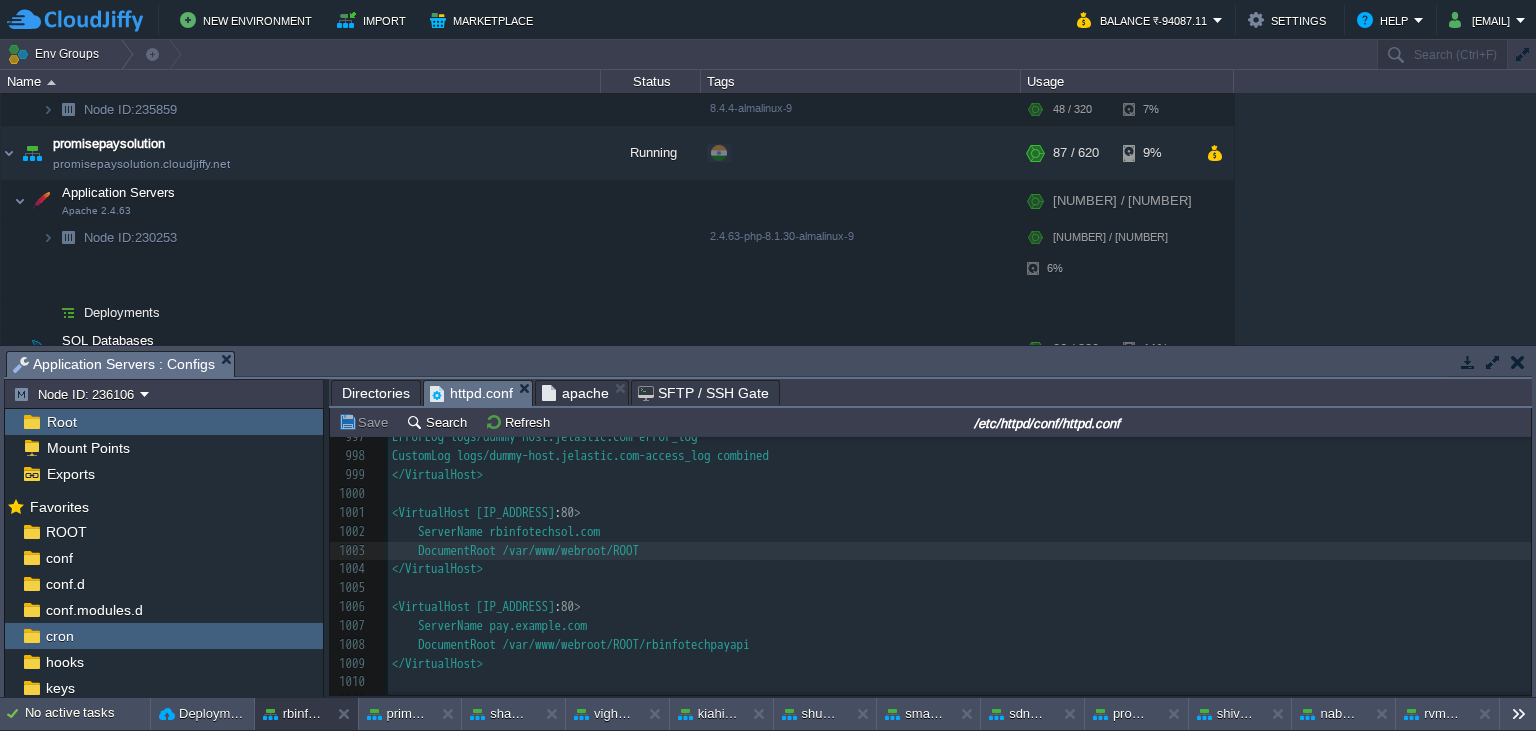 click on "httpd.conf" at bounding box center (481, 393) 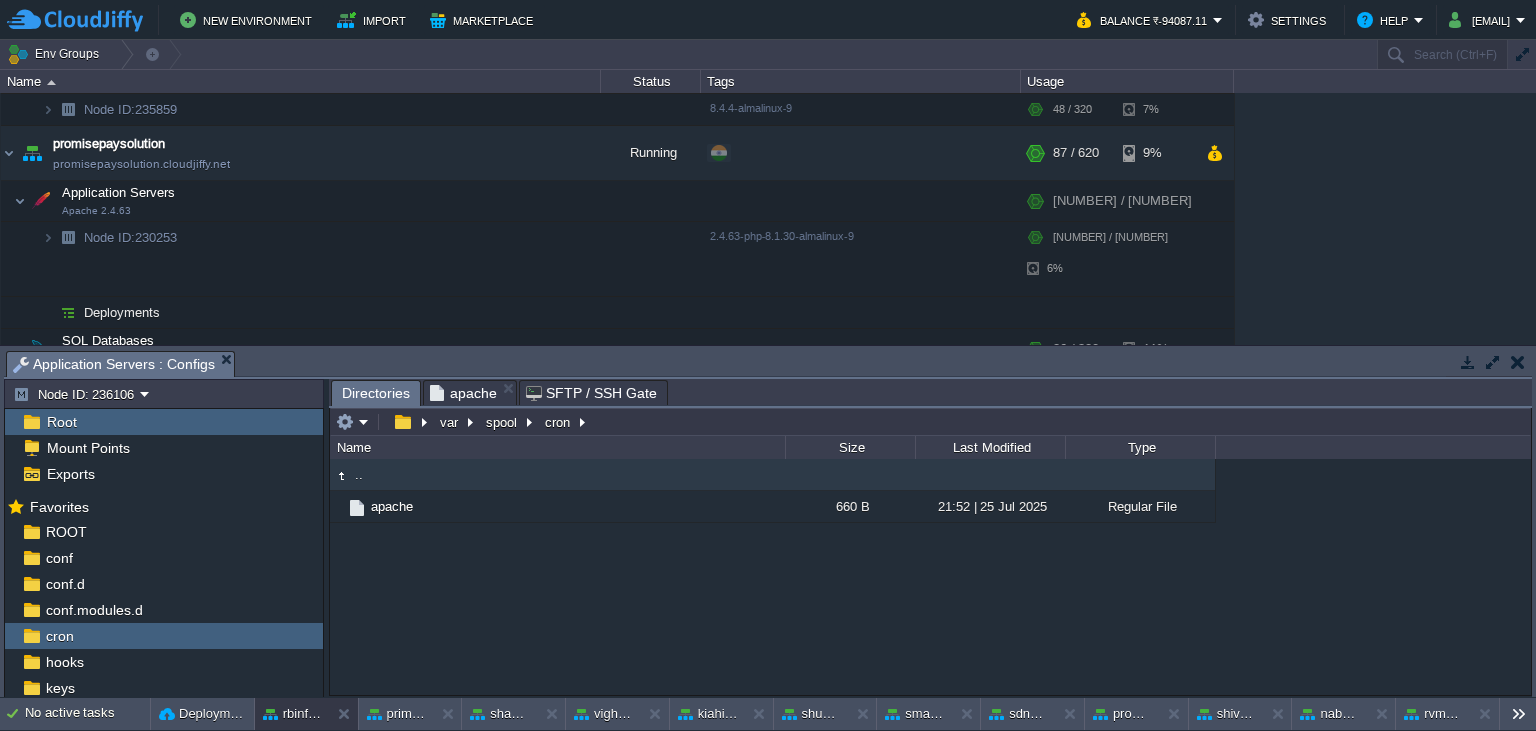 click on "Directories" at bounding box center (376, 393) 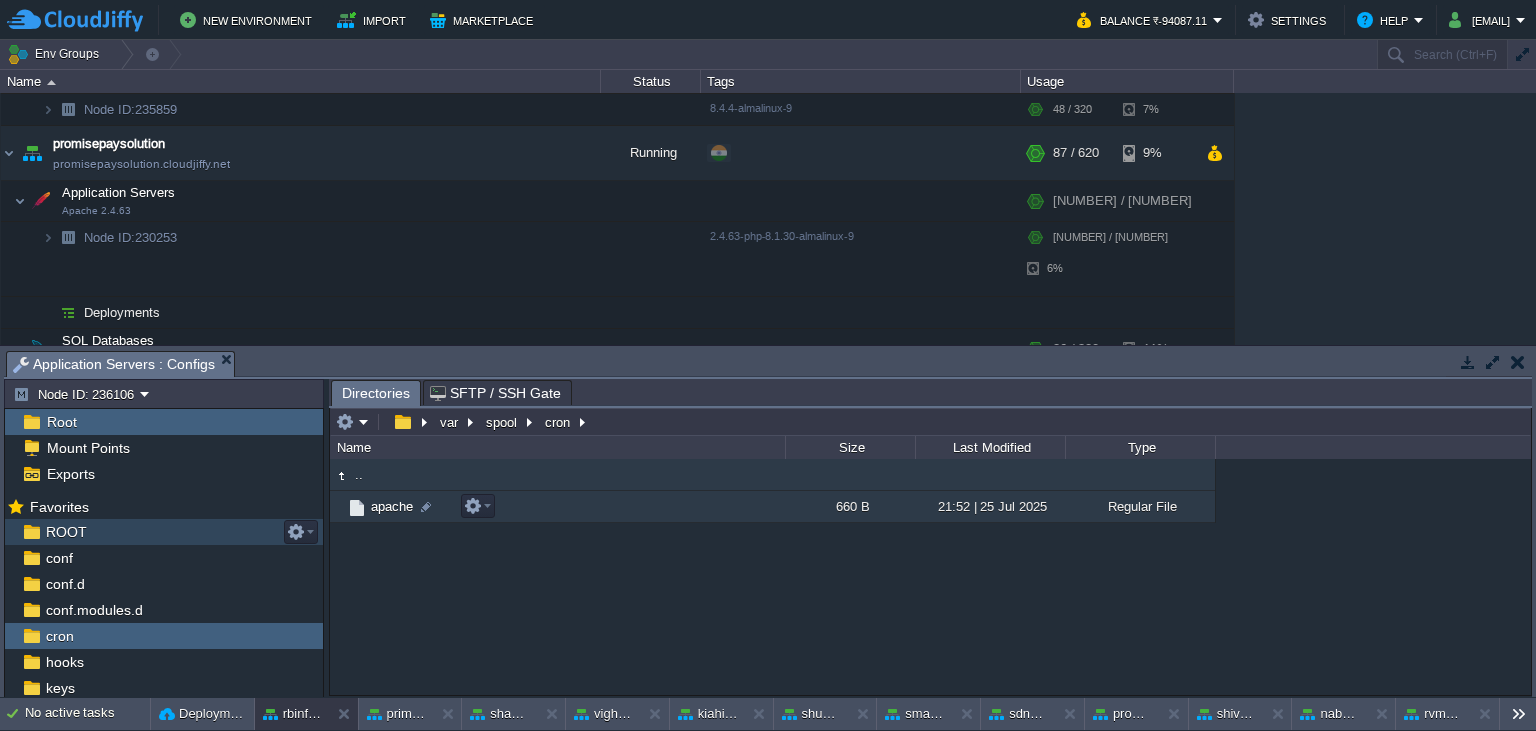 click on "ROOT" at bounding box center (164, 532) 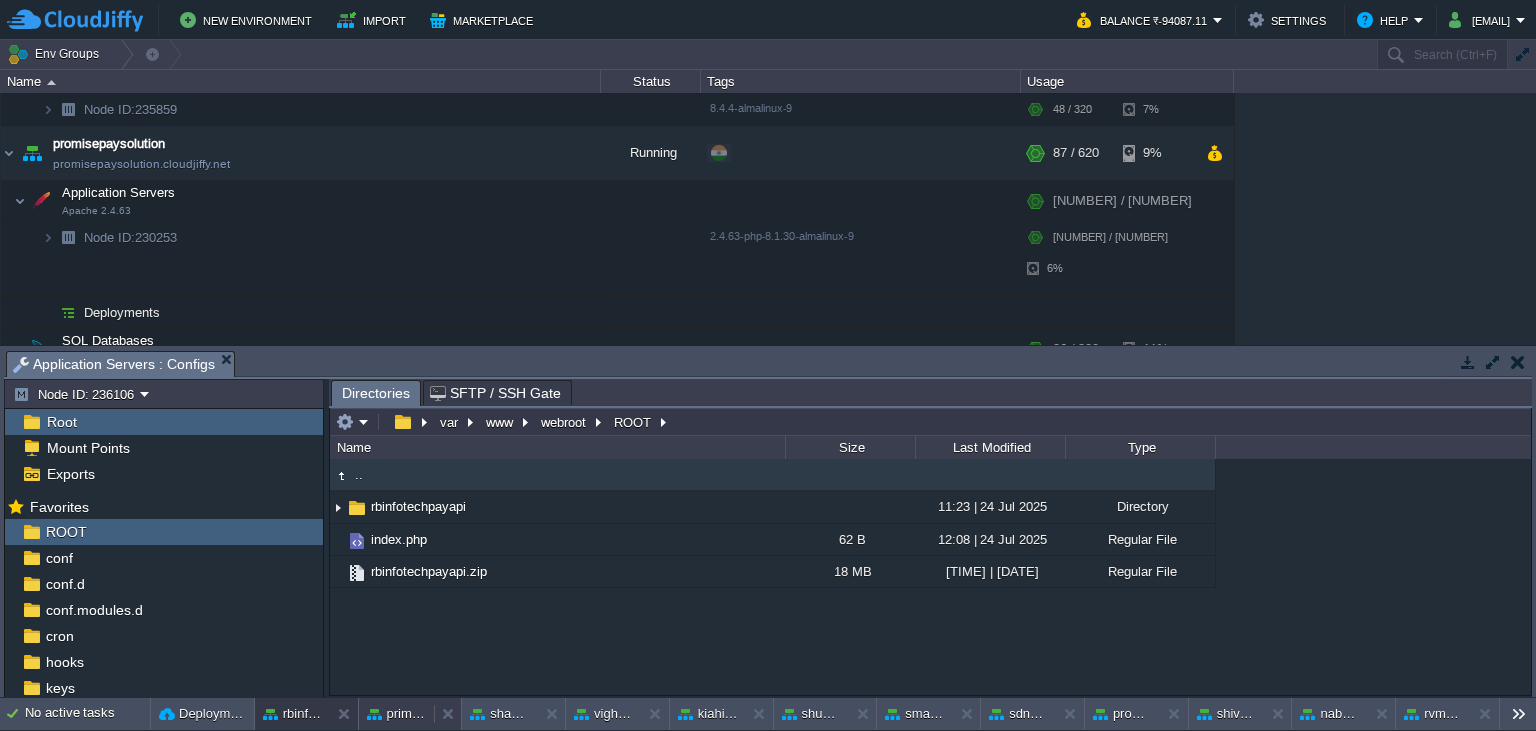 click on "primelogistices" at bounding box center [397, 714] 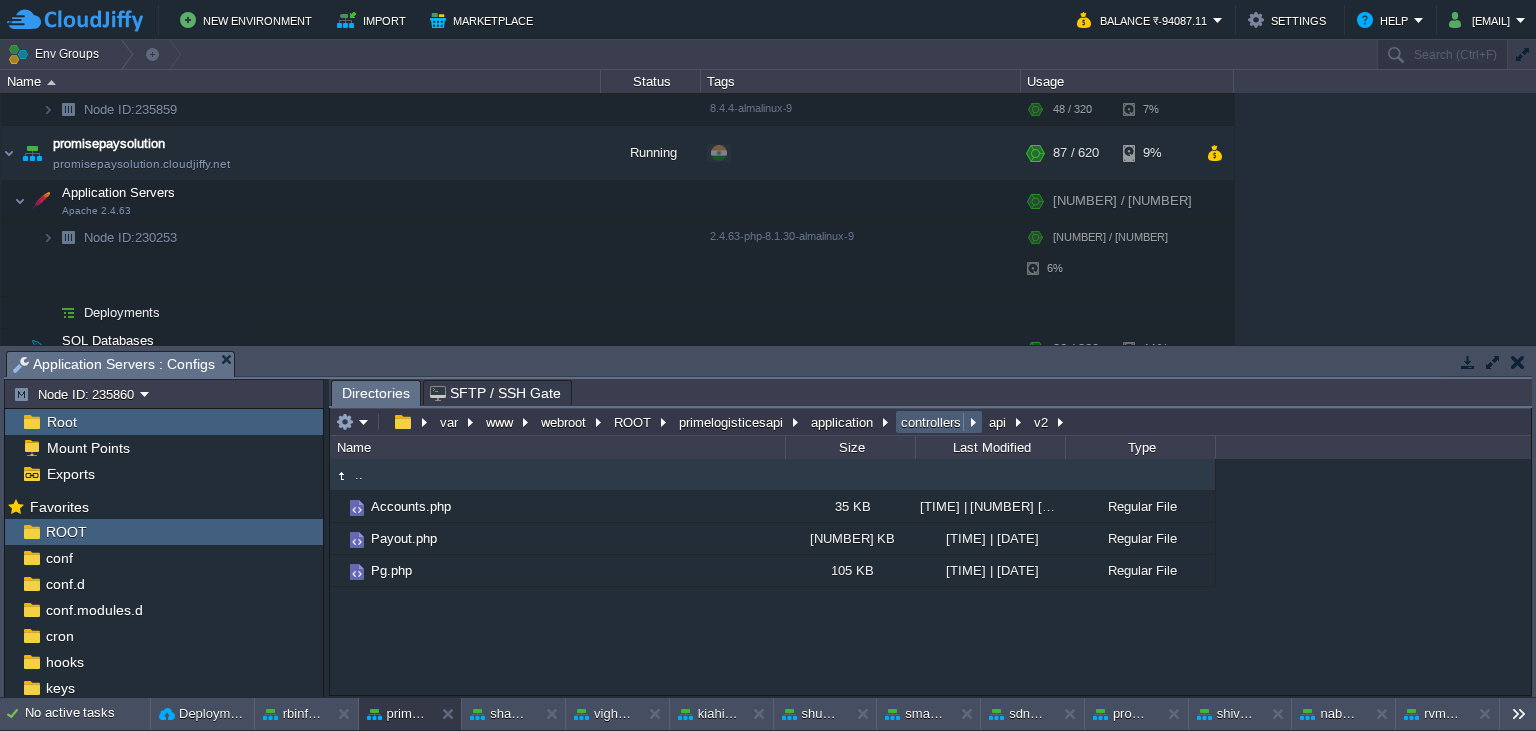 click on "controllers" at bounding box center (932, 422) 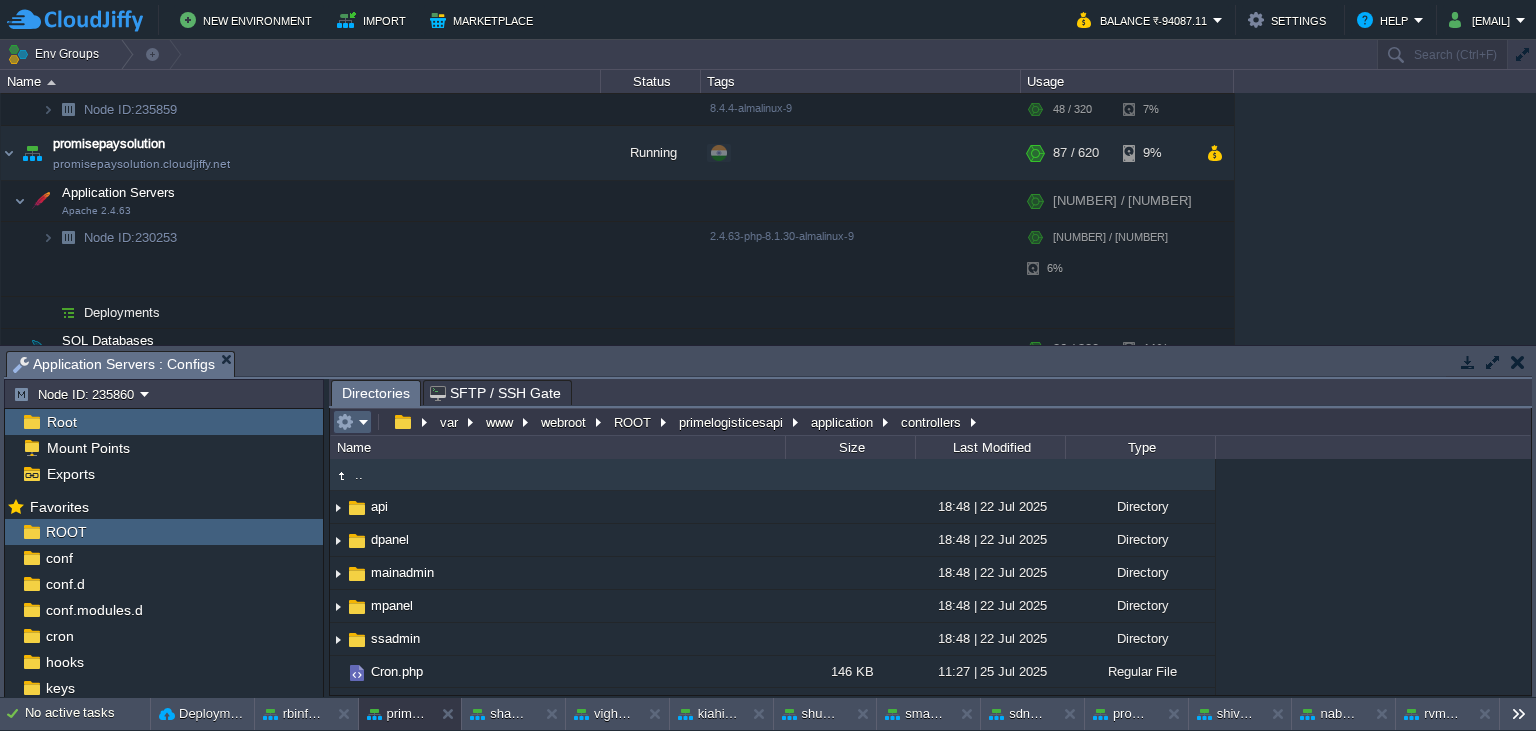 click at bounding box center (345, 422) 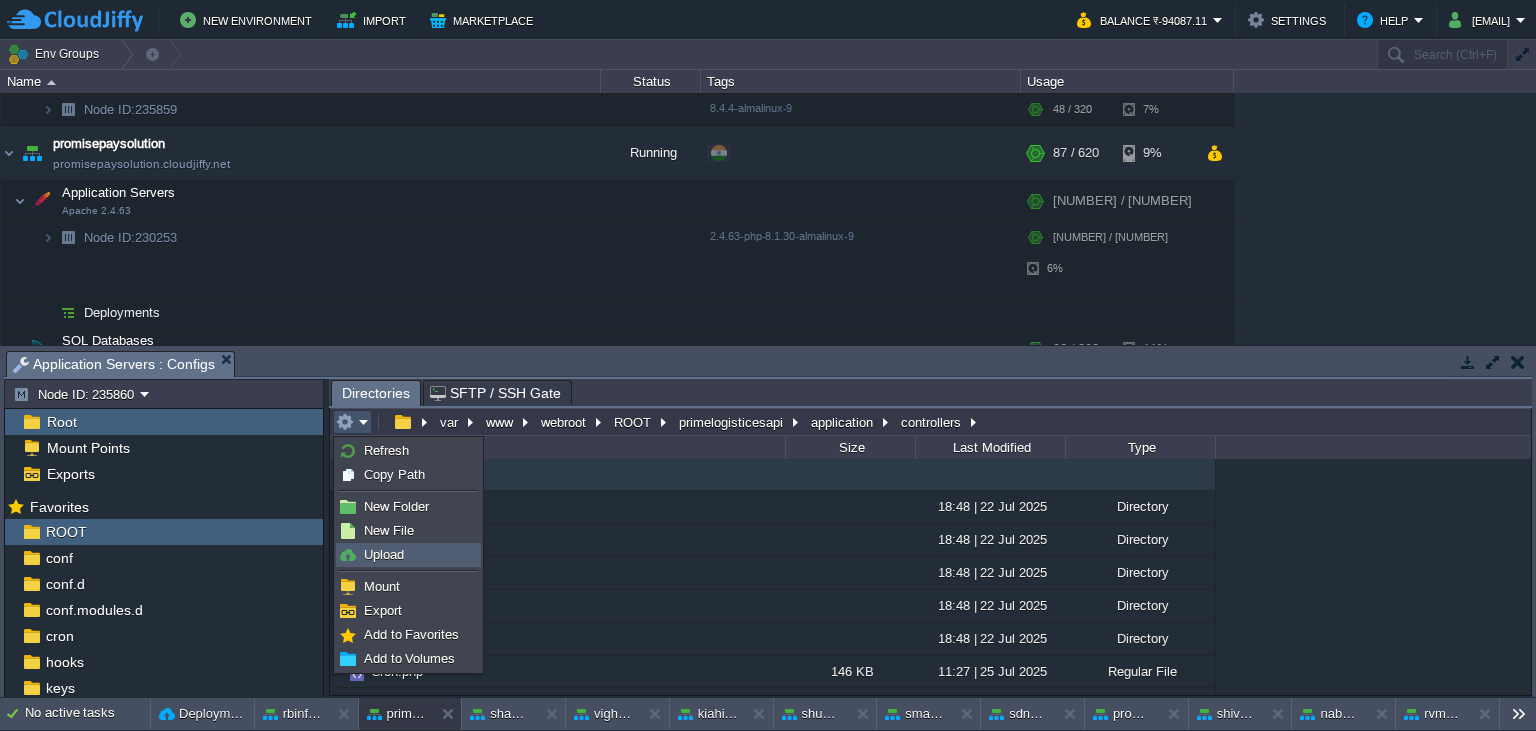 click on "Upload" at bounding box center (384, 554) 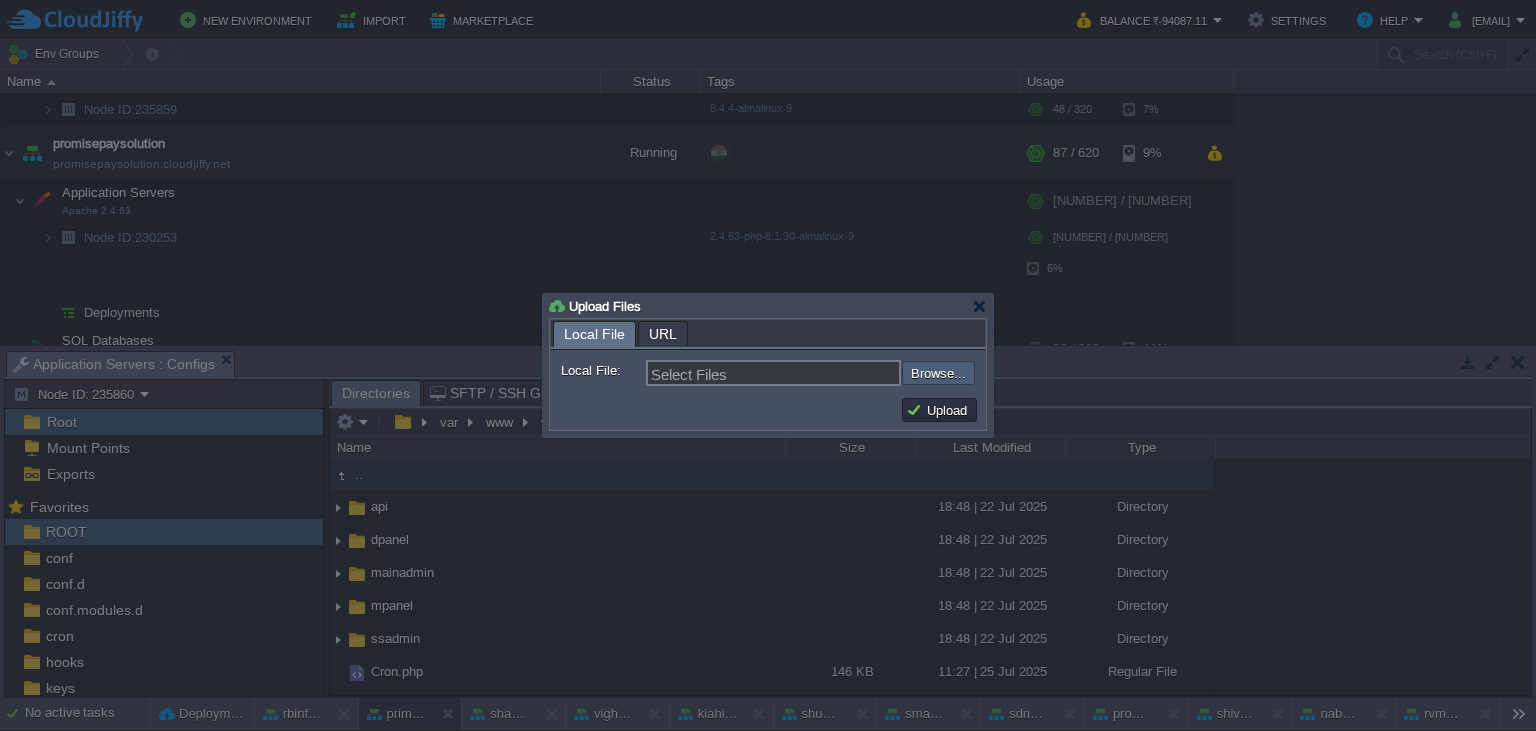 click at bounding box center (848, 373) 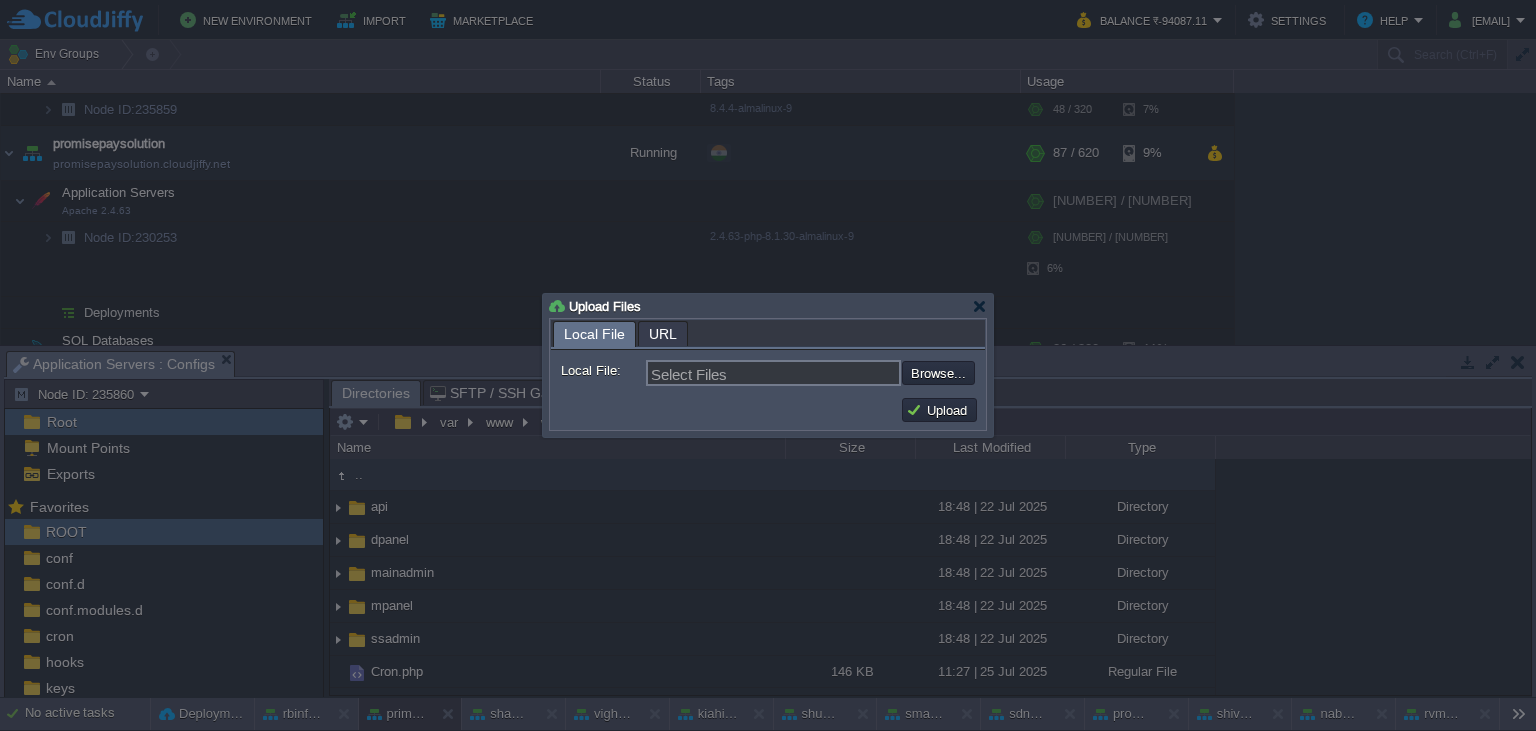 type on "C:\fakepath\Cron.php" 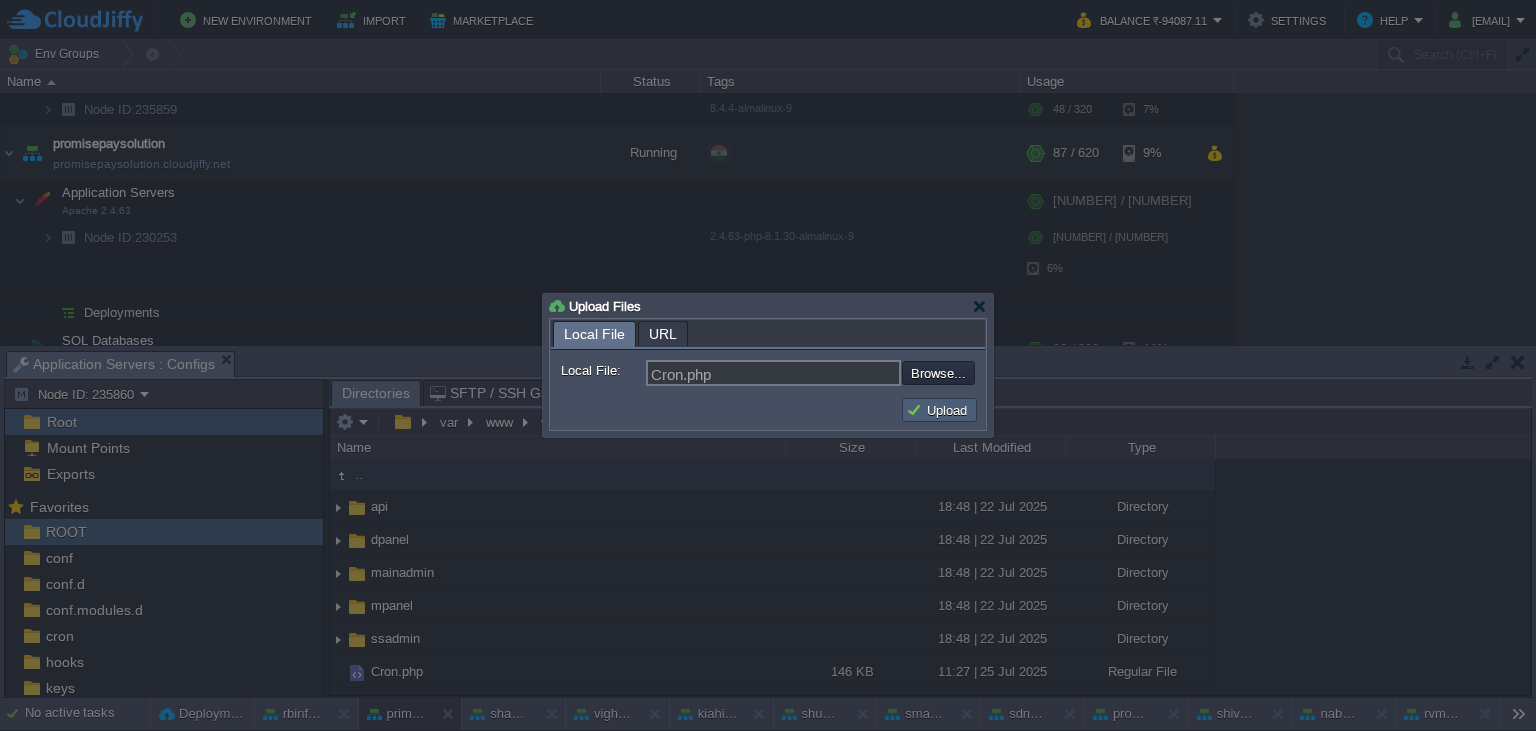 click on "Upload" at bounding box center (939, 410) 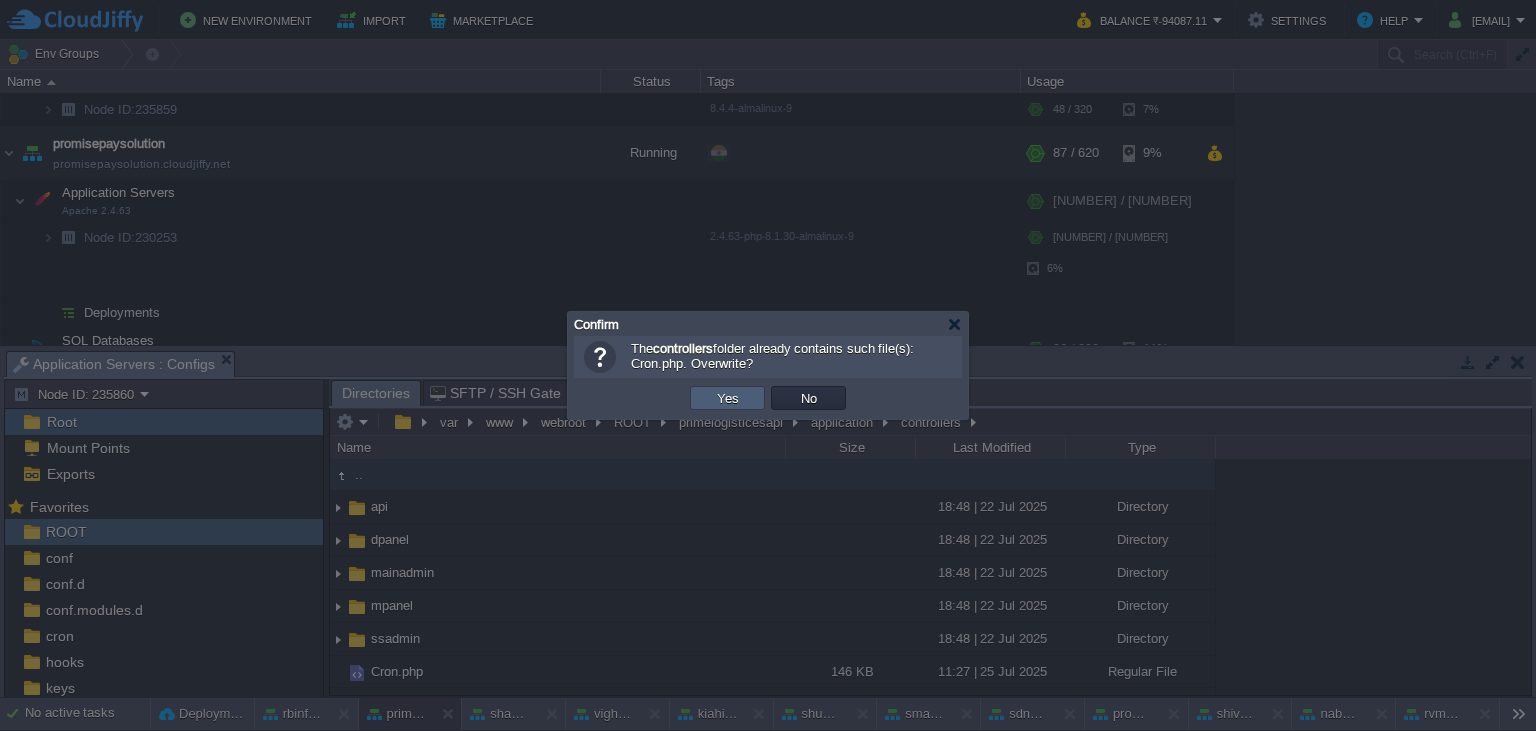 click on "Yes" at bounding box center [727, 398] 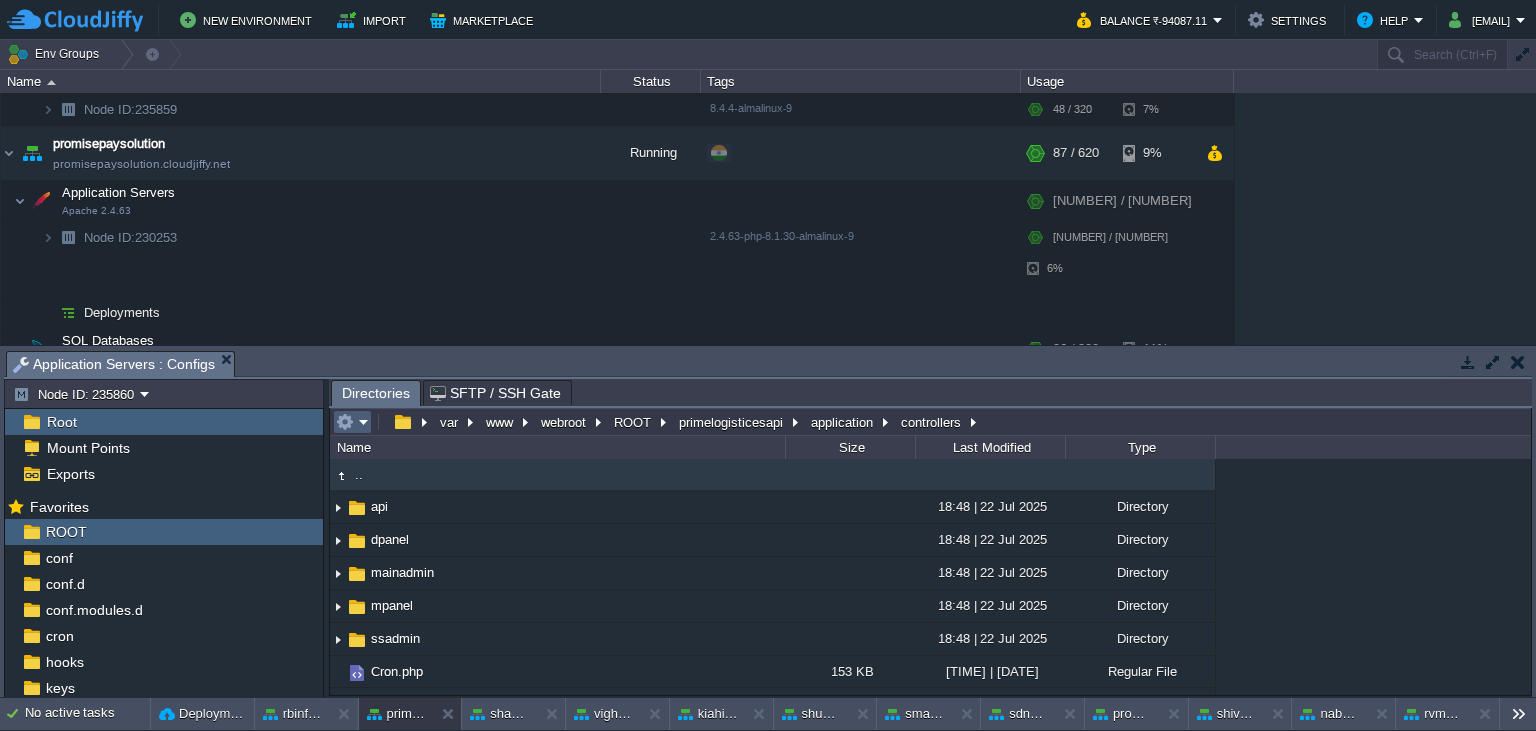 click at bounding box center [352, 422] 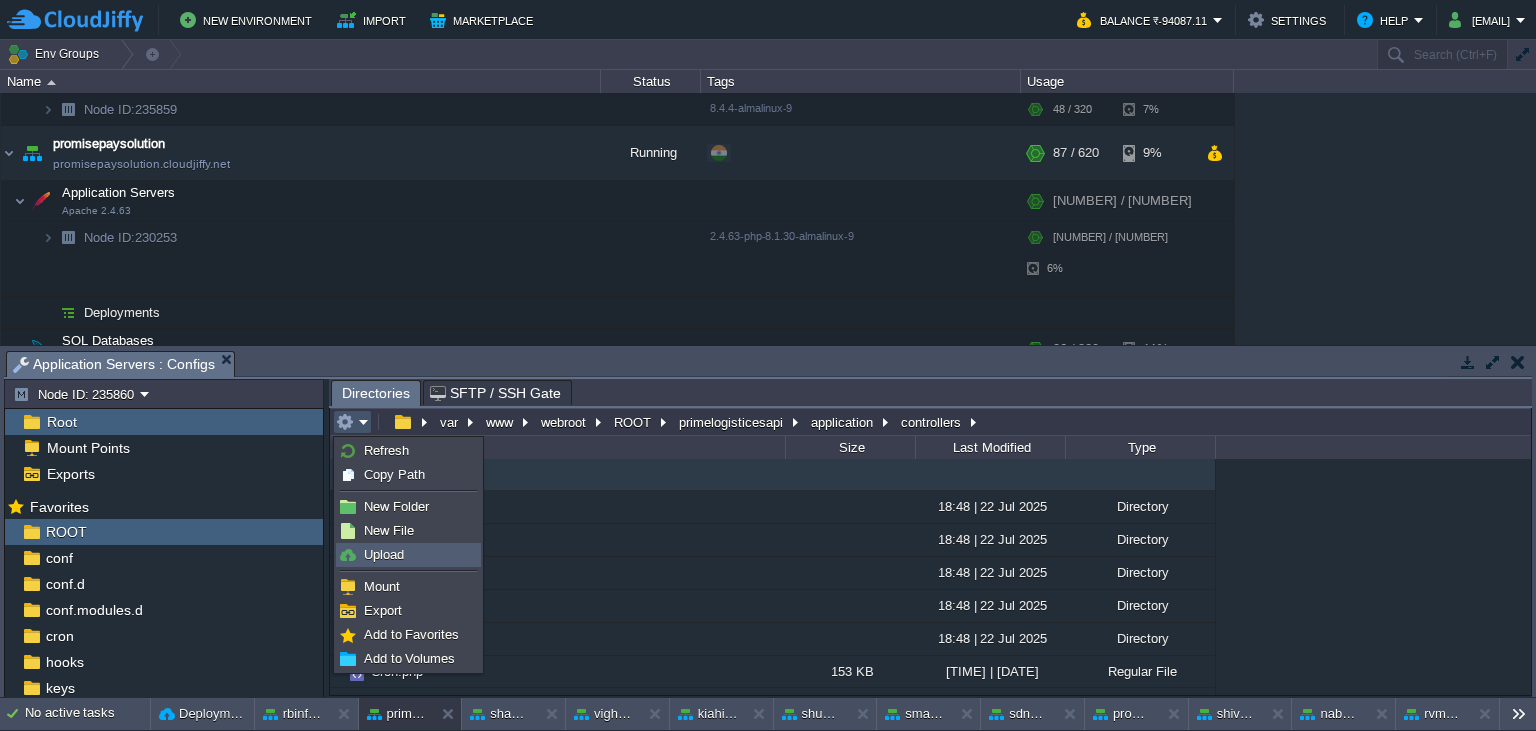 click on "Upload" at bounding box center (408, 555) 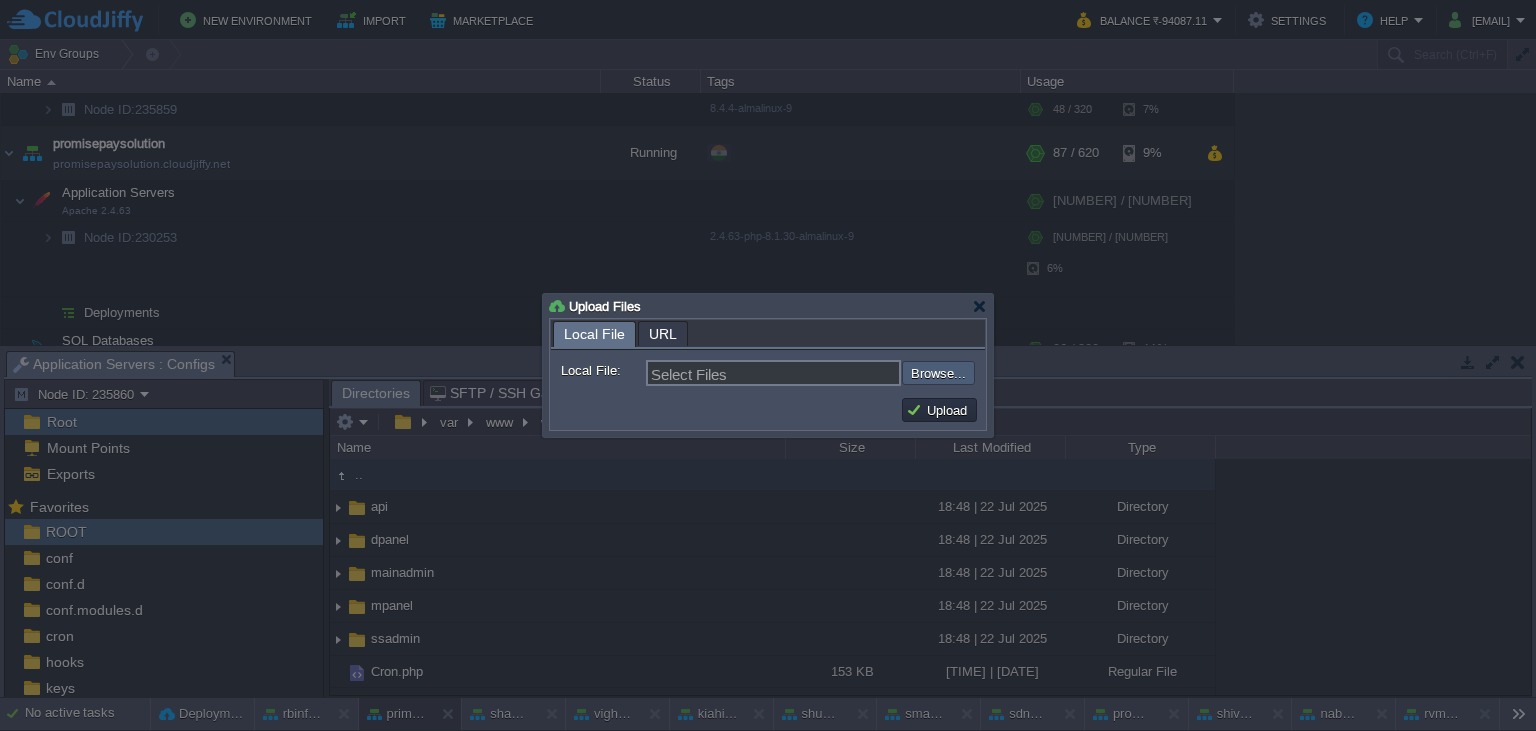 click at bounding box center [848, 373] 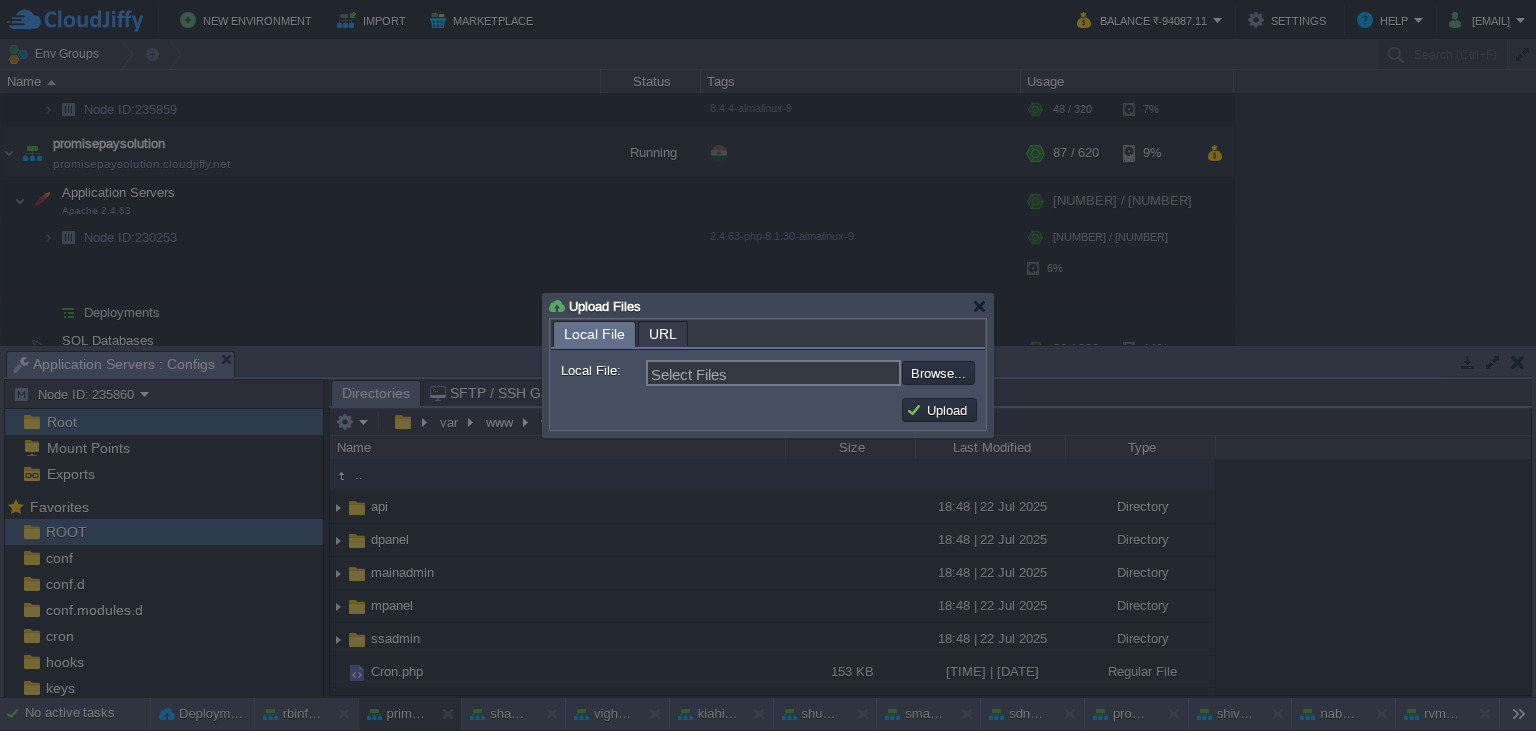 type on "C:\fakepath\Cron.php" 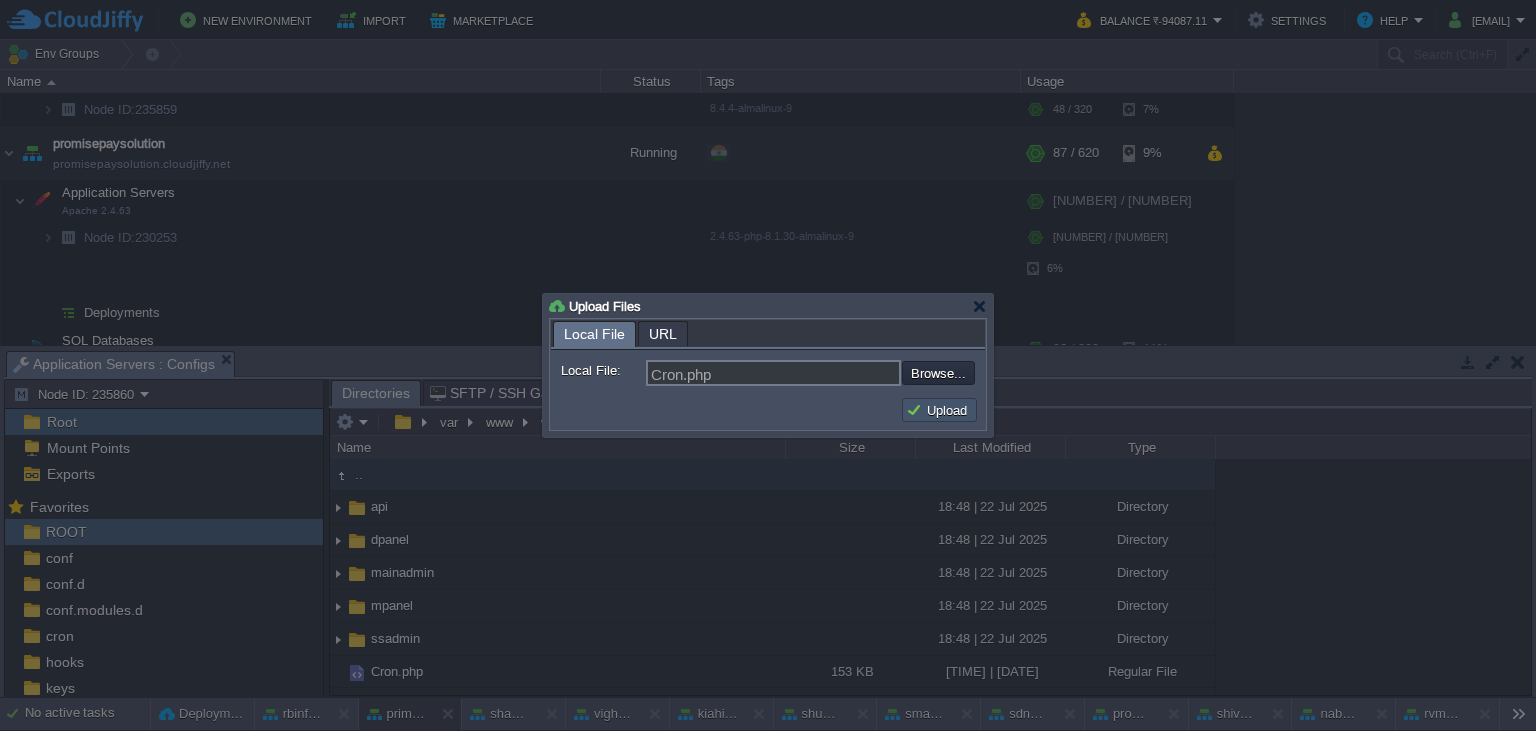 click on "Upload" at bounding box center [939, 410] 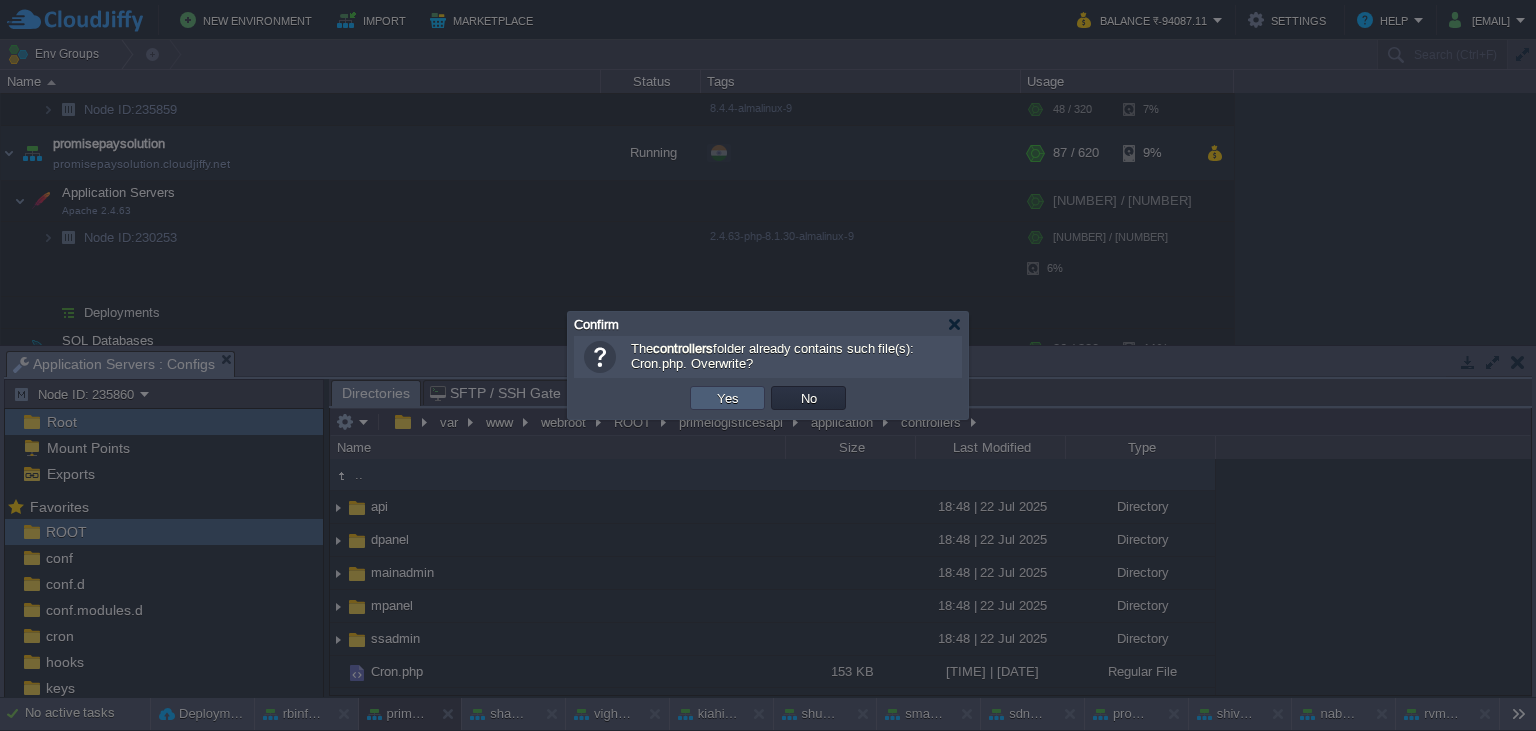 click on "Yes" at bounding box center [728, 398] 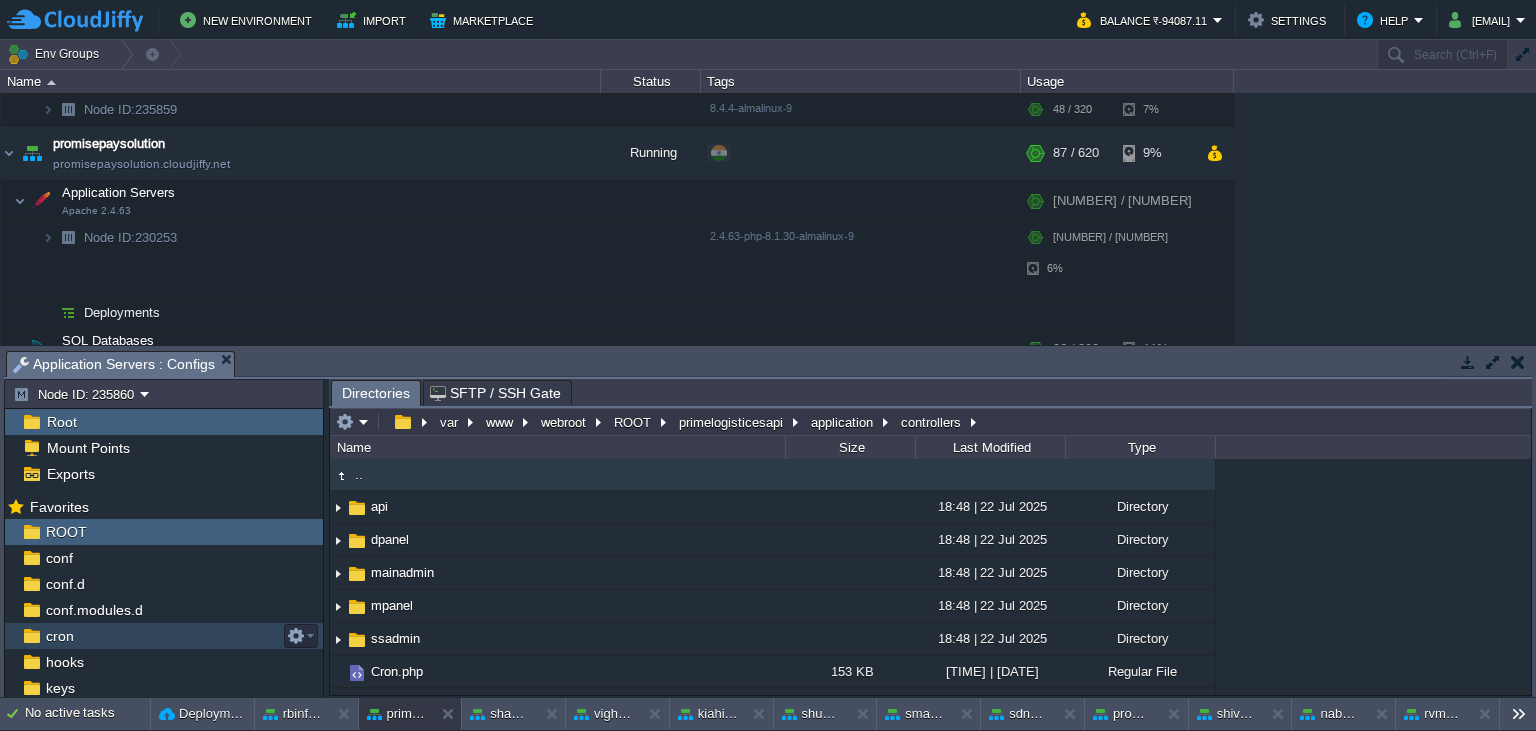 click on "cron" at bounding box center (164, 636) 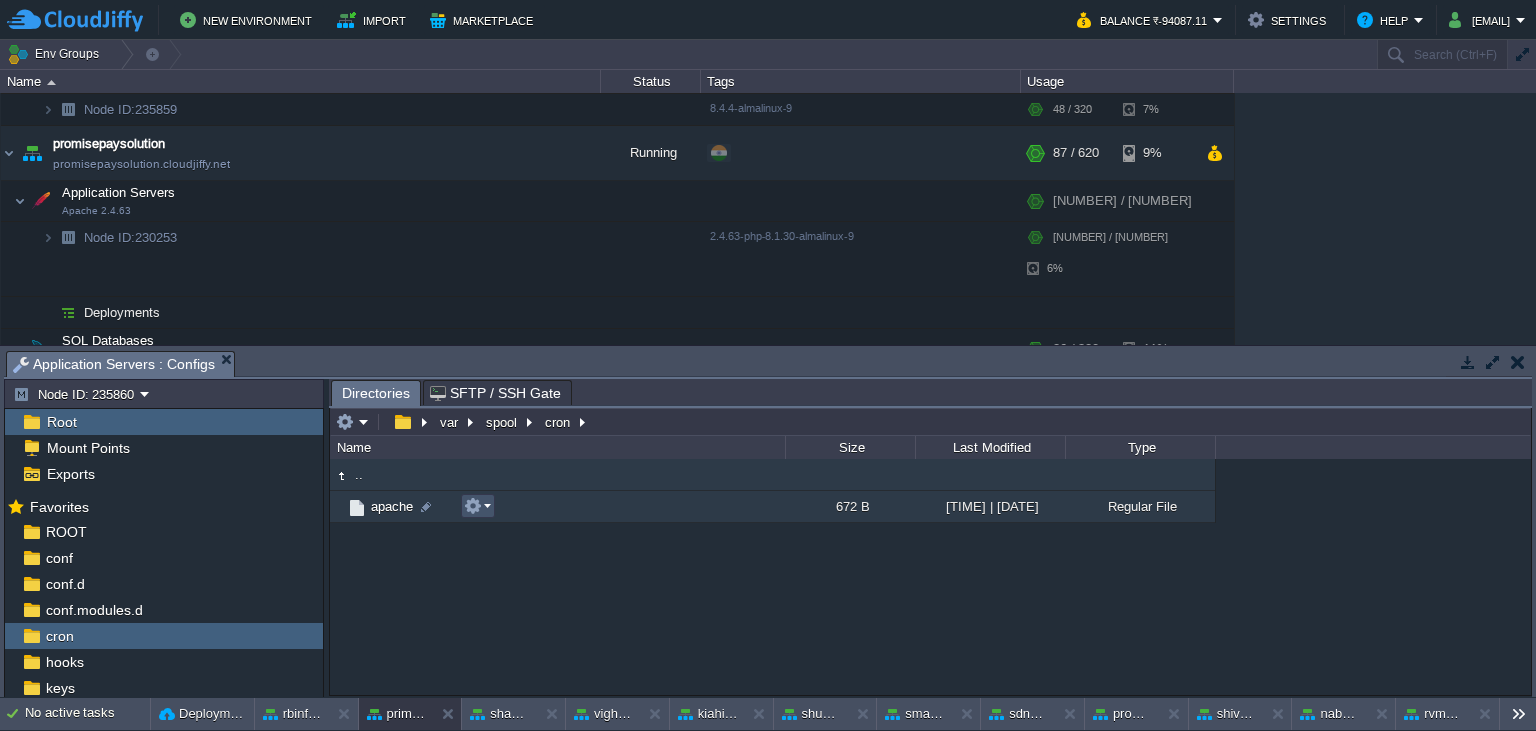 click at bounding box center [473, 506] 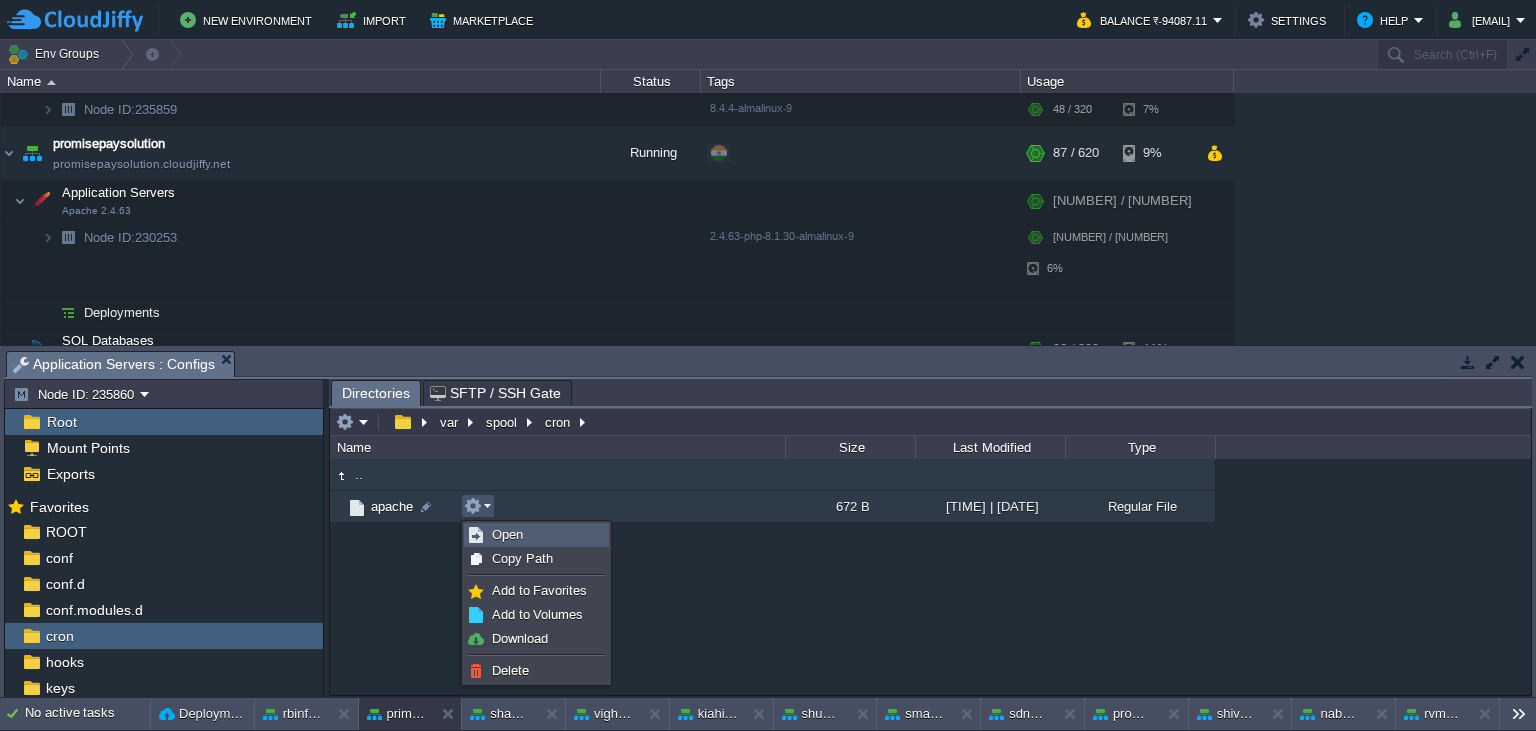 click on "Open" at bounding box center [536, 535] 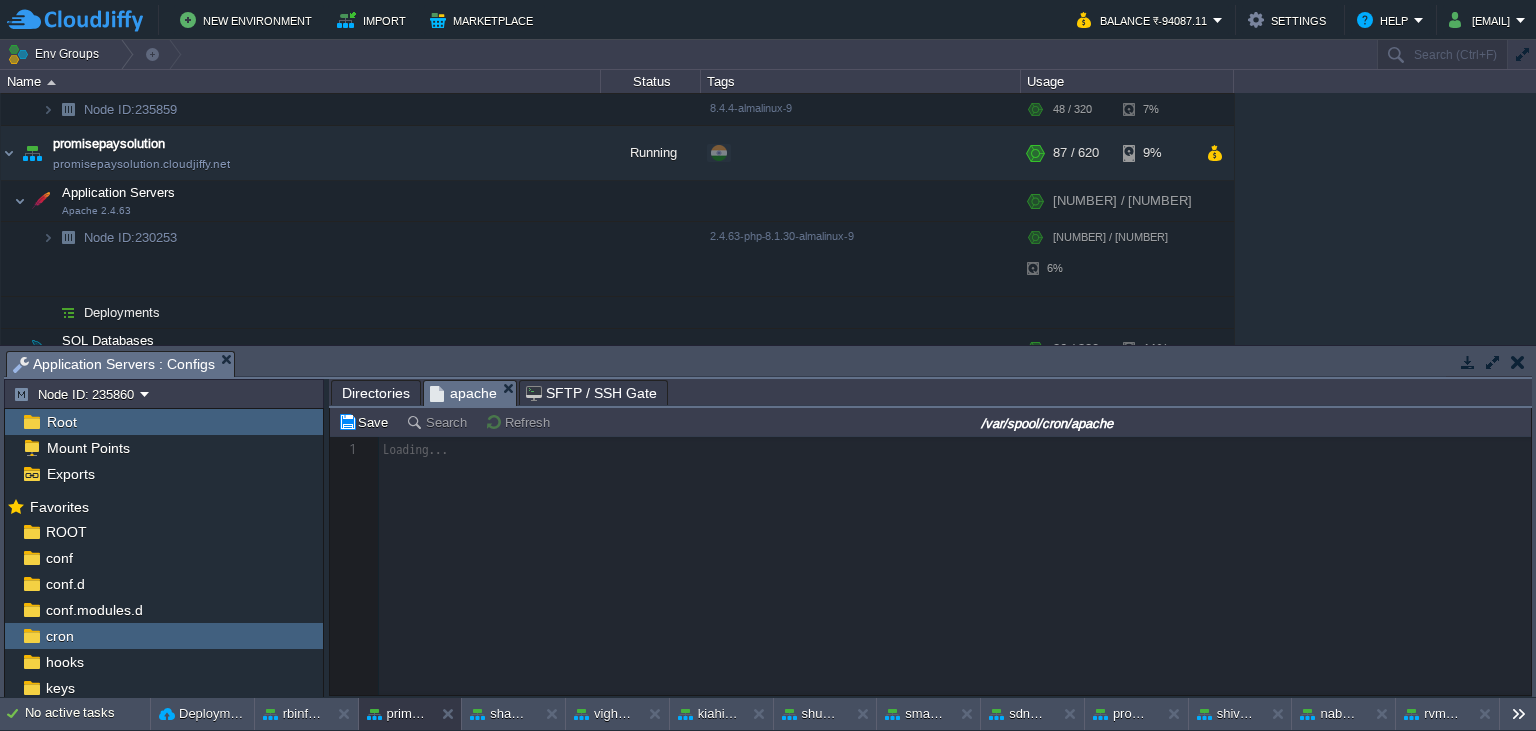 scroll, scrollTop: 7, scrollLeft: 0, axis: vertical 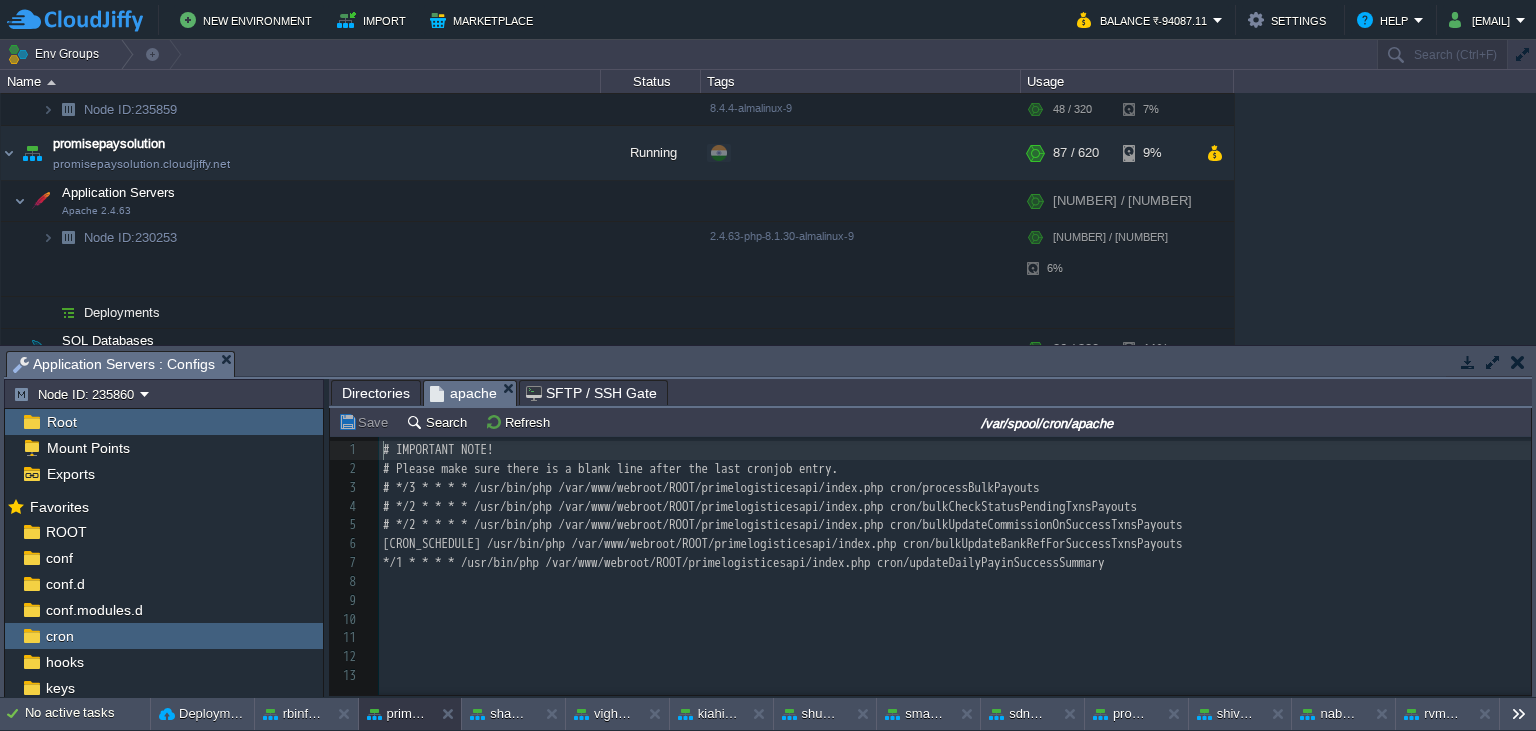 click on "# */2 * * * * /usr/bin/php /var/www/webroot/ROOT/primelogisticesapi/index.php cron/bulkCheckStatusPendingTxnsPayouts" at bounding box center (760, 506) 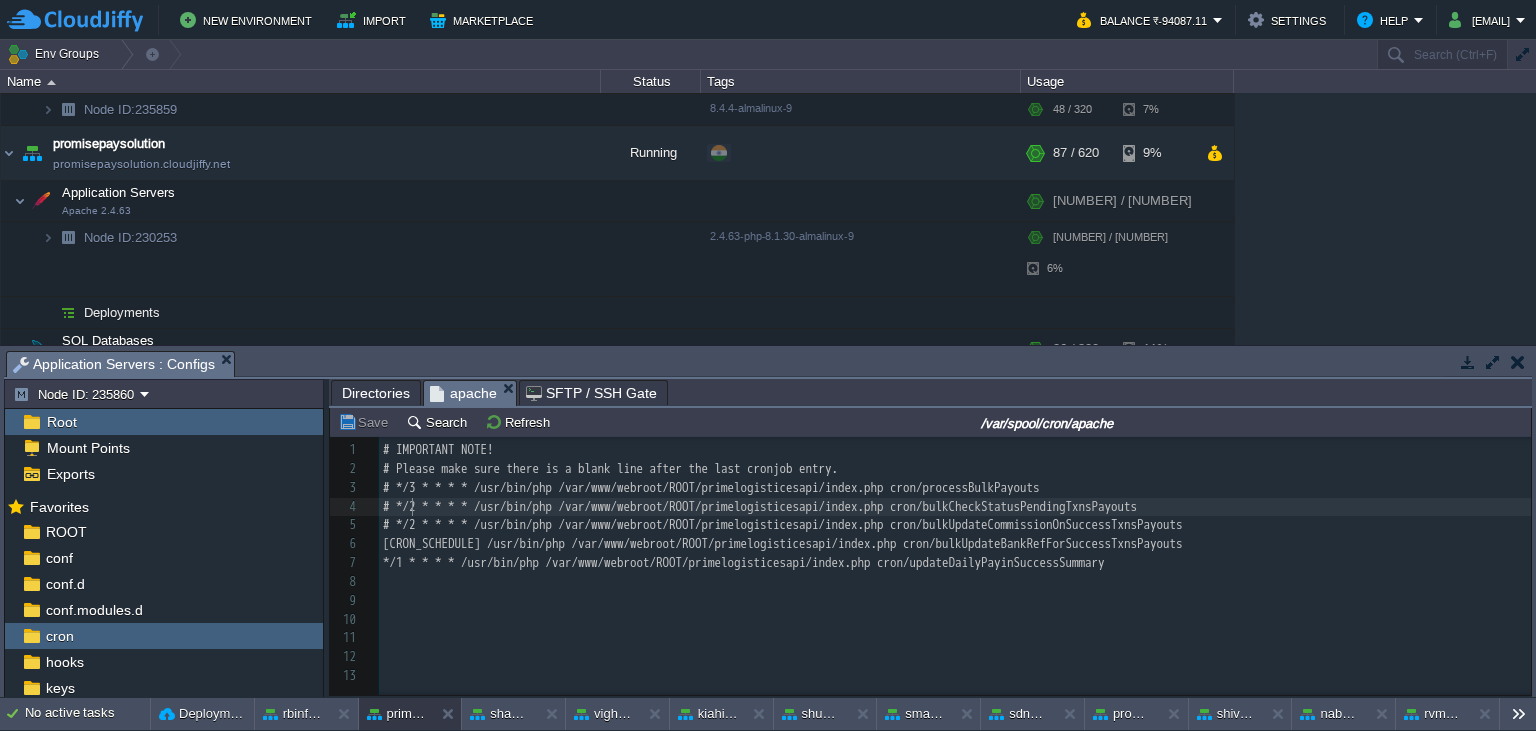 scroll, scrollTop: 0, scrollLeft: 7, axis: horizontal 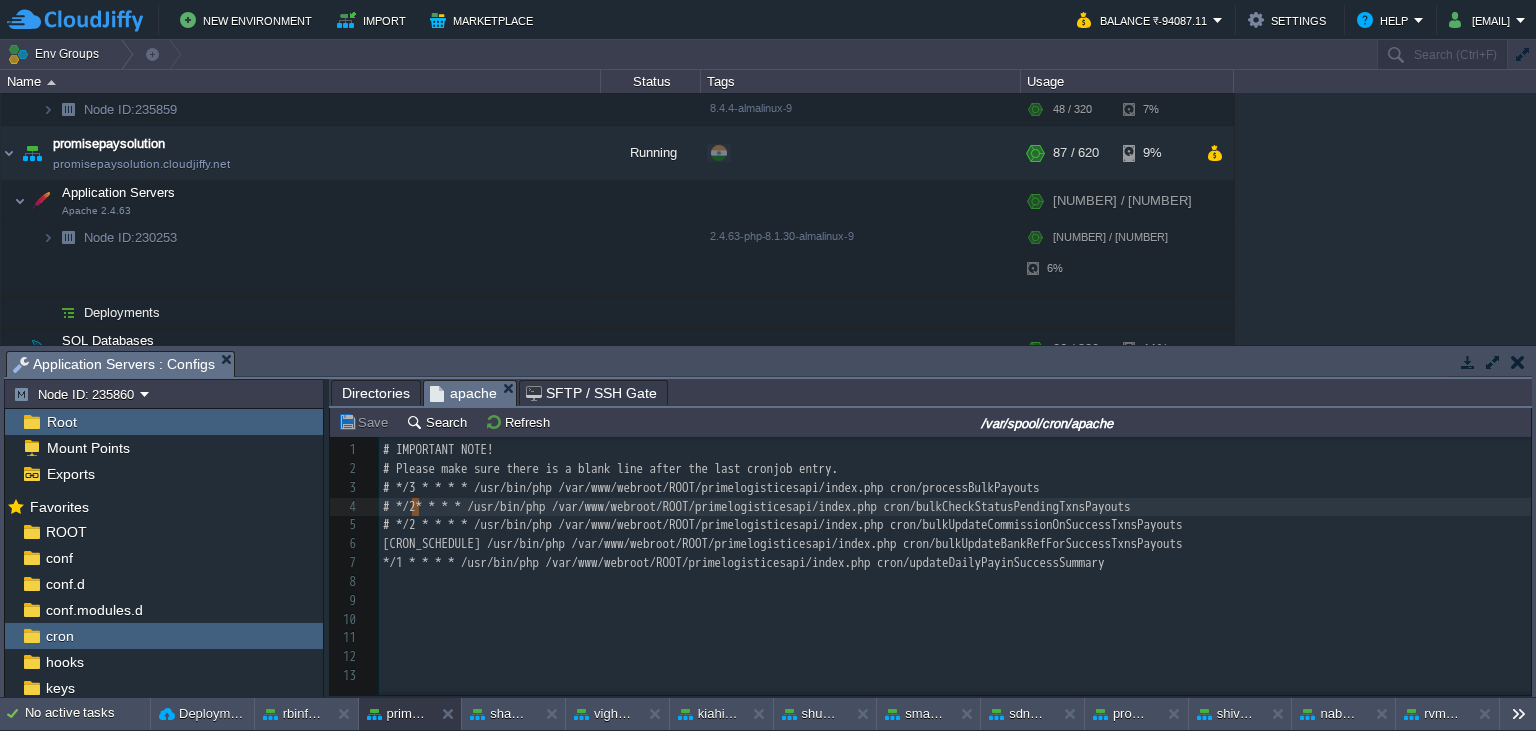 type on "1" 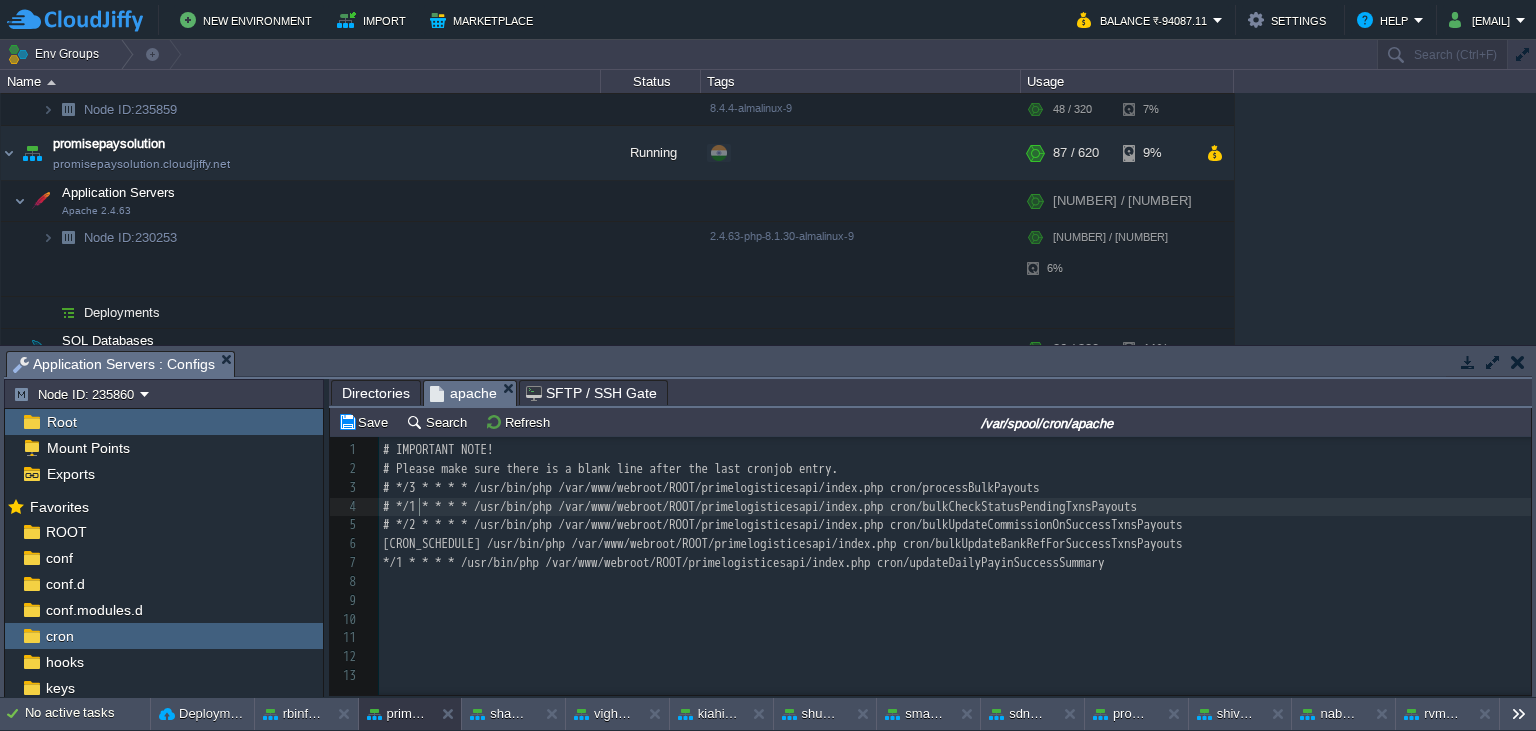 scroll, scrollTop: 0, scrollLeft: 0, axis: both 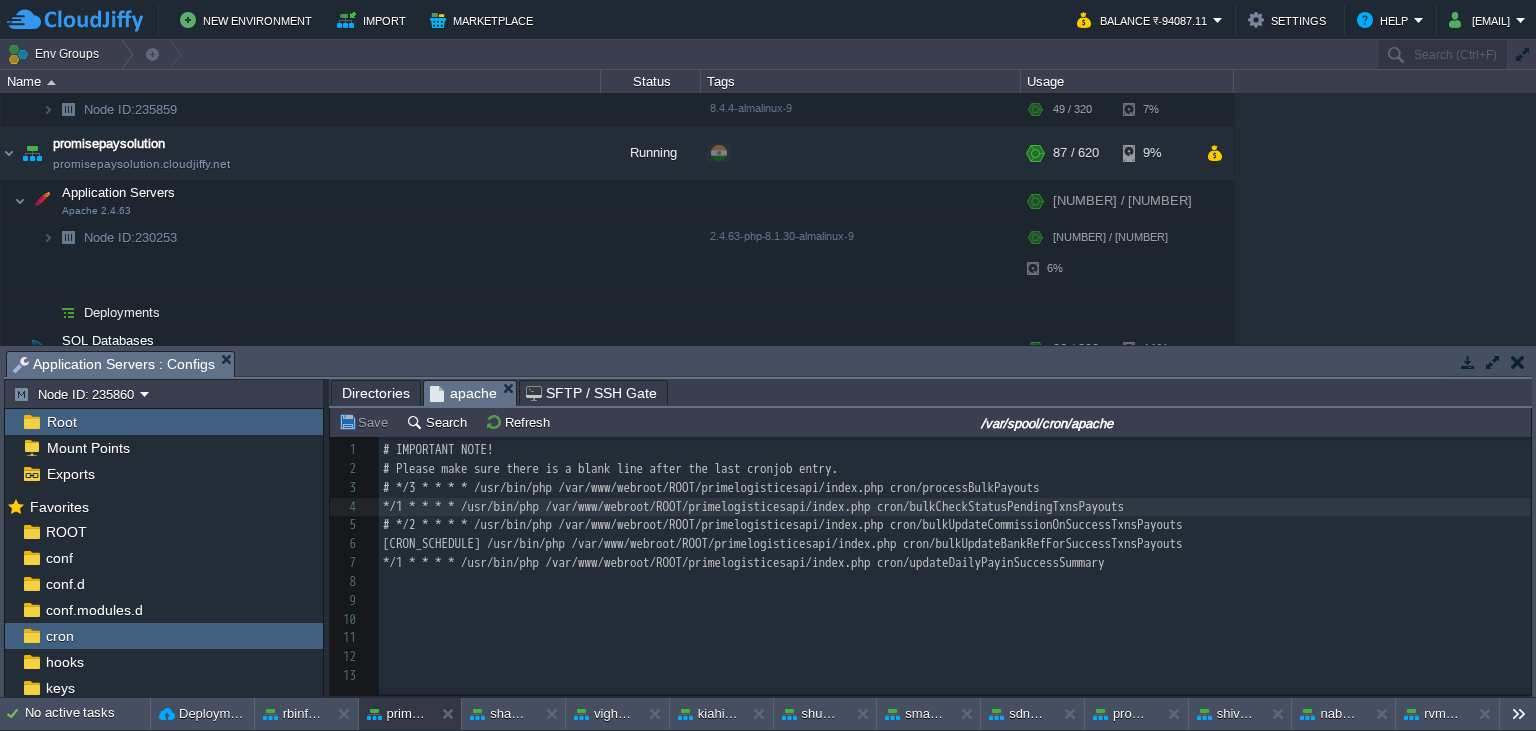 type 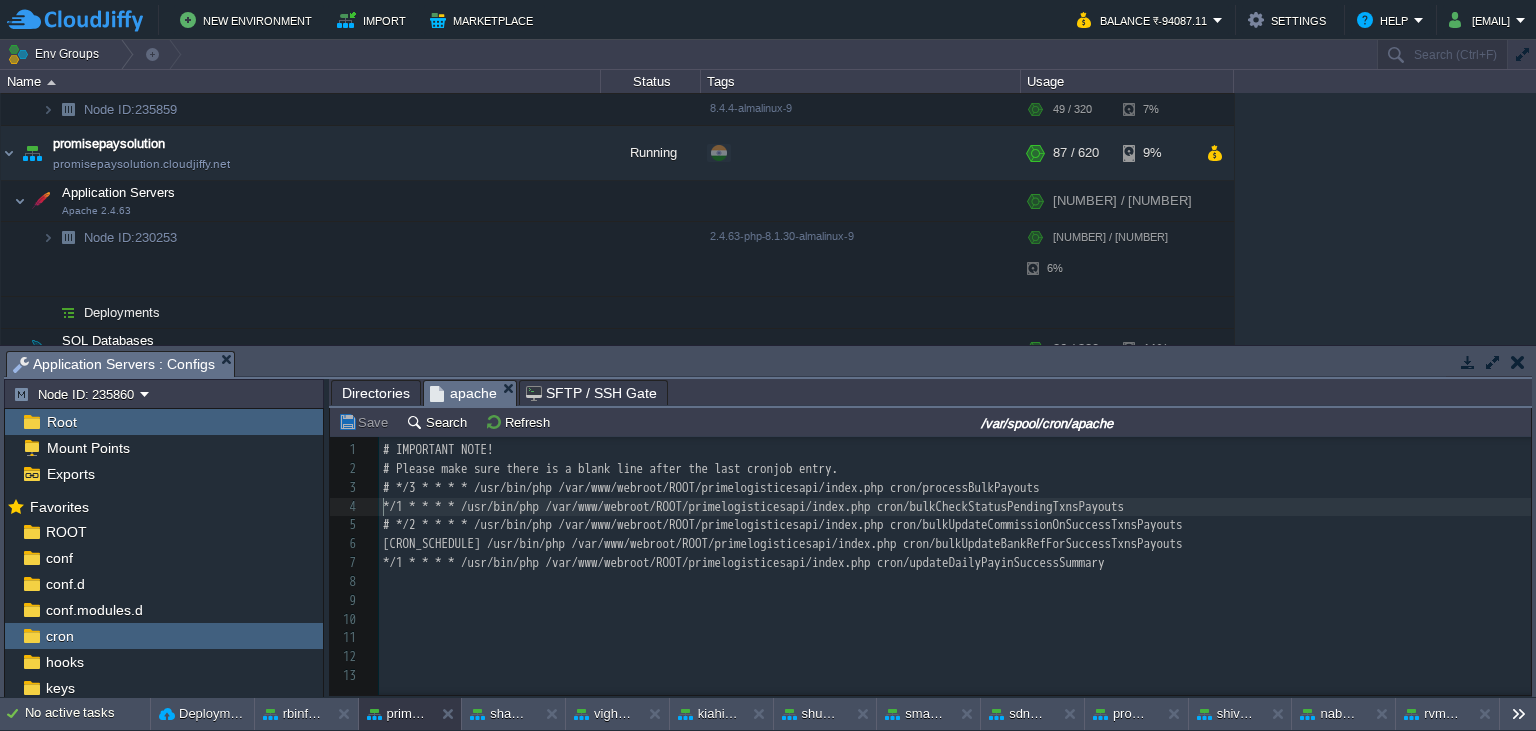 click on "apache" at bounding box center (473, 393) 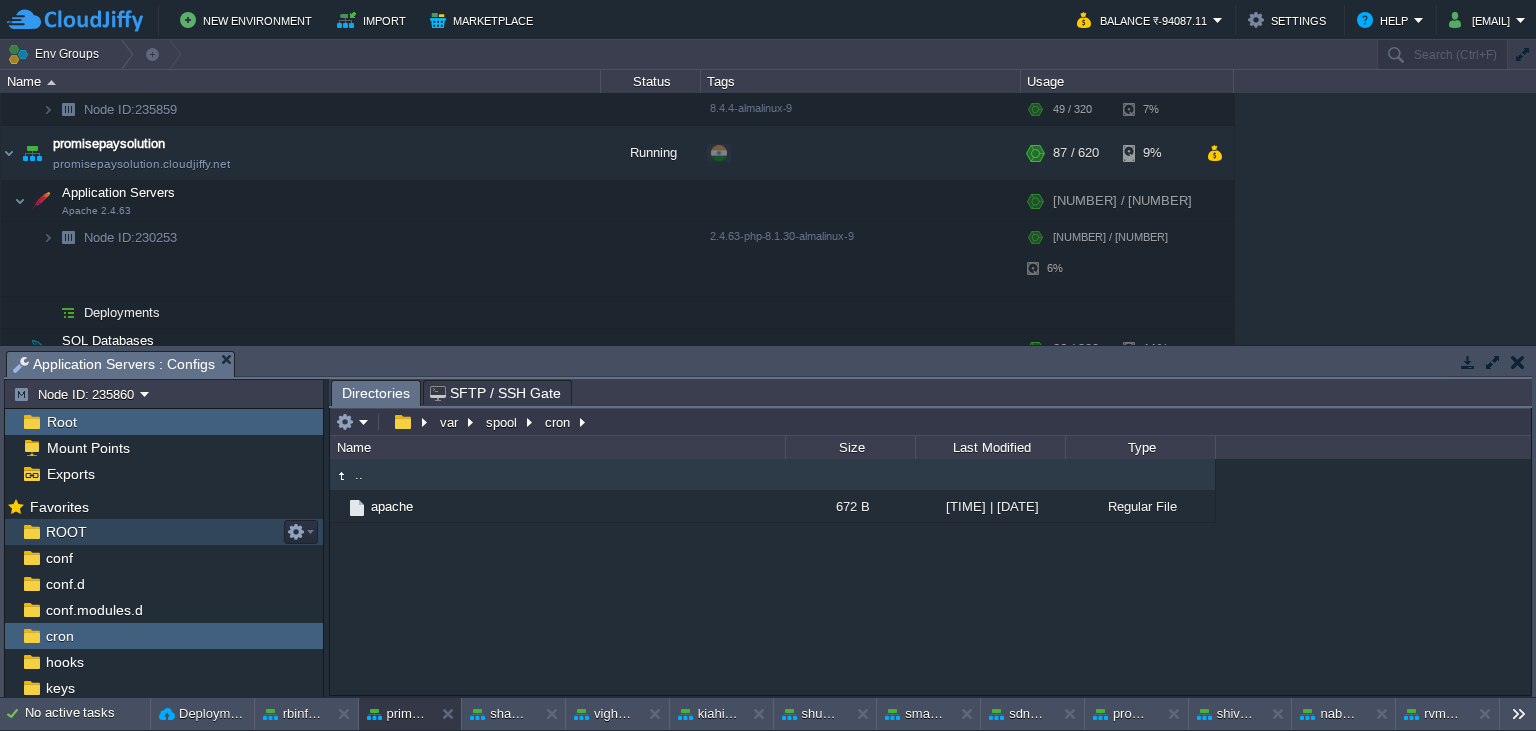 click on "ROOT" at bounding box center [164, 532] 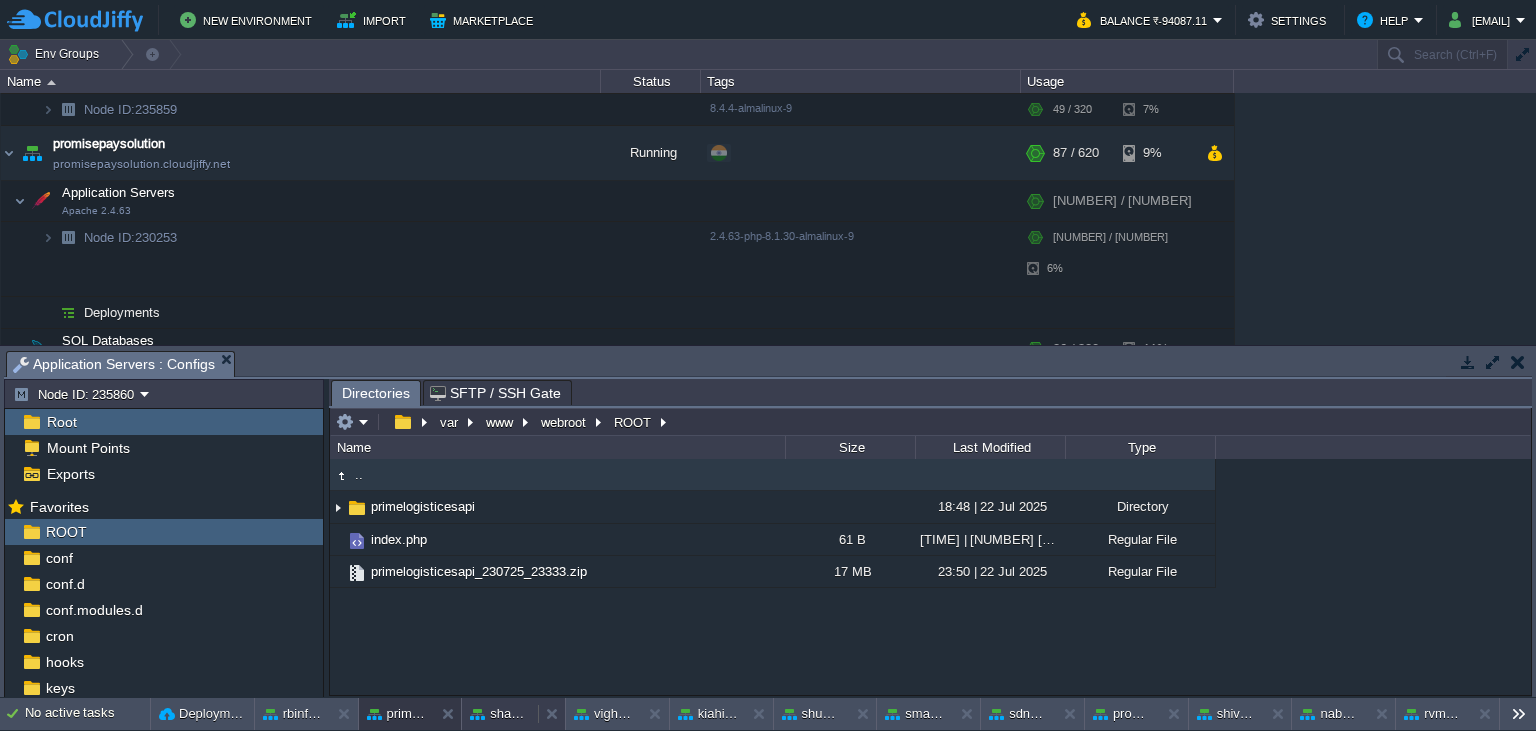 click on "shaktienterprisepay" at bounding box center (500, 714) 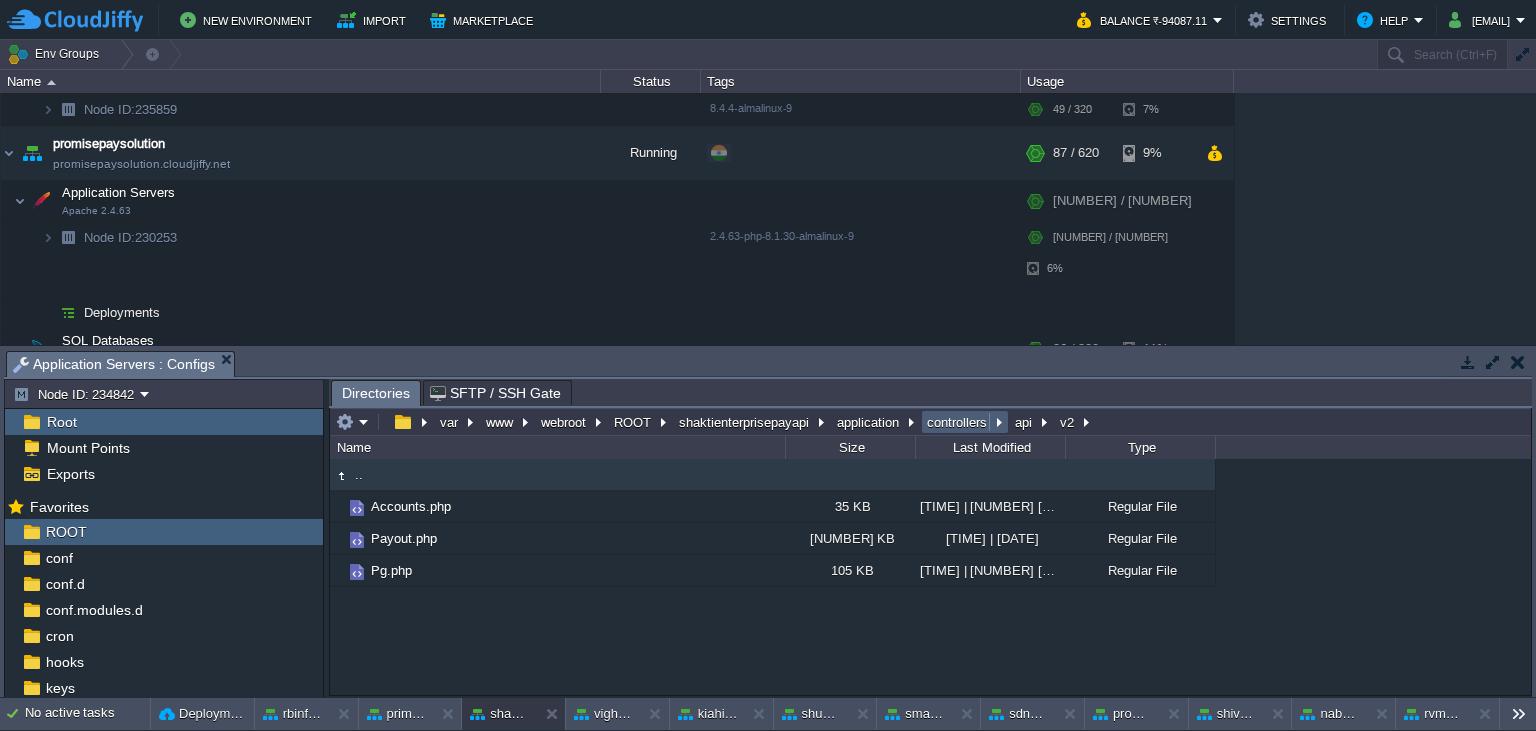 click on "controllers" at bounding box center (958, 422) 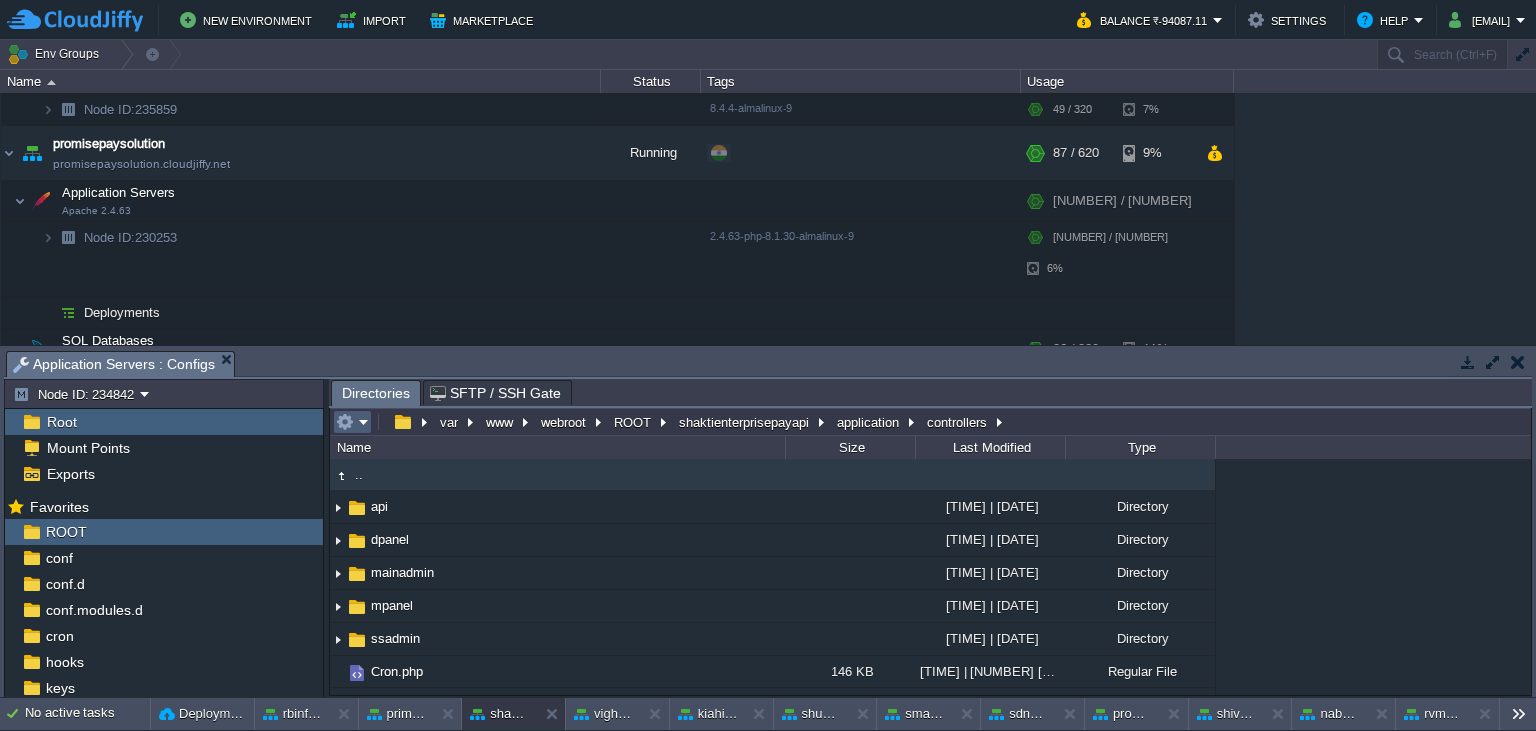 click at bounding box center (352, 422) 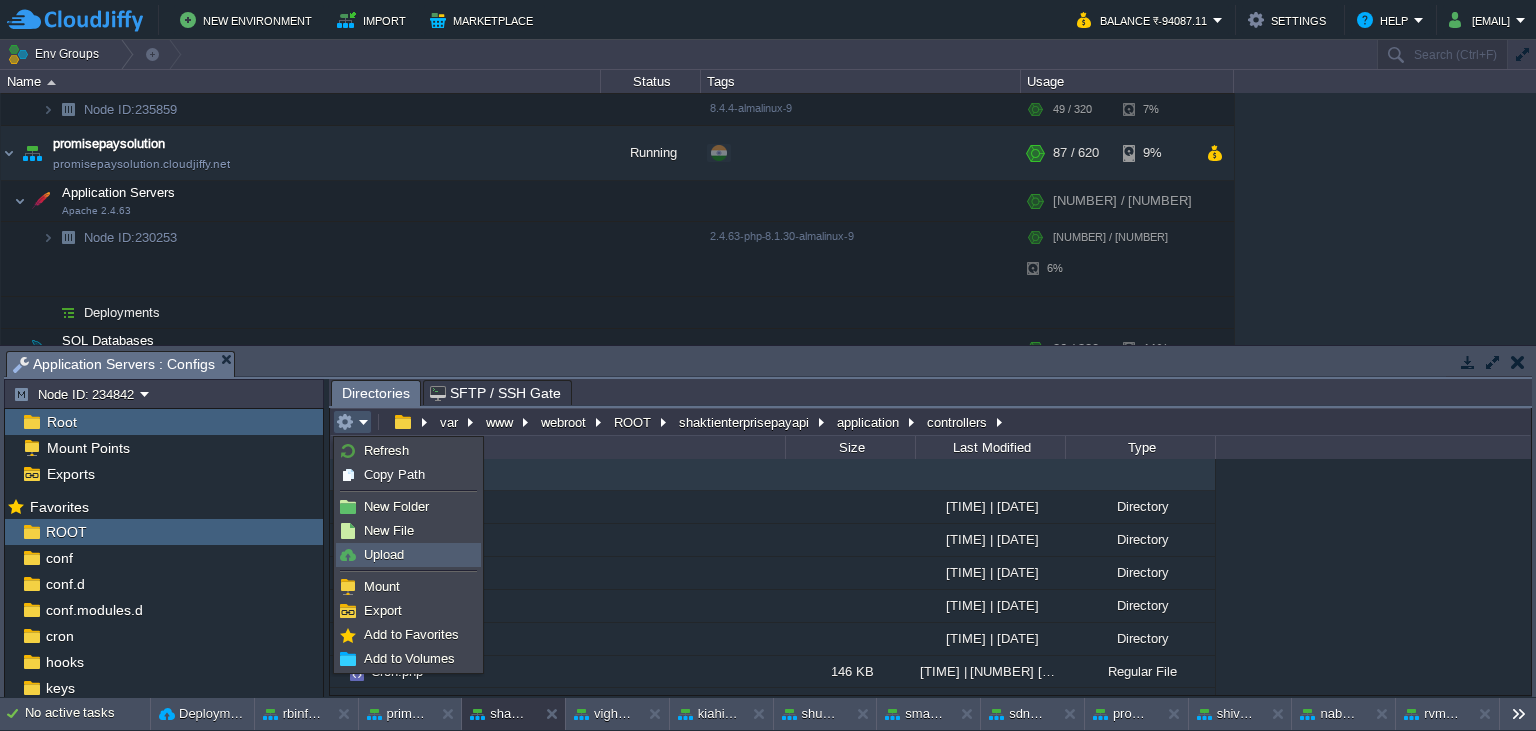 click on "Upload" at bounding box center [384, 554] 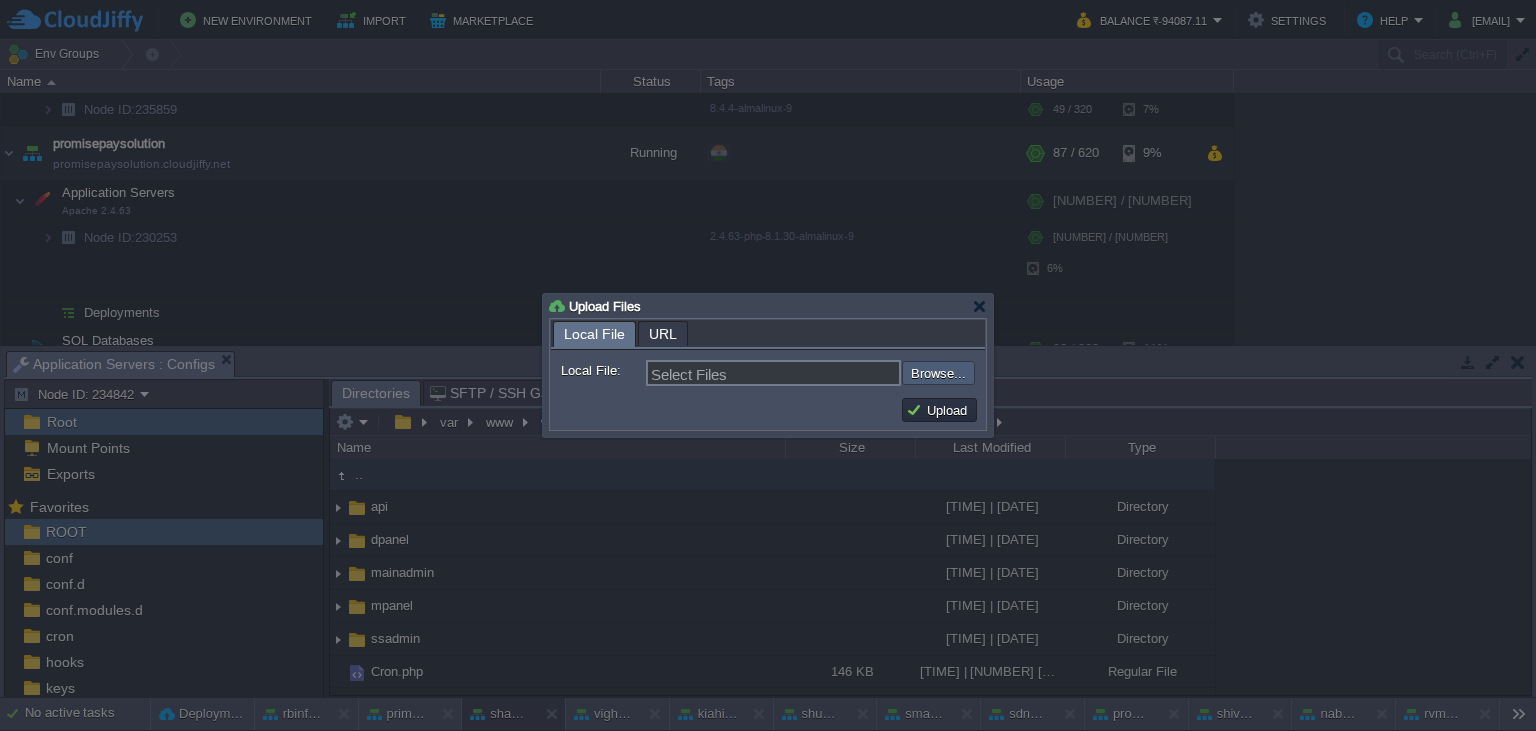 click at bounding box center (848, 373) 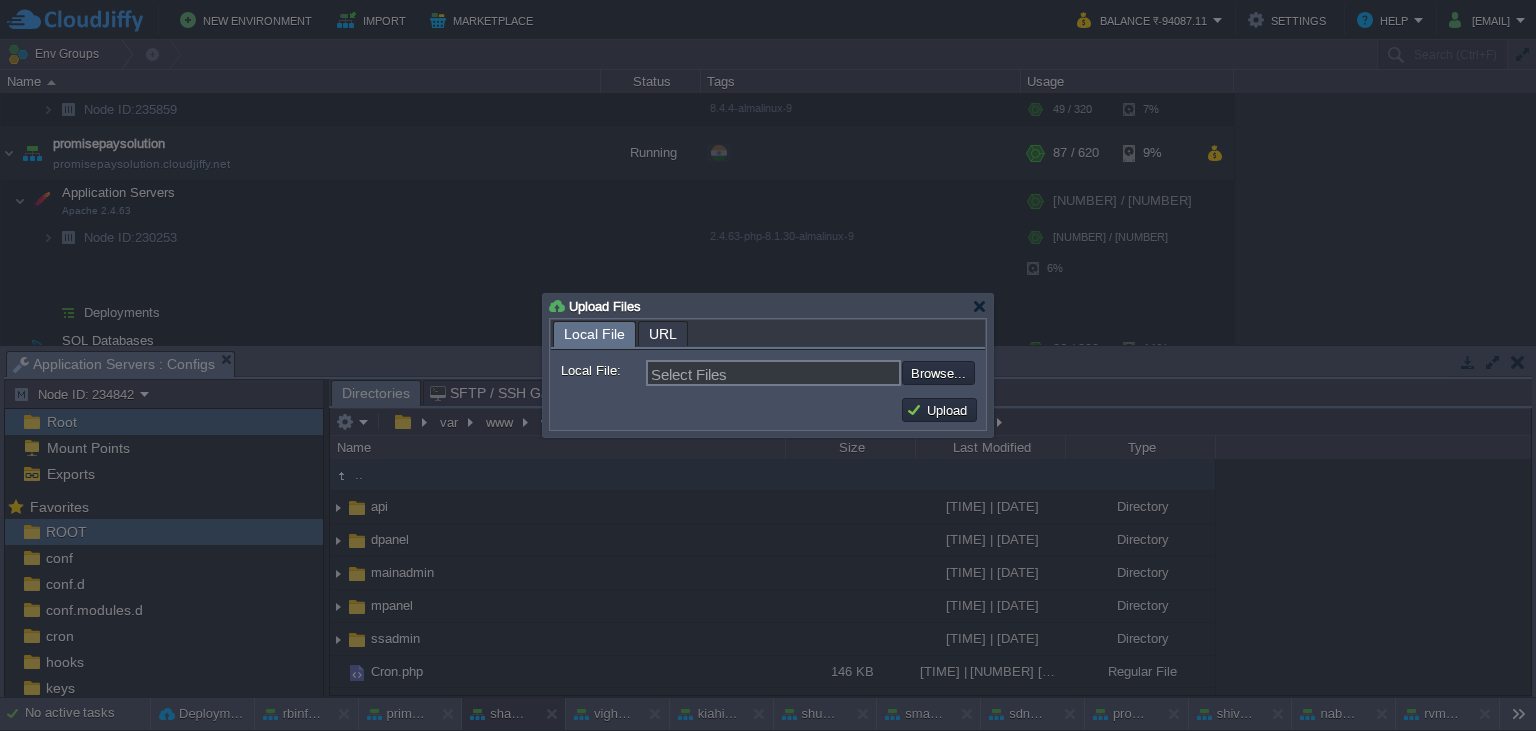 type on "C:\fakepath\Cron.php" 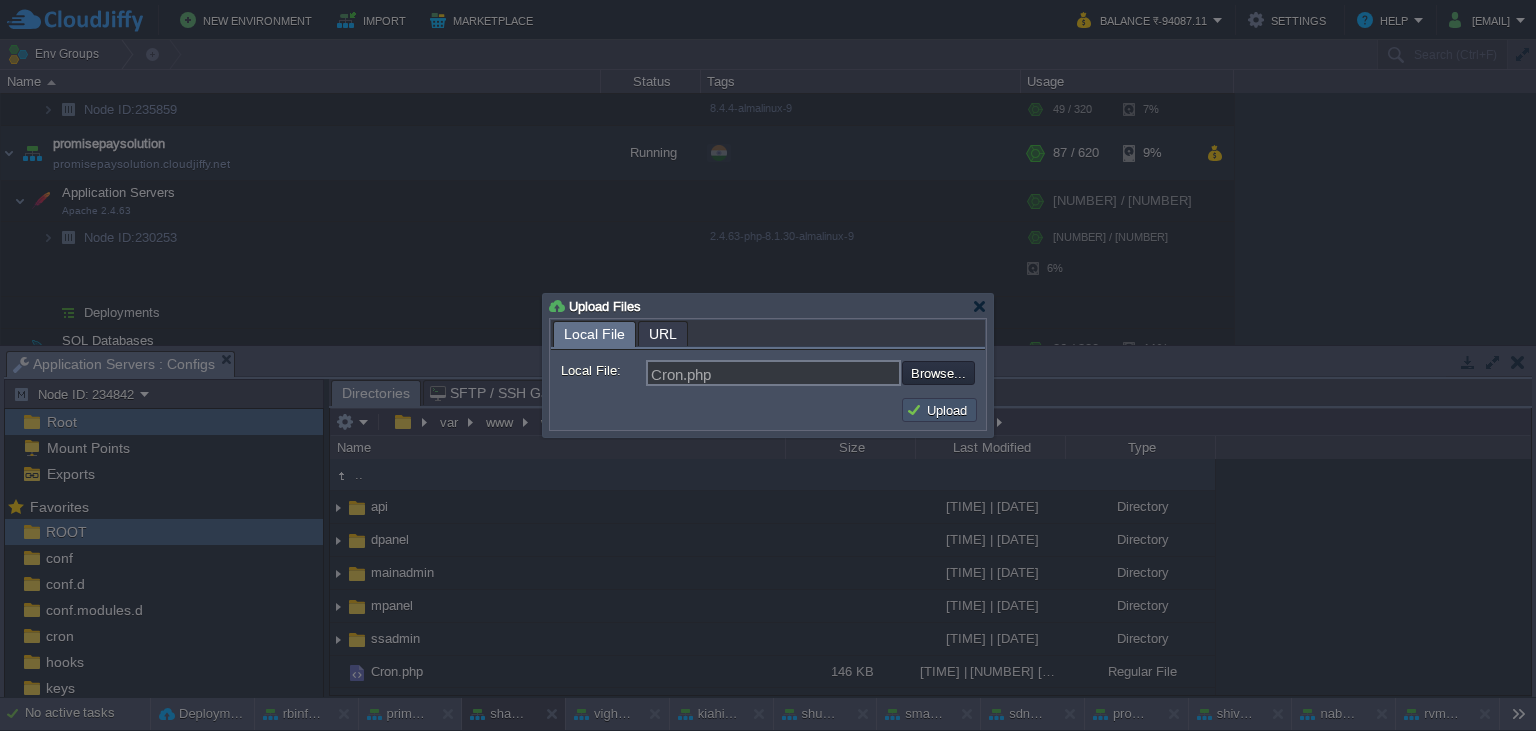 click on "Upload" at bounding box center (939, 410) 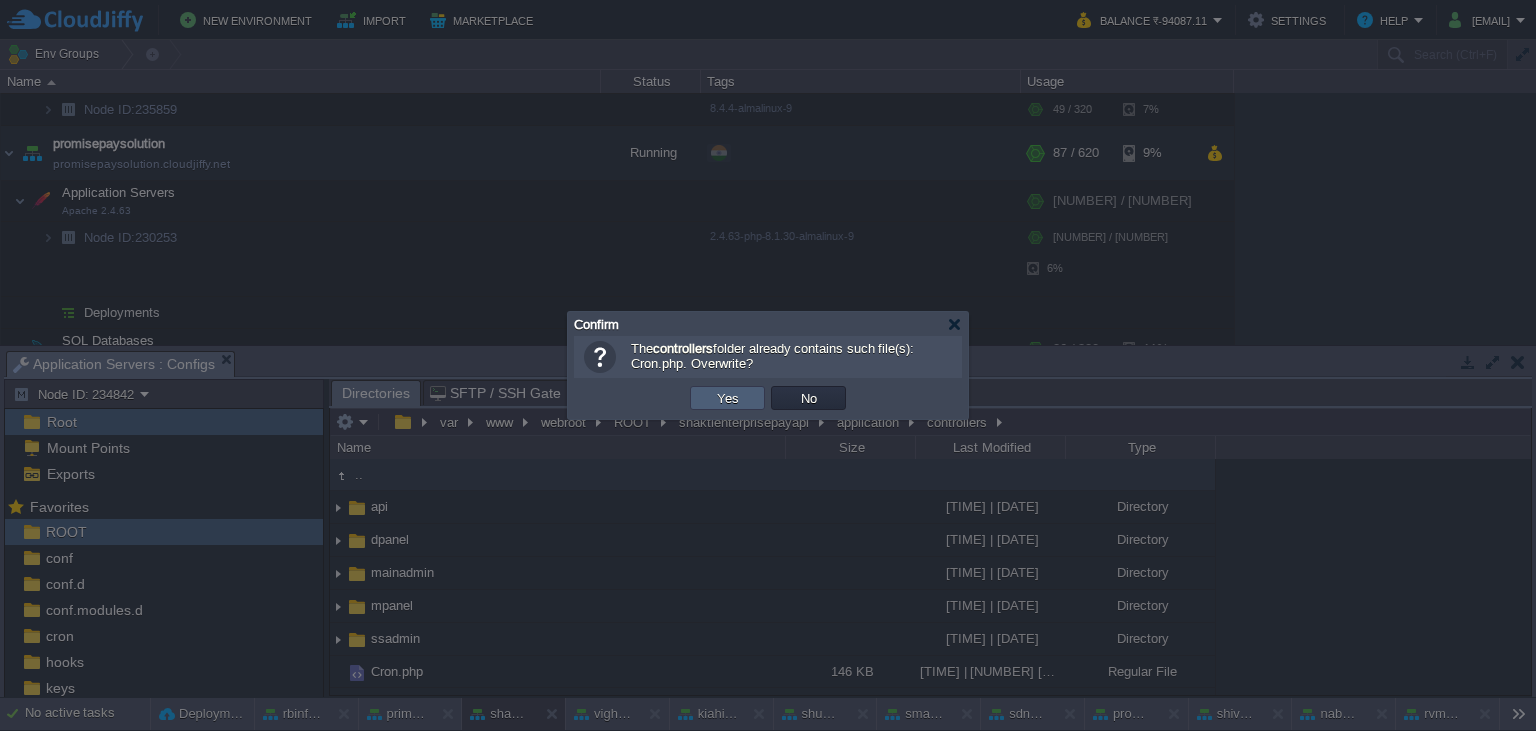 click on "Yes" at bounding box center (728, 398) 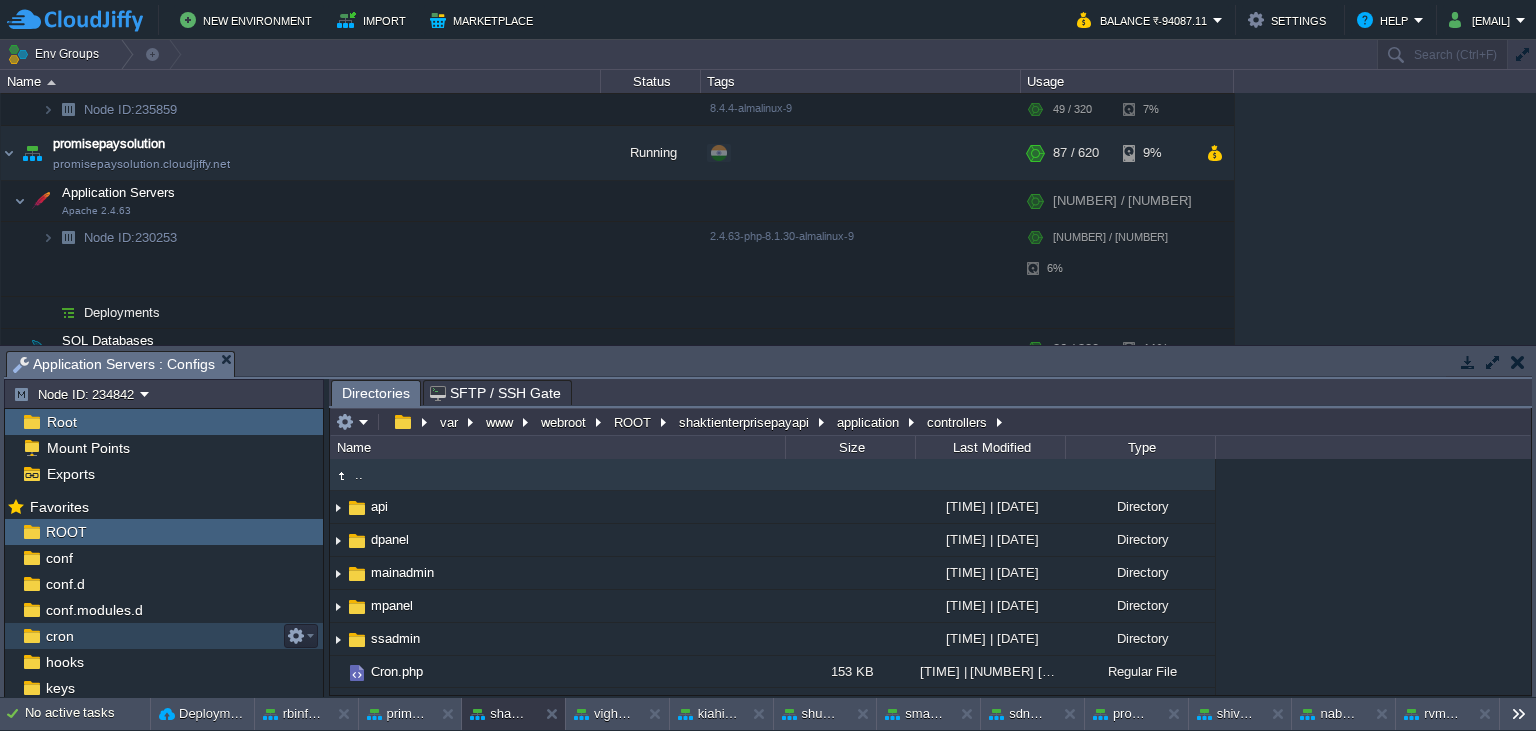 click on "cron" at bounding box center [59, 636] 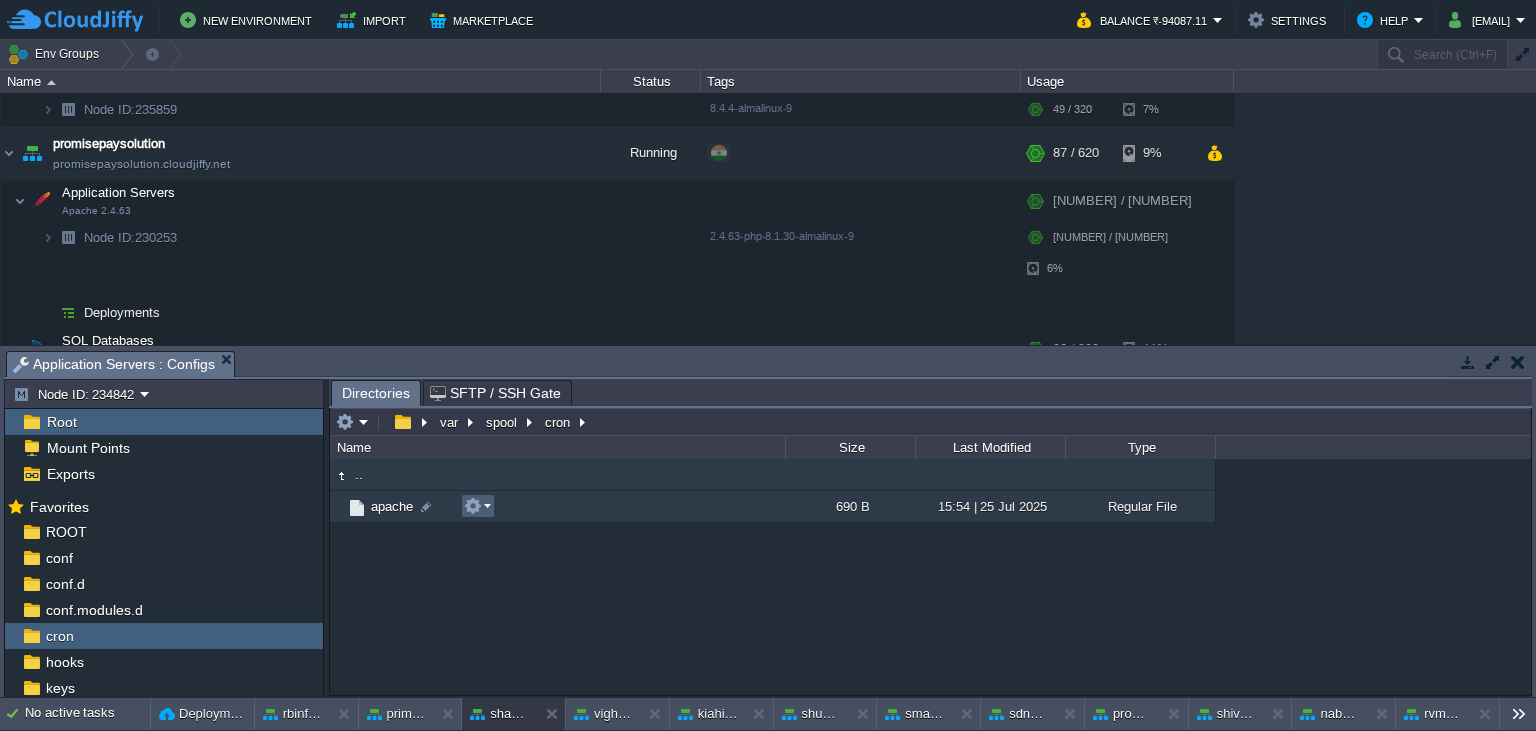 click at bounding box center [473, 506] 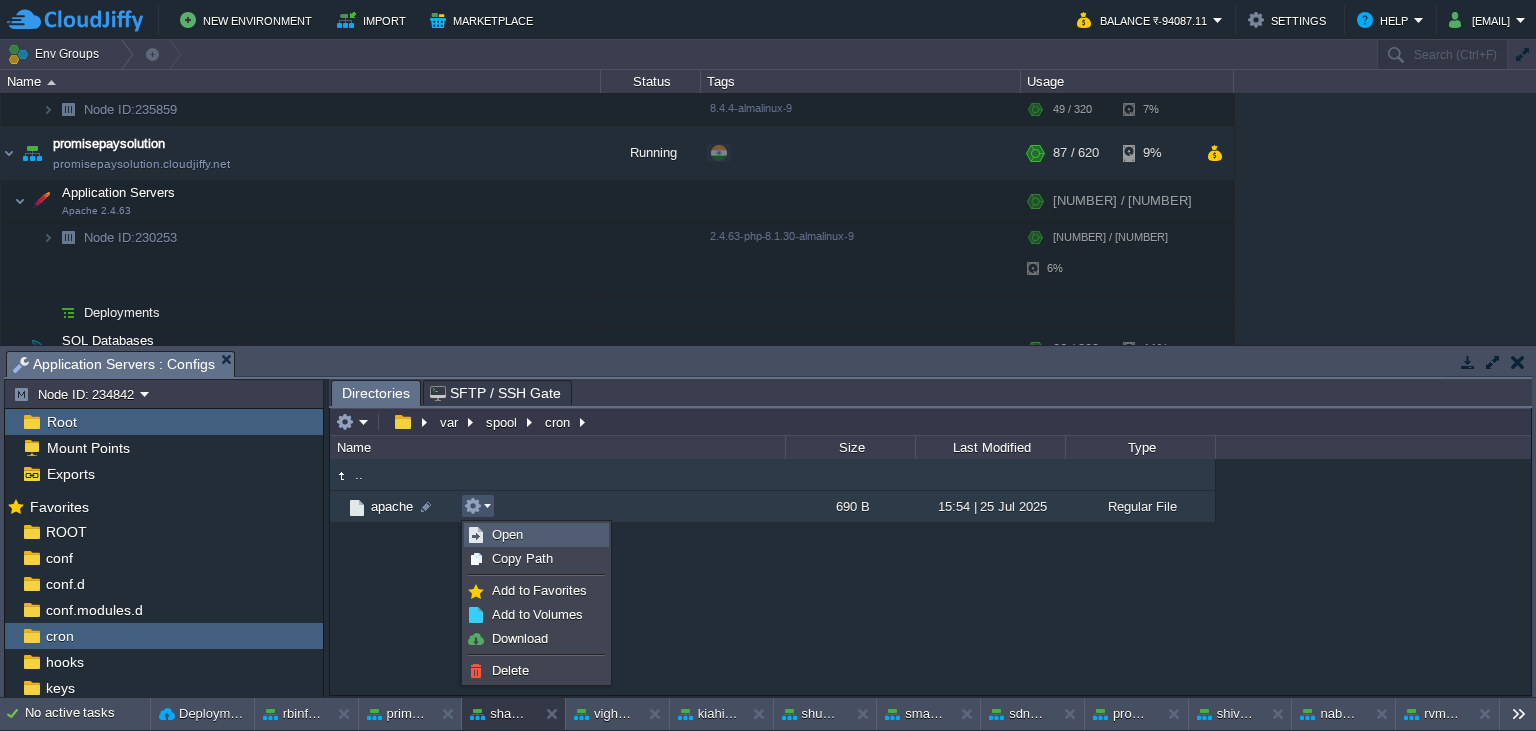 click on "Open" at bounding box center [536, 535] 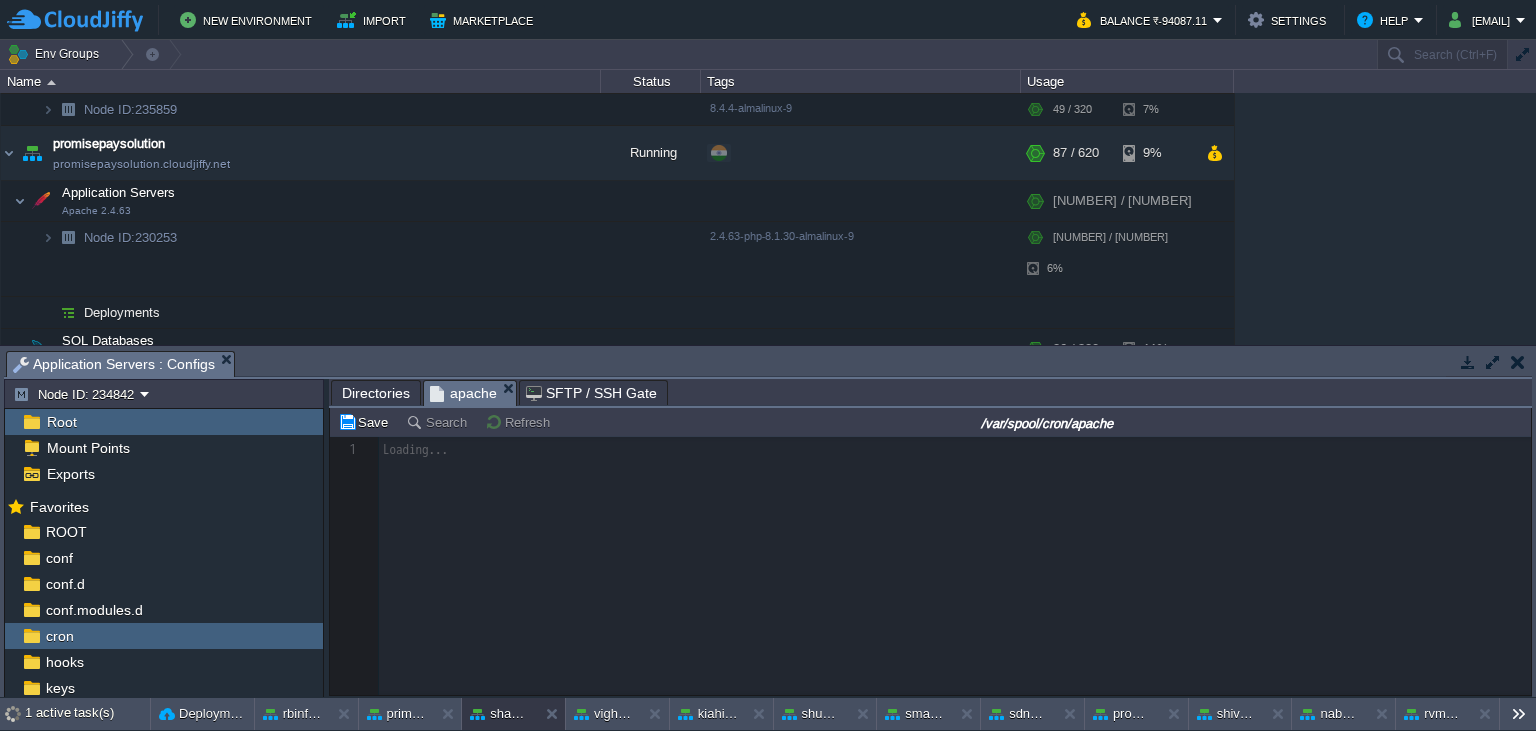 scroll, scrollTop: 7, scrollLeft: 0, axis: vertical 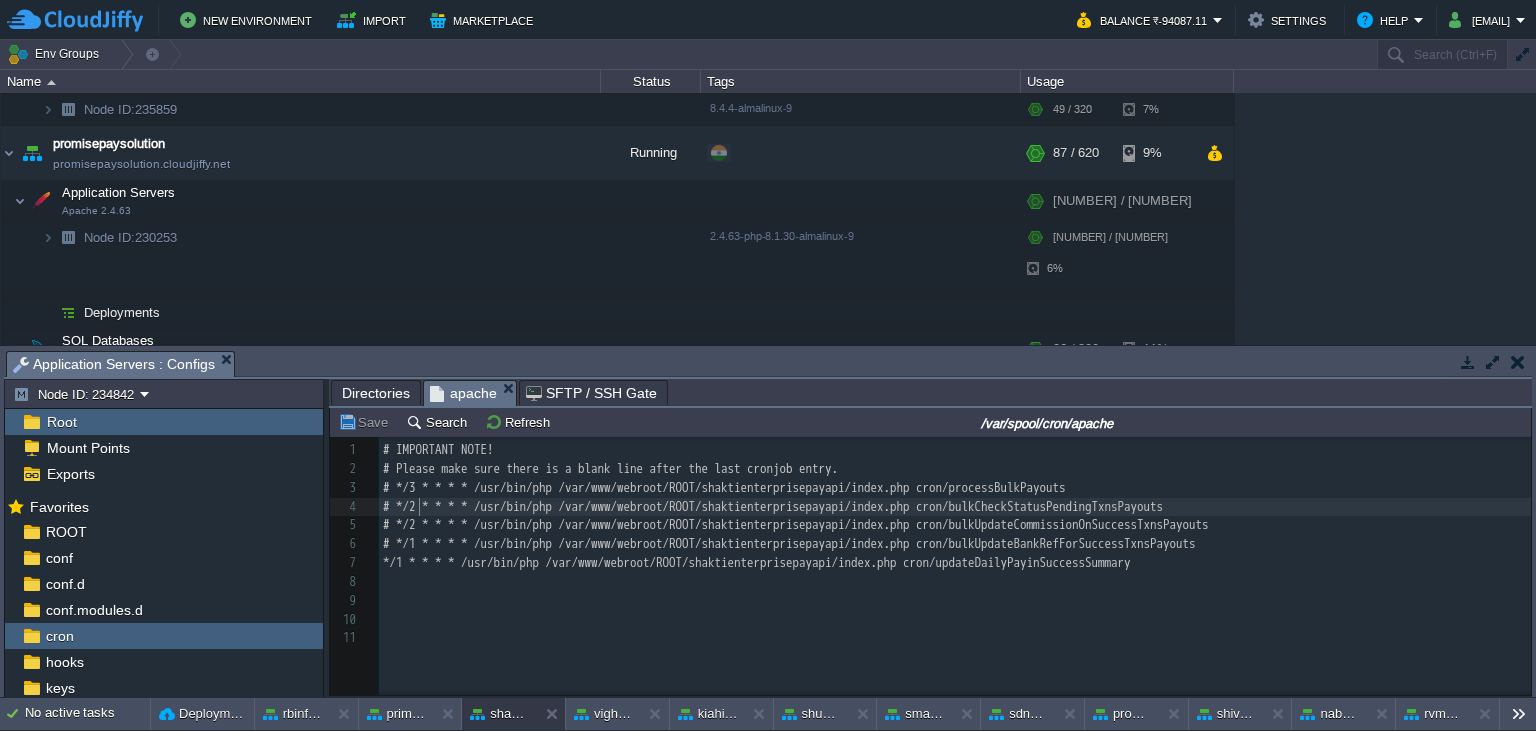 click on "# */2 * * * * /usr/bin/php /var/www/webroot/ROOT/shaktienterprisepayapi/index.php cron/bulkCheckStatusPendingTxnsPayouts" at bounding box center [773, 506] 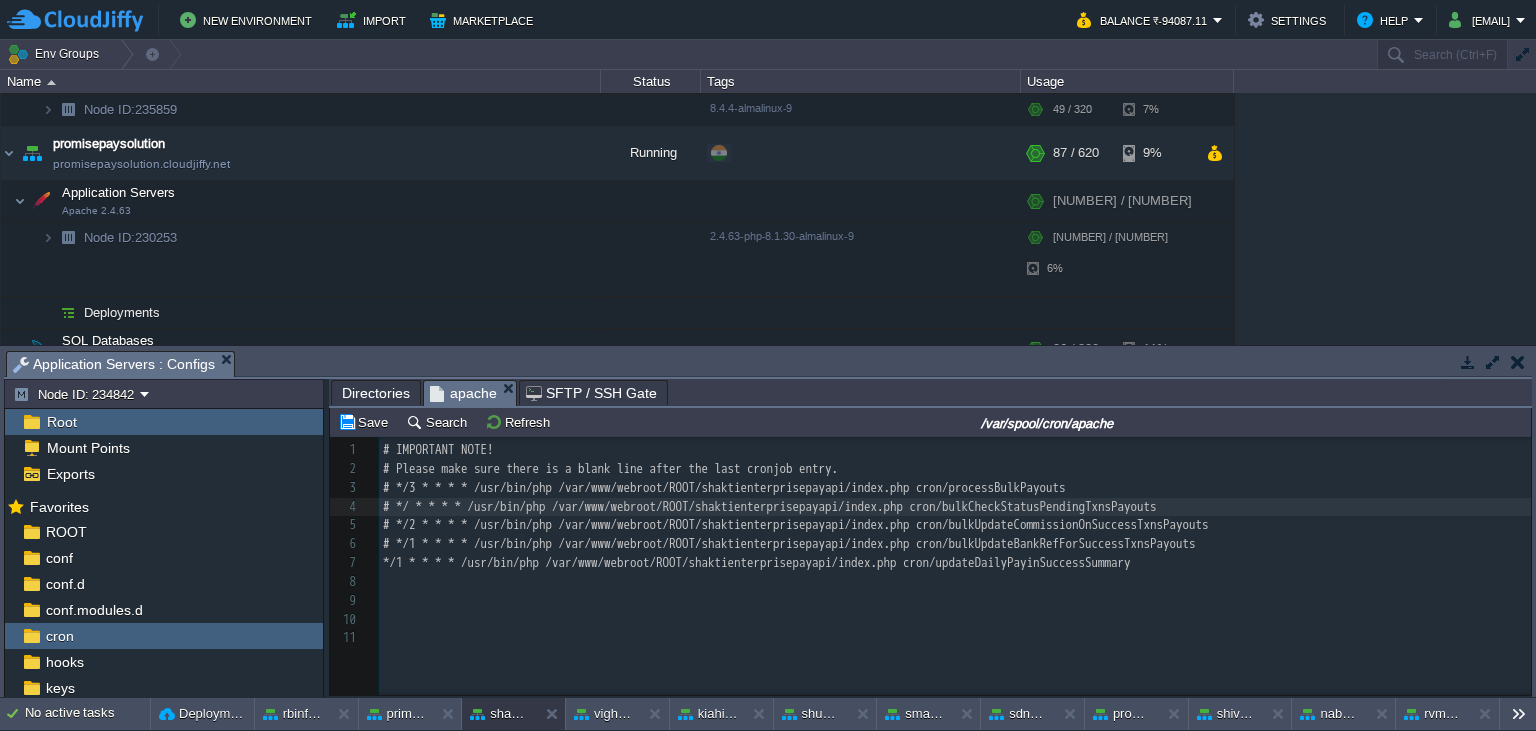 type on "1" 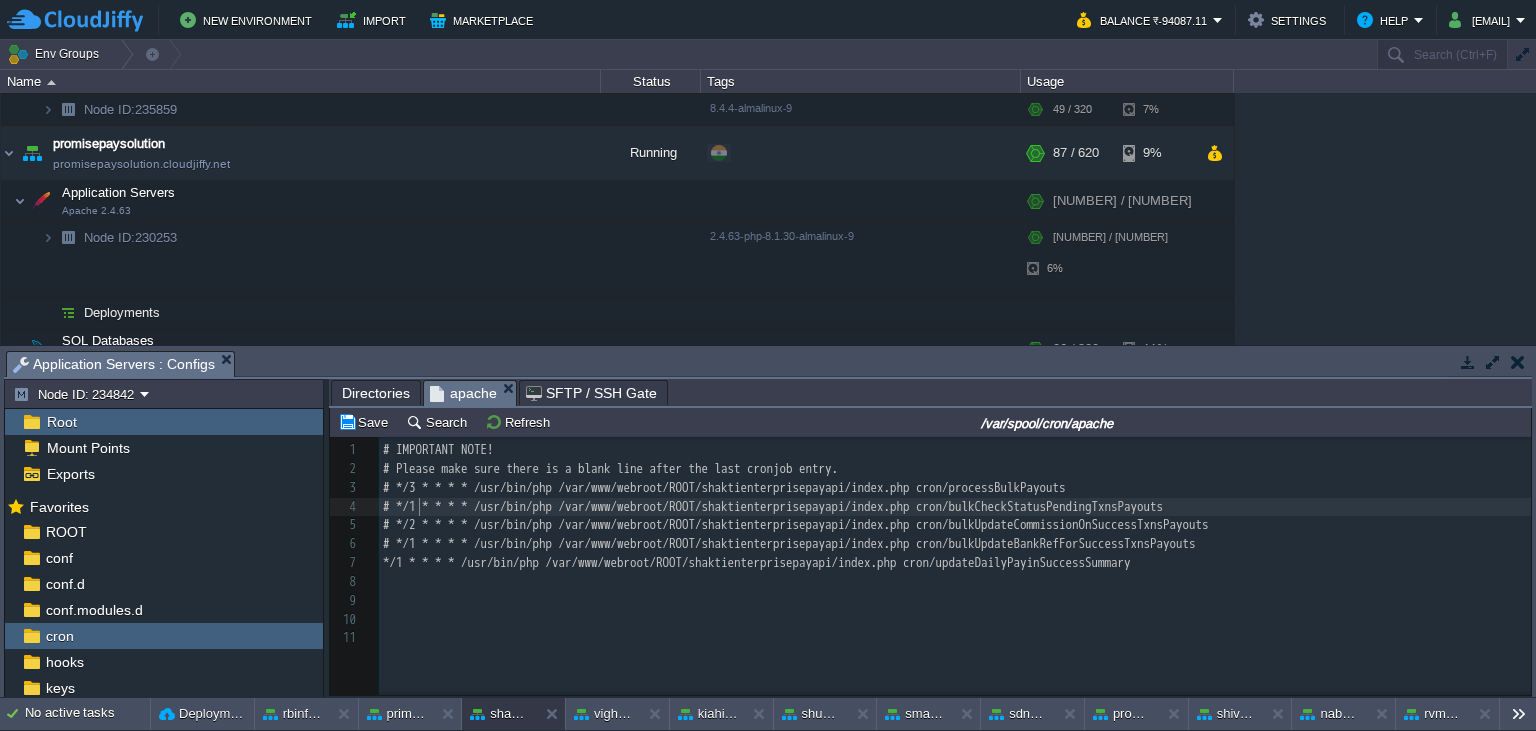 type 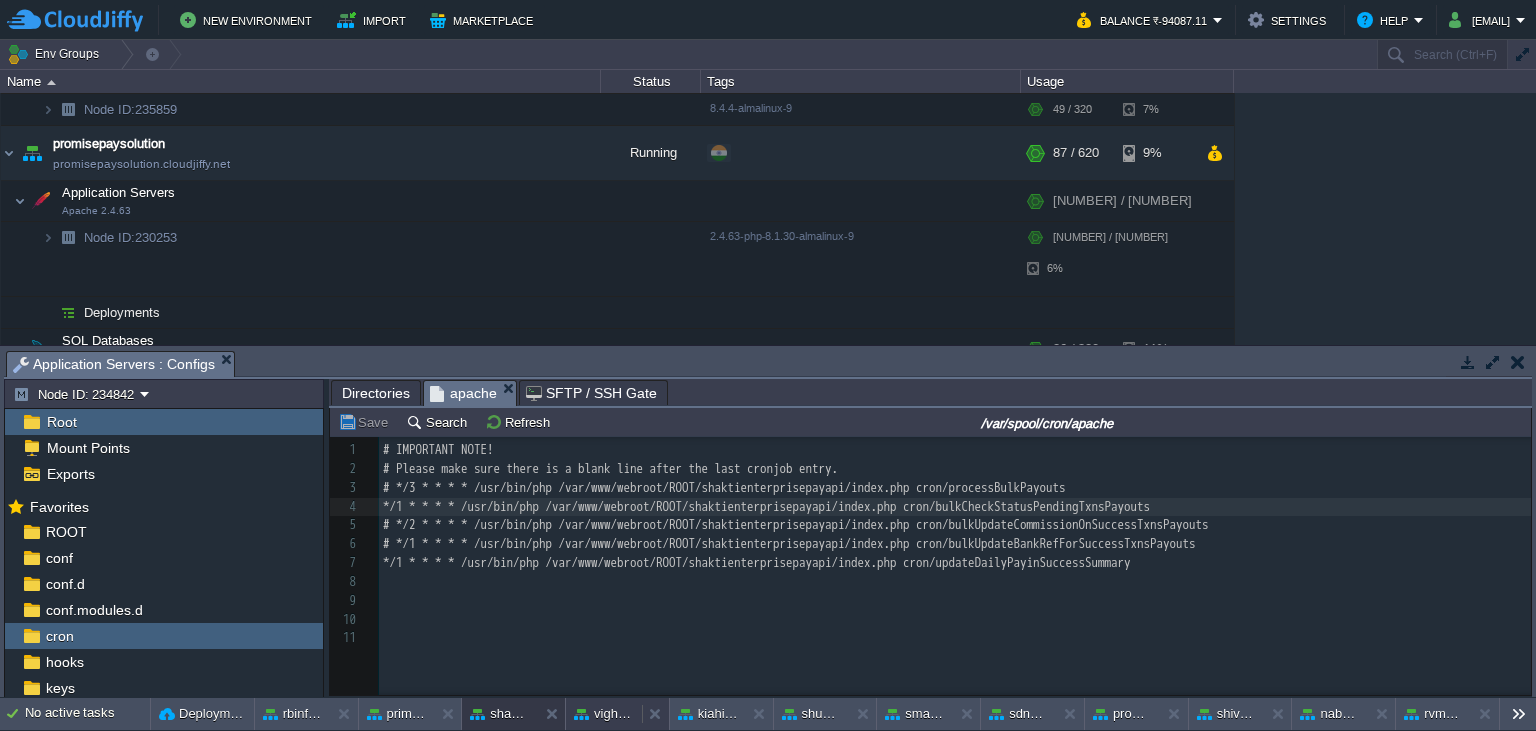 click on "vighneshwaraya" at bounding box center [604, 714] 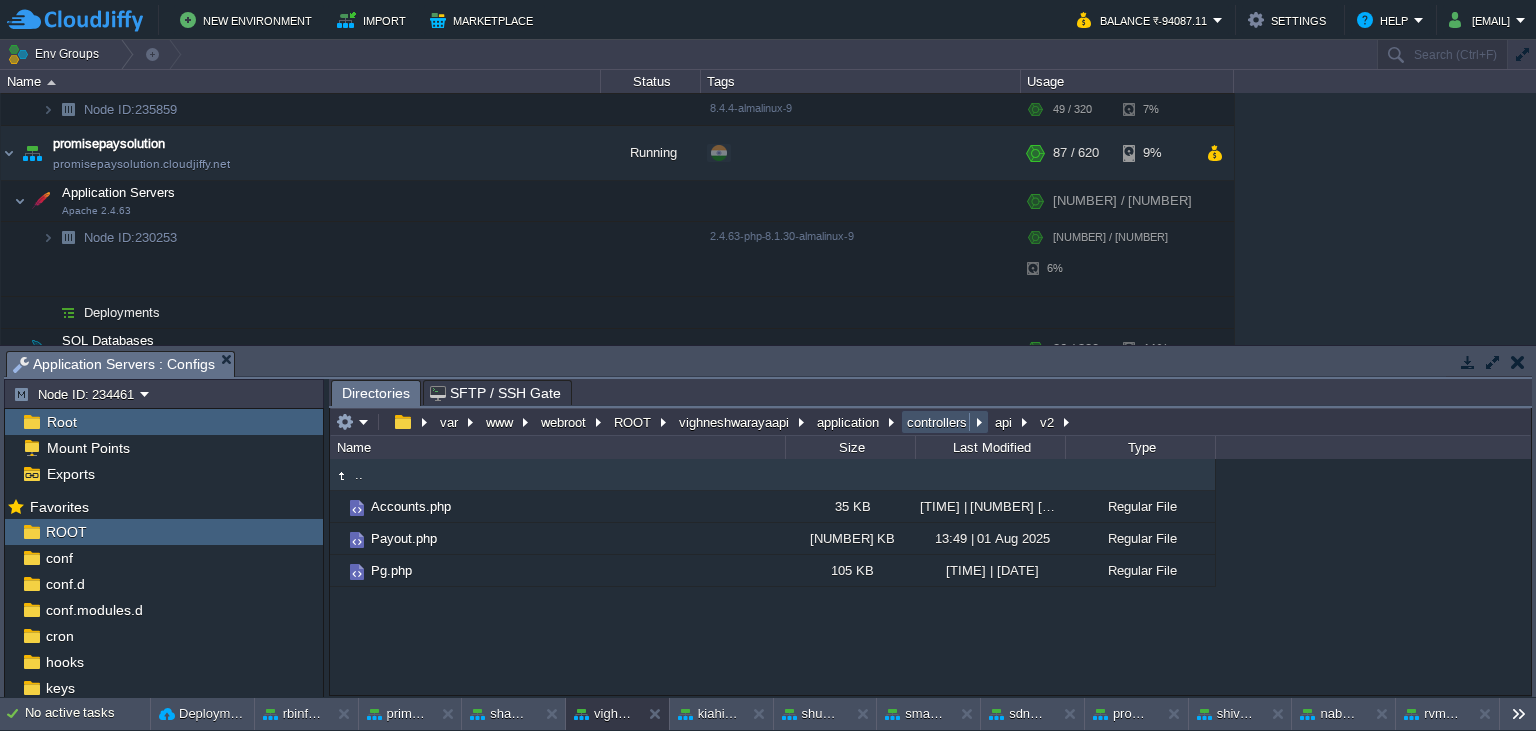 click on "controllers" at bounding box center [938, 422] 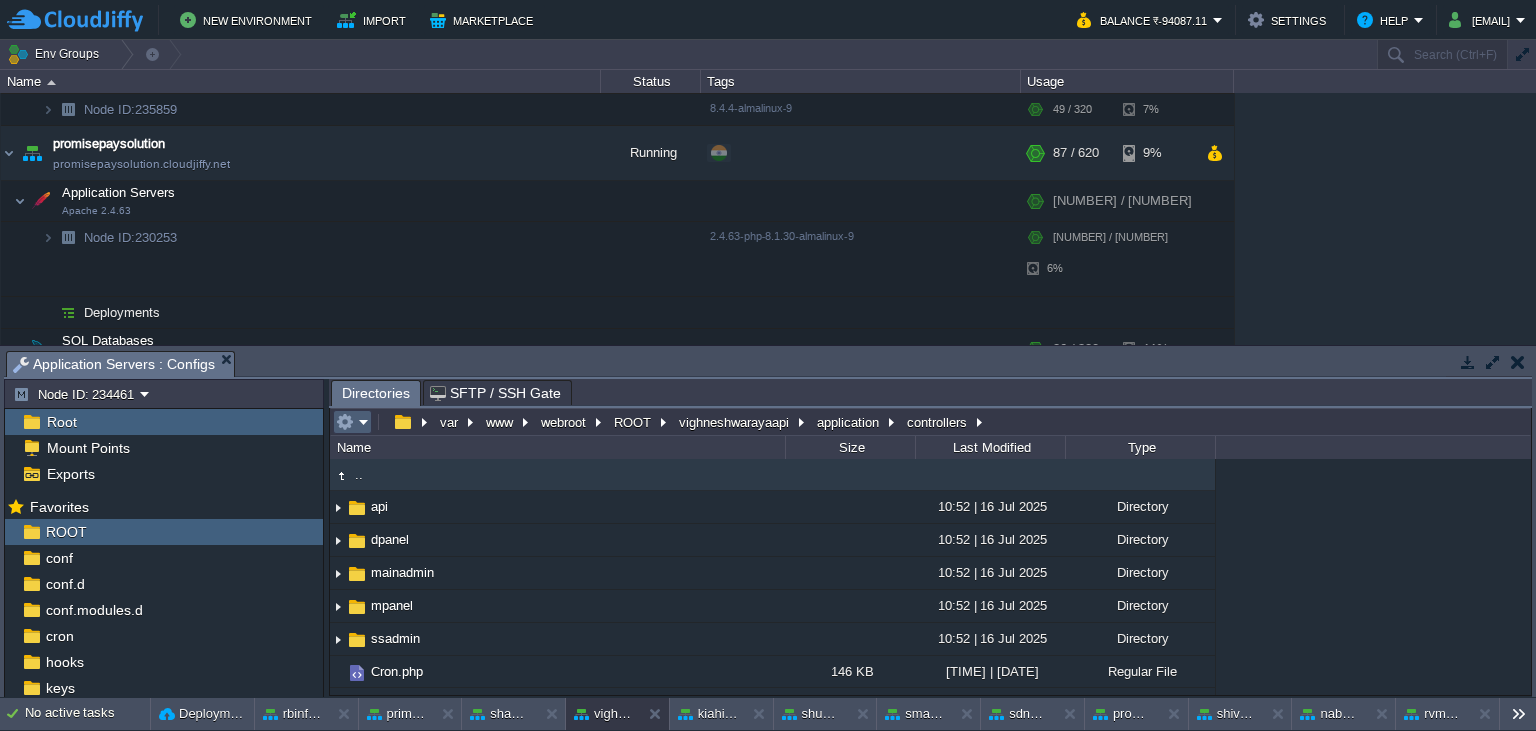 click at bounding box center [352, 422] 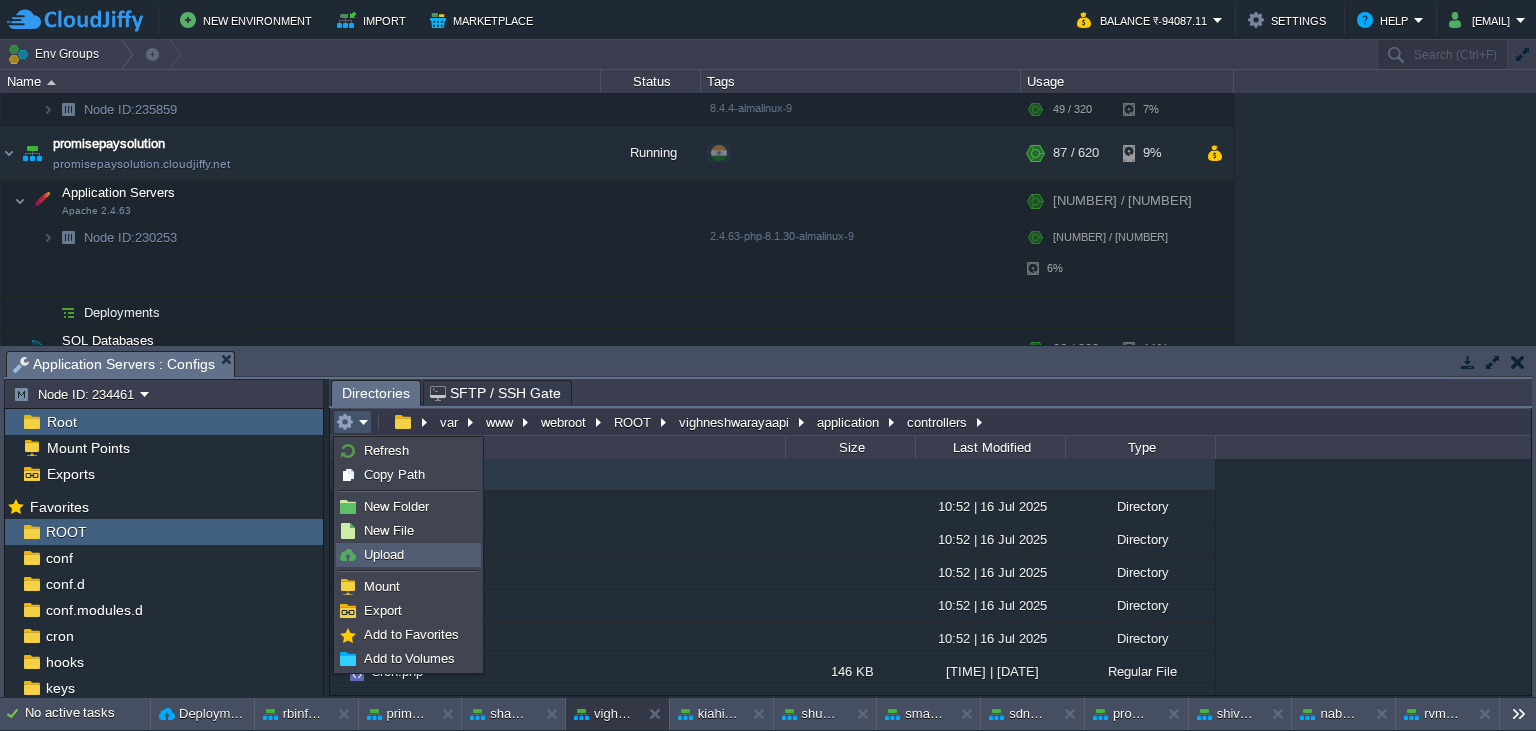 click on "Upload" at bounding box center [384, 554] 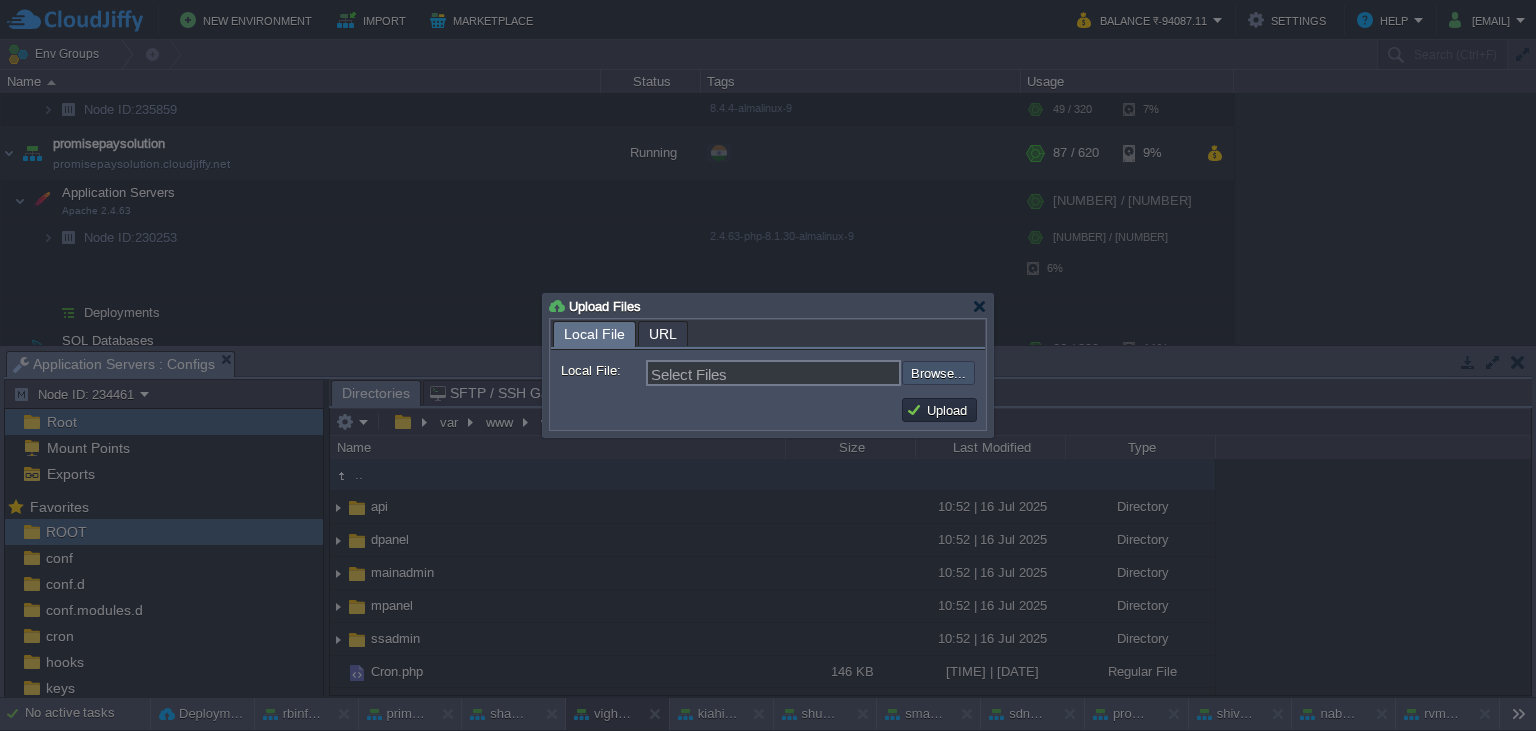 click at bounding box center [848, 373] 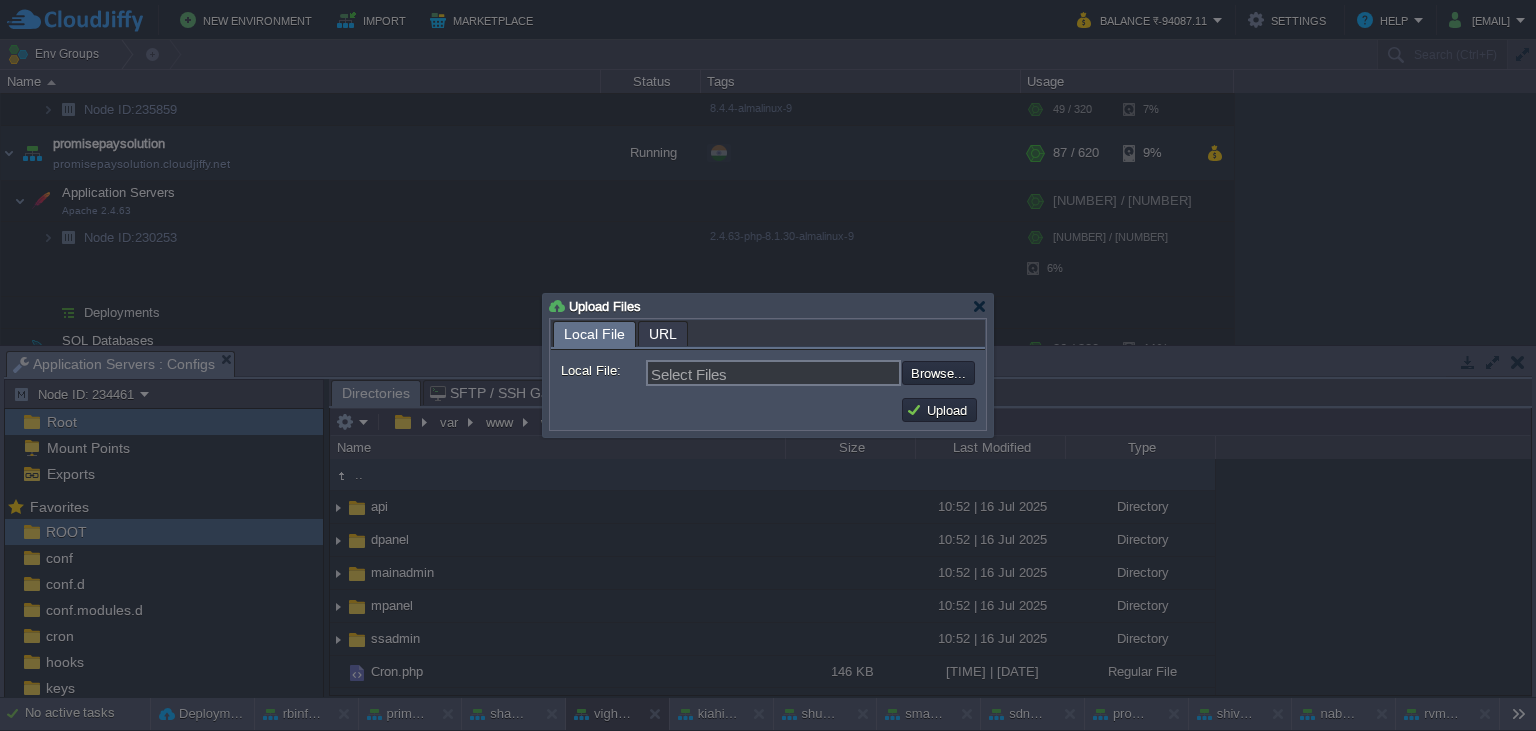 type on "C:\fakepath\Cron.php" 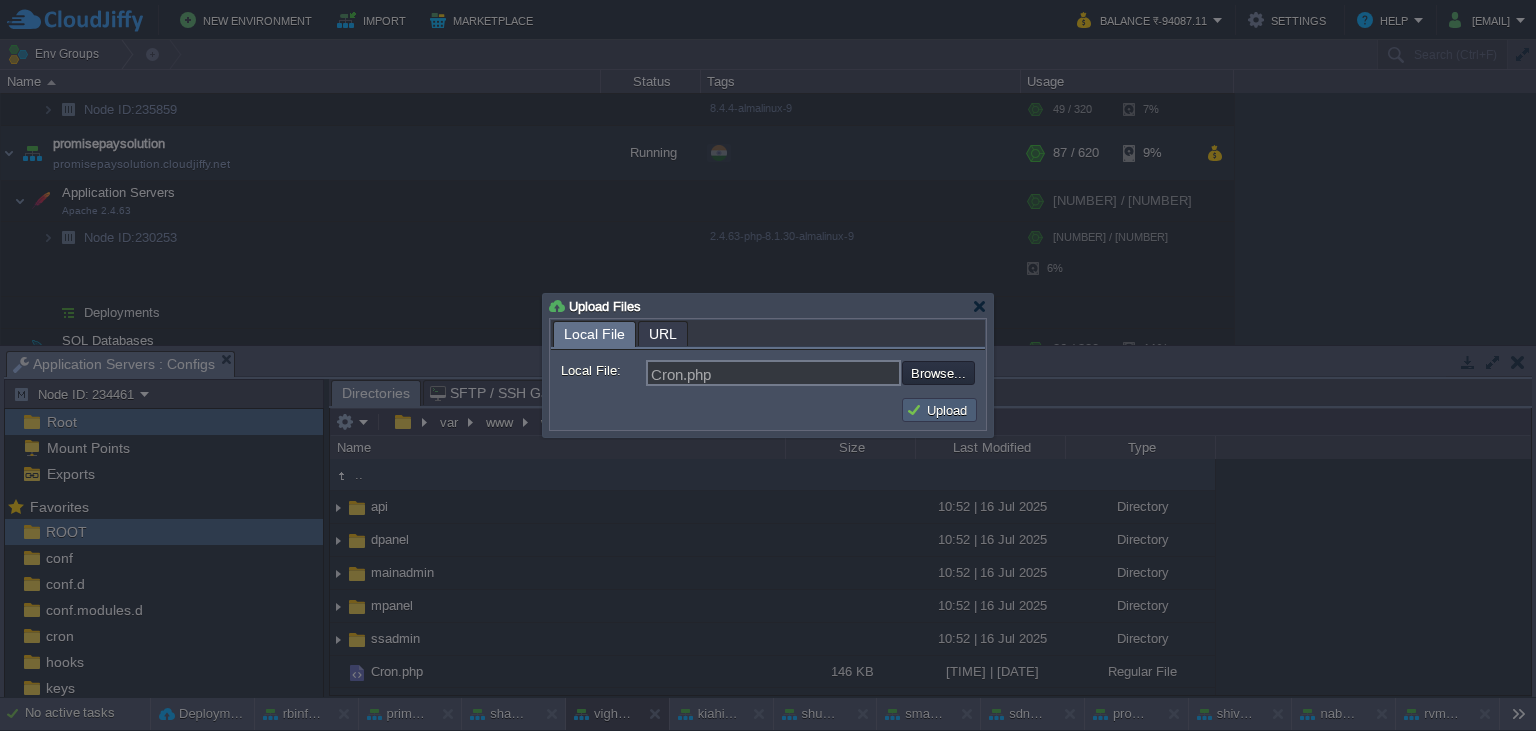 click on "Upload" at bounding box center (939, 410) 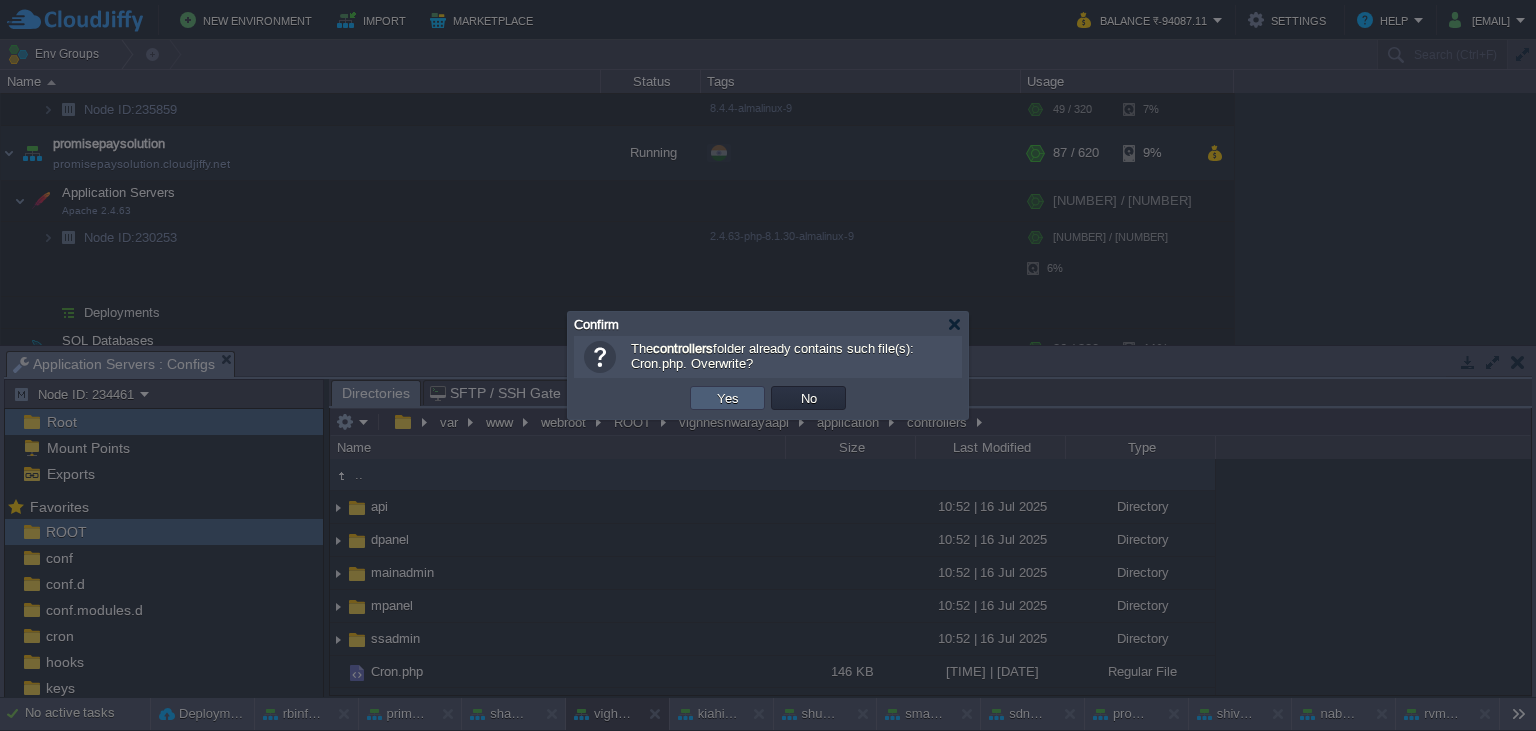 click on "Yes" at bounding box center (727, 398) 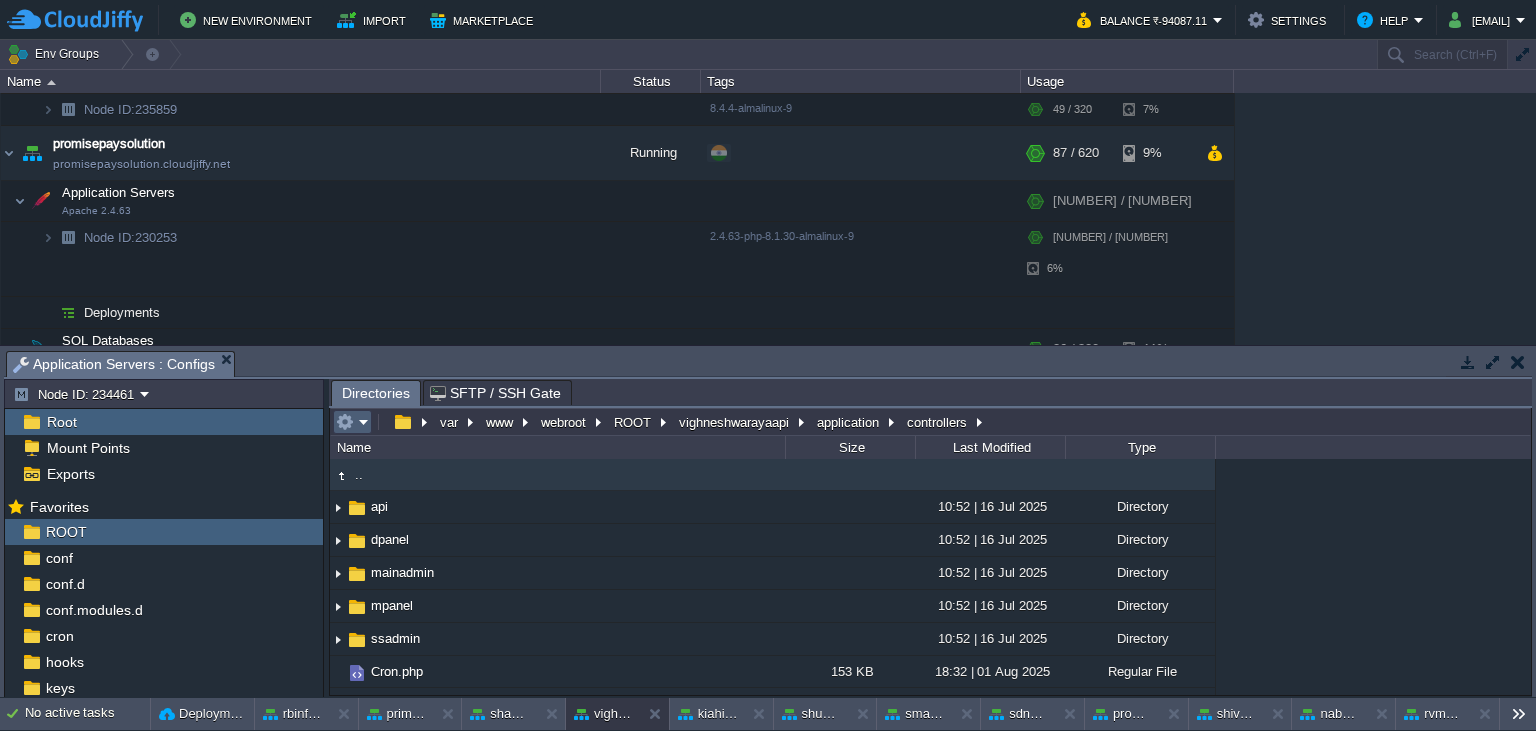 click at bounding box center [345, 422] 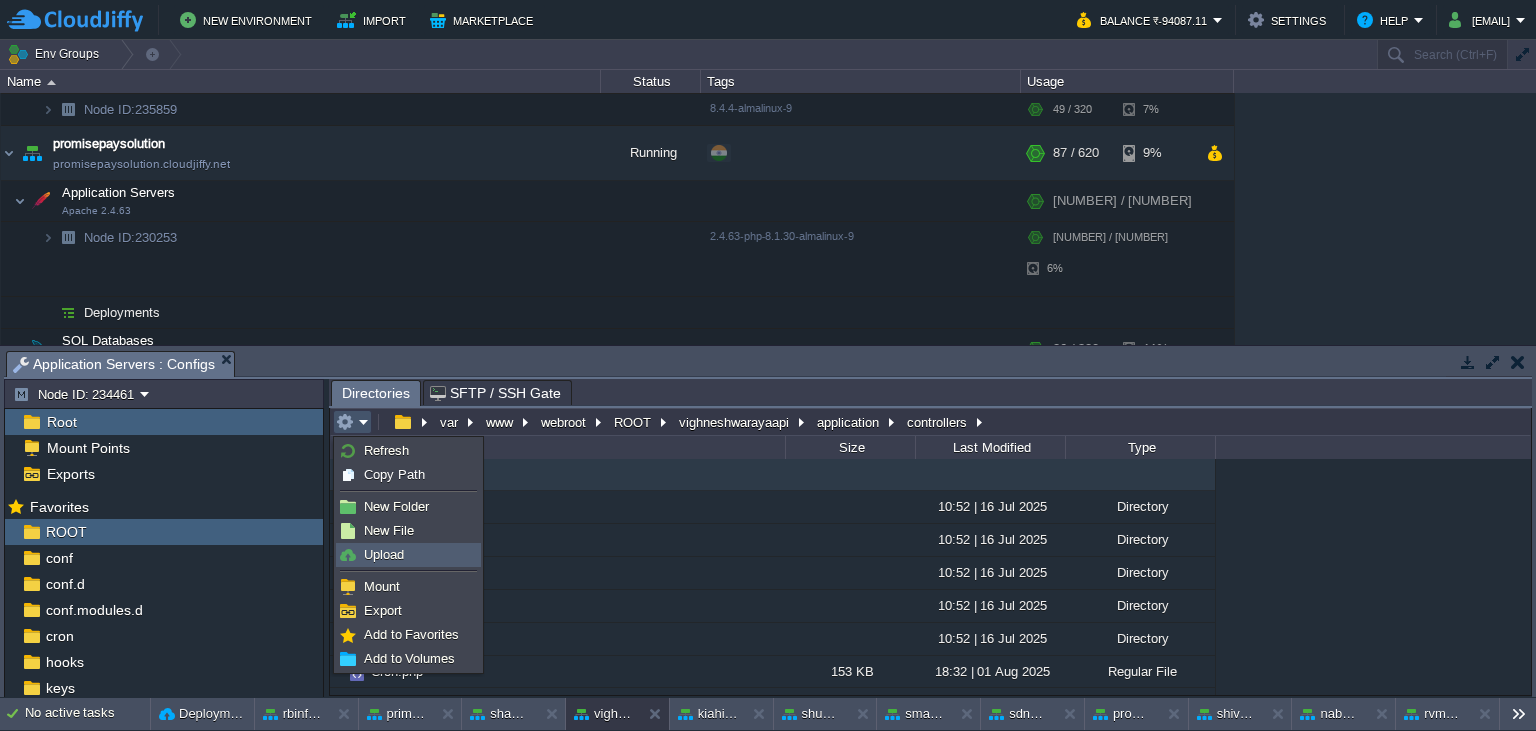 click on "Upload" at bounding box center [384, 554] 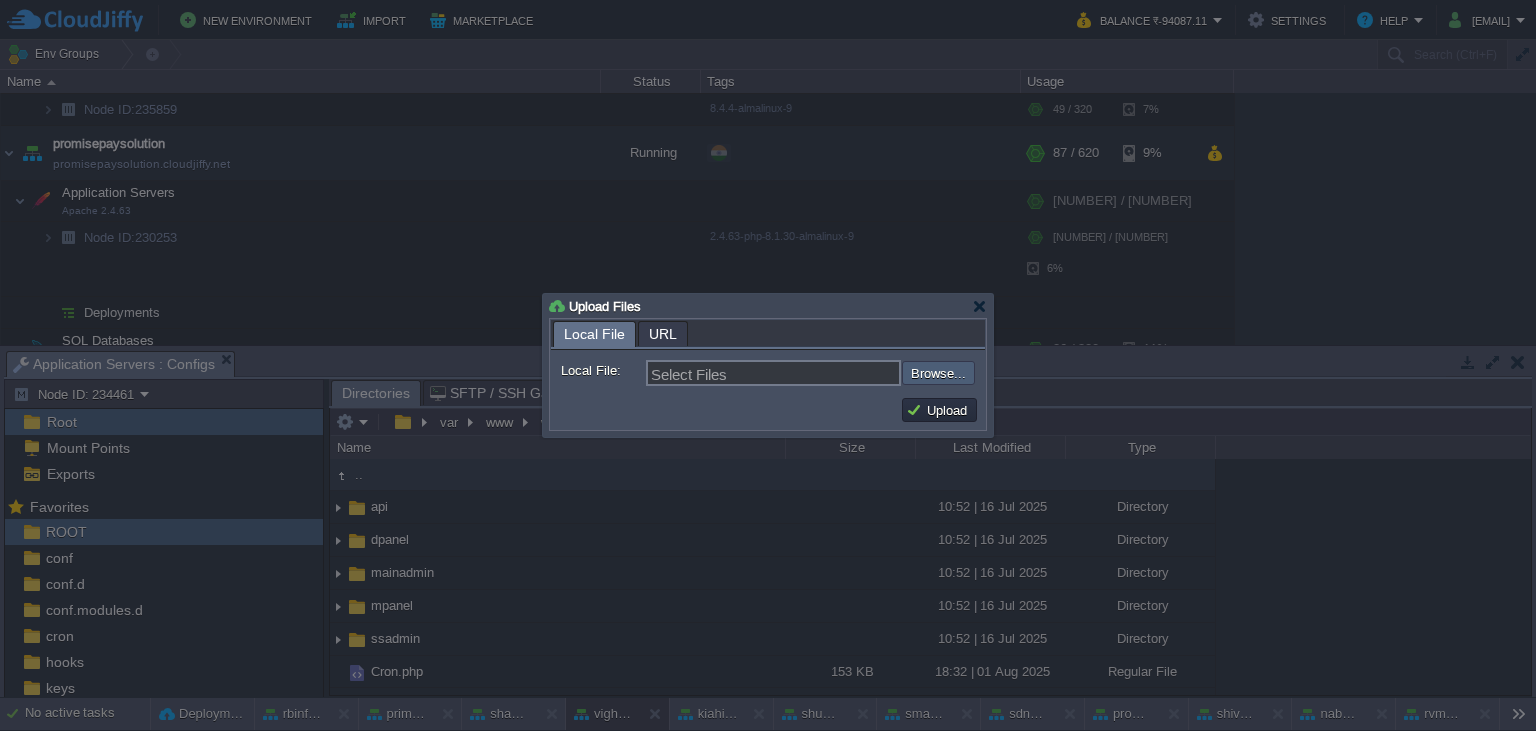 click at bounding box center [848, 373] 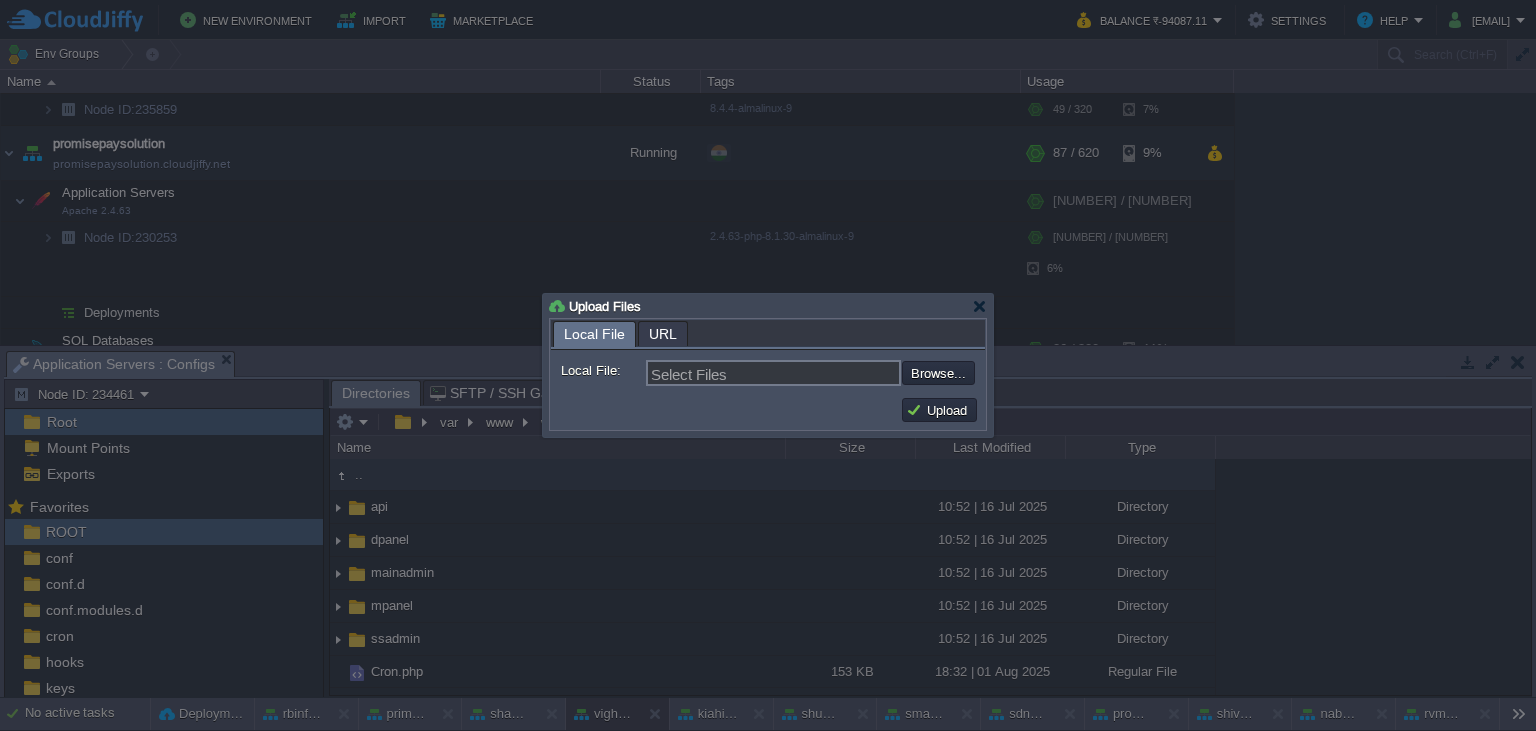 type on "C:\fakepath\Cron.php" 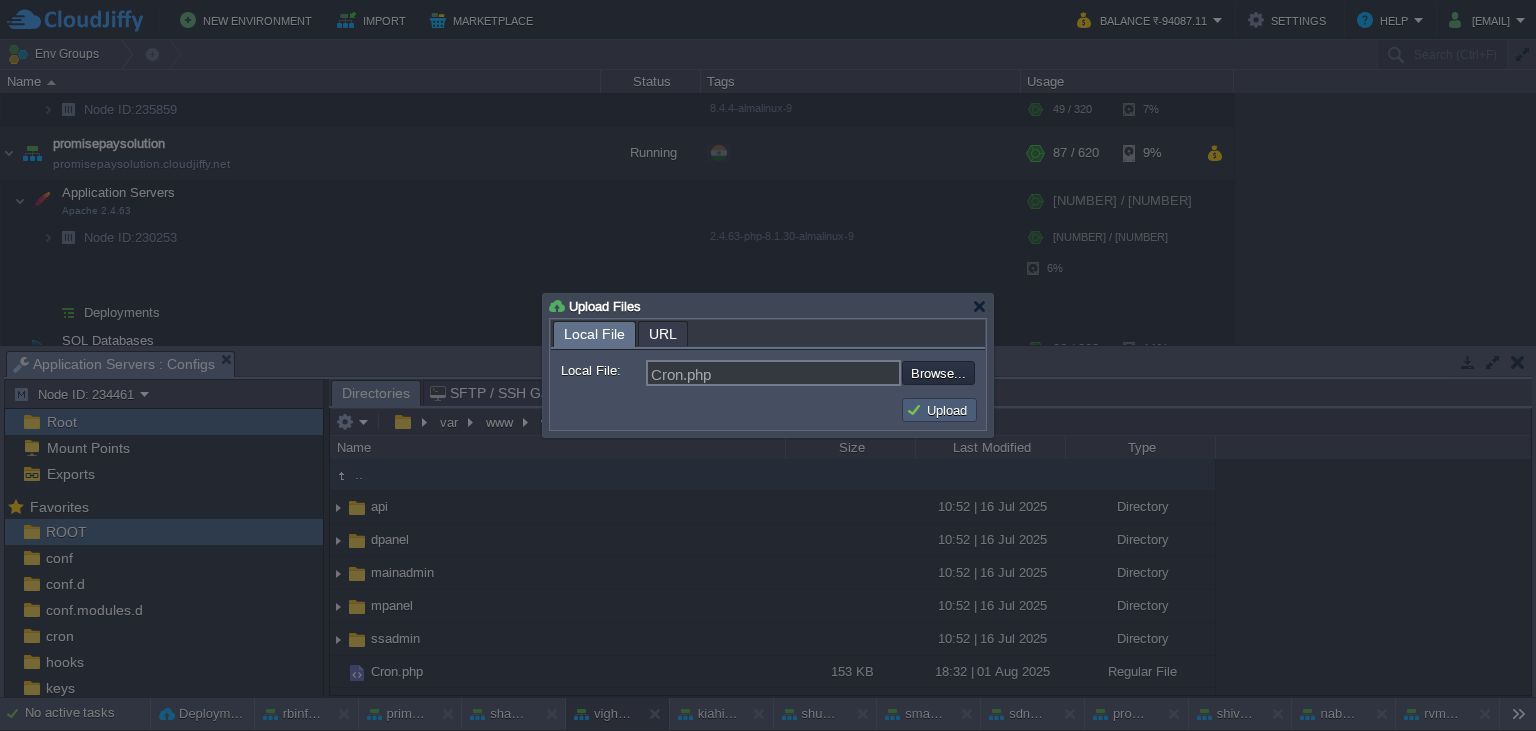 click on "Upload" at bounding box center (939, 410) 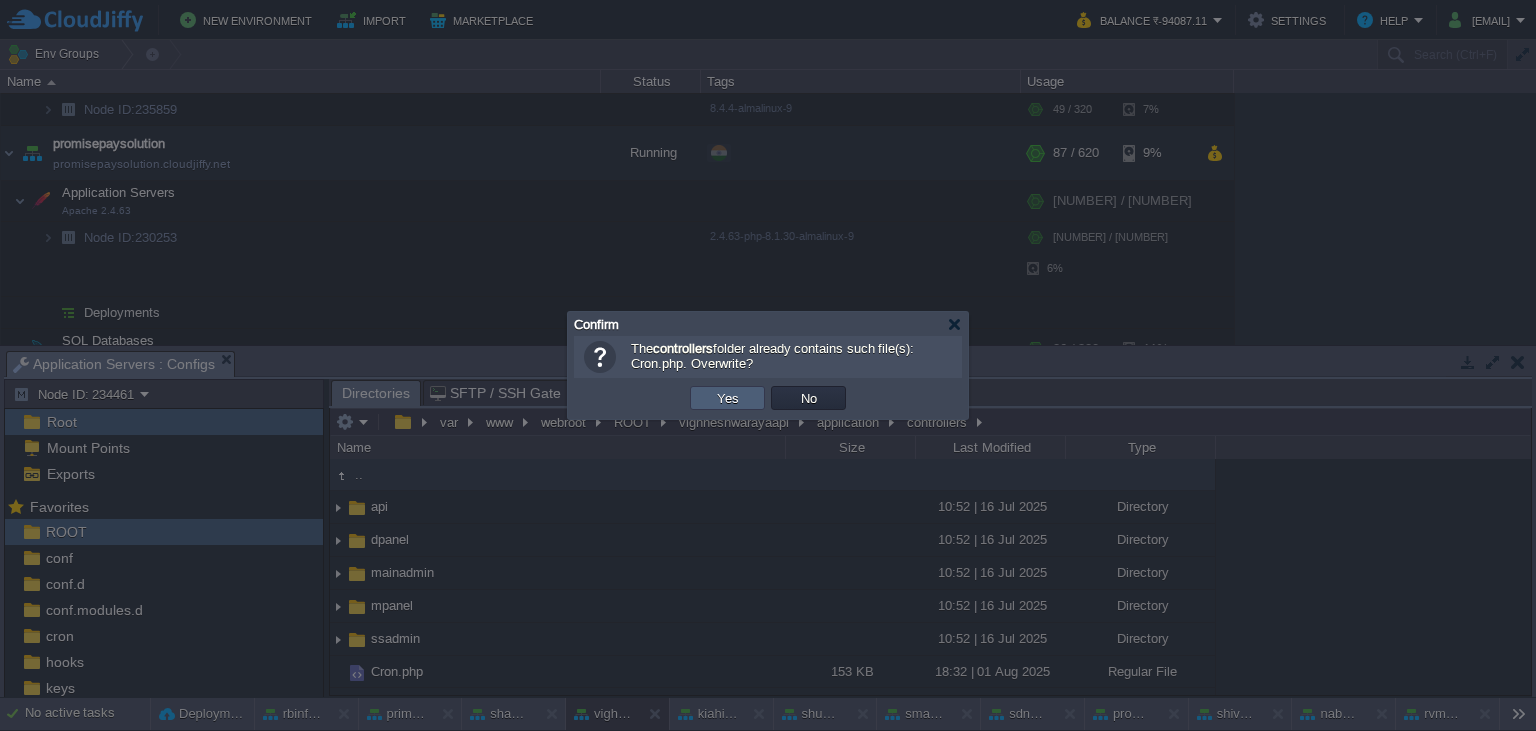 click on "Yes" at bounding box center (727, 398) 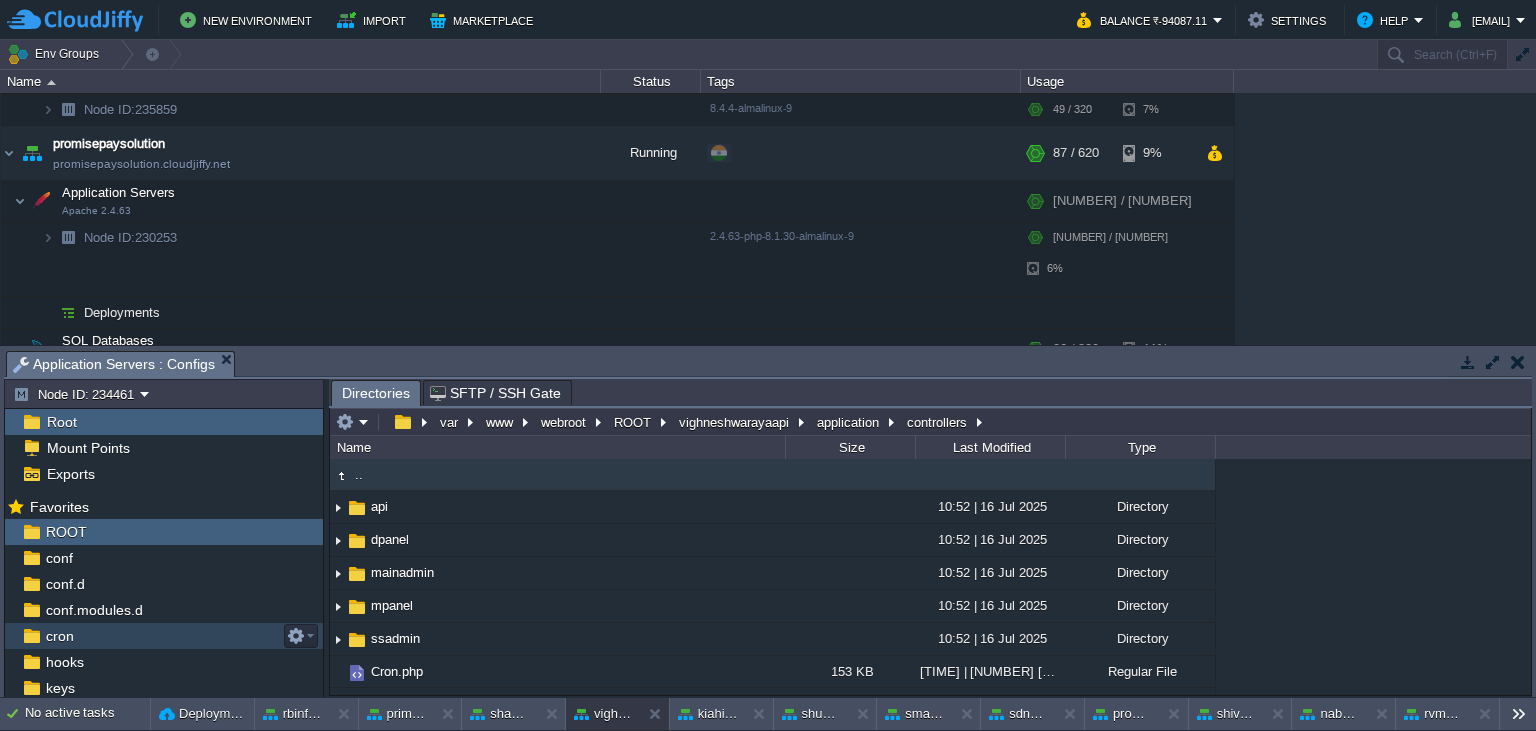click on "cron" at bounding box center [164, 636] 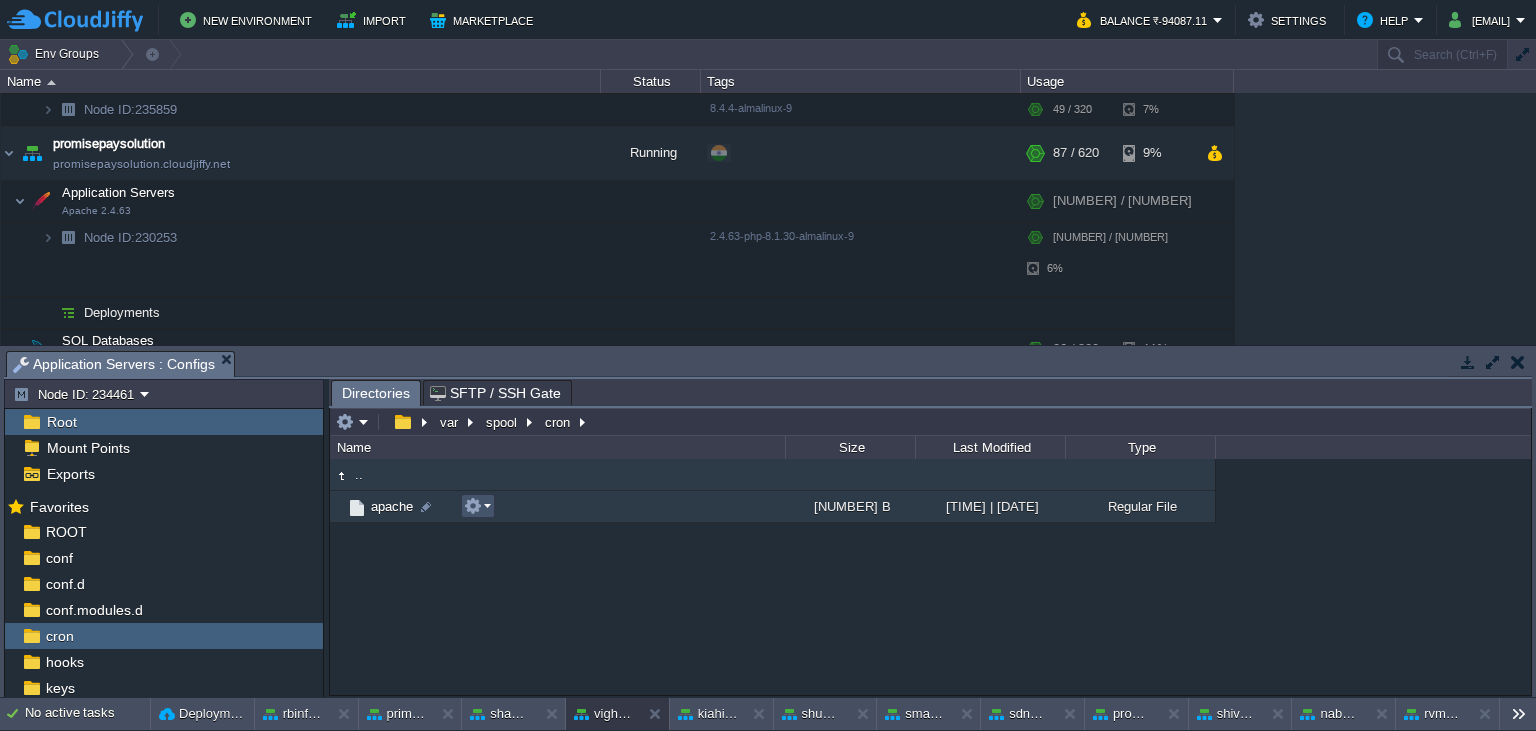 click at bounding box center [473, 506] 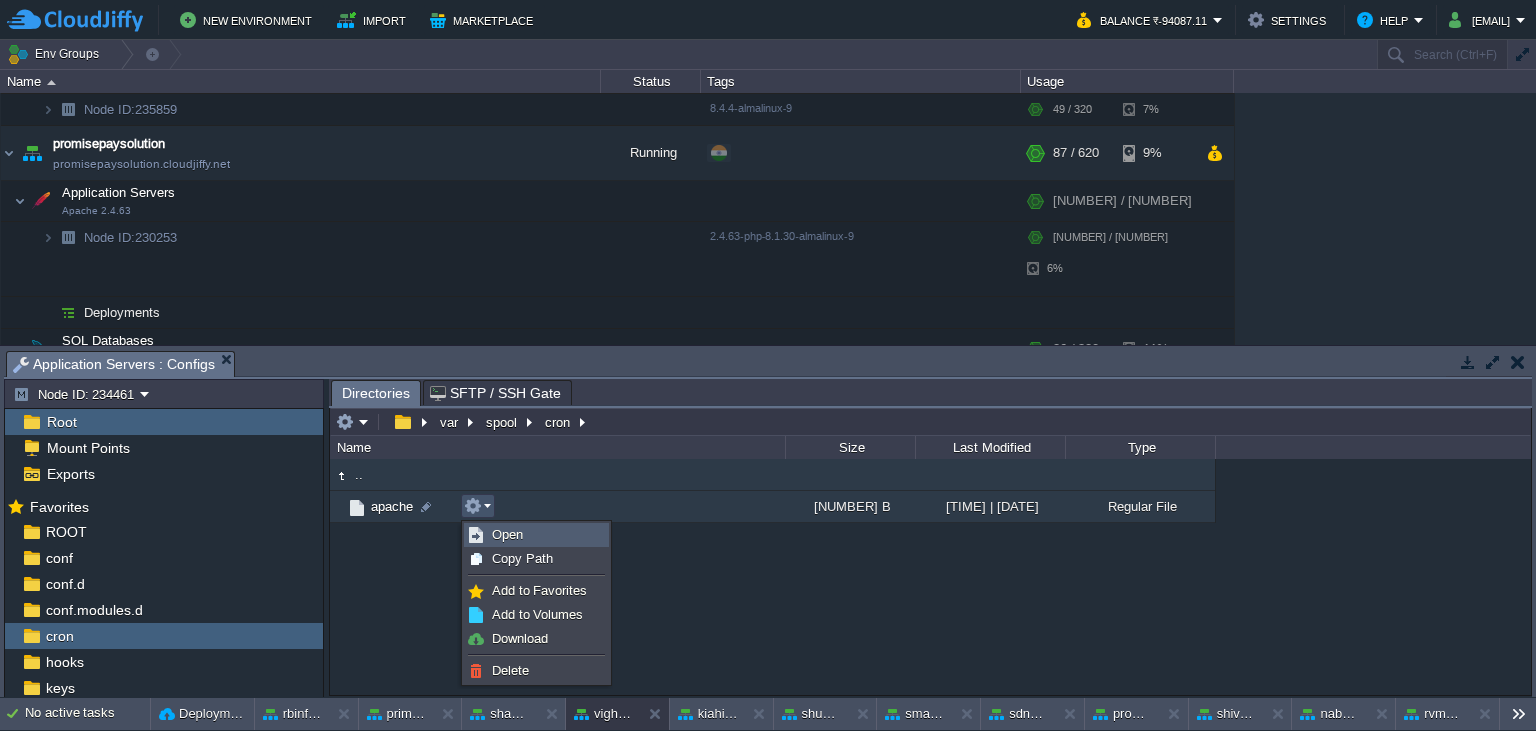 click on "Open" at bounding box center (507, 534) 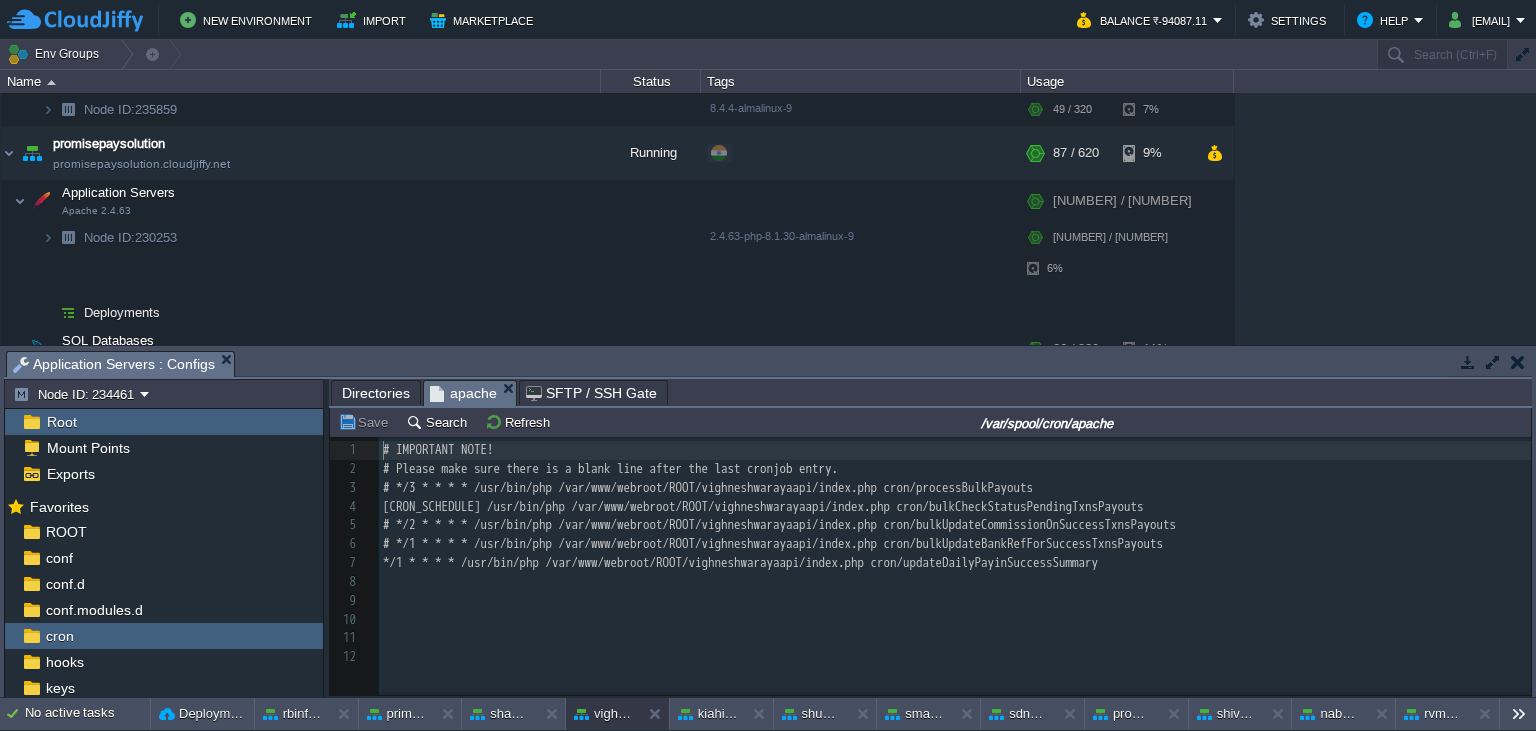 scroll, scrollTop: 7, scrollLeft: 0, axis: vertical 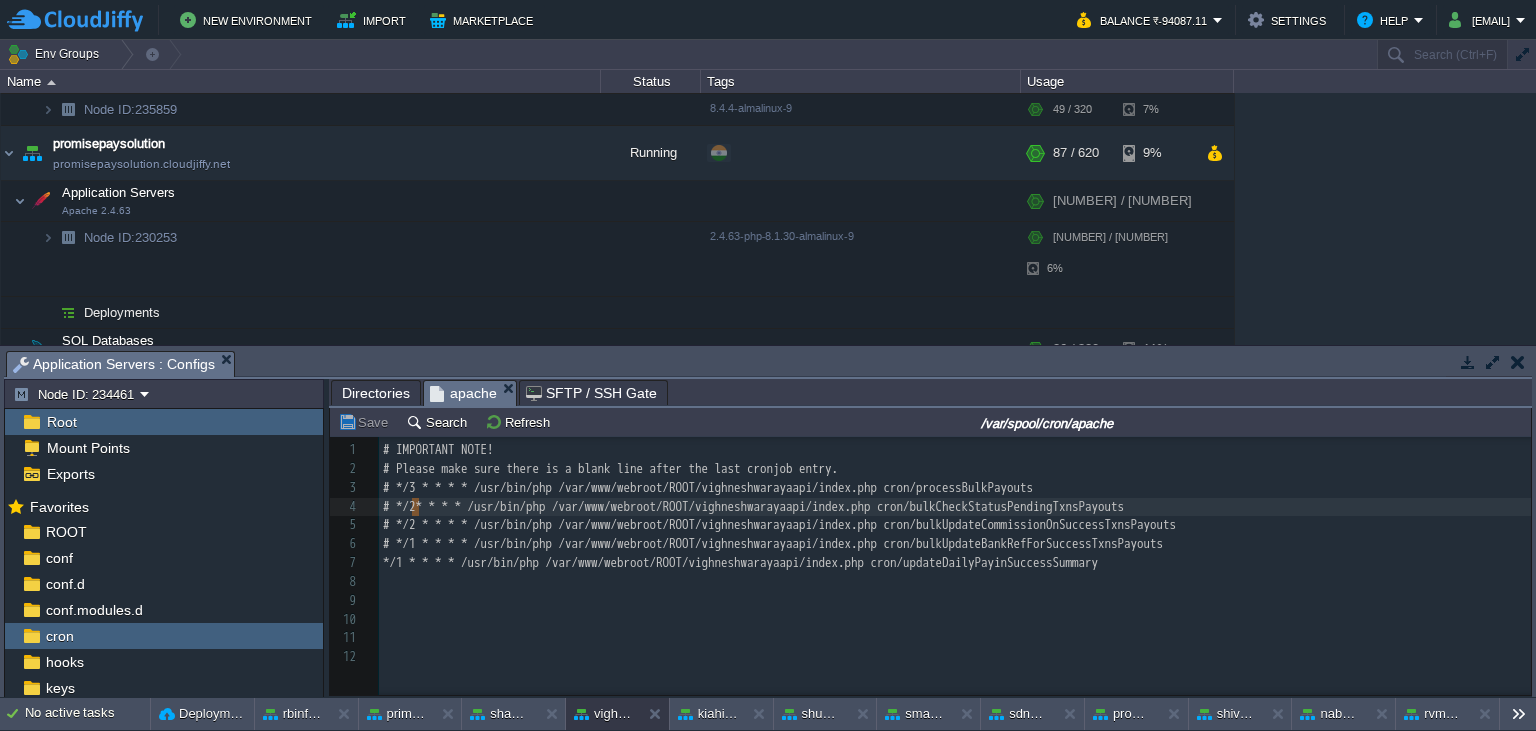 type on "1" 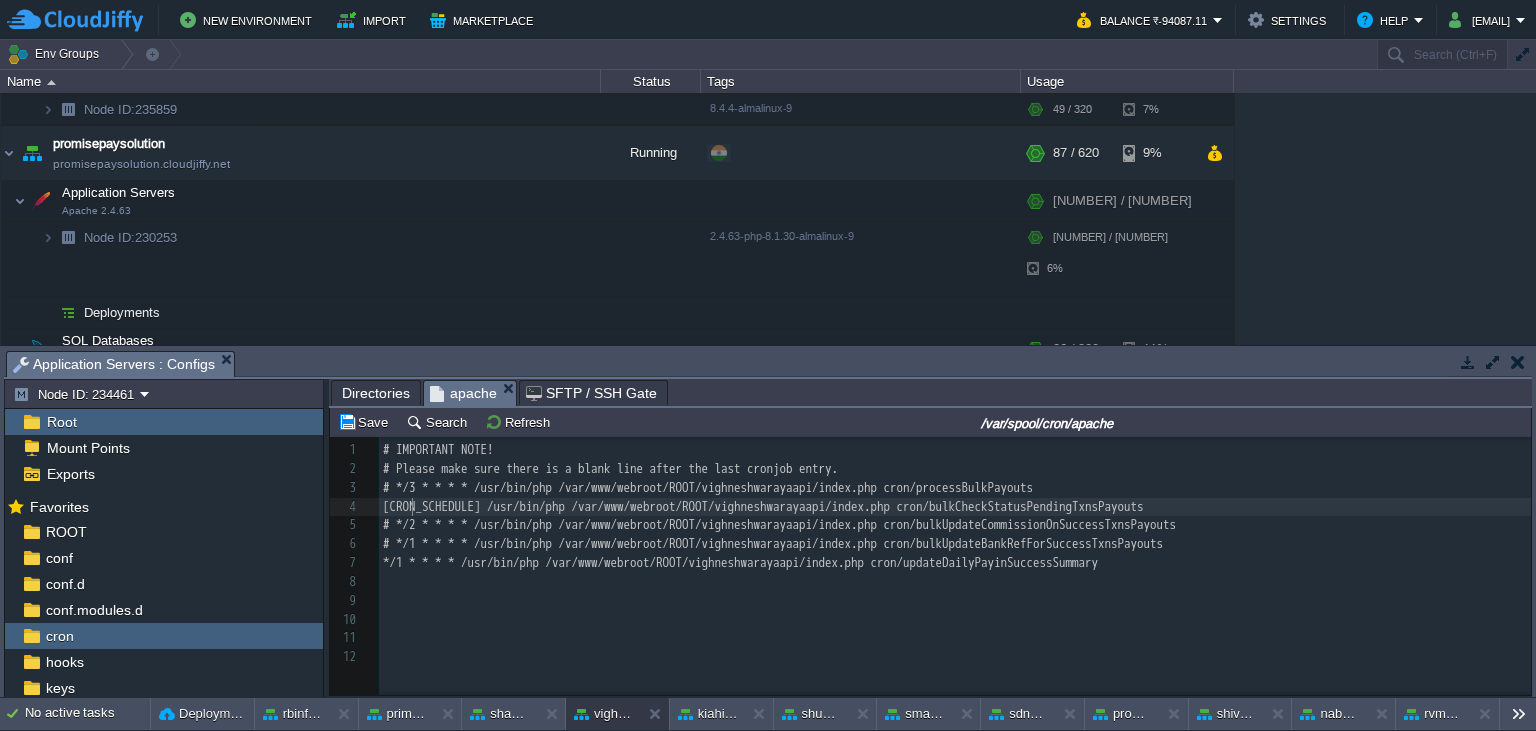 scroll, scrollTop: 0, scrollLeft: 0, axis: both 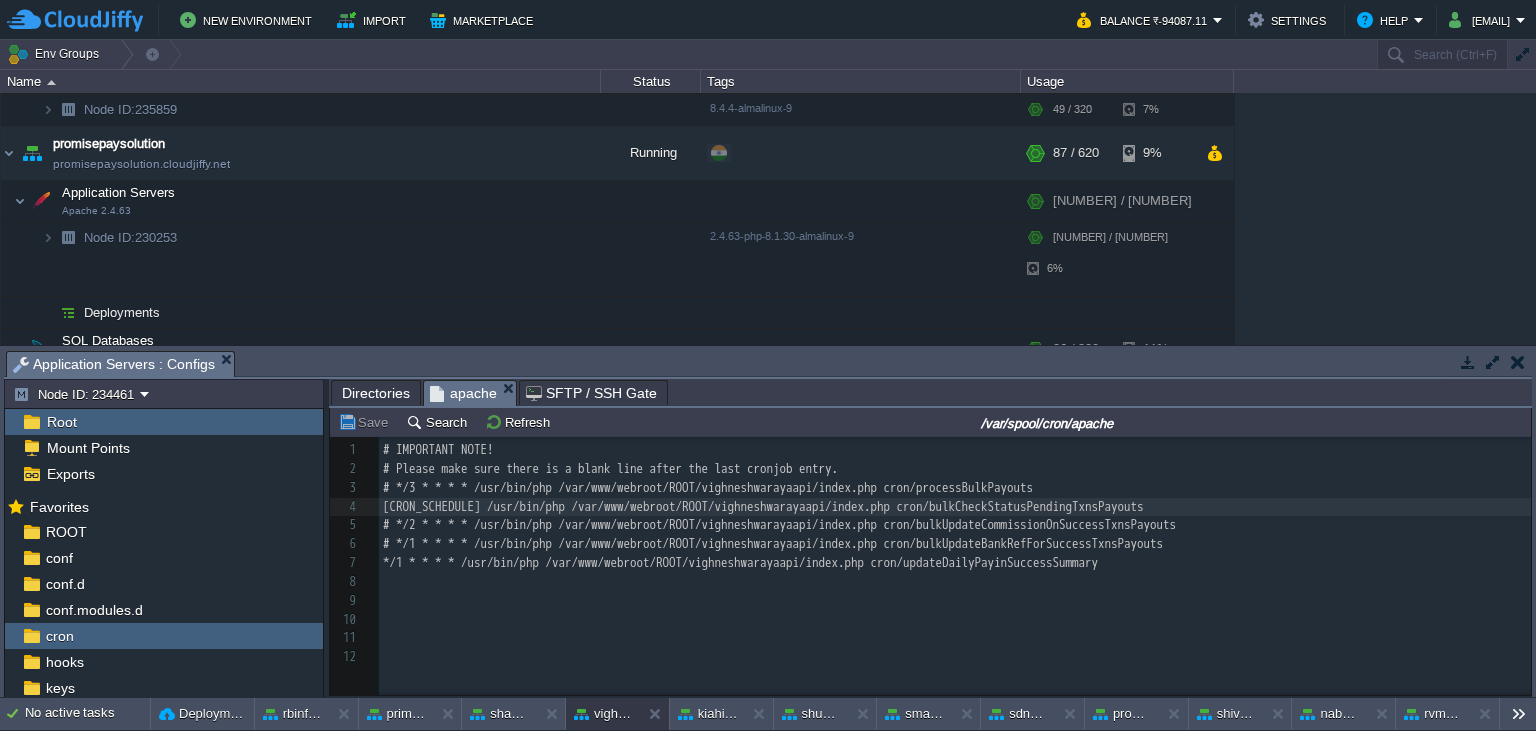 type 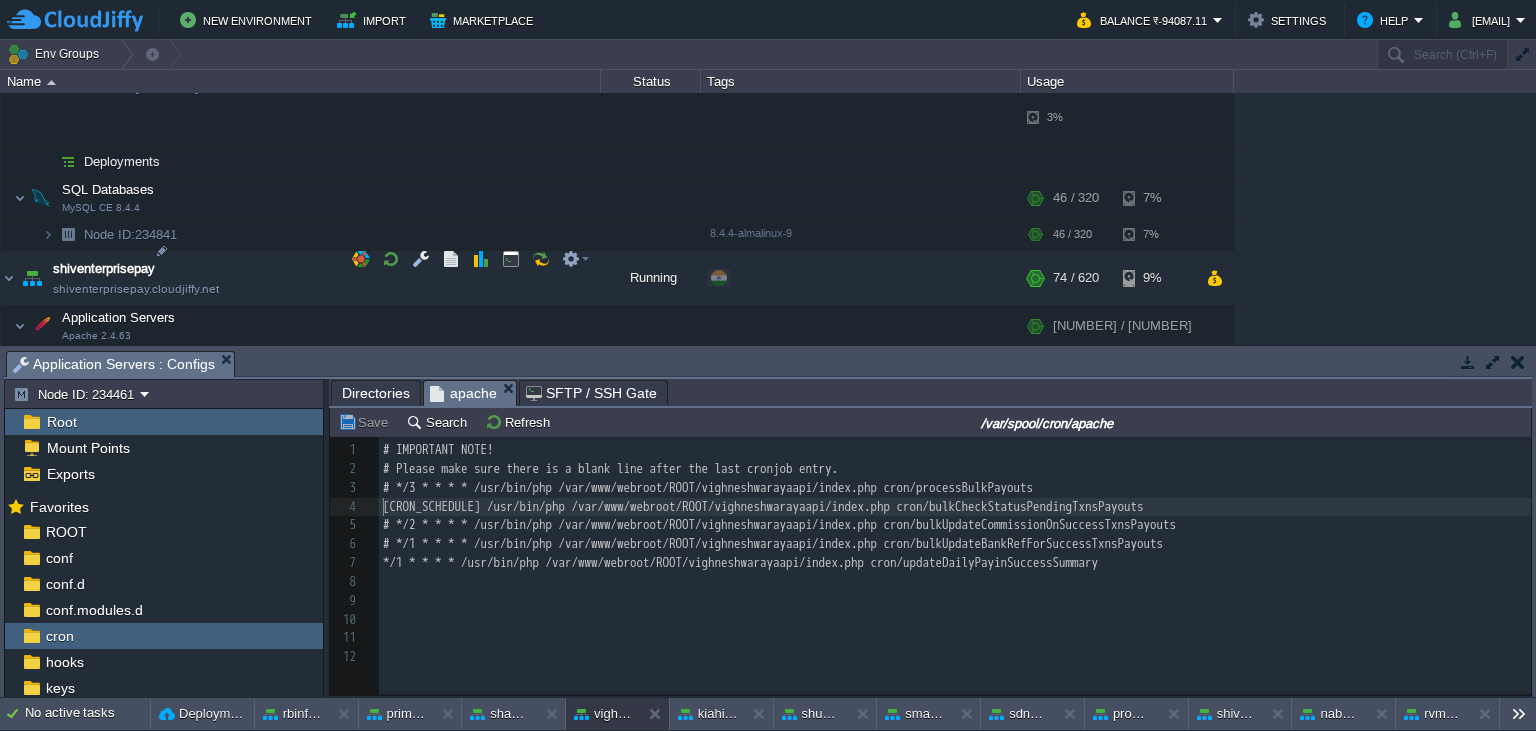 scroll, scrollTop: 3142, scrollLeft: 0, axis: vertical 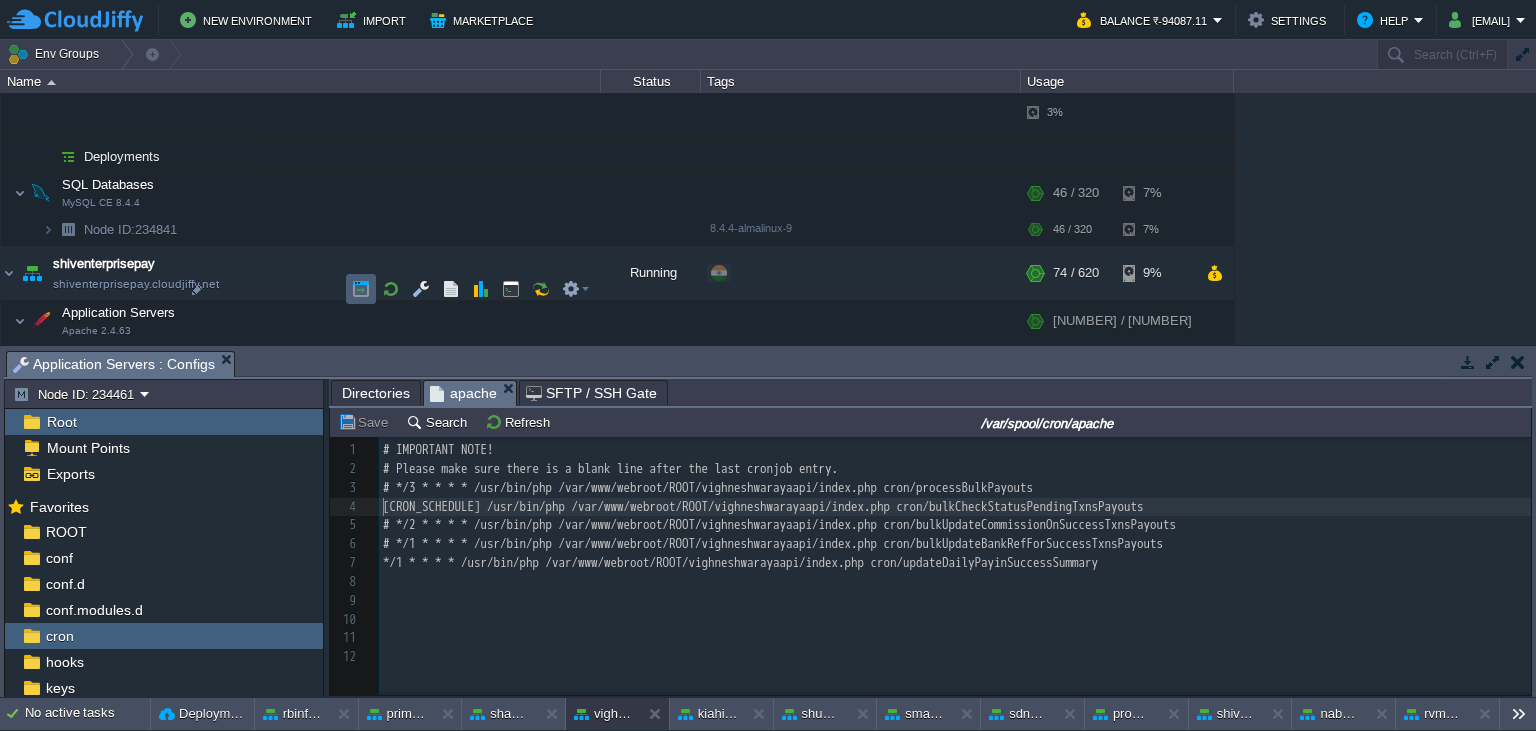 click at bounding box center (361, 289) 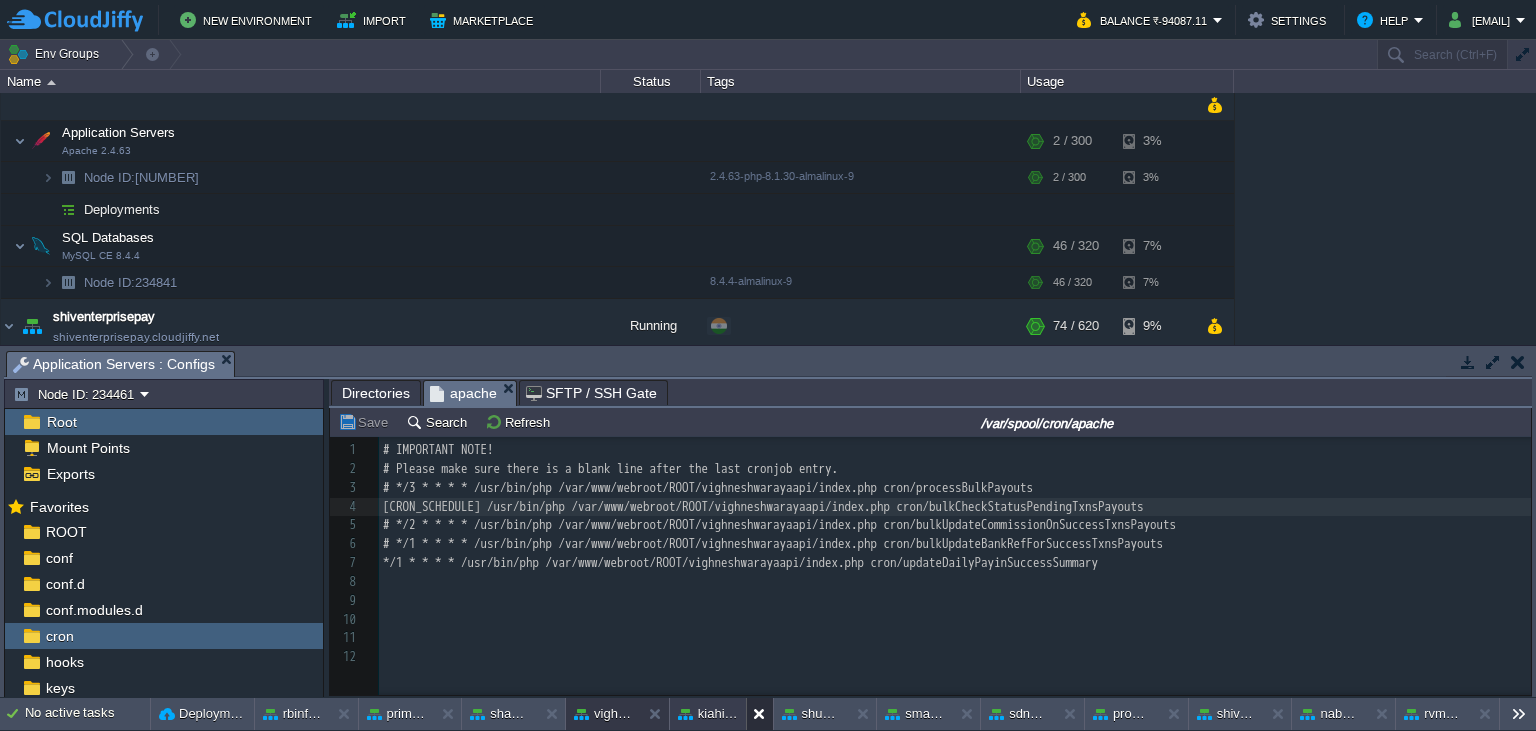 click at bounding box center (764, 714) 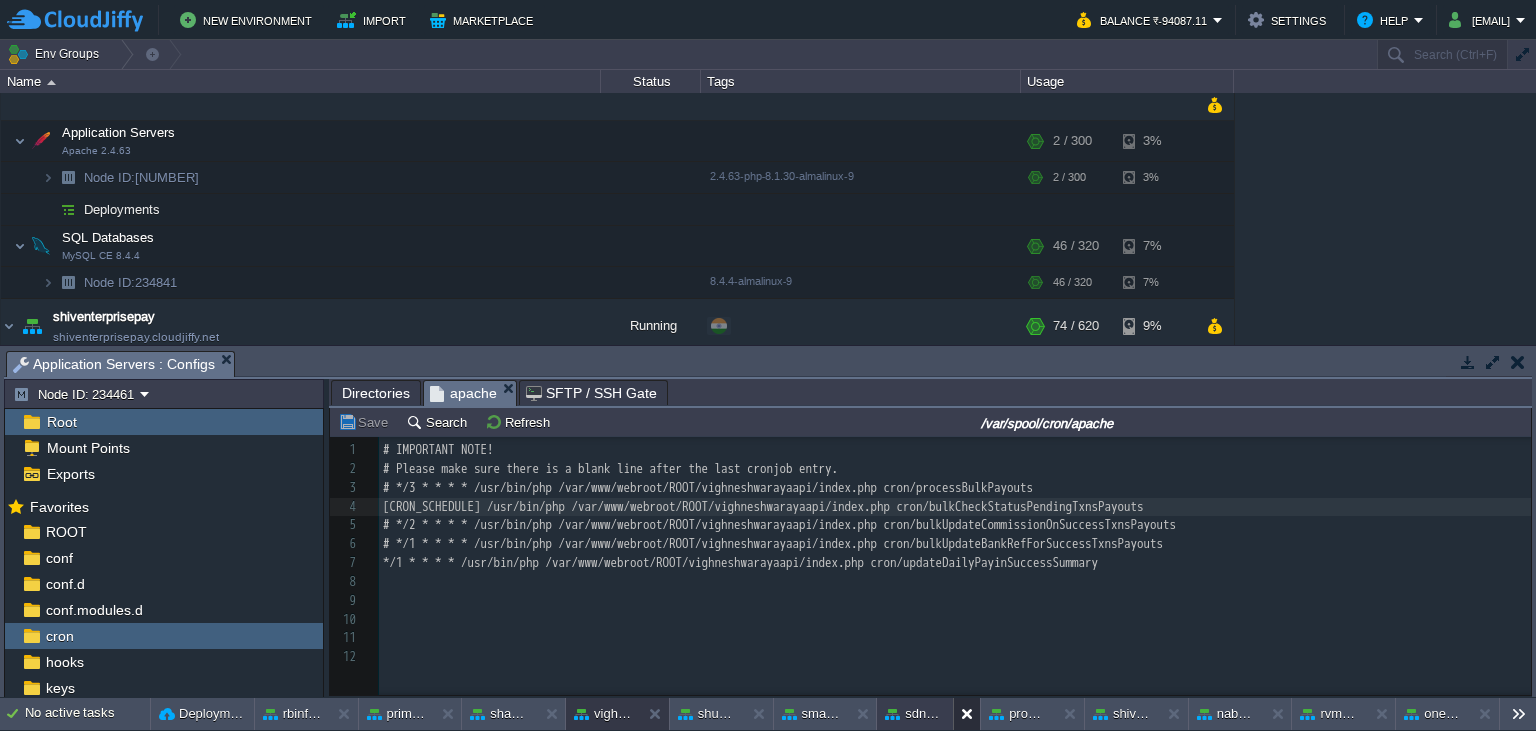 click at bounding box center [966, 714] 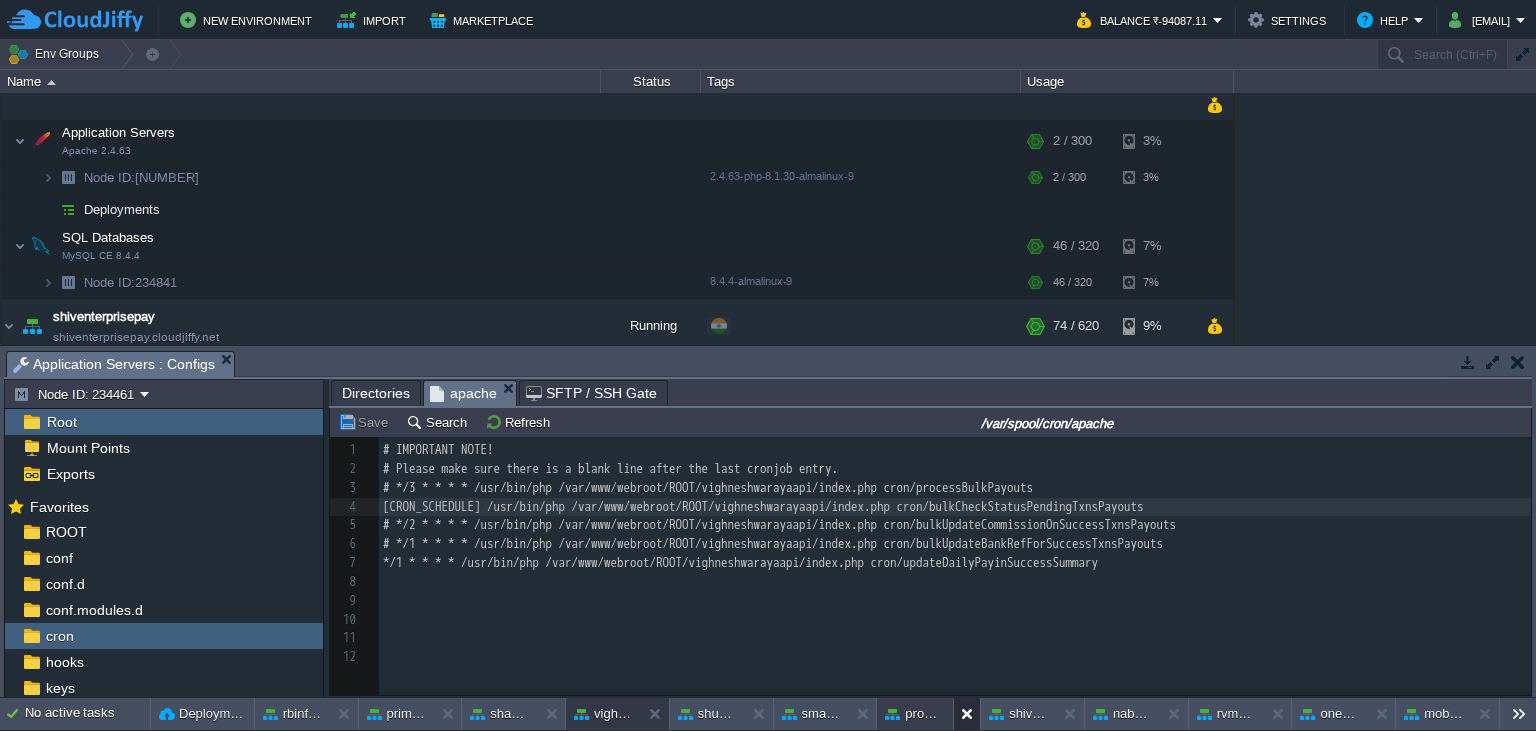 click at bounding box center (971, 714) 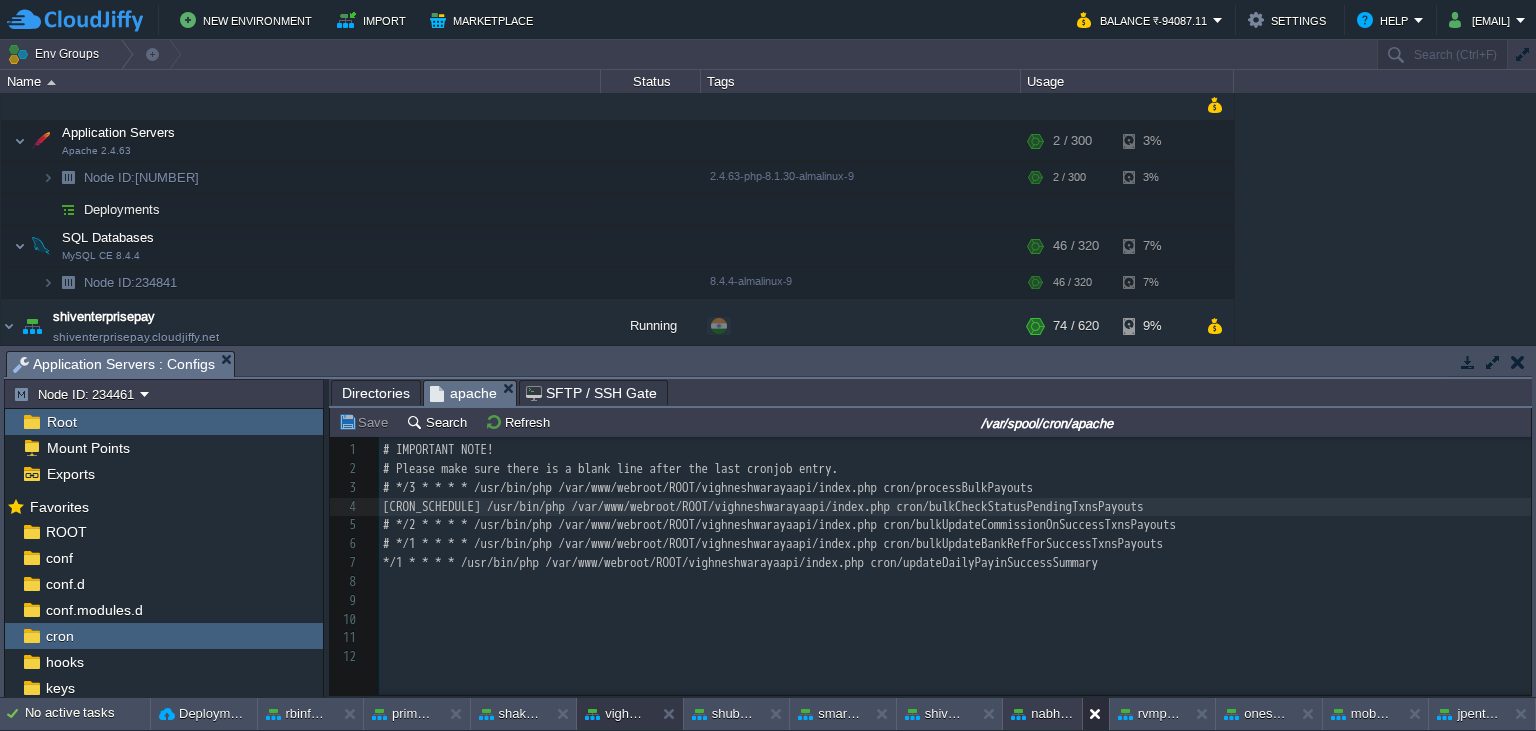 click at bounding box center [1100, 714] 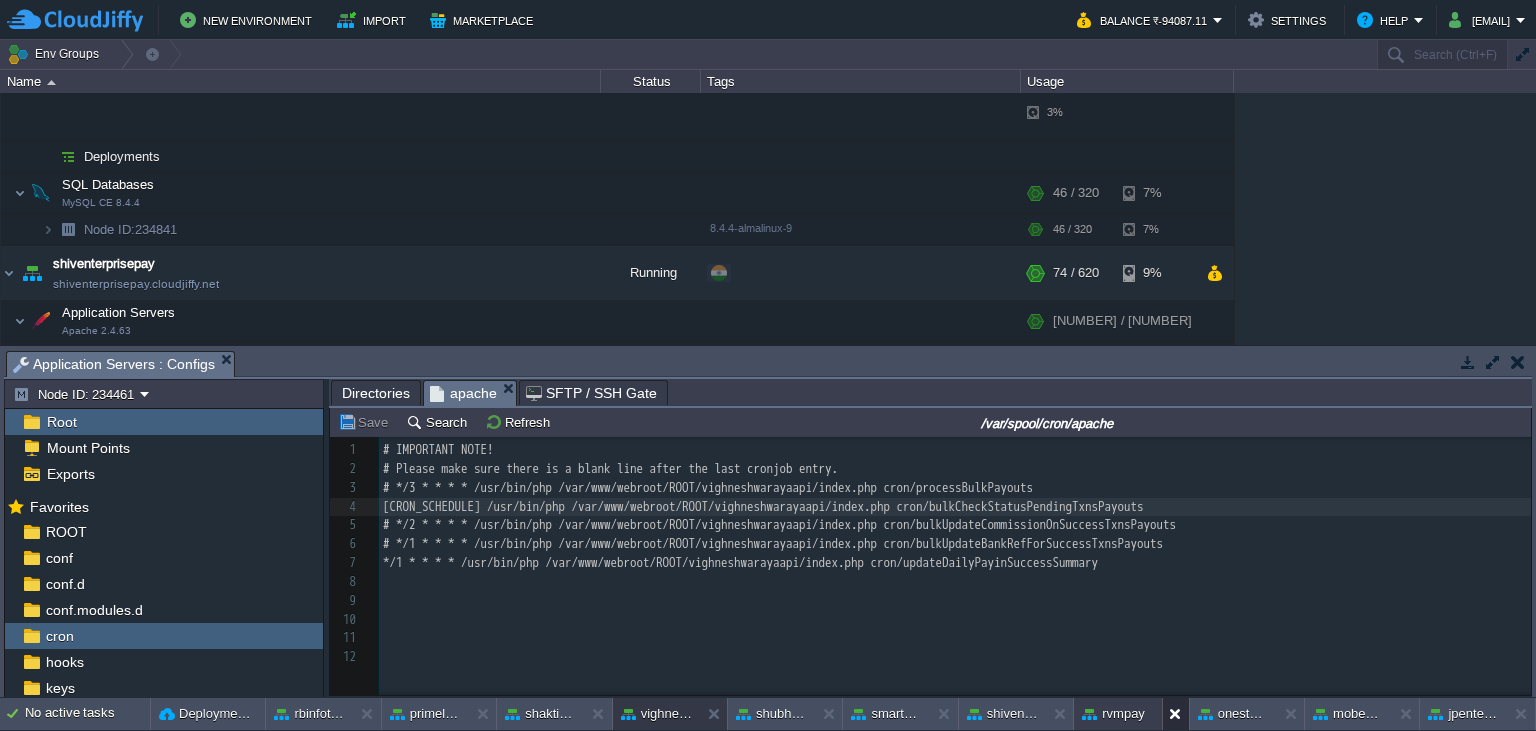 click at bounding box center (1180, 714) 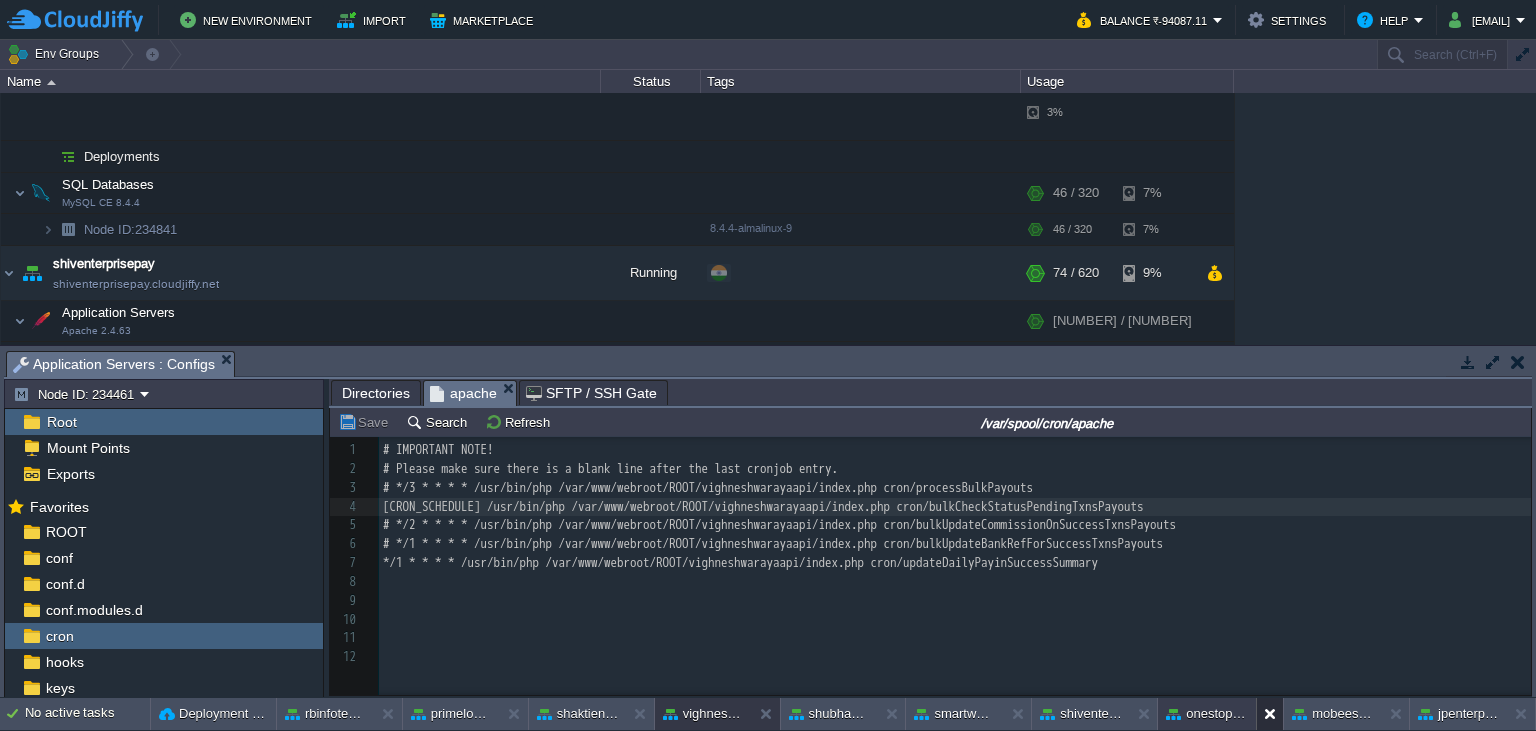 click at bounding box center (1269, 714) 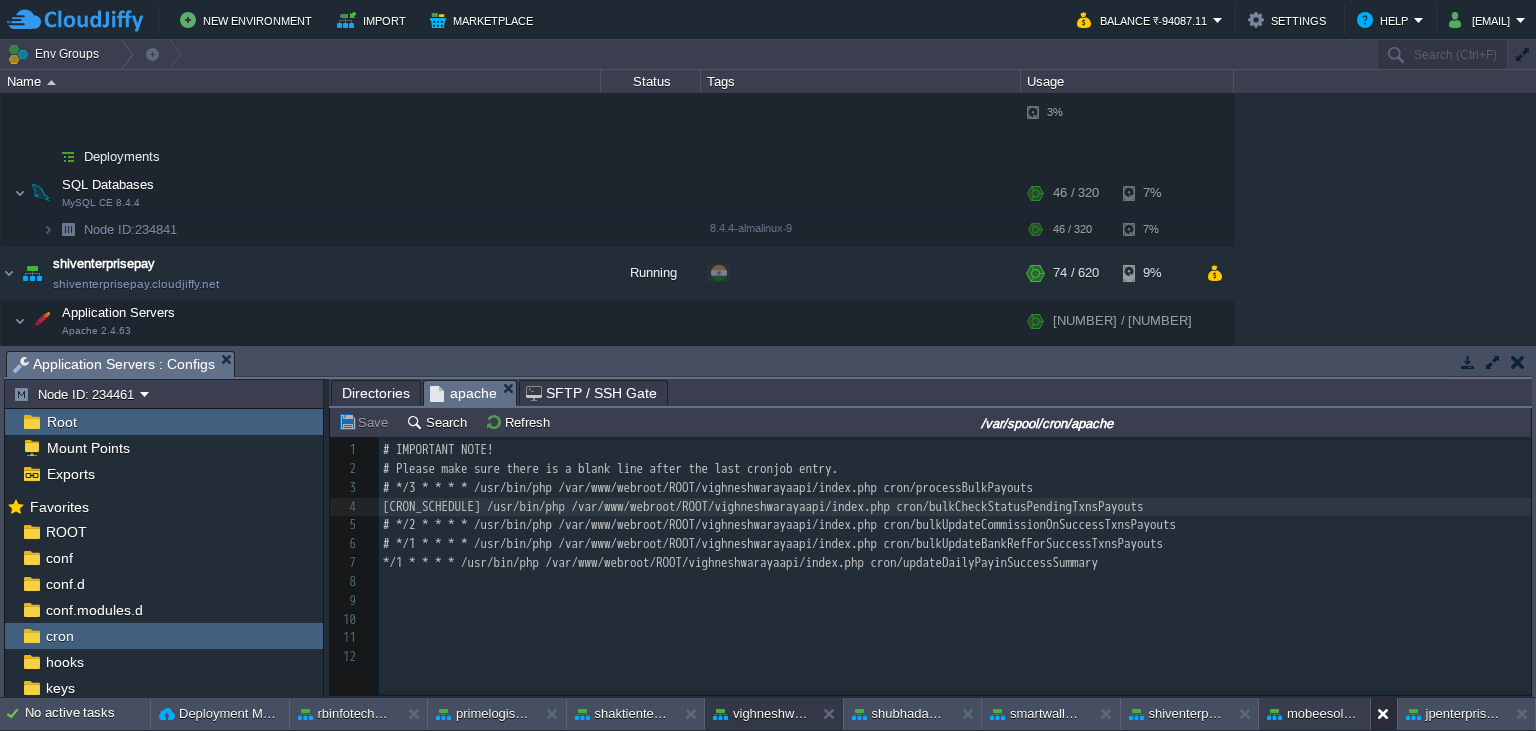 click at bounding box center (1383, 714) 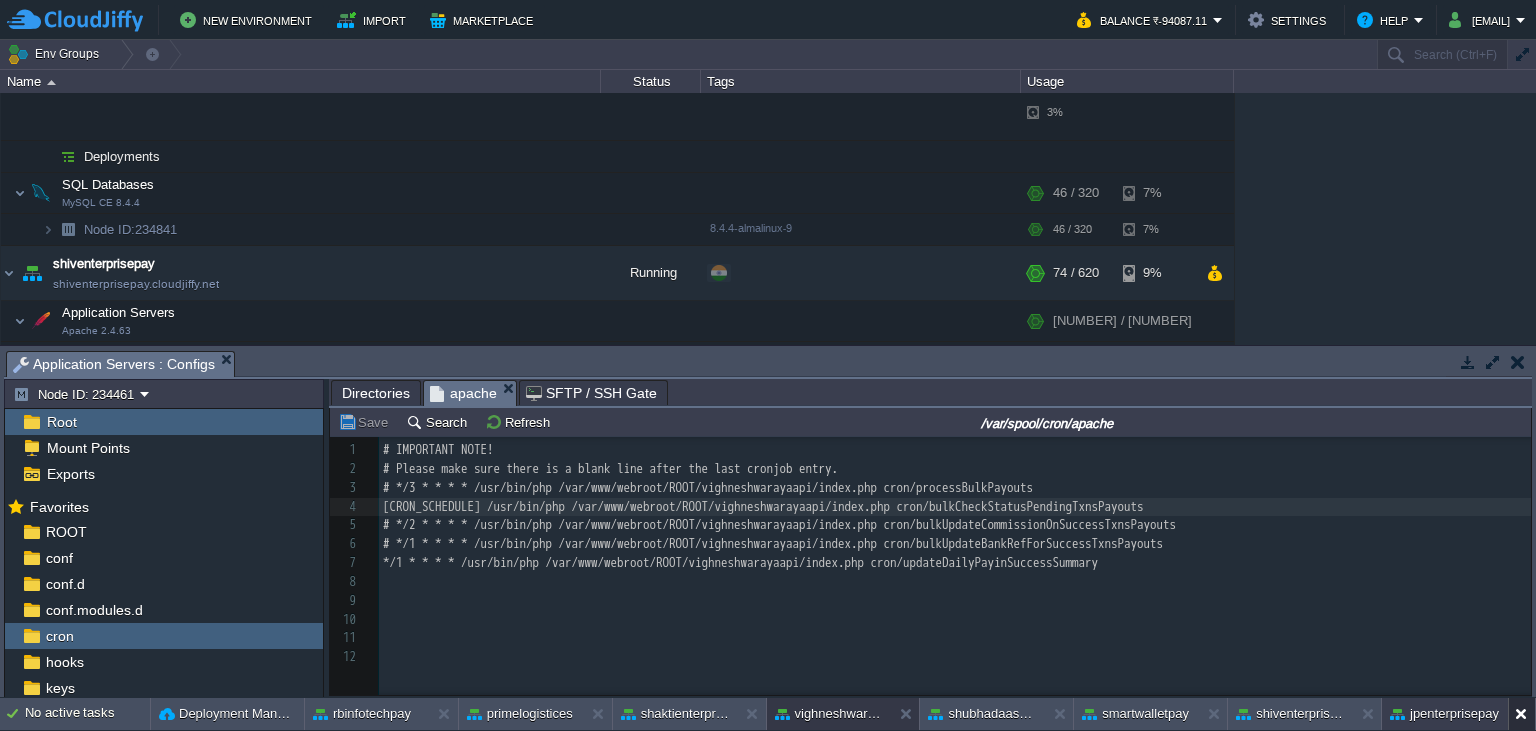 click at bounding box center (1526, 714) 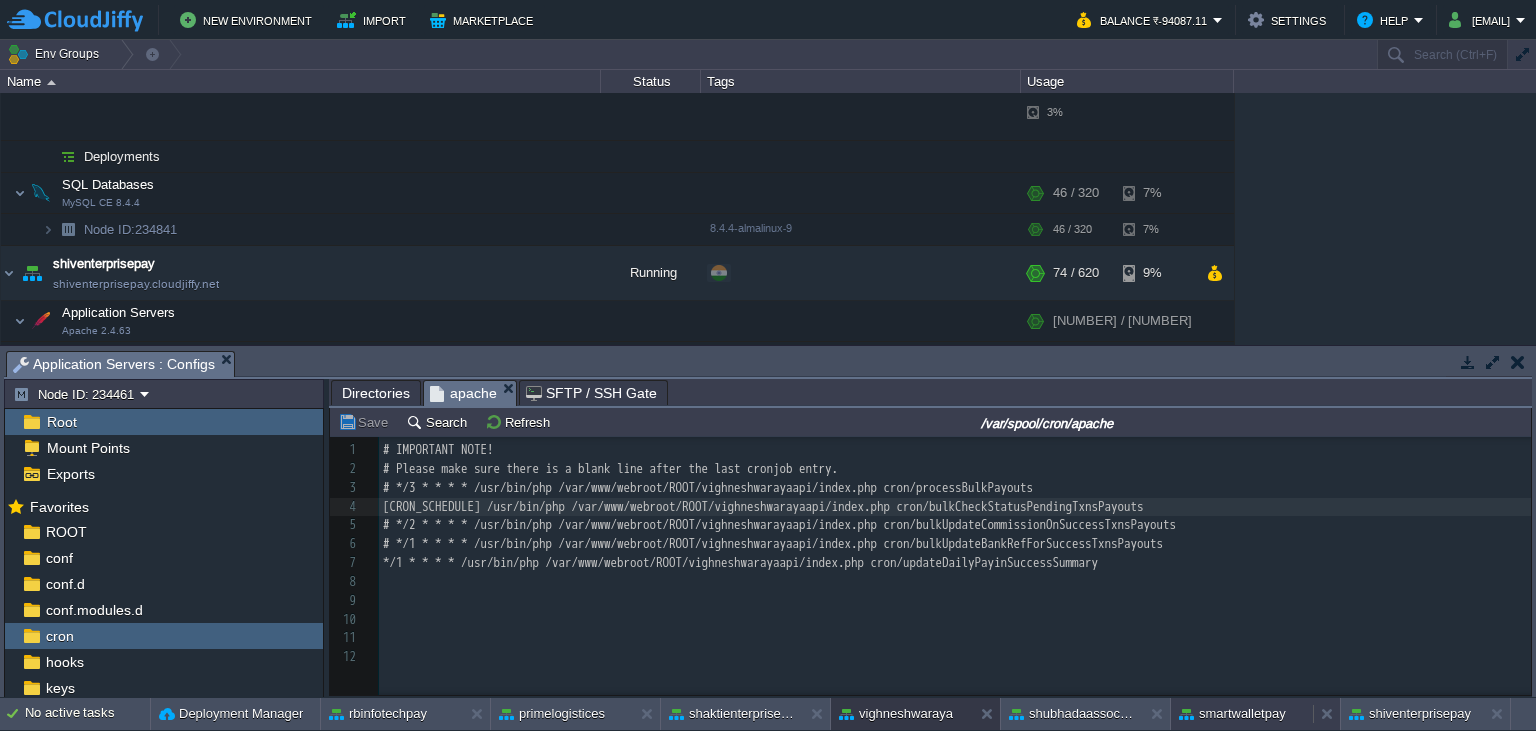 click on "smartwalletpay" at bounding box center (1232, 714) 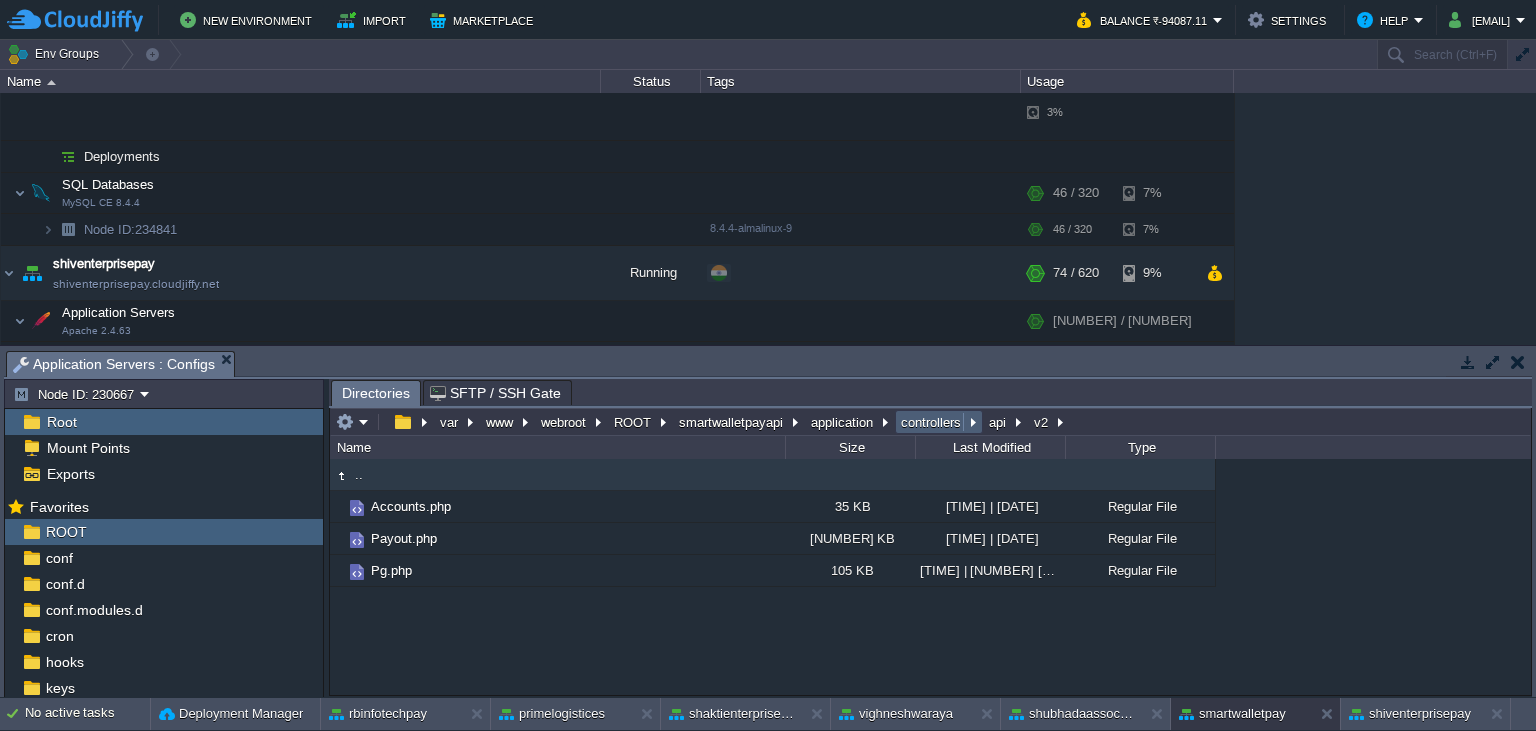 click on "controllers" at bounding box center [932, 422] 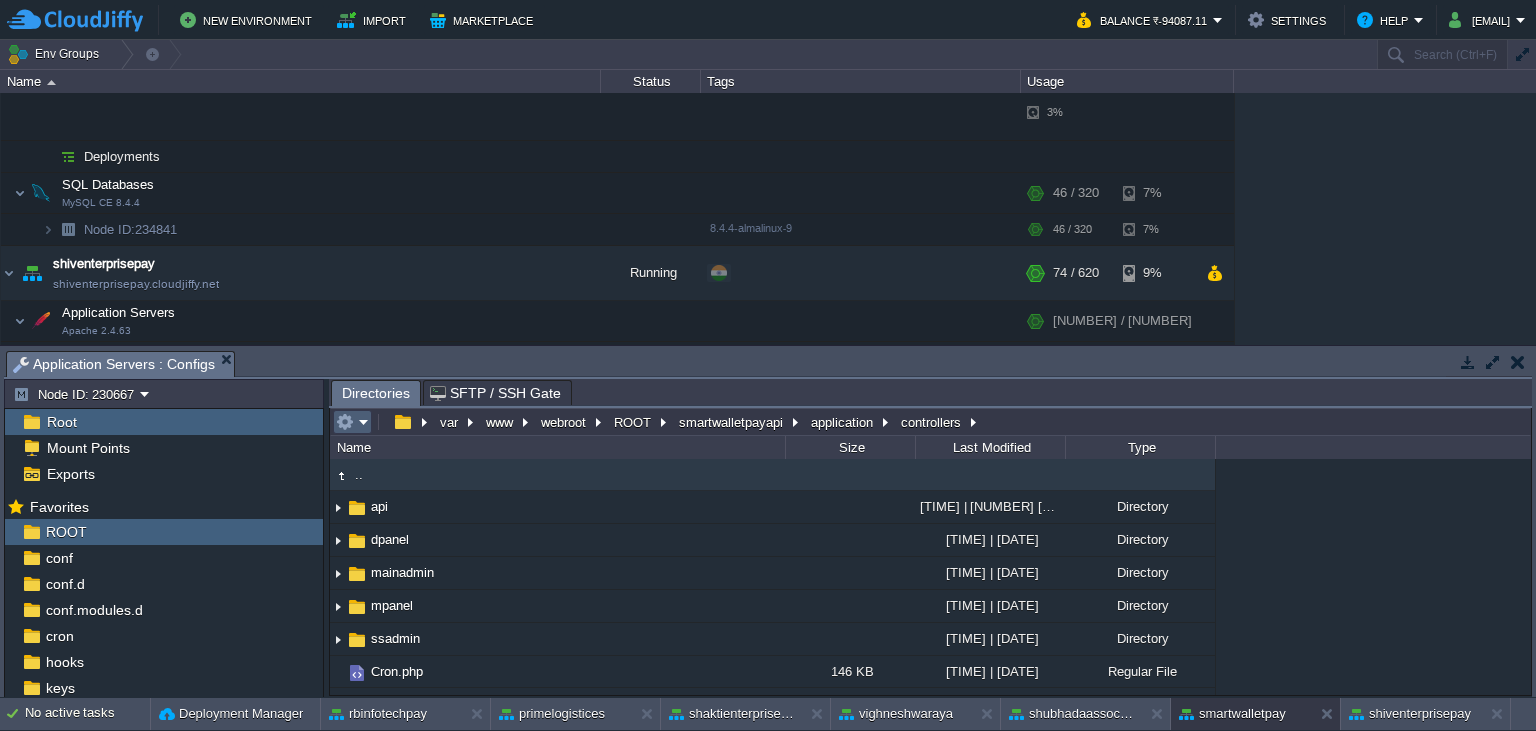 click at bounding box center (352, 422) 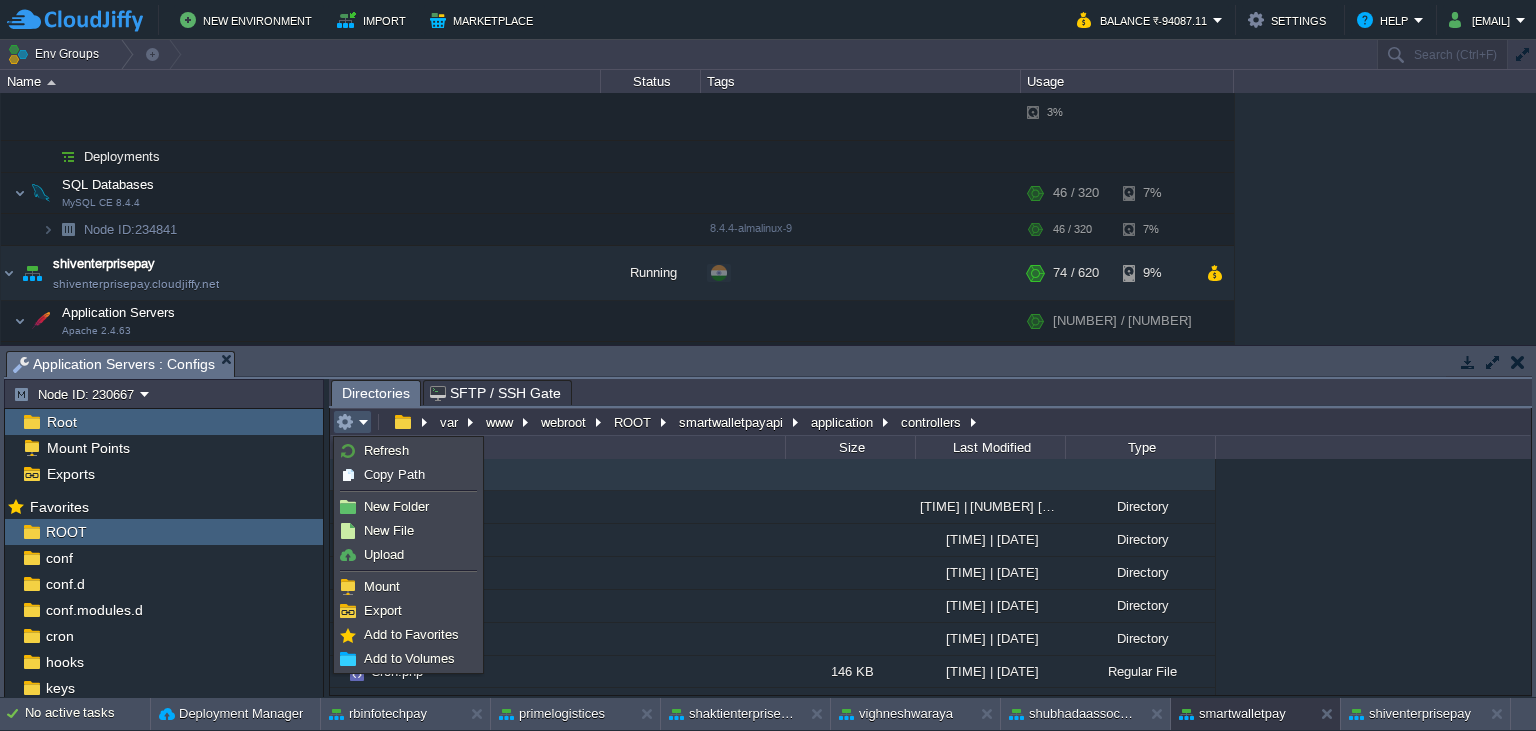 click on "Upload" at bounding box center [384, 554] 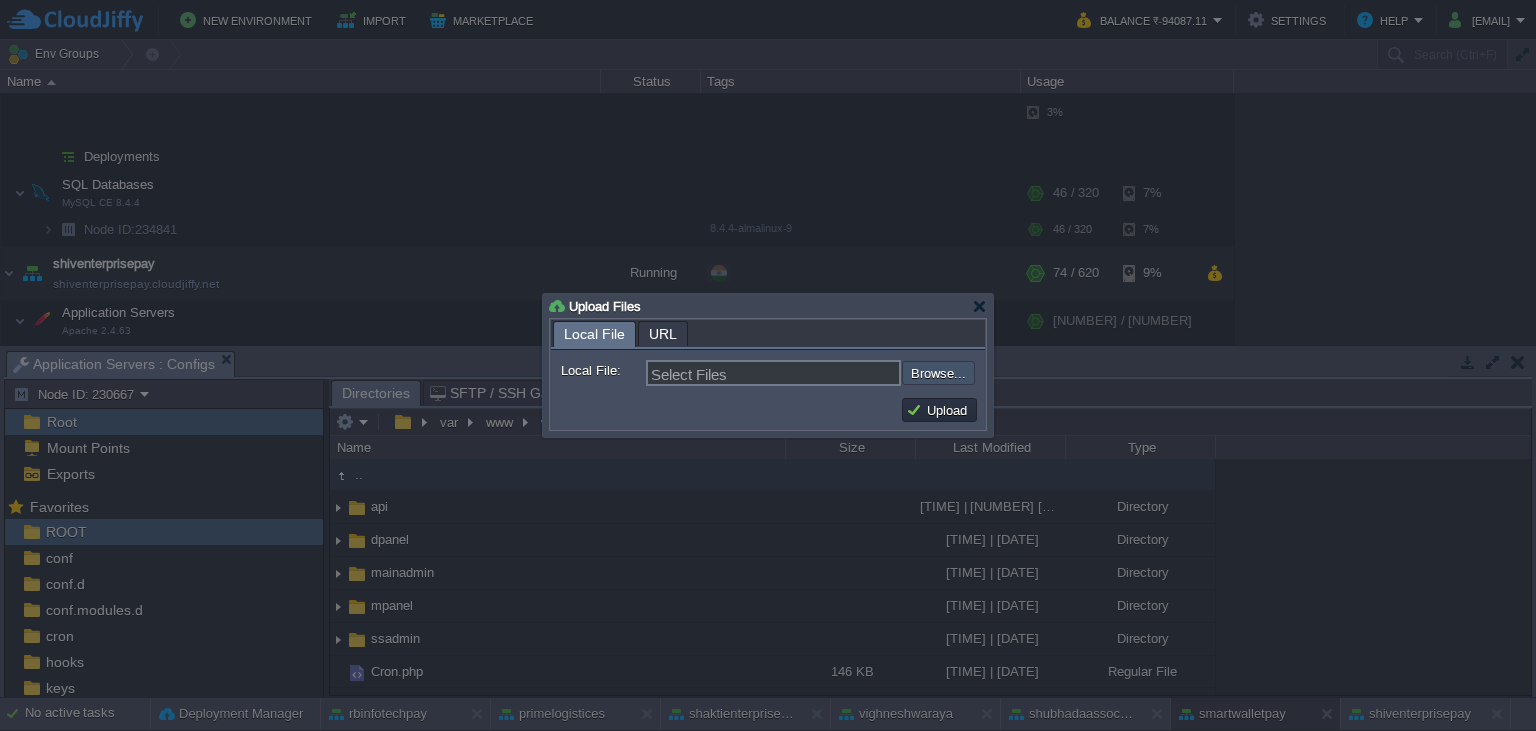 click at bounding box center (848, 373) 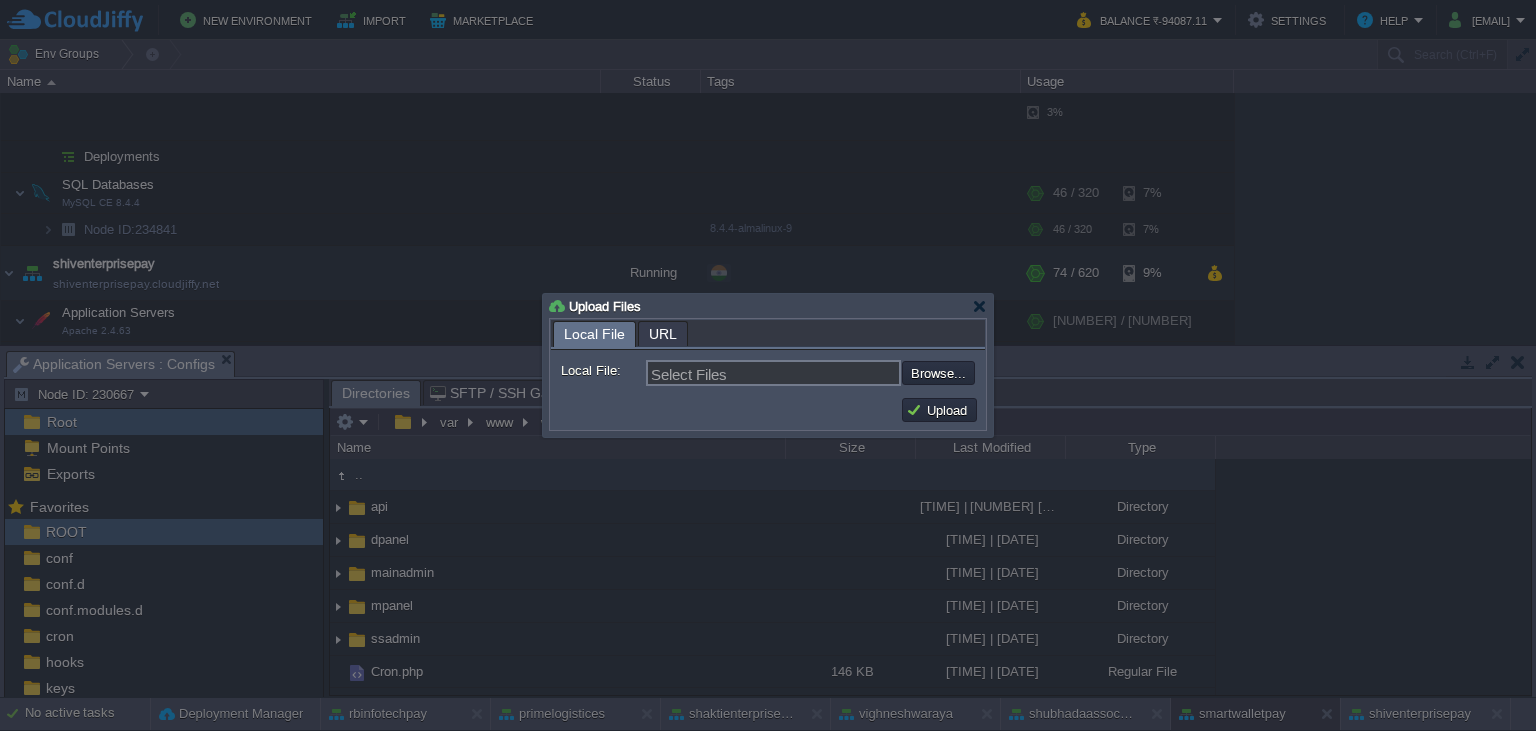 type on "C:\fakepath\Cron.php" 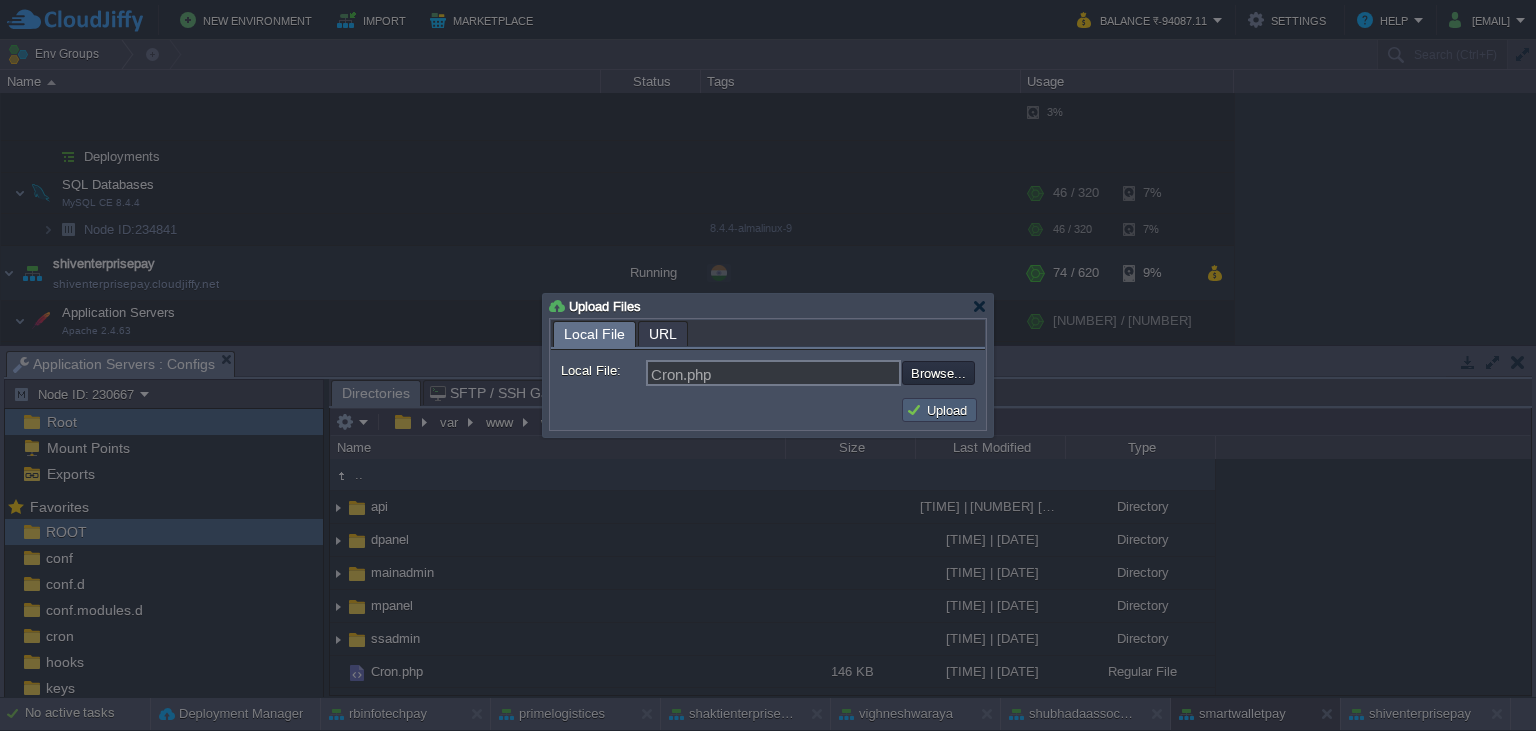 click on "Upload" at bounding box center (939, 410) 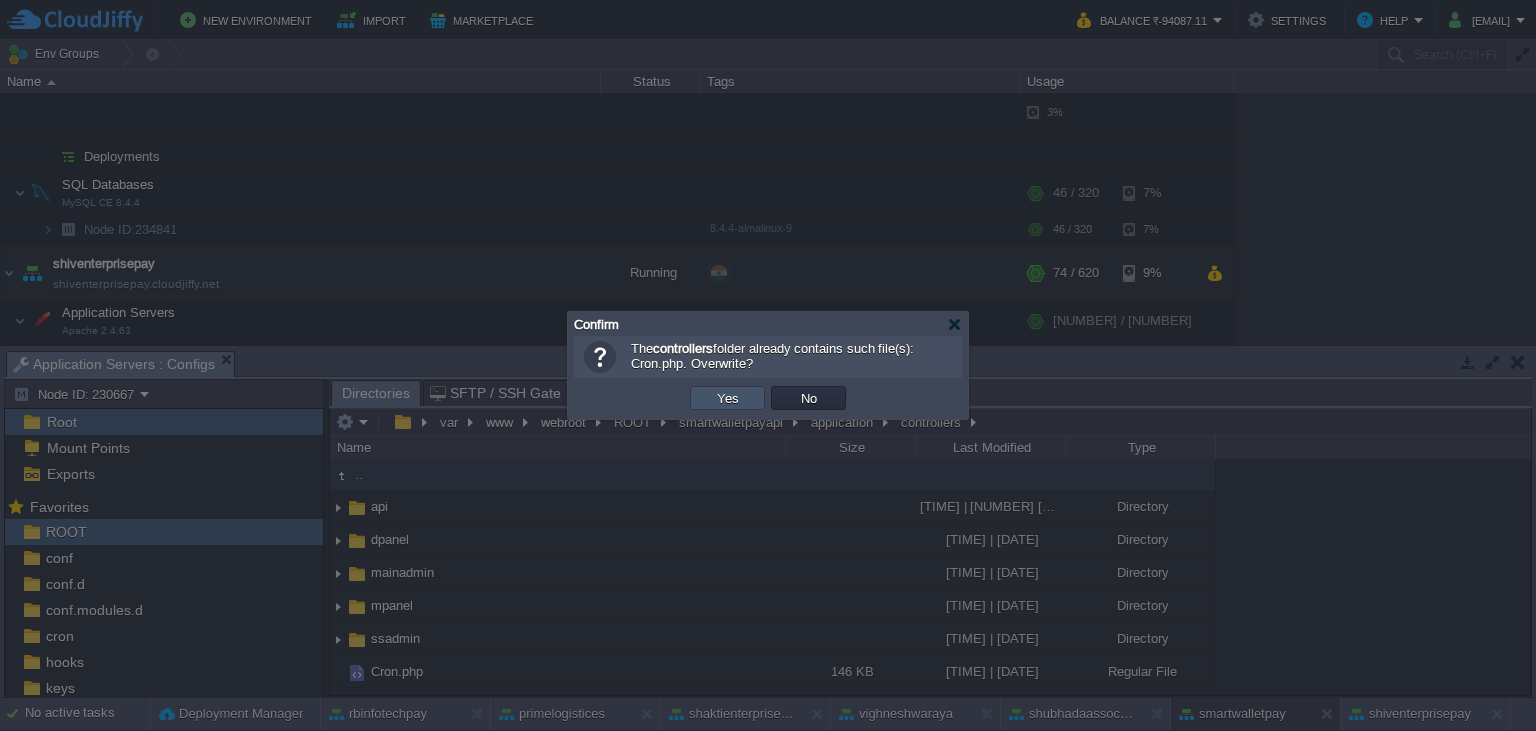 click on "Yes" at bounding box center [728, 398] 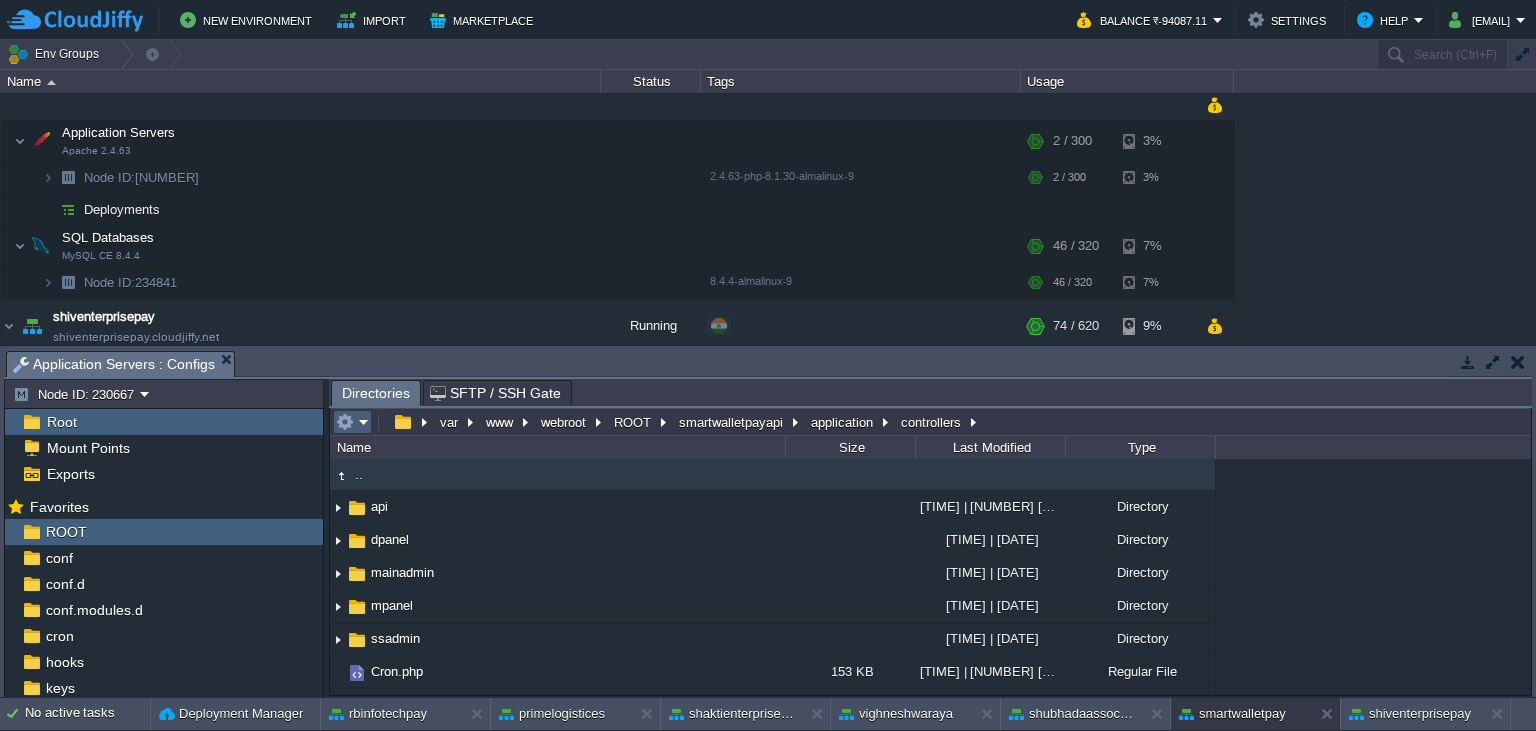 click at bounding box center [352, 422] 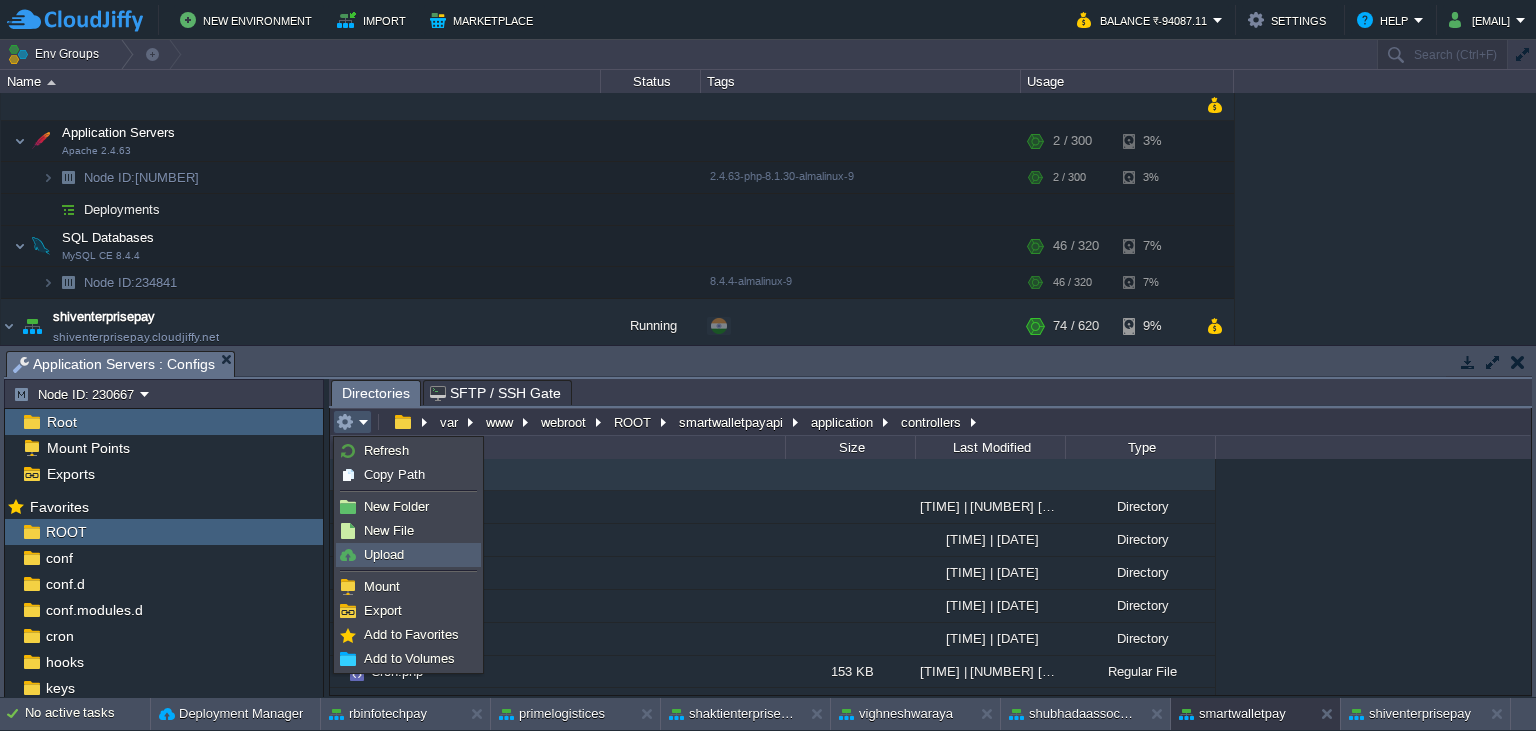 click on "Upload" at bounding box center [408, 555] 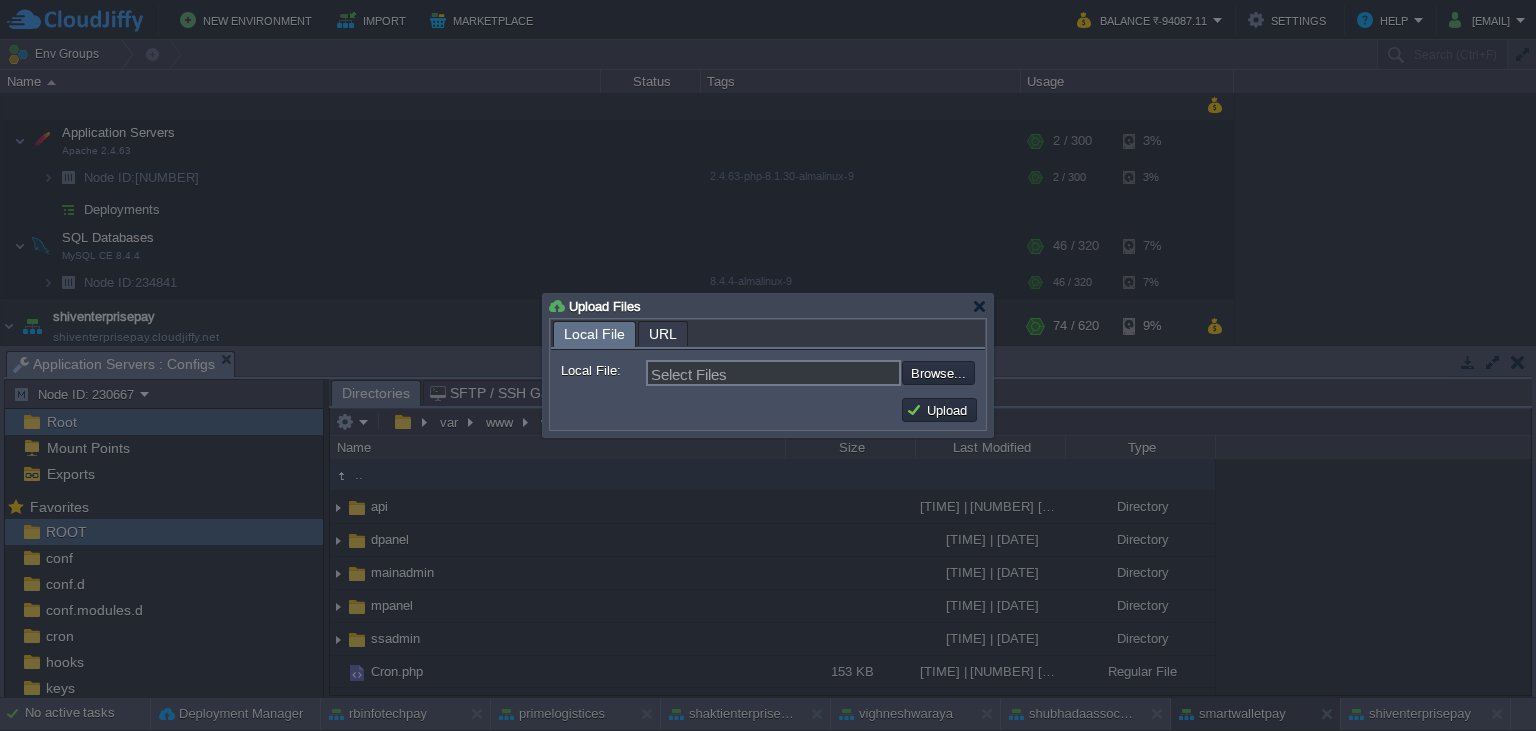 drag, startPoint x: 890, startPoint y: 310, endPoint x: 1048, endPoint y: 319, distance: 158.25612 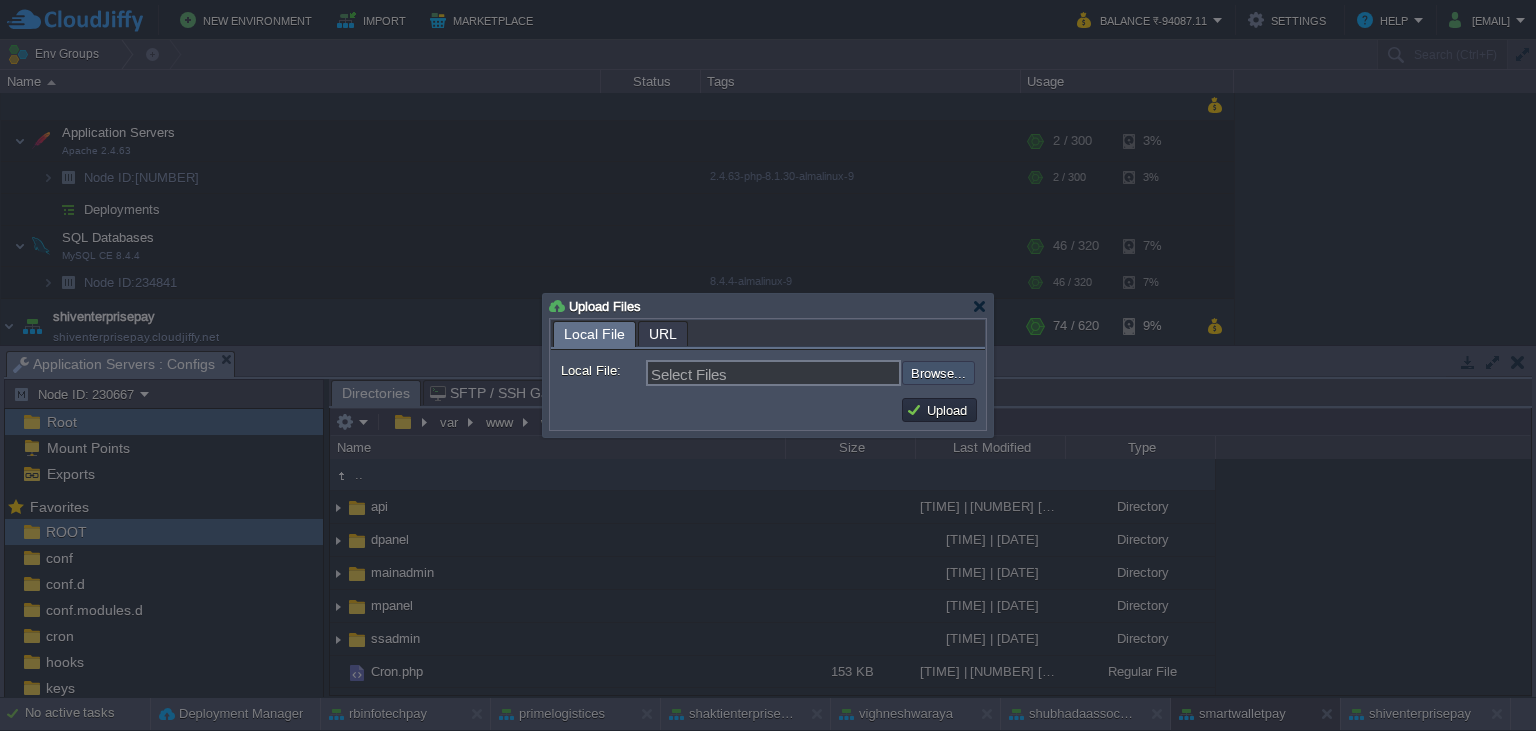 click at bounding box center [848, 373] 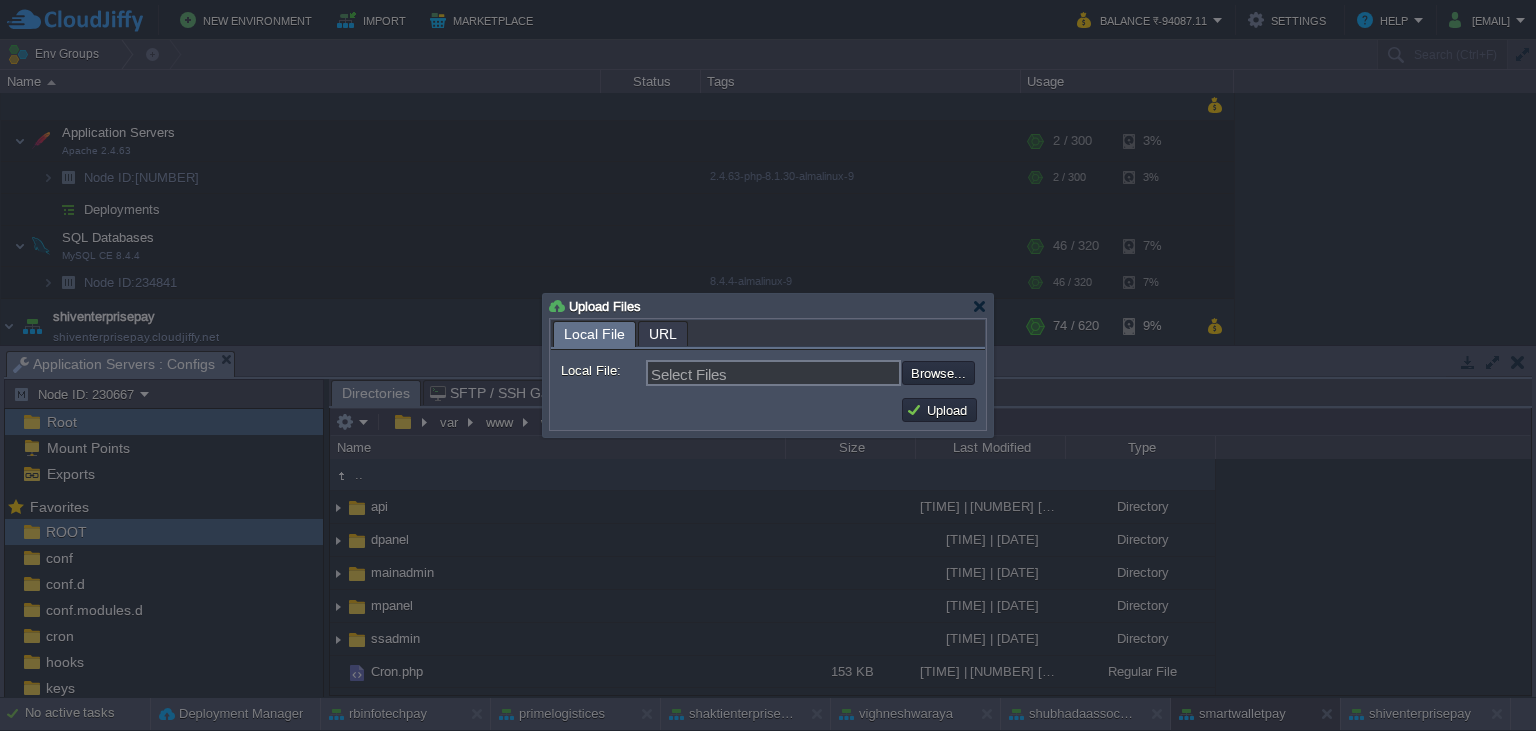 type on "C:\fakepath\Cron.php" 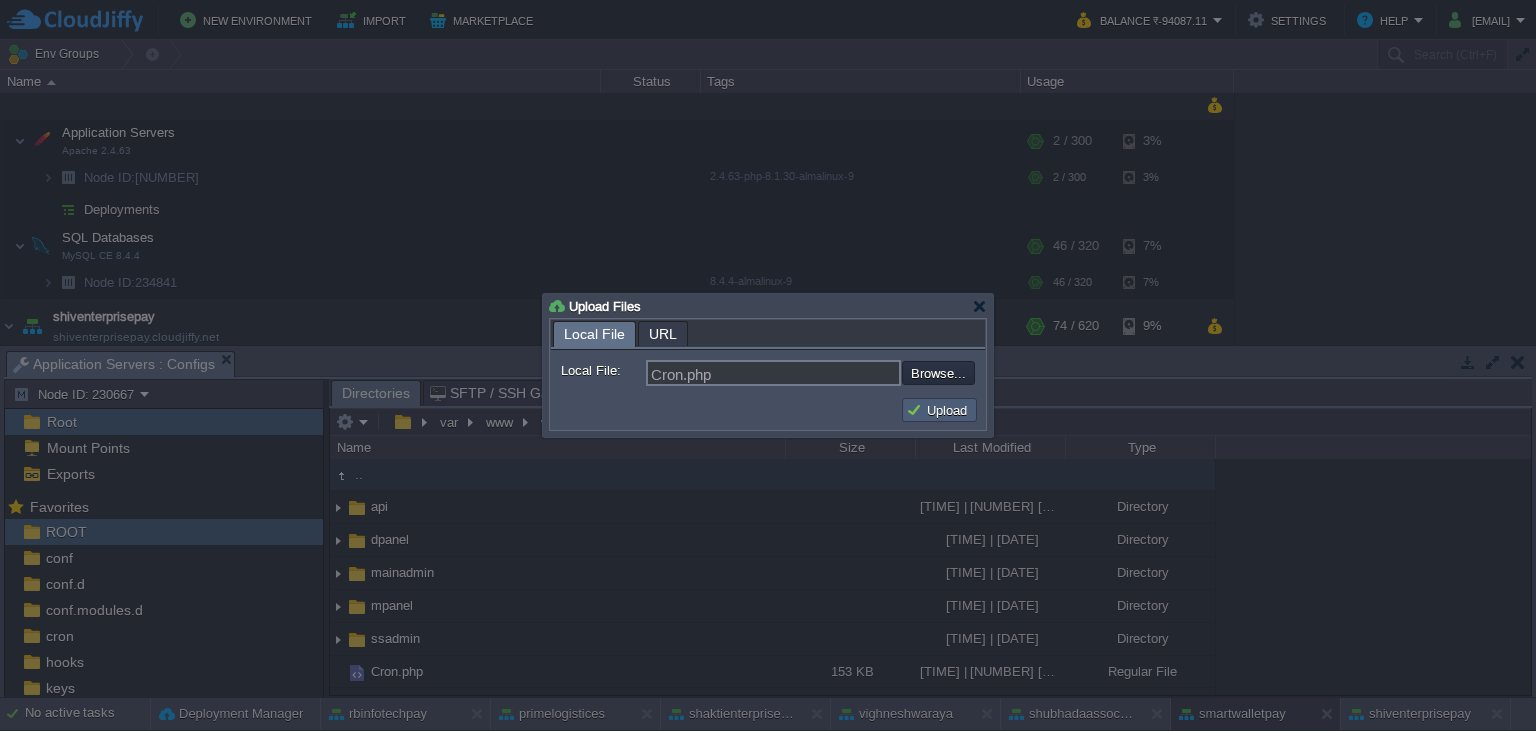 click on "Upload" at bounding box center [939, 410] 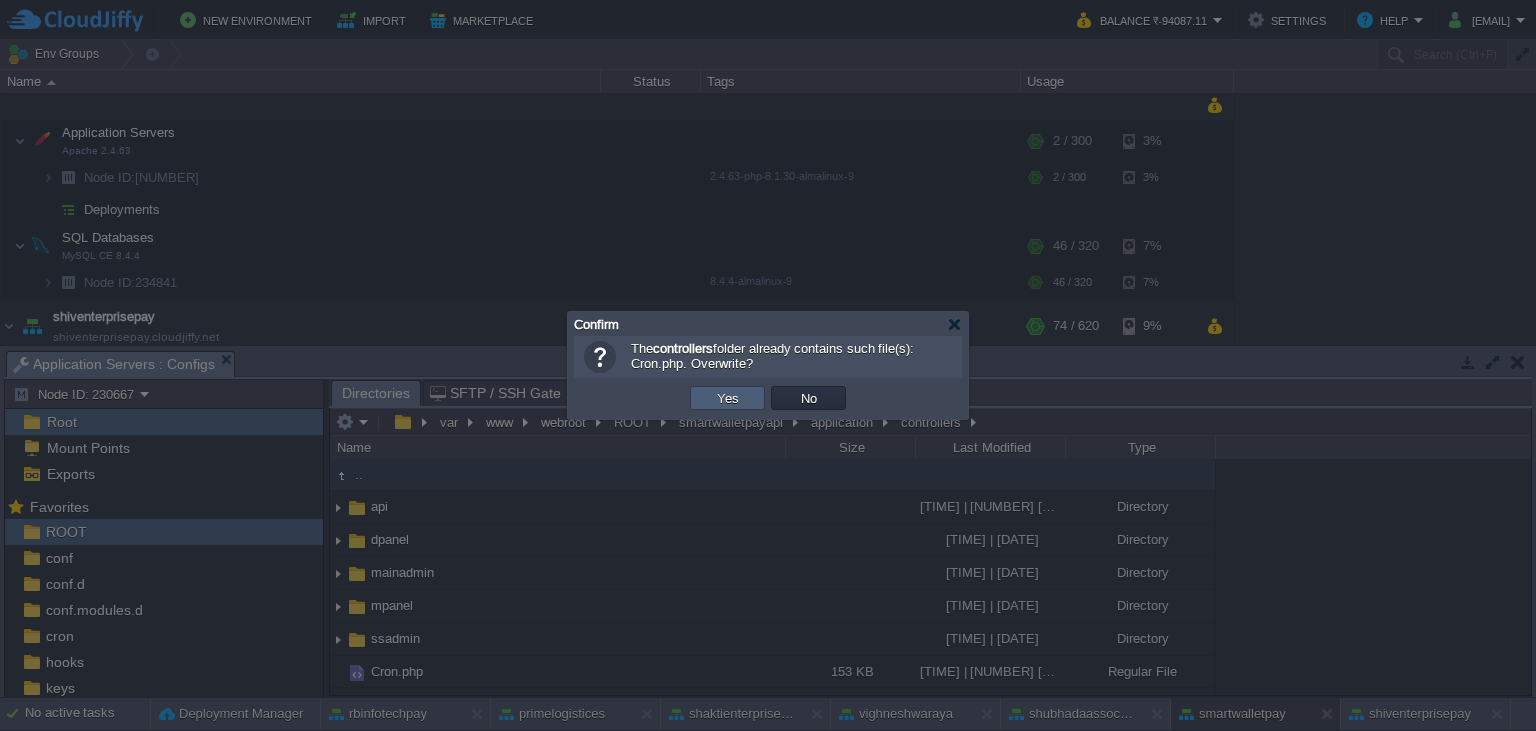 click on "Yes" at bounding box center [728, 398] 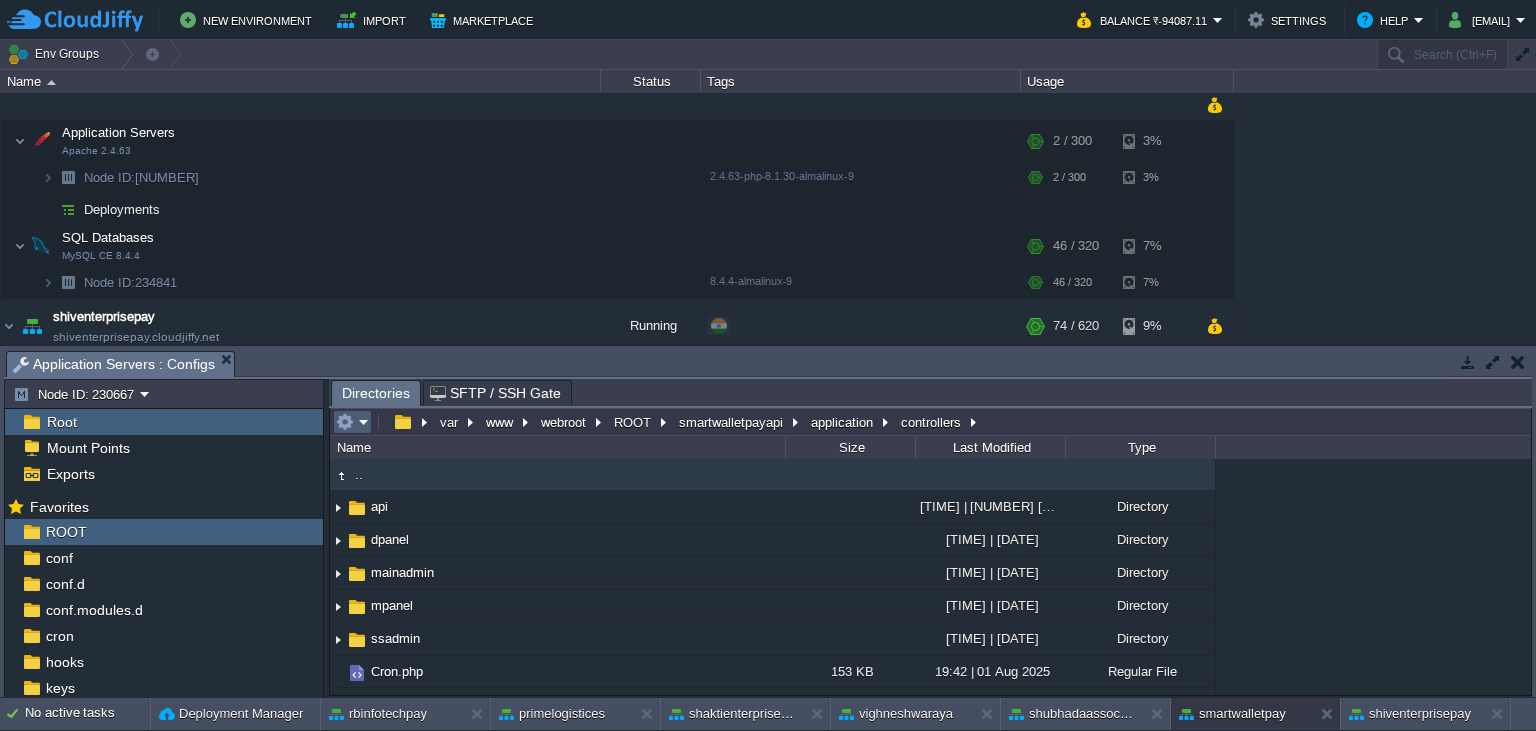 click at bounding box center (352, 422) 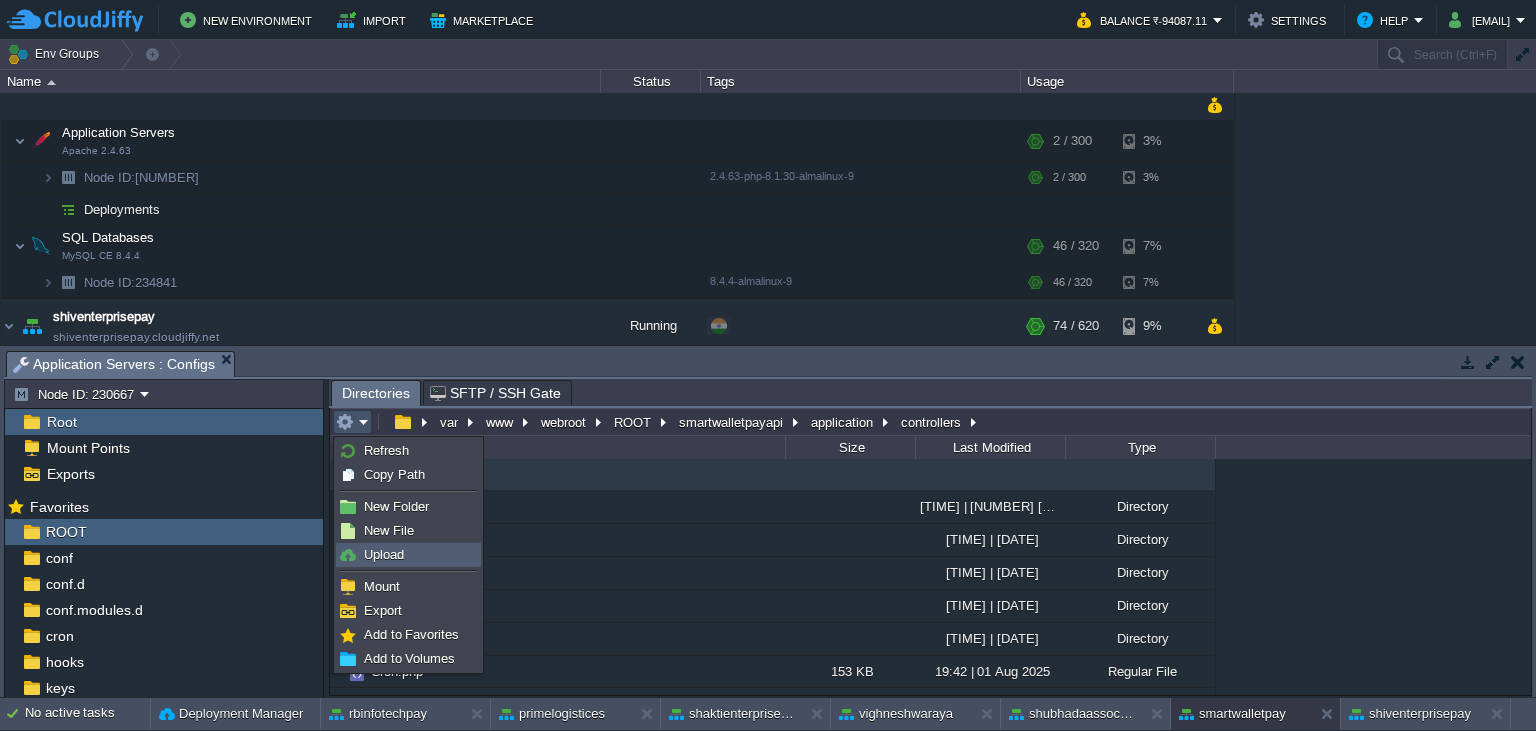 click on "Upload" at bounding box center (408, 555) 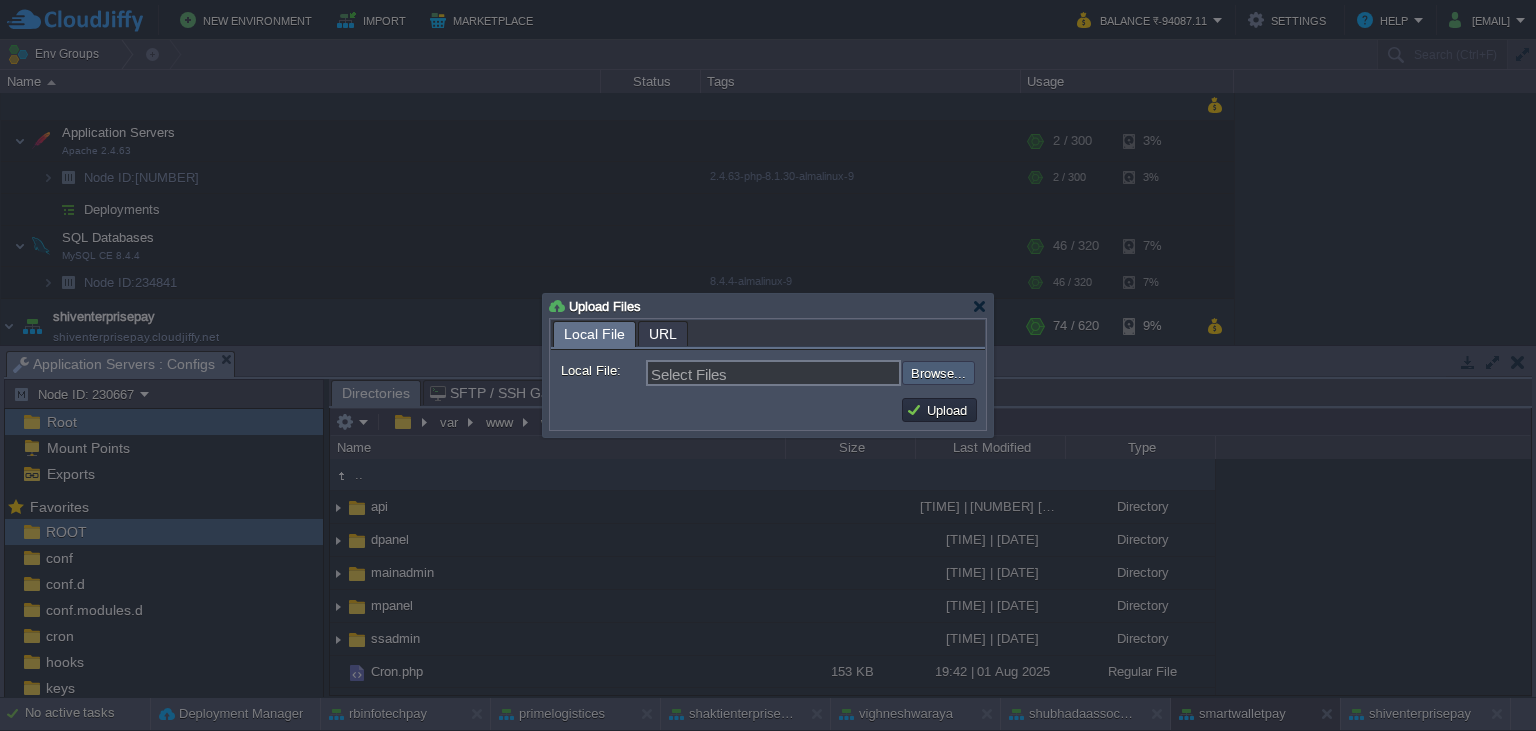 click at bounding box center (848, 373) 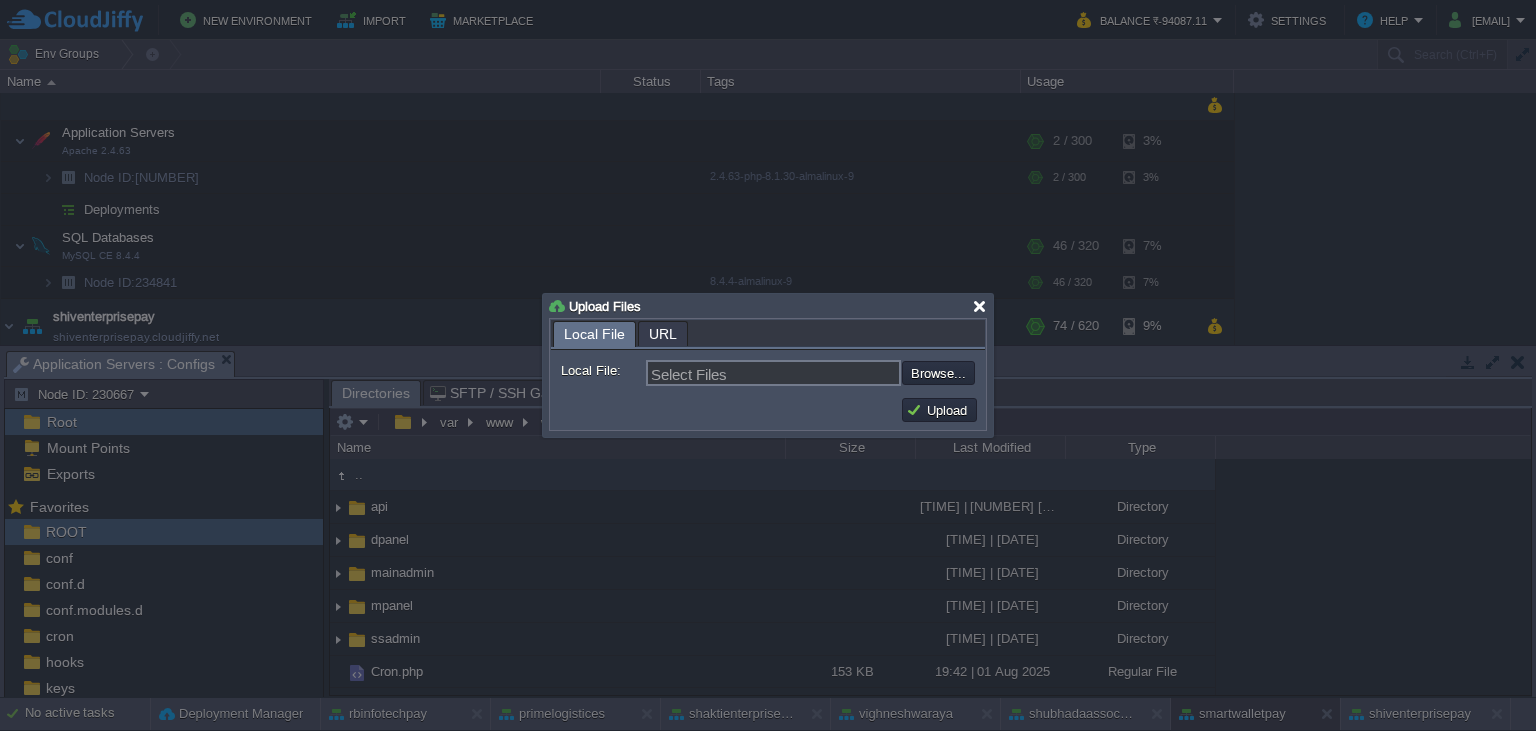 click at bounding box center (979, 306) 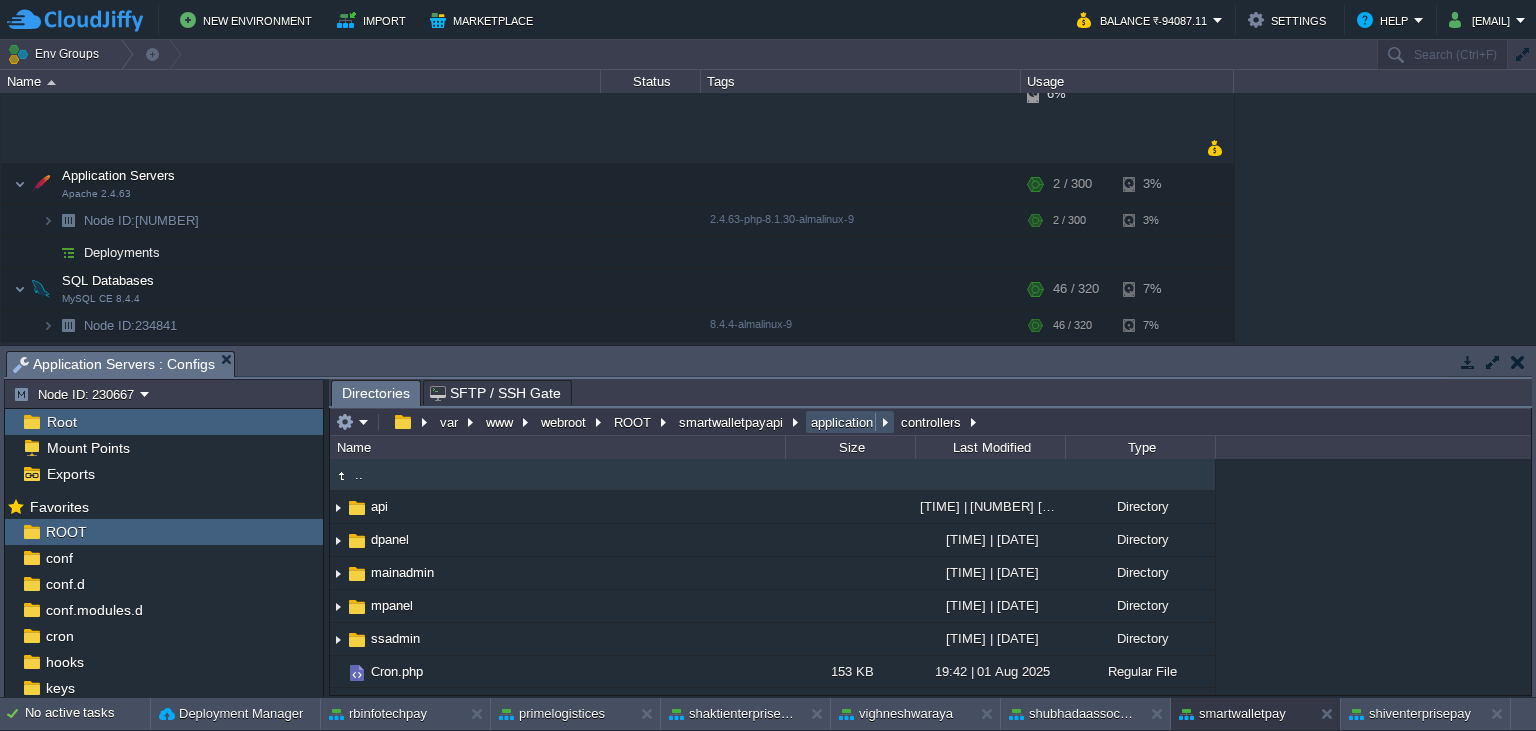 click on "application" at bounding box center [843, 422] 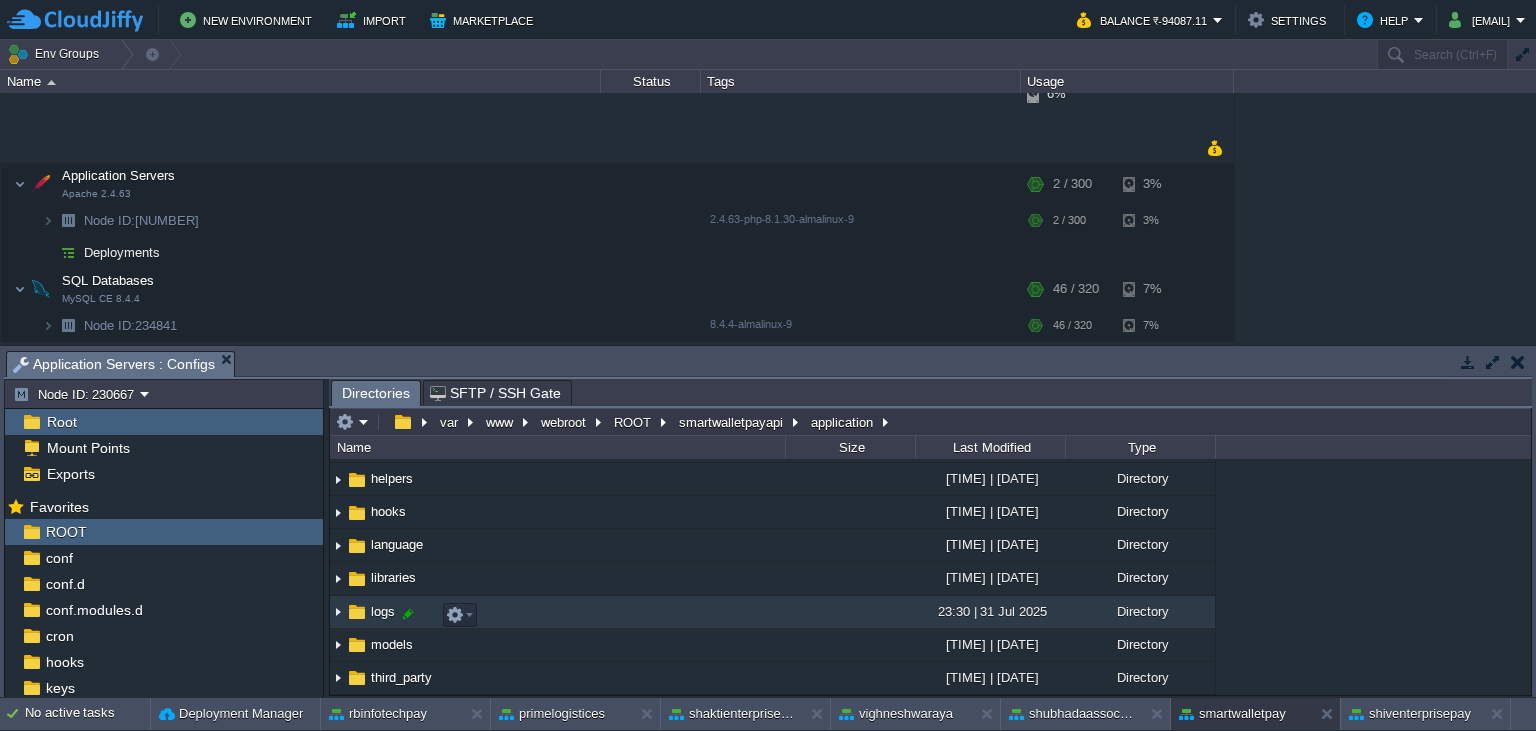scroll, scrollTop: 182, scrollLeft: 0, axis: vertical 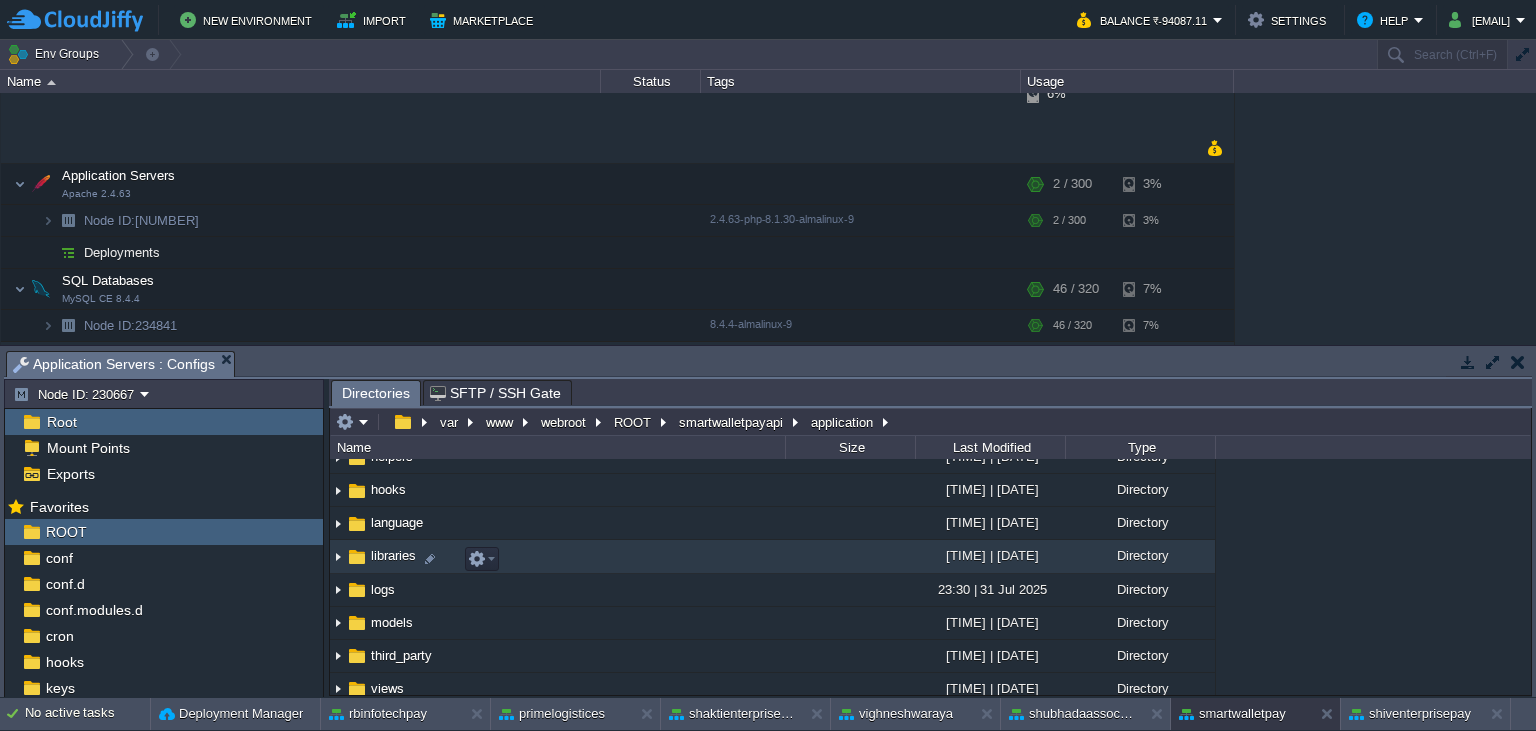 click on "libraries" at bounding box center (393, 555) 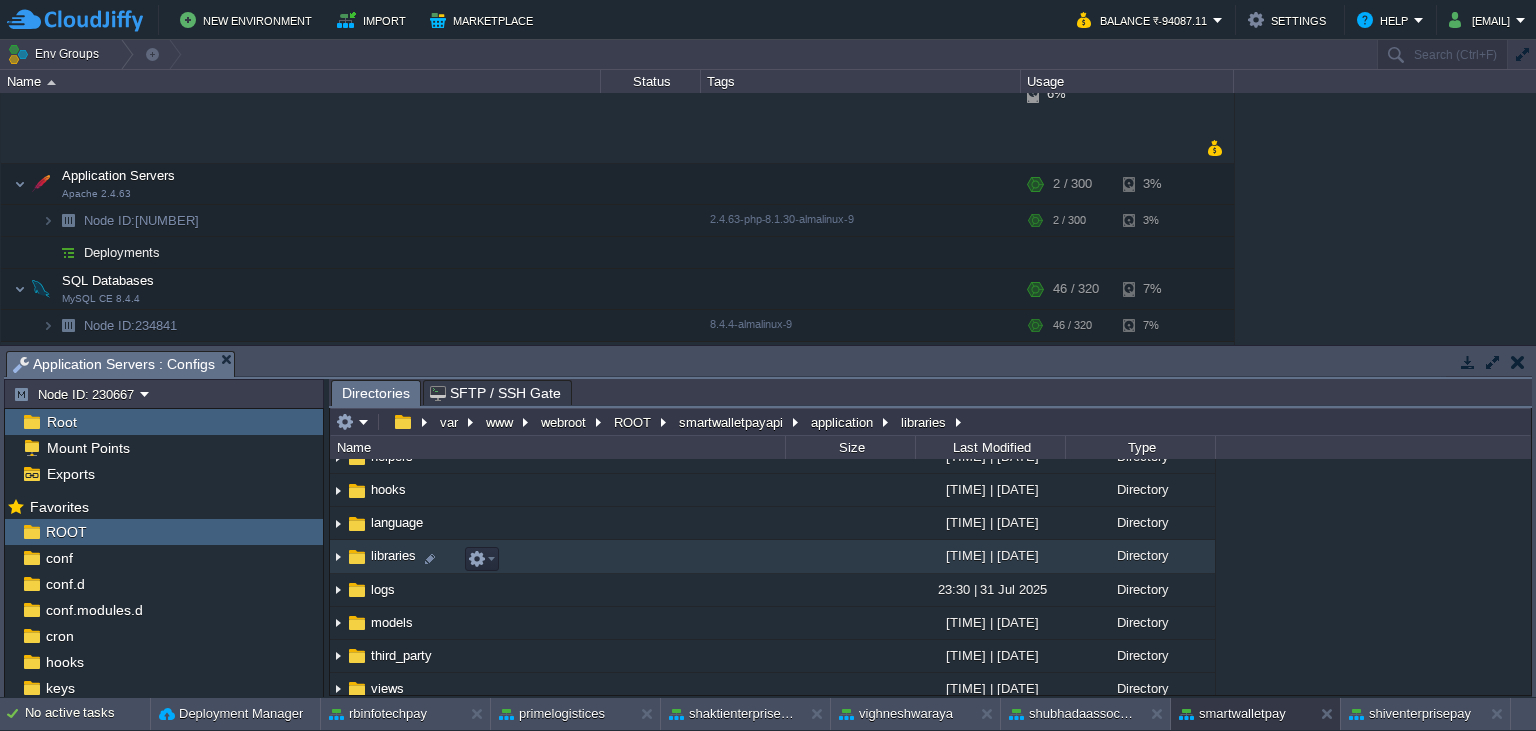 click on "libraries" at bounding box center [393, 555] 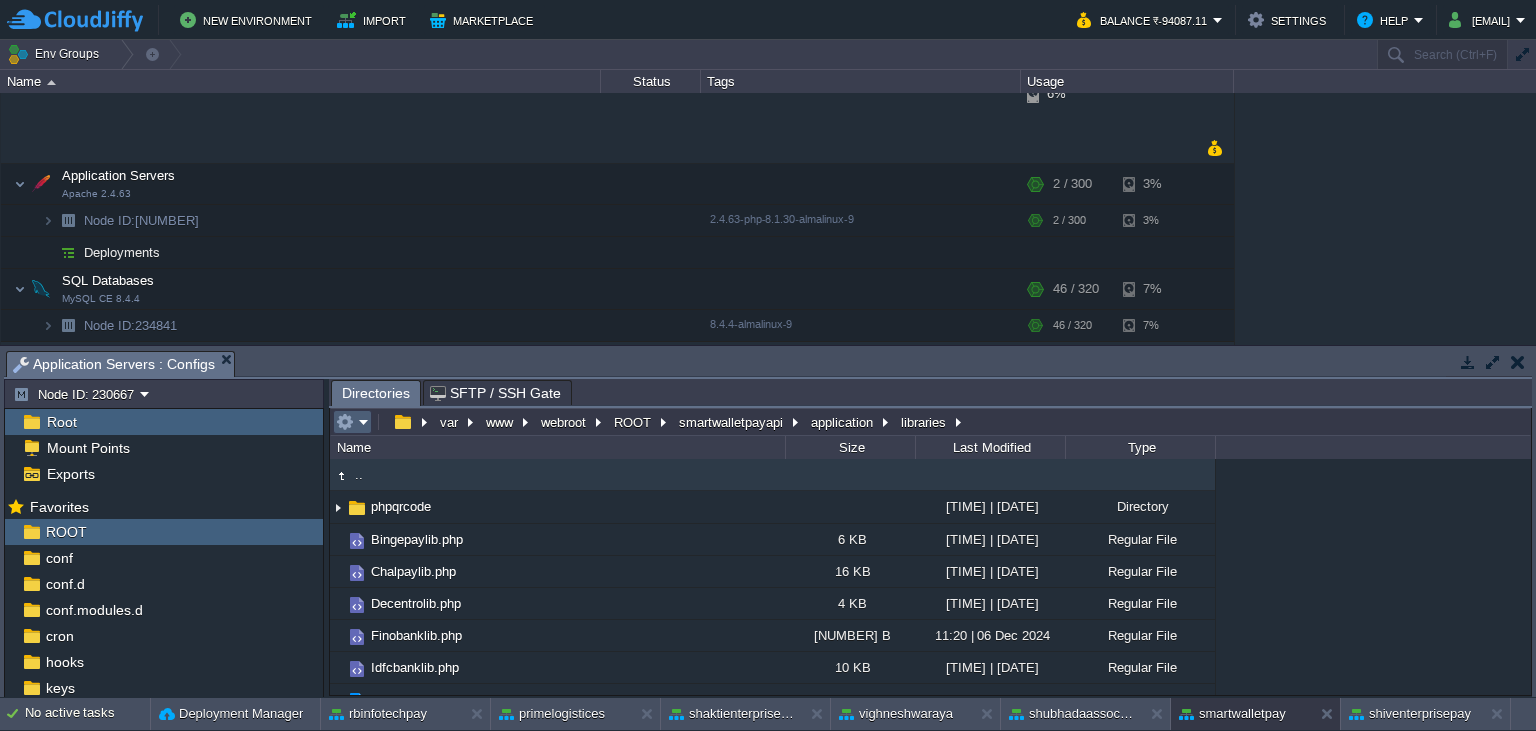 click at bounding box center [352, 422] 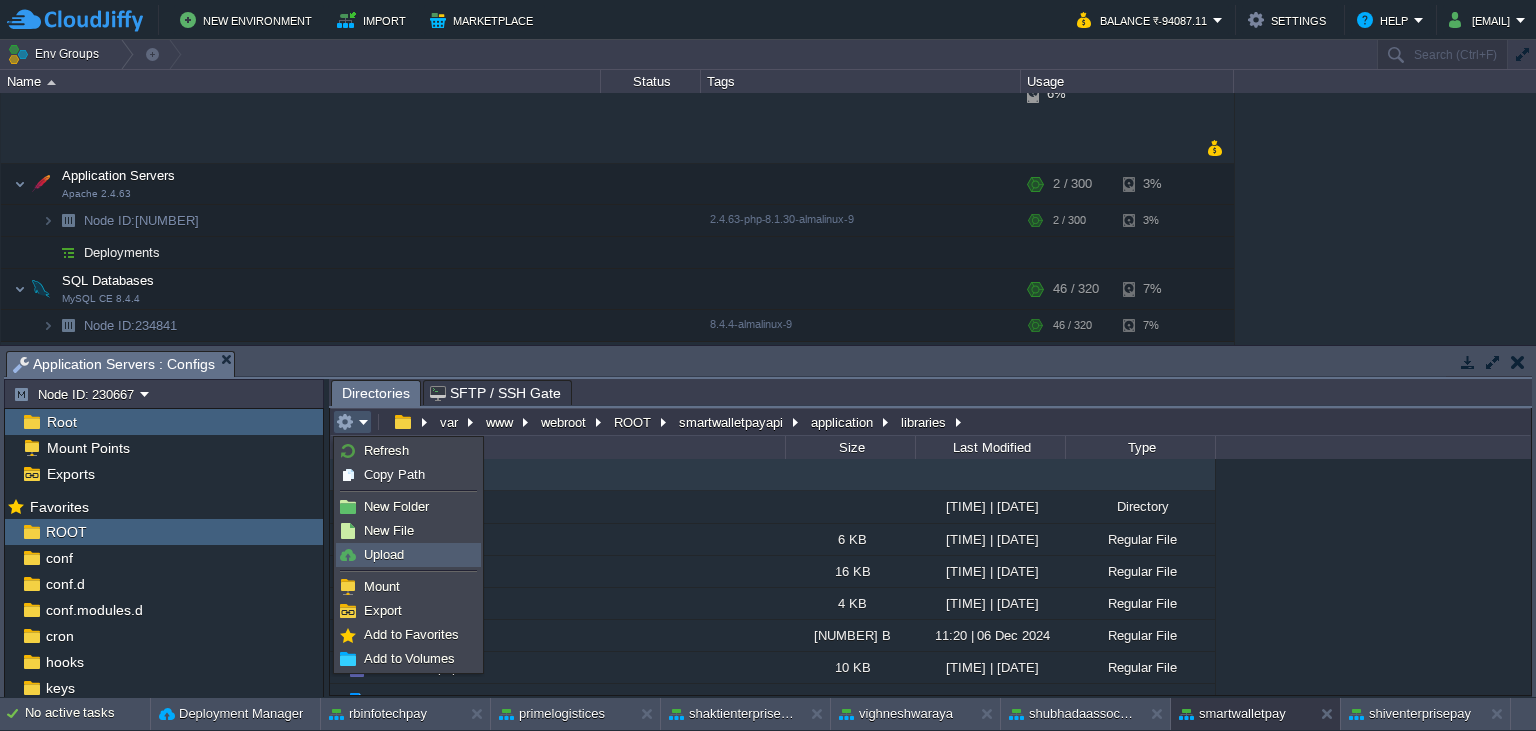click on "Upload" at bounding box center (384, 554) 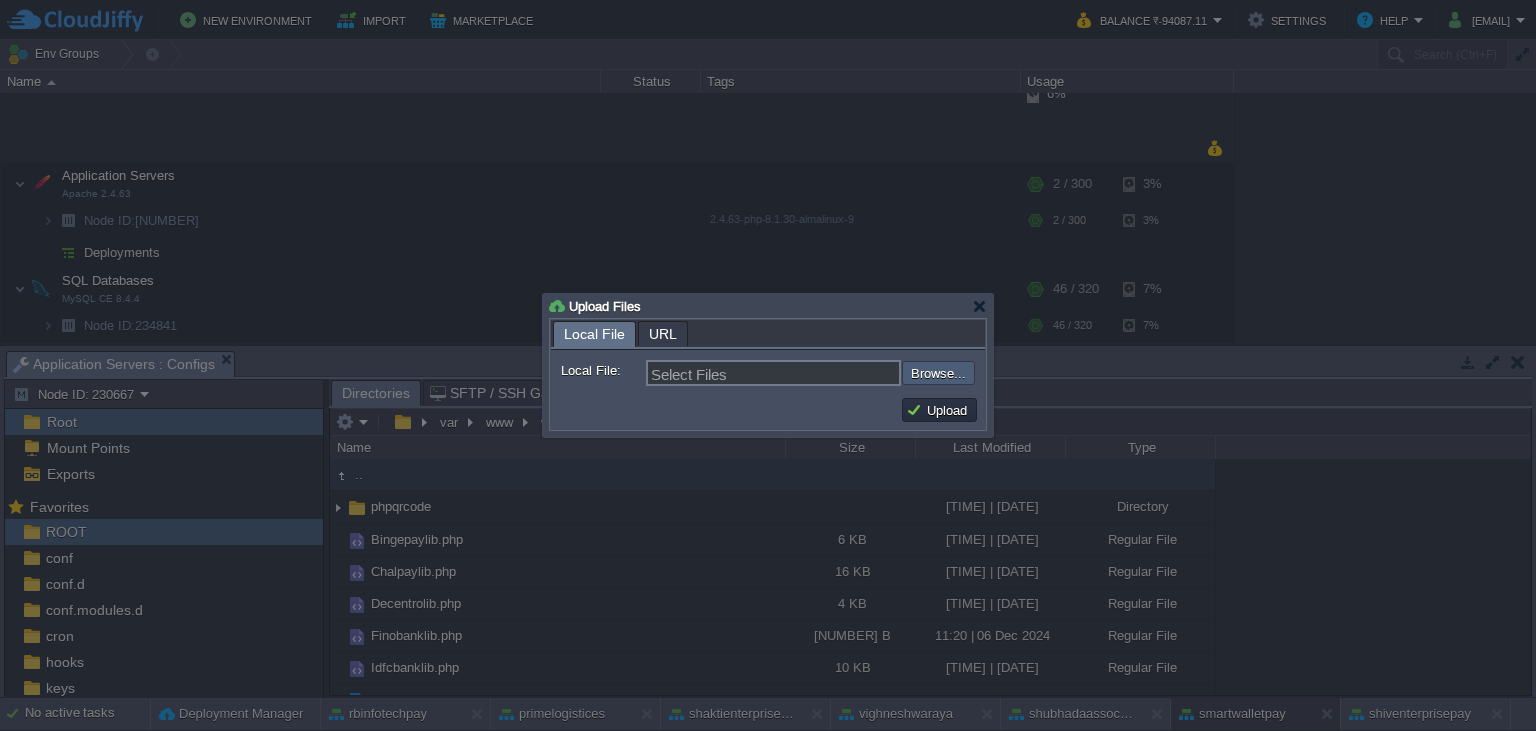 click at bounding box center (848, 373) 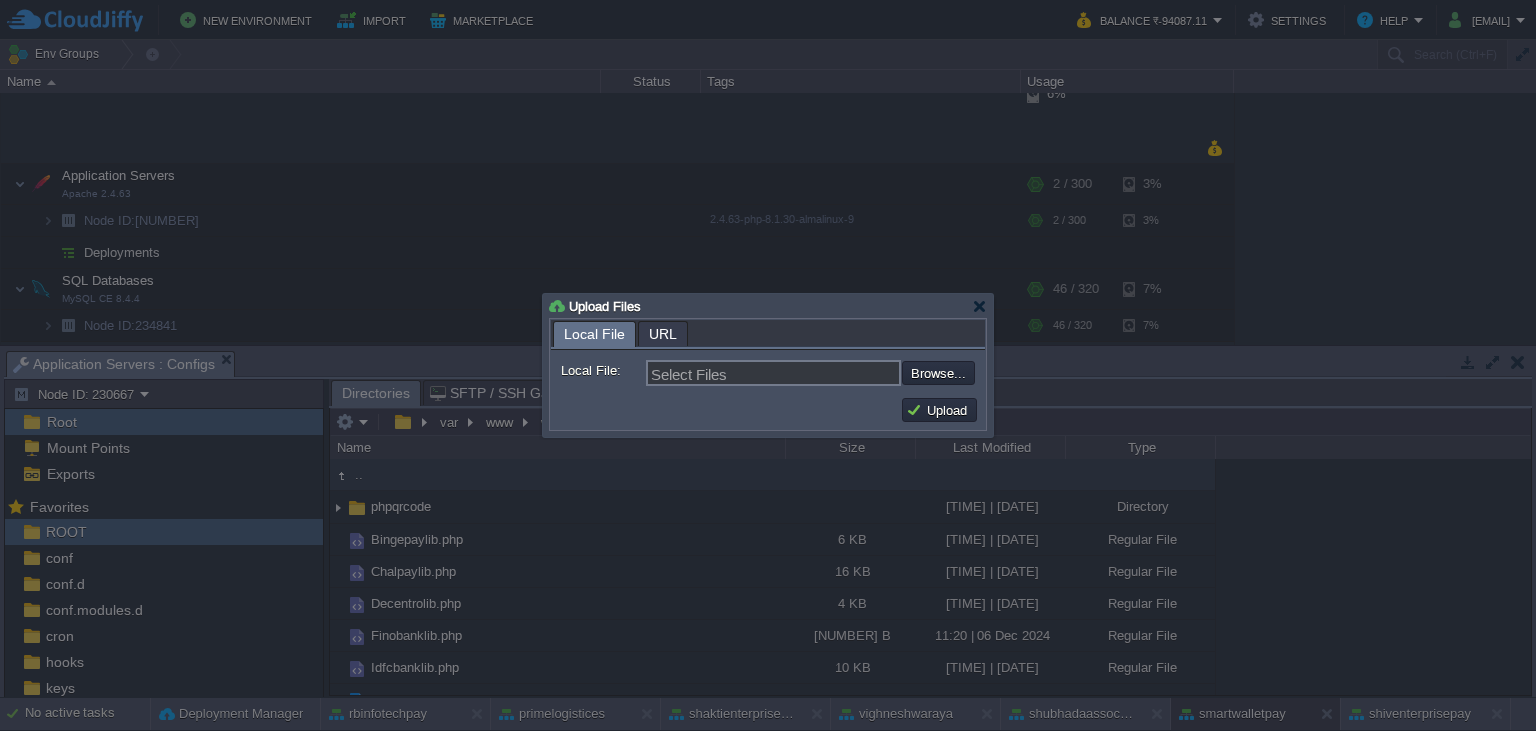 type on "C:\fakepath\Suryodaylib.php" 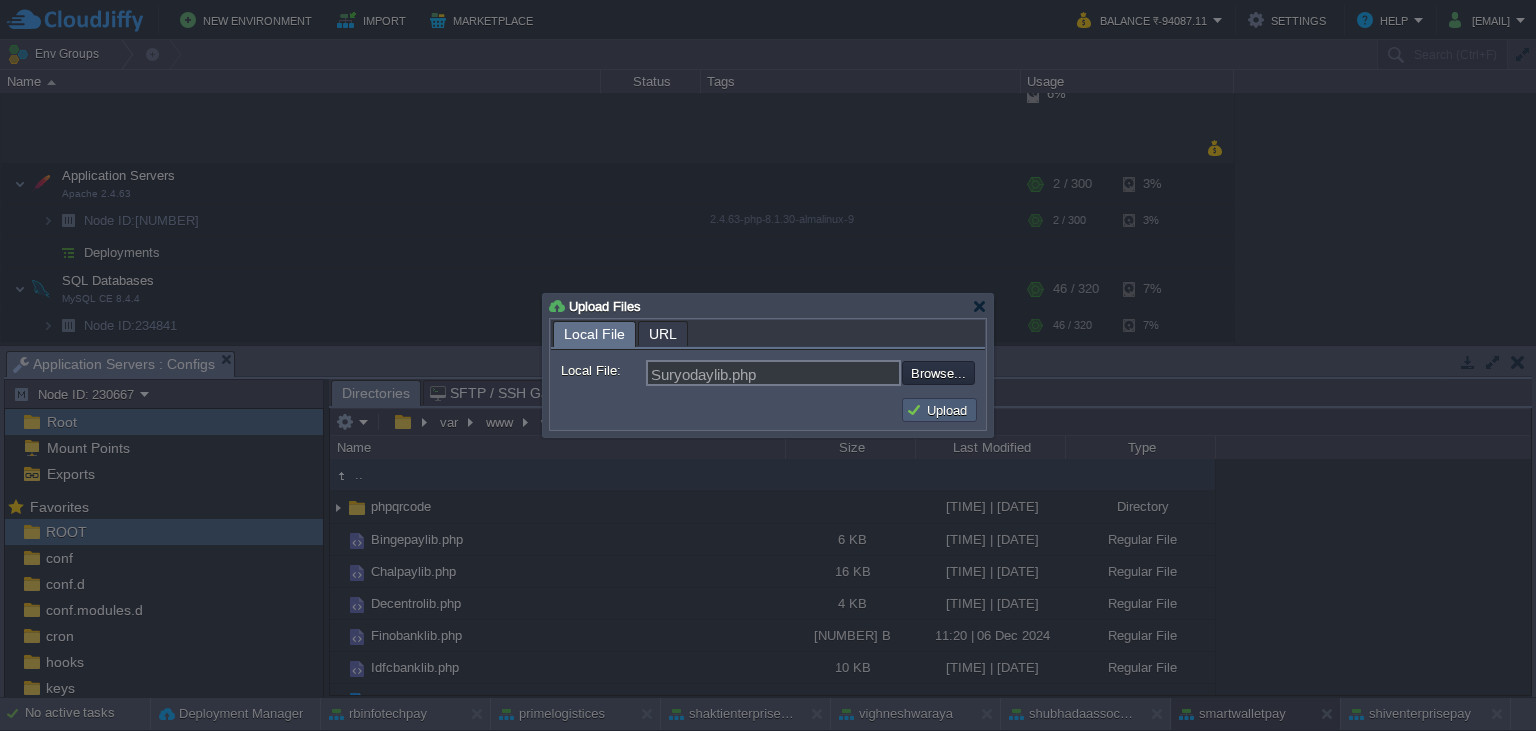 click on "Upload" at bounding box center [939, 410] 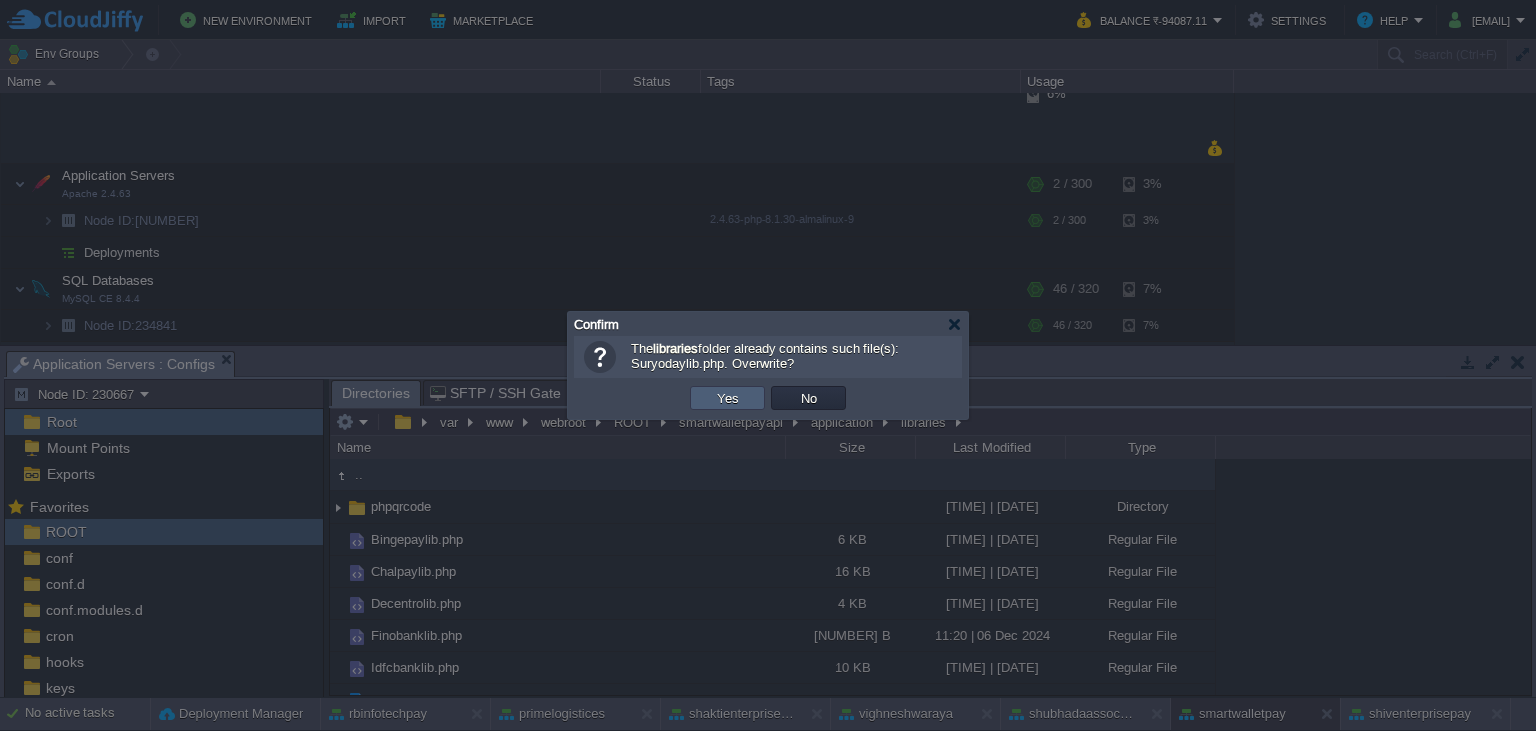 click on "Yes" at bounding box center [728, 398] 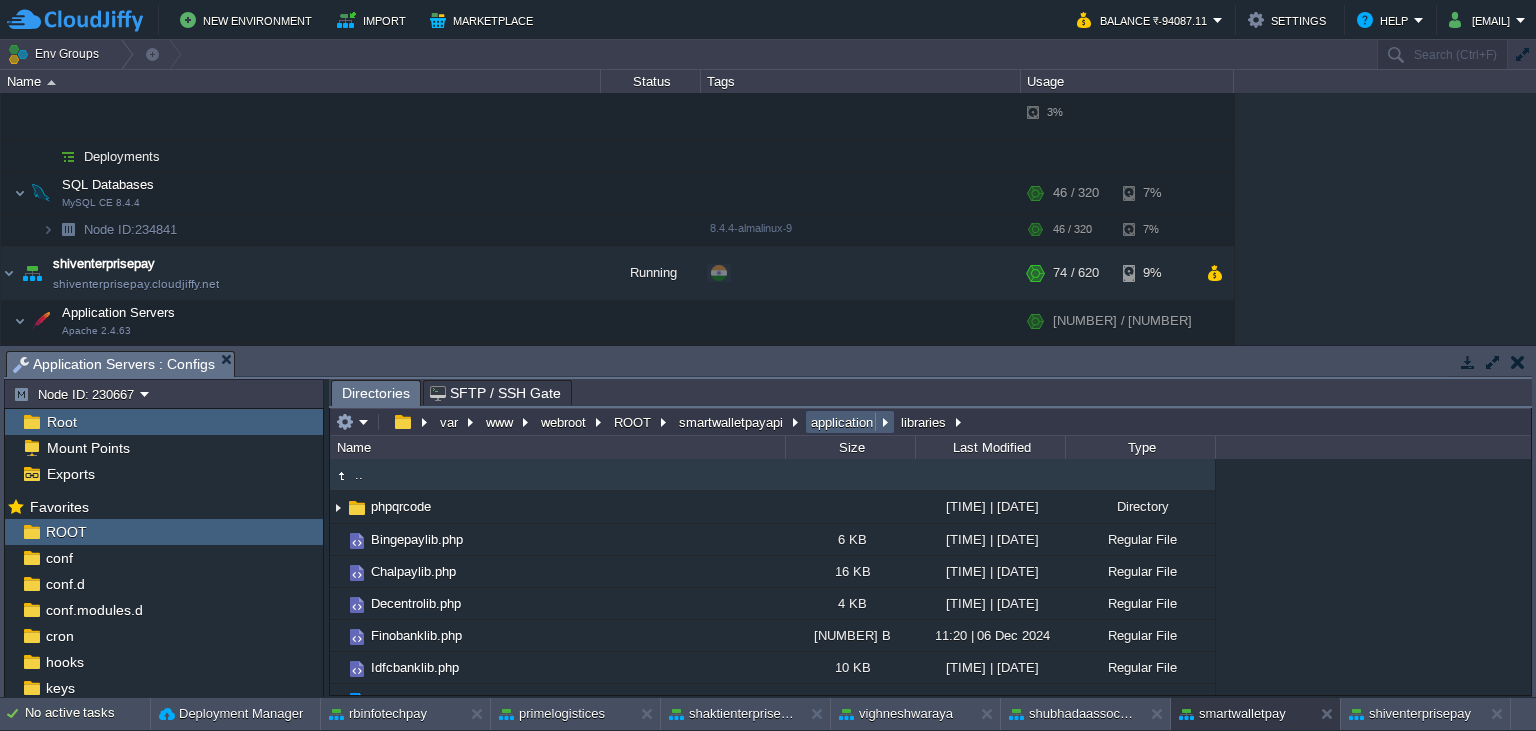 click on "application" at bounding box center [843, 422] 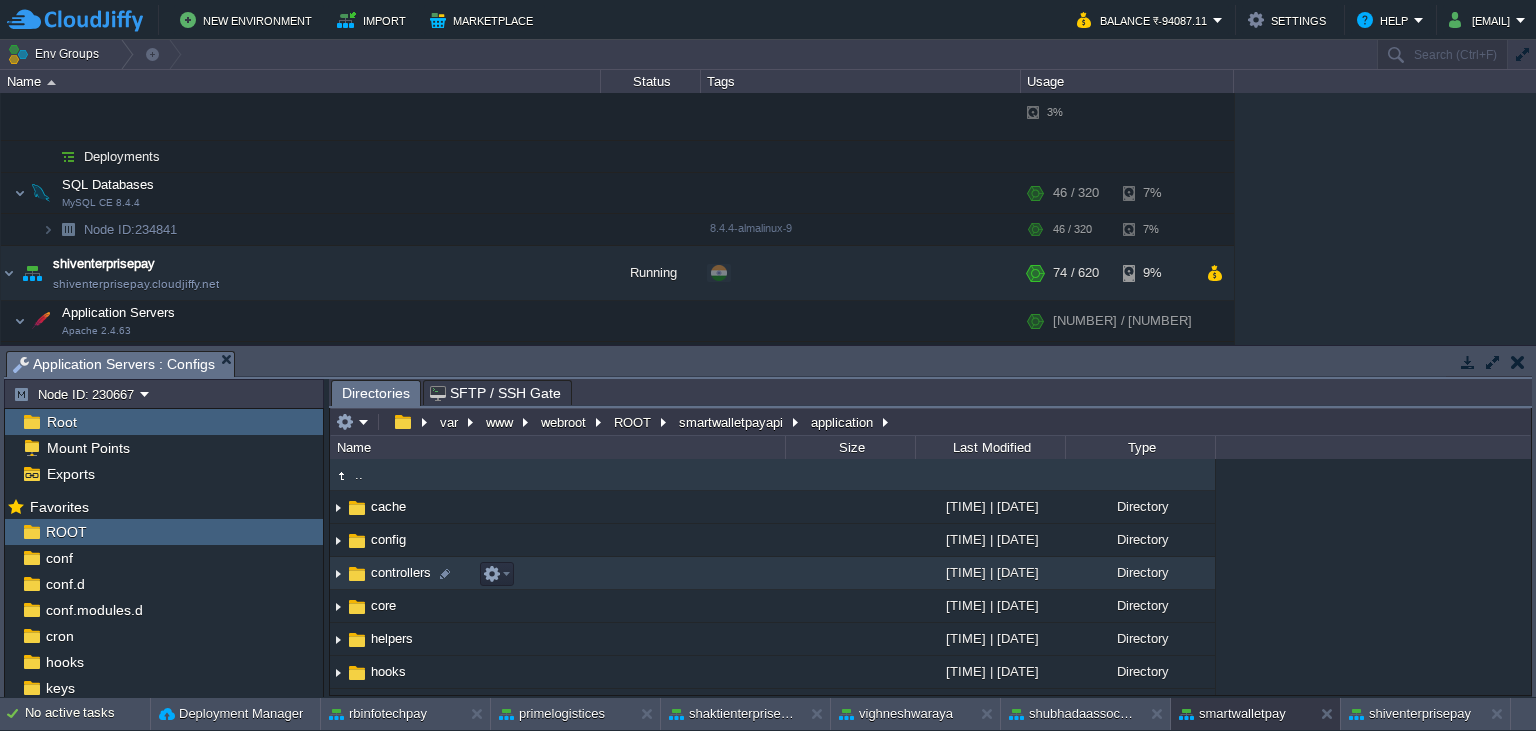 click on "controllers" at bounding box center (401, 572) 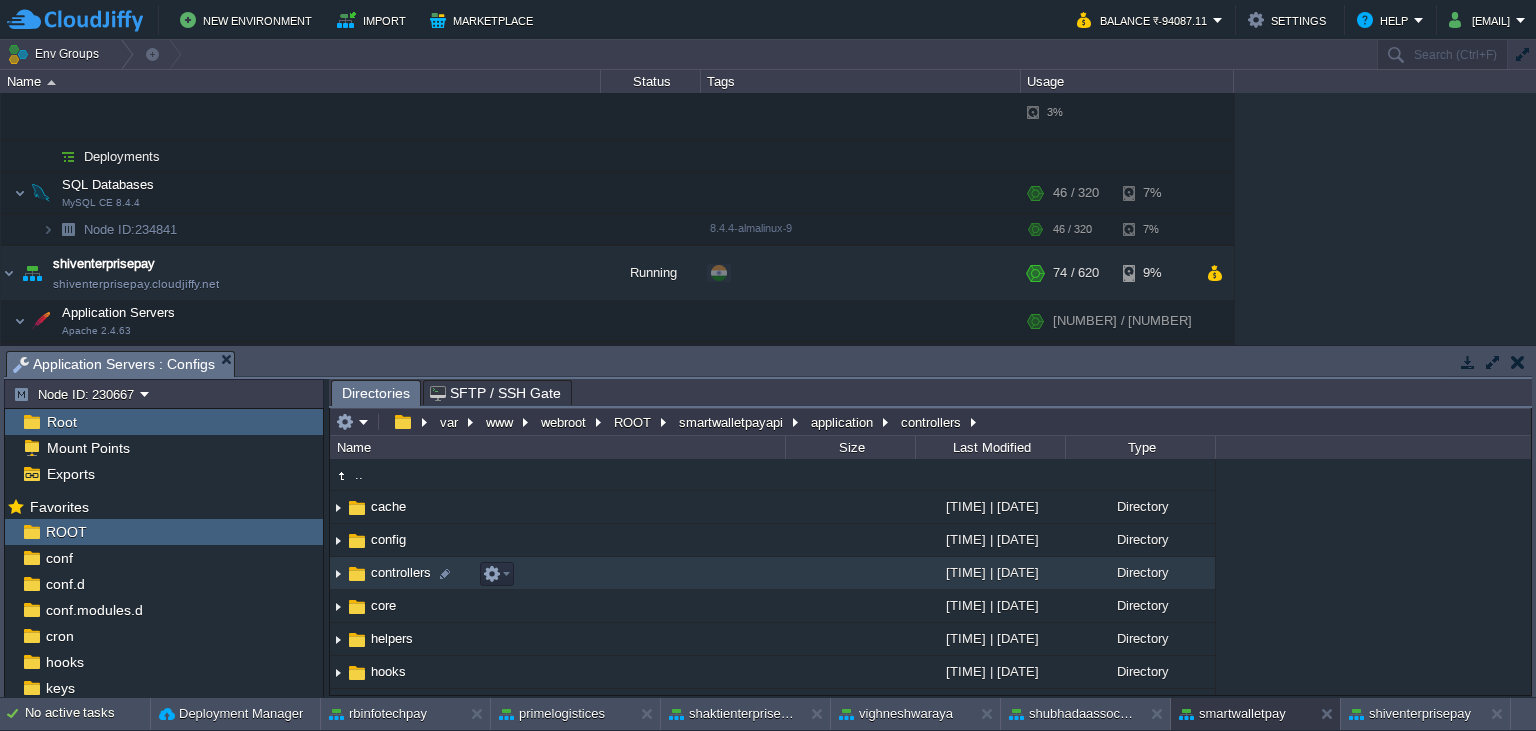 click on "controllers" at bounding box center [401, 572] 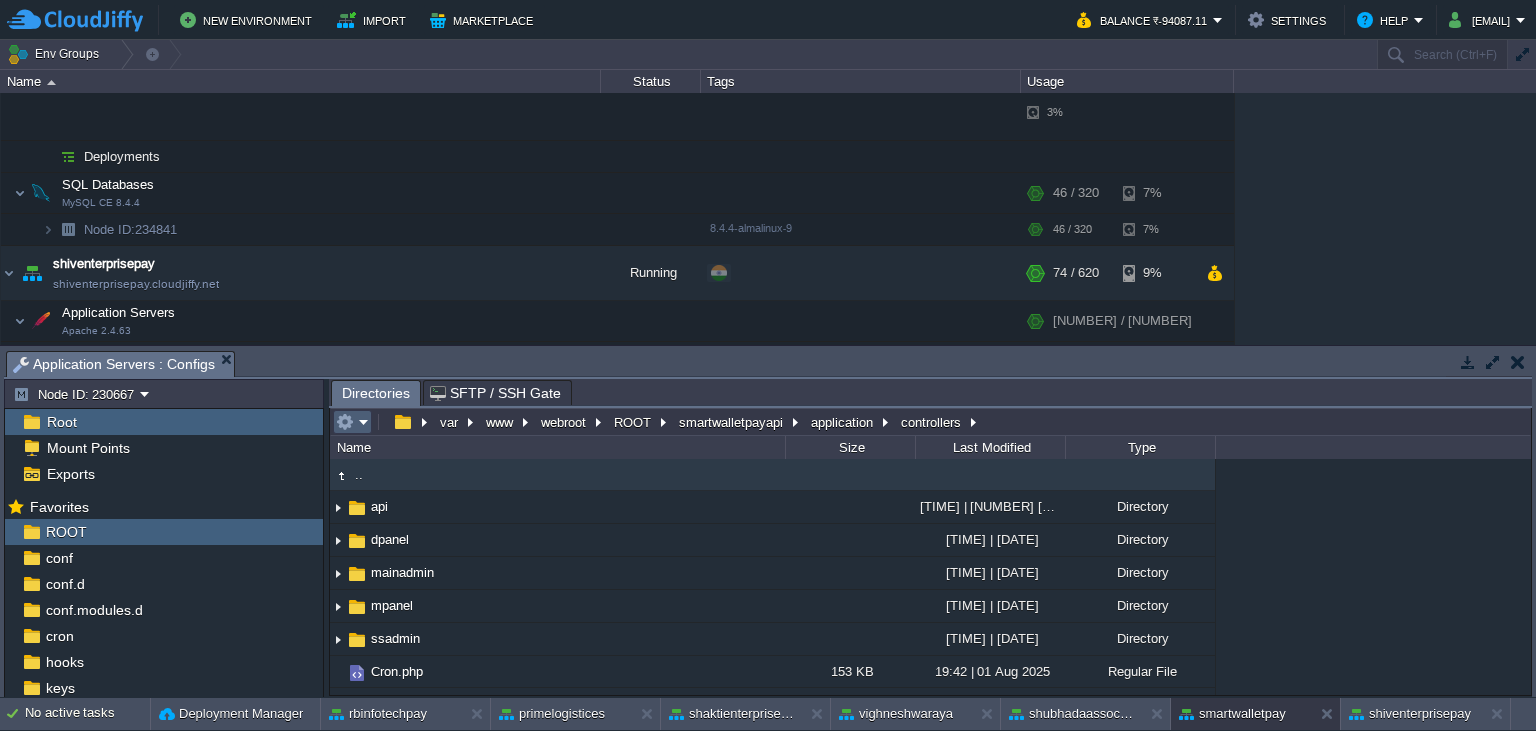 click at bounding box center (352, 422) 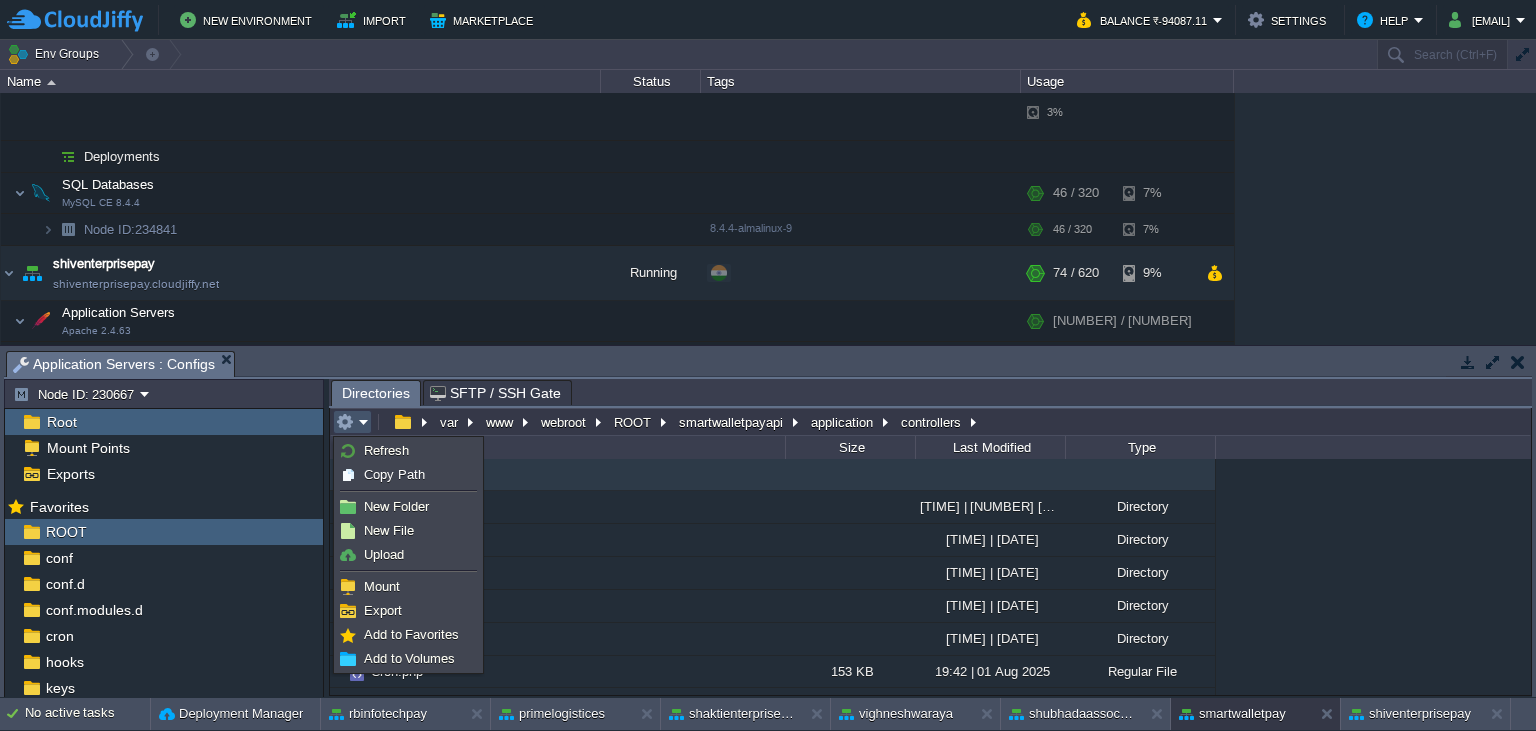 click on "Upload" at bounding box center (384, 554) 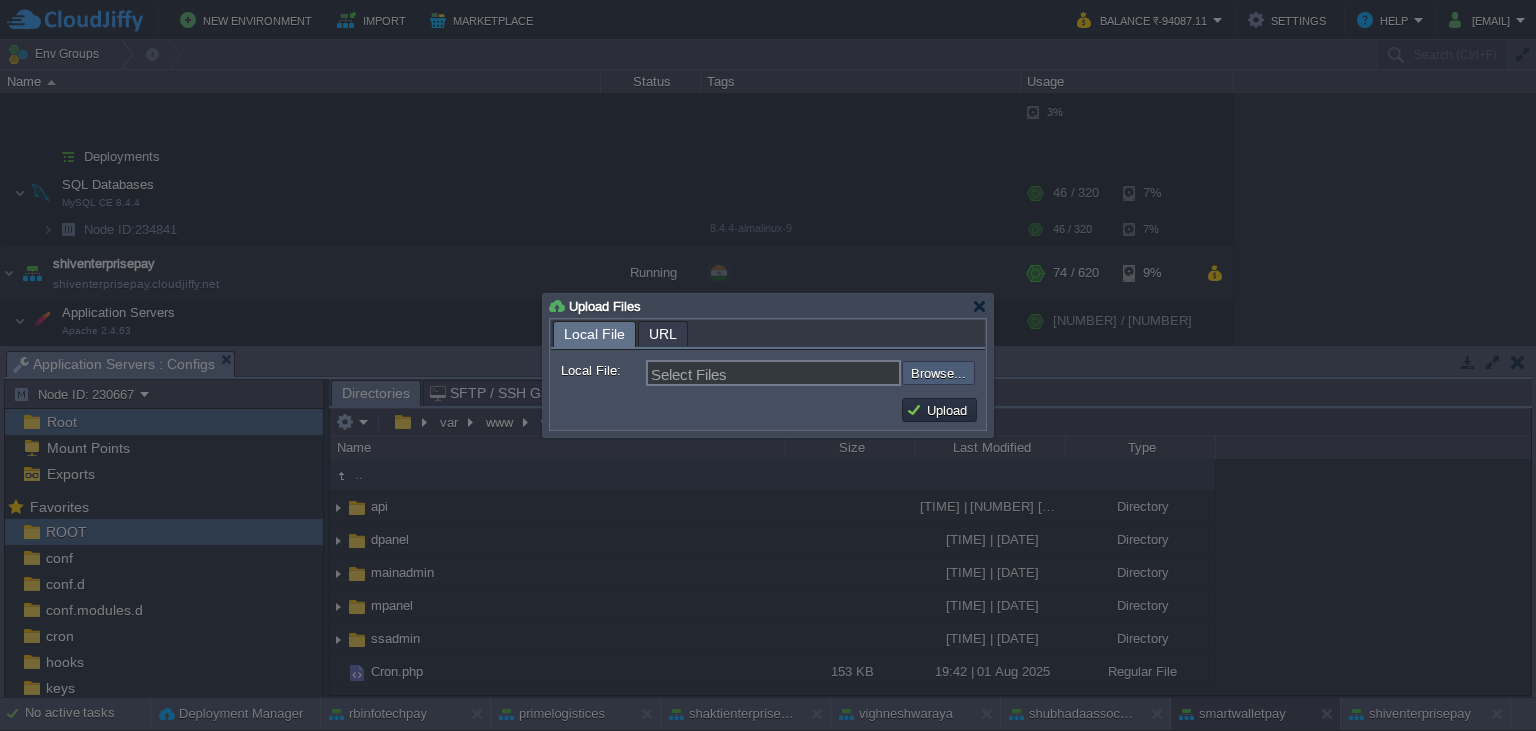 click at bounding box center (848, 373) 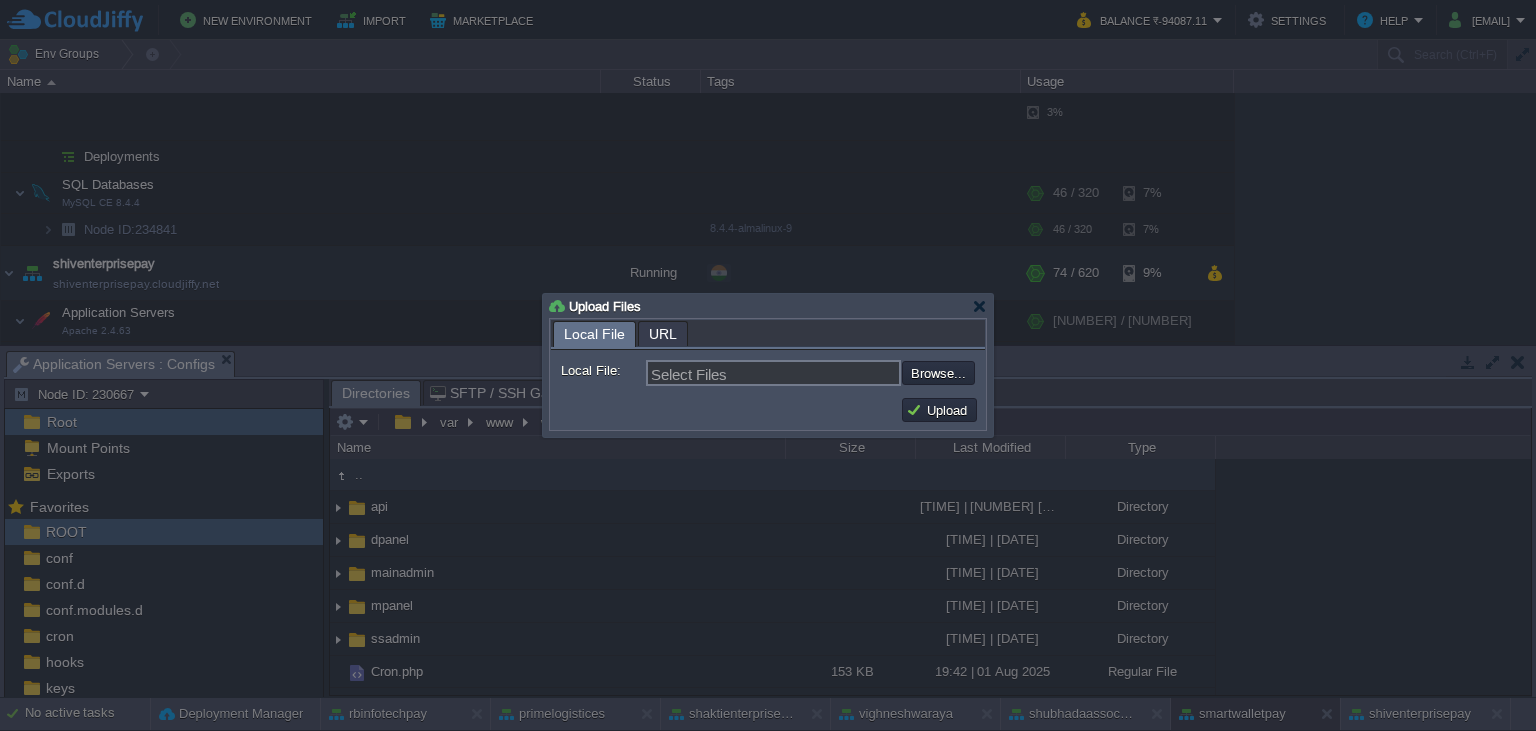 type on "C:\fakepath\Cron.php" 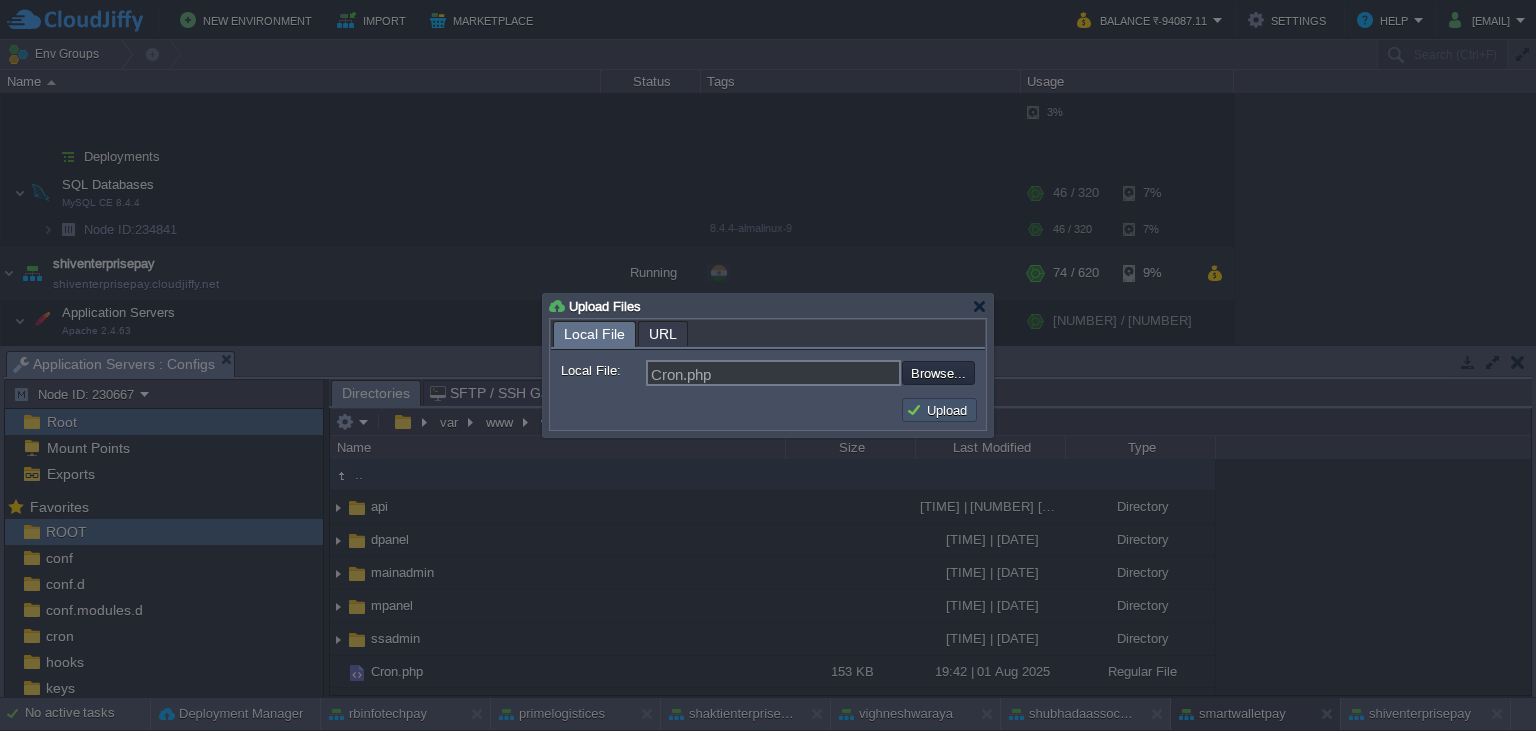 click on "Upload" at bounding box center [939, 410] 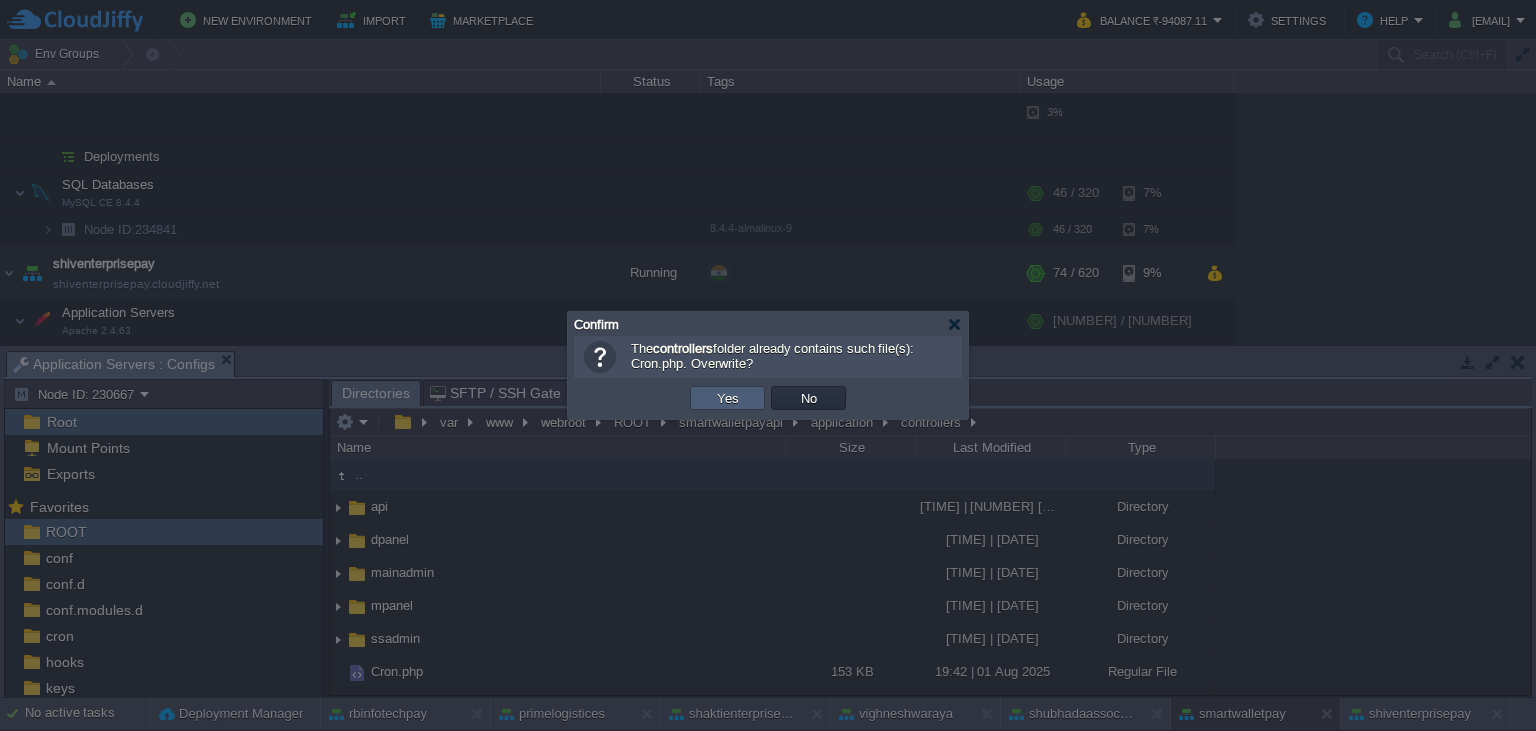 click on "Yes" at bounding box center [728, 398] 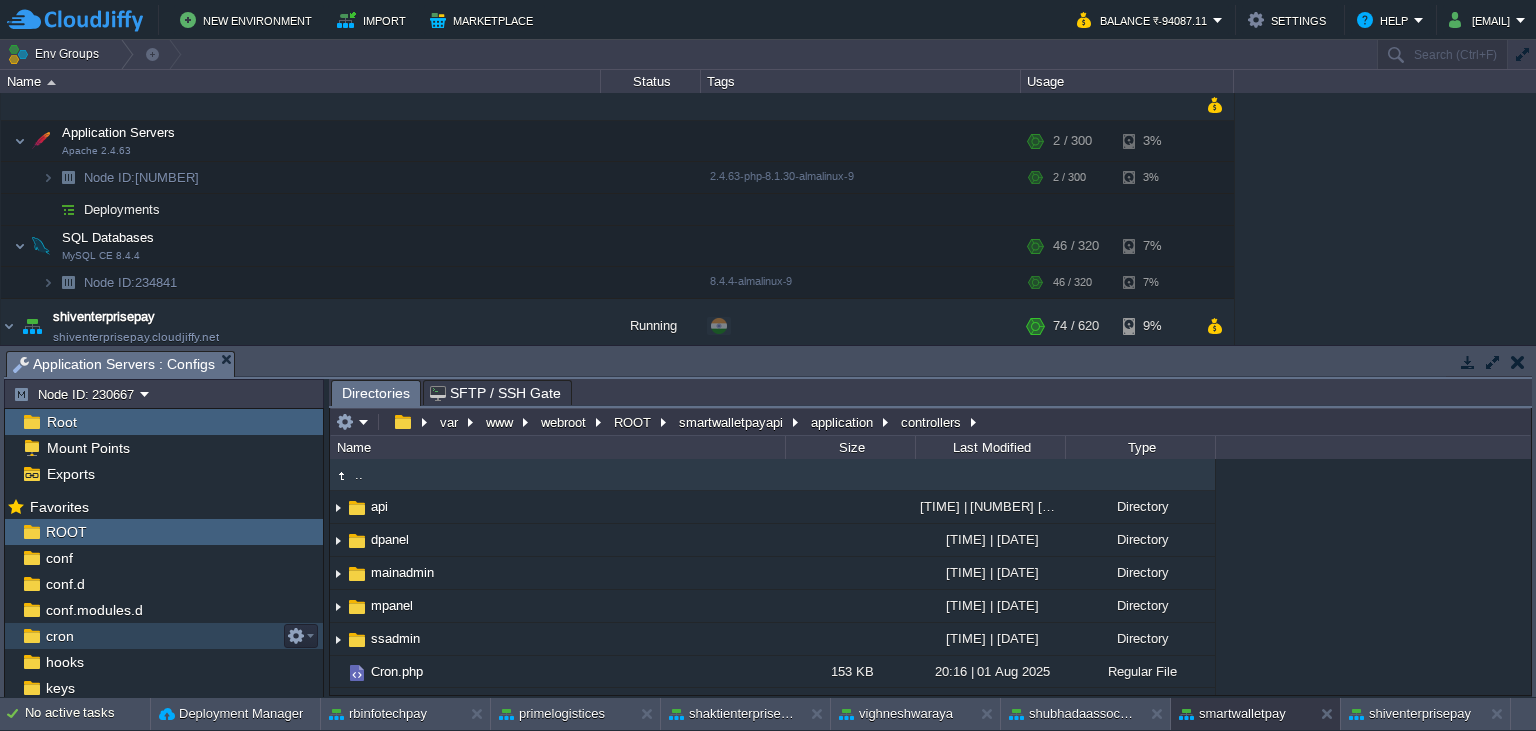 click on "cron" at bounding box center [59, 636] 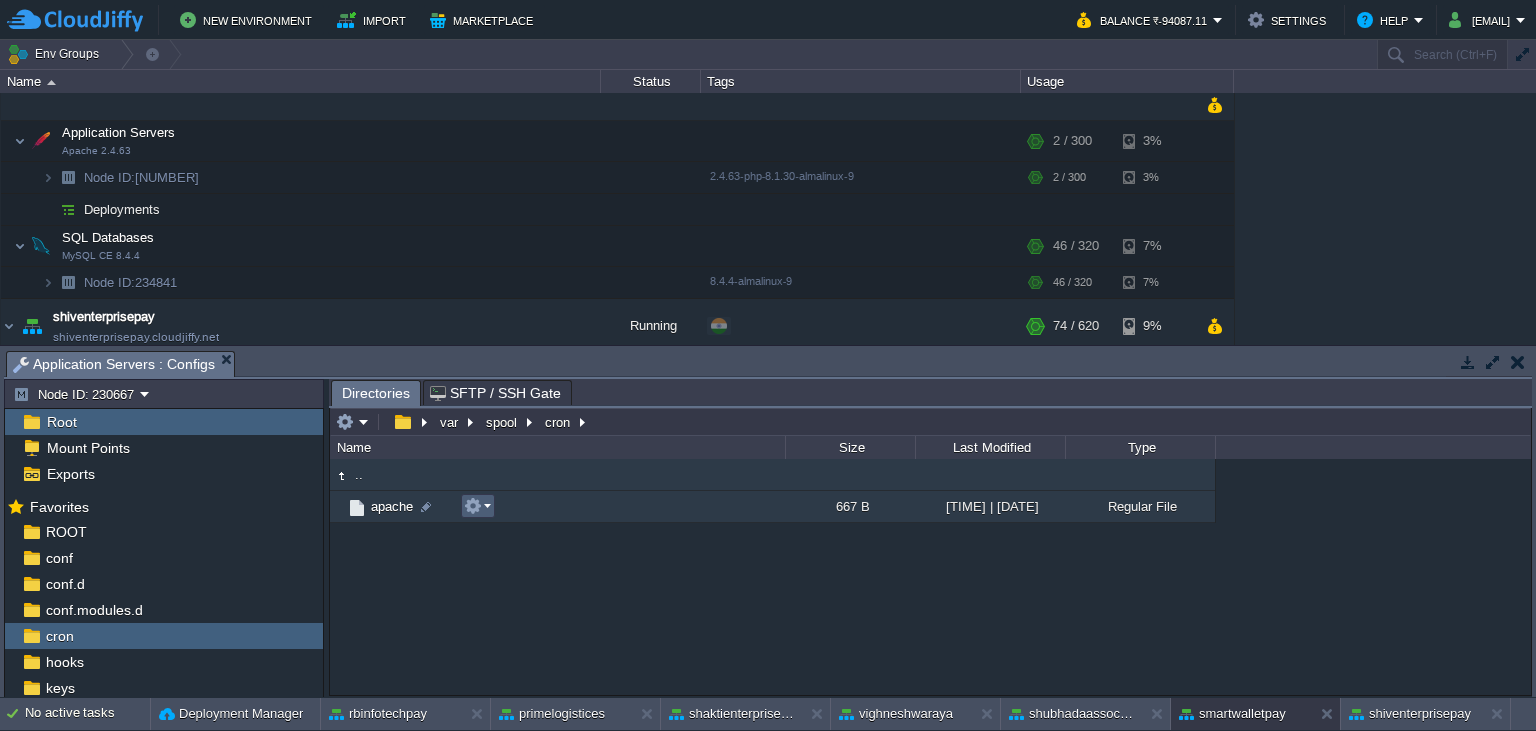 click at bounding box center [477, 506] 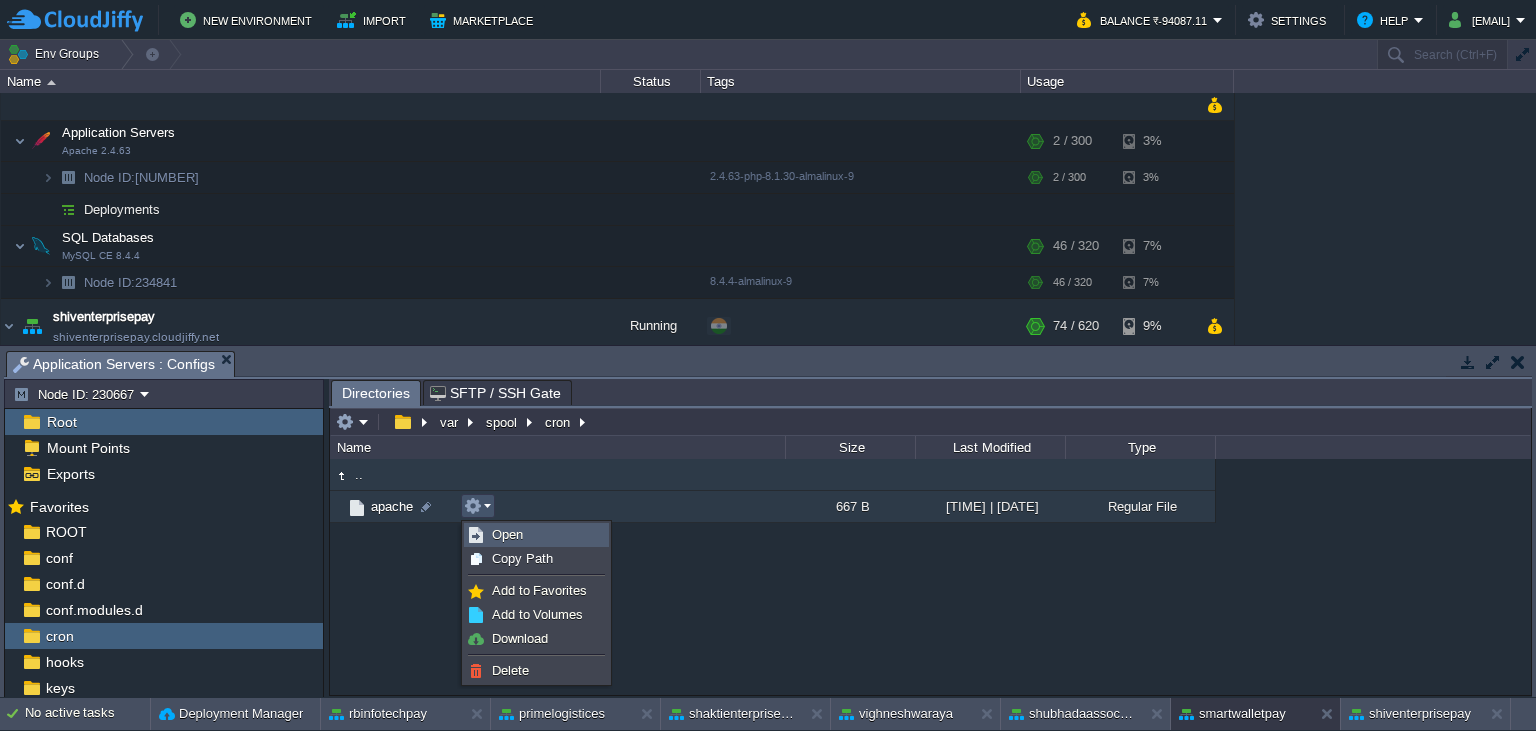 click on "Open" at bounding box center (507, 534) 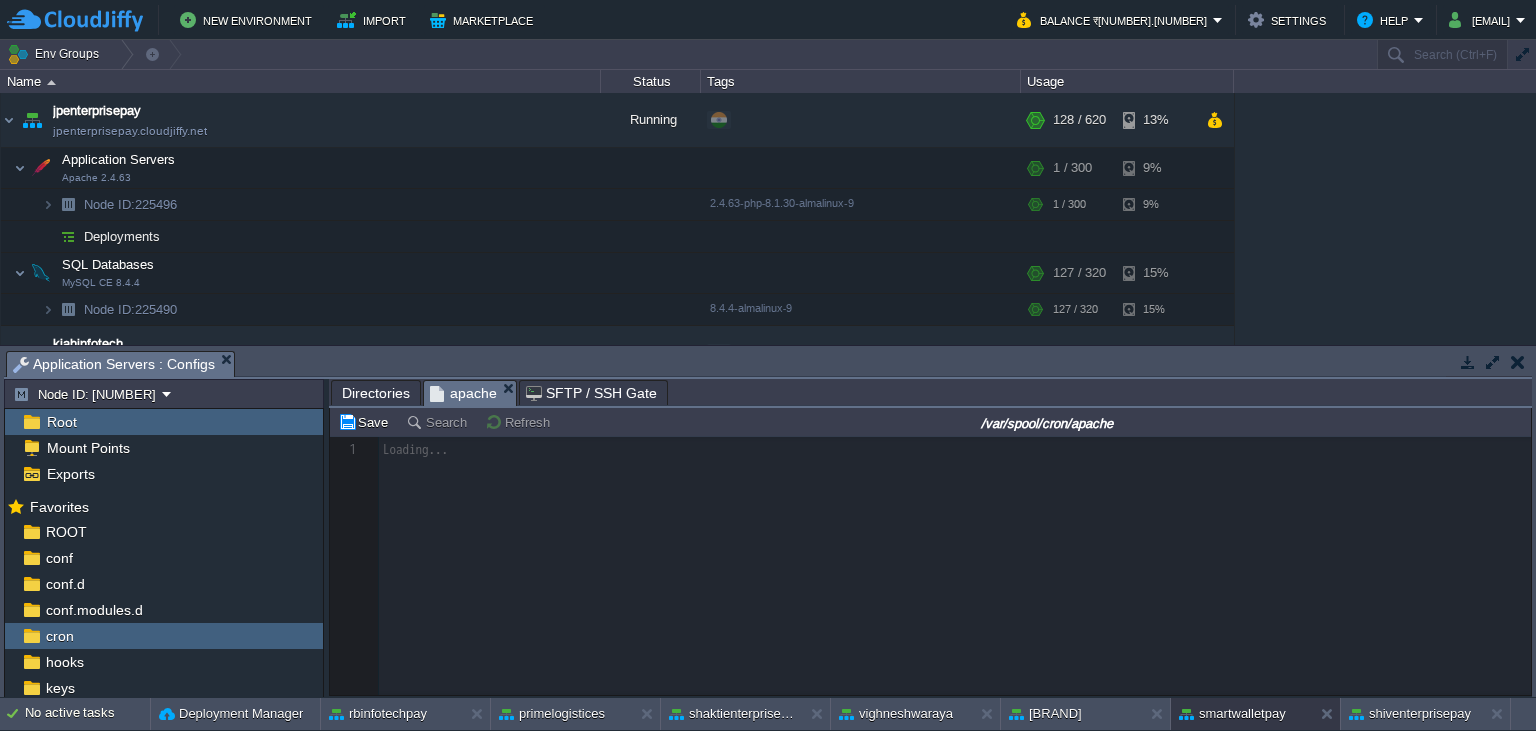 scroll, scrollTop: 0, scrollLeft: 0, axis: both 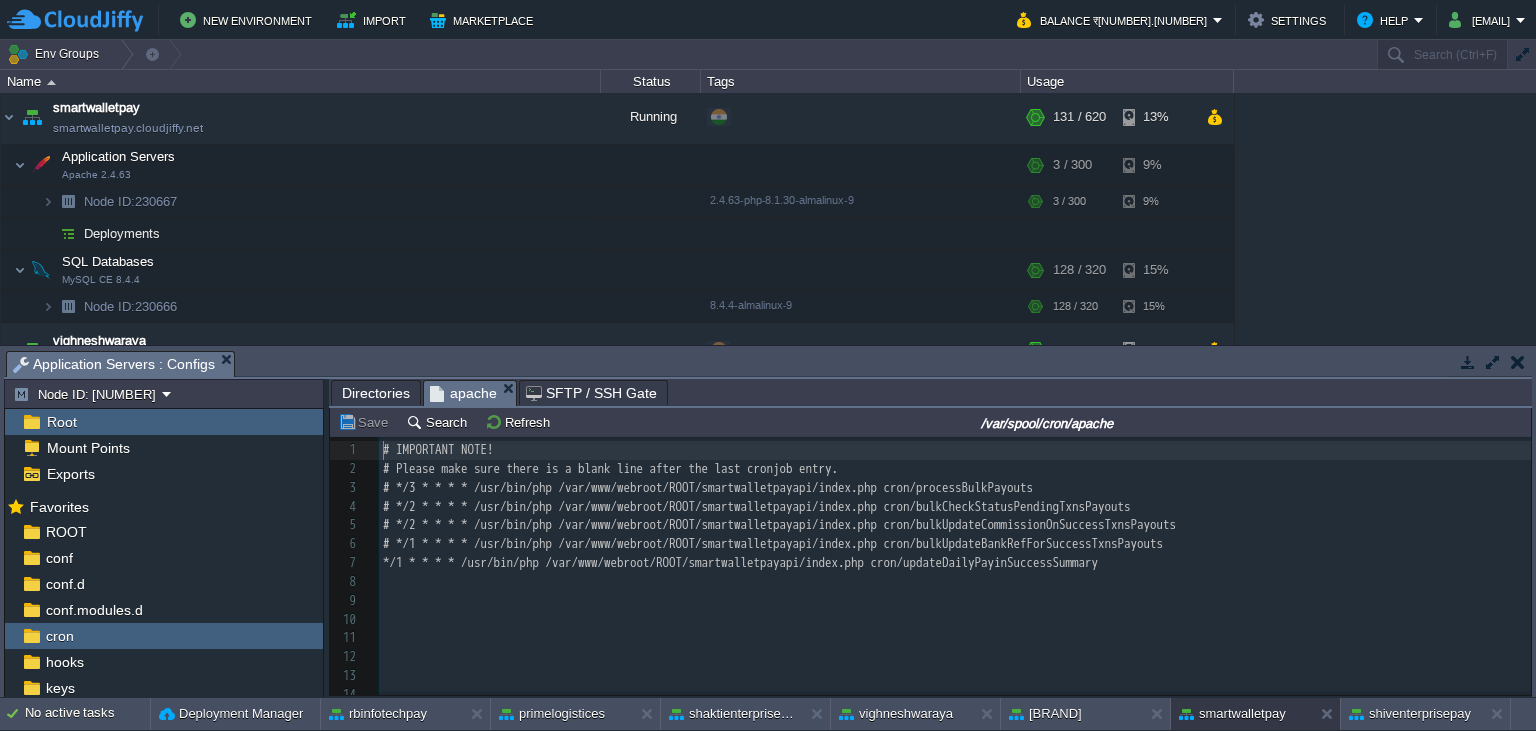 click on "14   1 # IMPORTANT NOTE! 2 # Please make sure there is a blank line after the last cronjob entry. 3 # */3 * * * * /usr/bin/php /var/www/webroot/ROOT/smartwalletpayapi/index.php cron/processBulkPayouts 4 # */2 * * * * /usr/bin/php /var/www/webroot/ROOT/smartwalletpayapi/index.php cron/bulkCheckStatusPendingTxnsPayouts 5 # */2 * * * * /usr/bin/php /var/www/webroot/ROOT/smartwalletpayapi/index.php cron/bulkUpdateCommissionOnSuccessTxnsPayouts 6 # */1 * * * * /usr/bin/php /var/www/webroot/ROOT/smartwalletpayapi/index.php cron/bulkUpdateBankRefForSuccessTxnsPayouts 7 */1 * * * * /usr/bin/php /var/www/webroot/ROOT/smartwalletpayapi/index.php cron/updateDailyPayinSuccessSummary 8 ​ 9 ​ 10 ​ 11 ​ 12 ​ 13 ​ 14 ​" at bounding box center (955, 573) 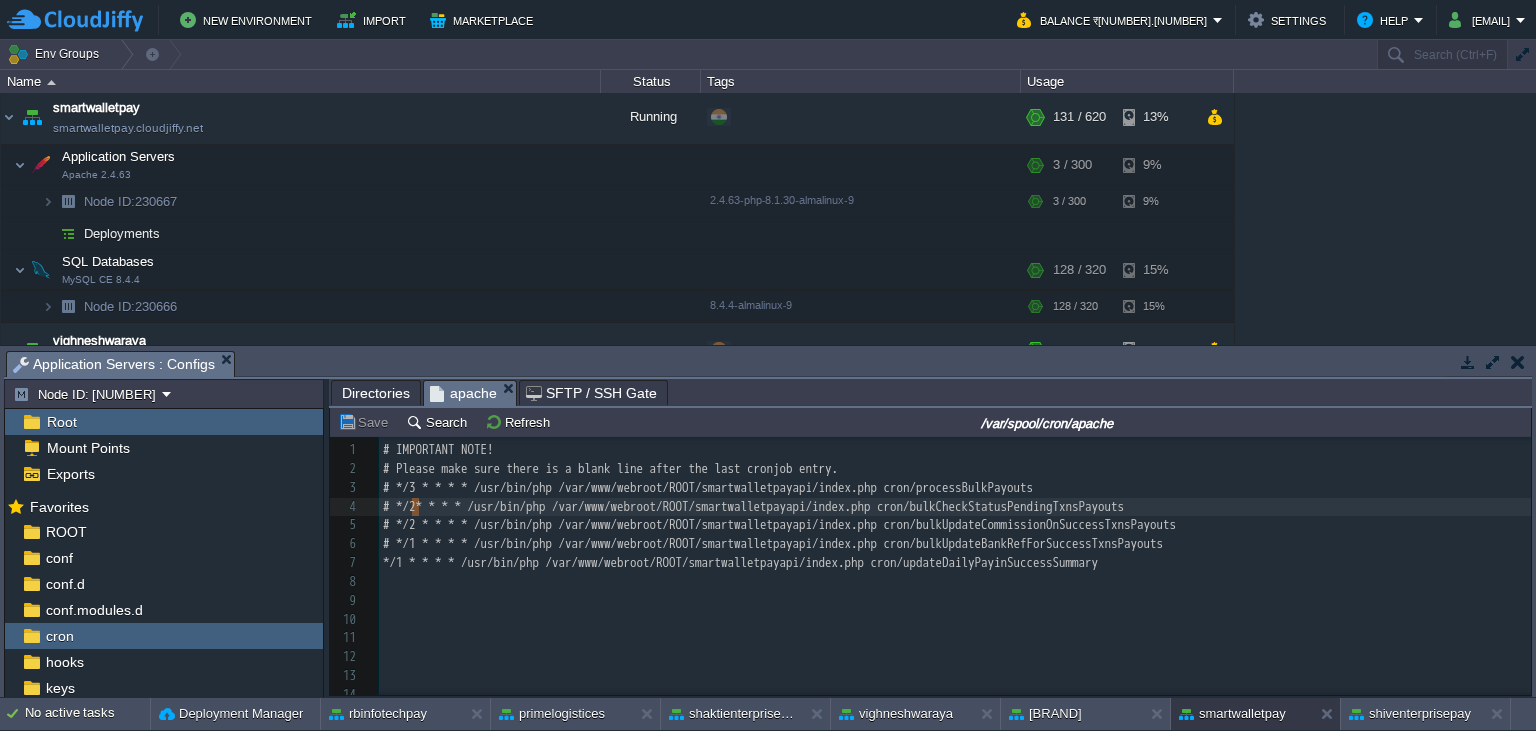 scroll, scrollTop: 0, scrollLeft: 7, axis: horizontal 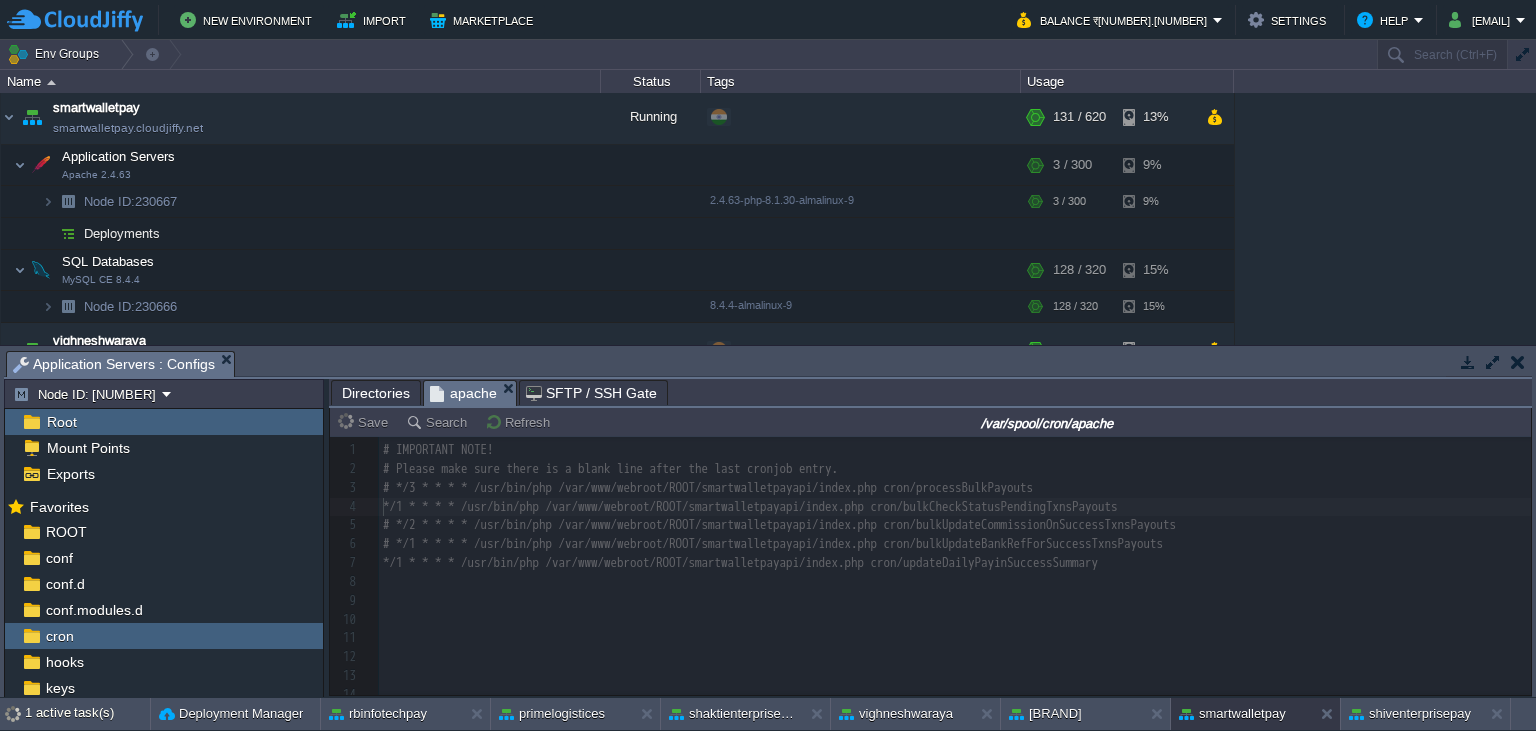 type 